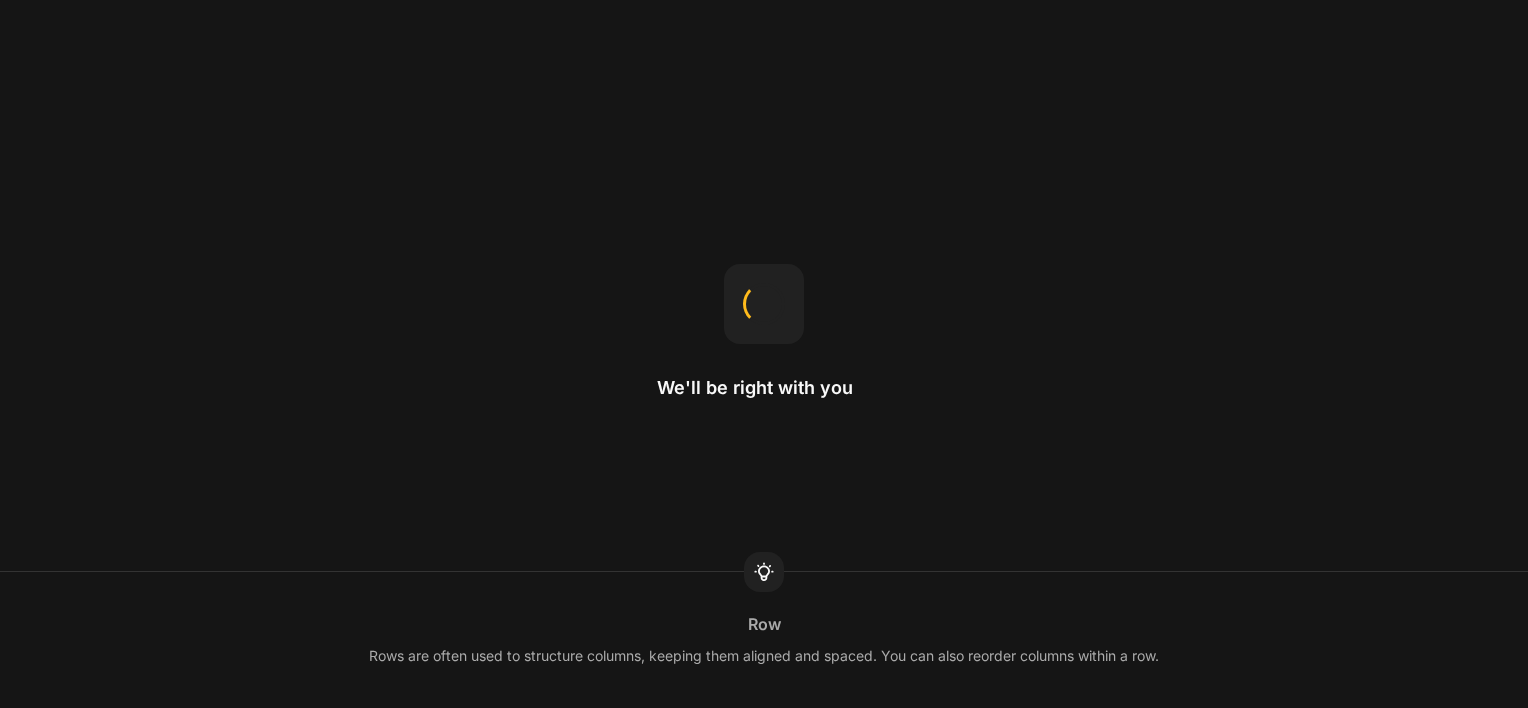 scroll, scrollTop: 0, scrollLeft: 0, axis: both 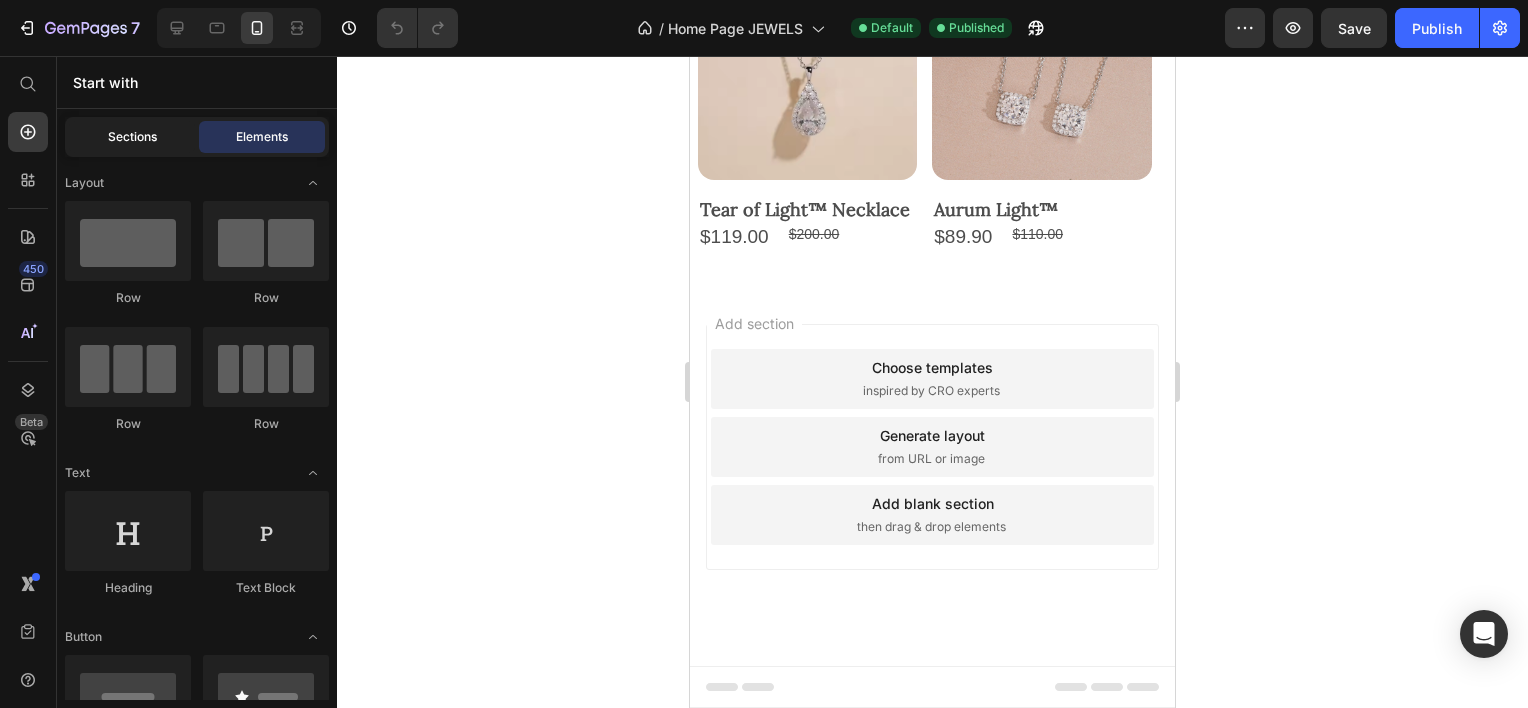 click on "Sections" 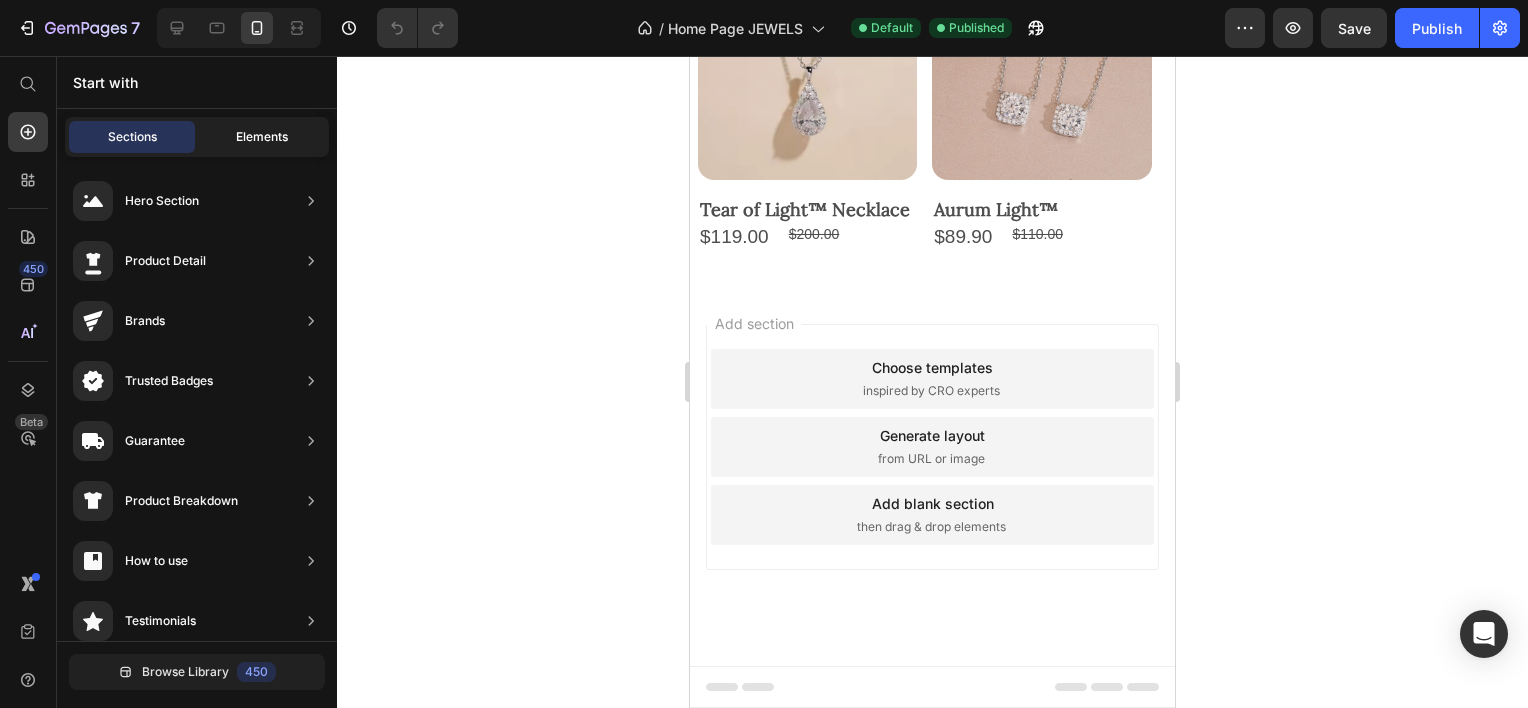 click on "Elements" 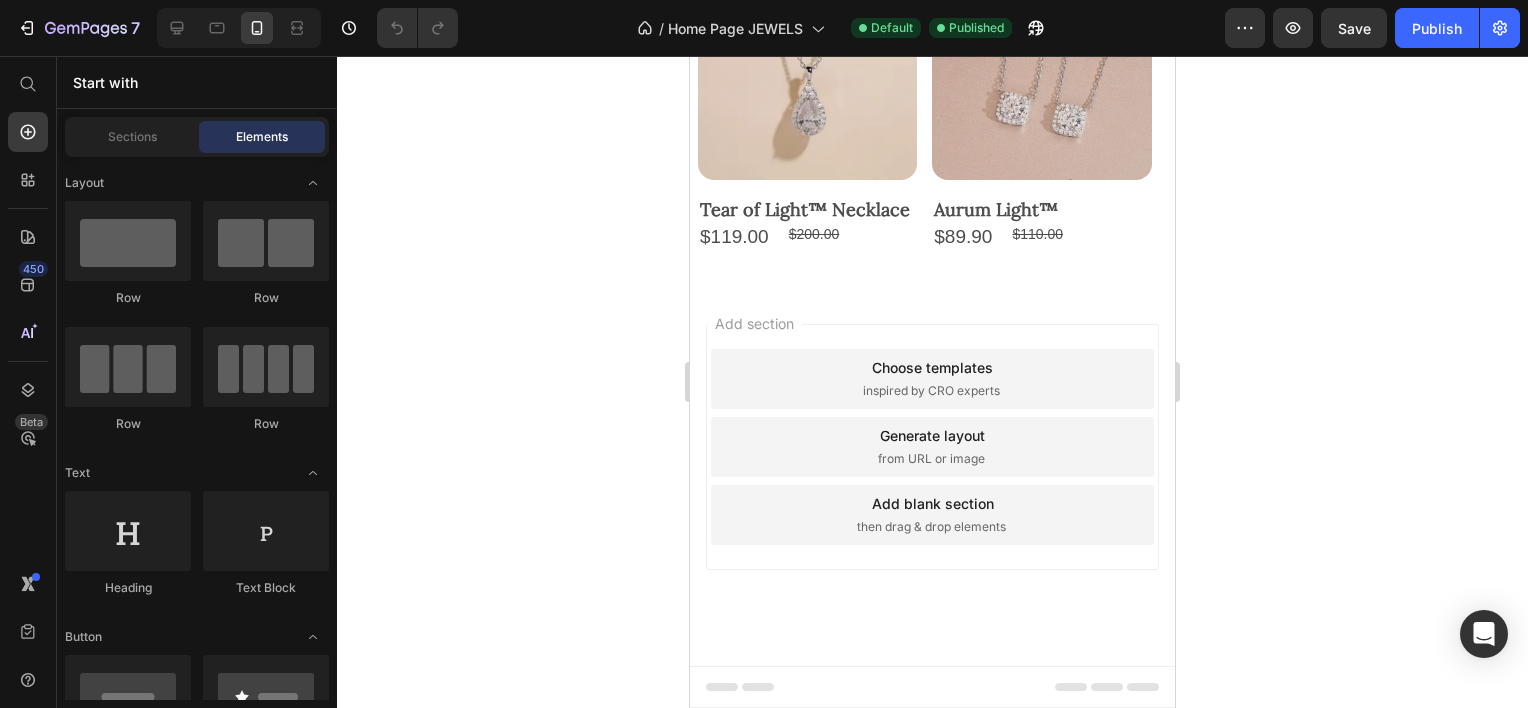 scroll, scrollTop: 600, scrollLeft: 0, axis: vertical 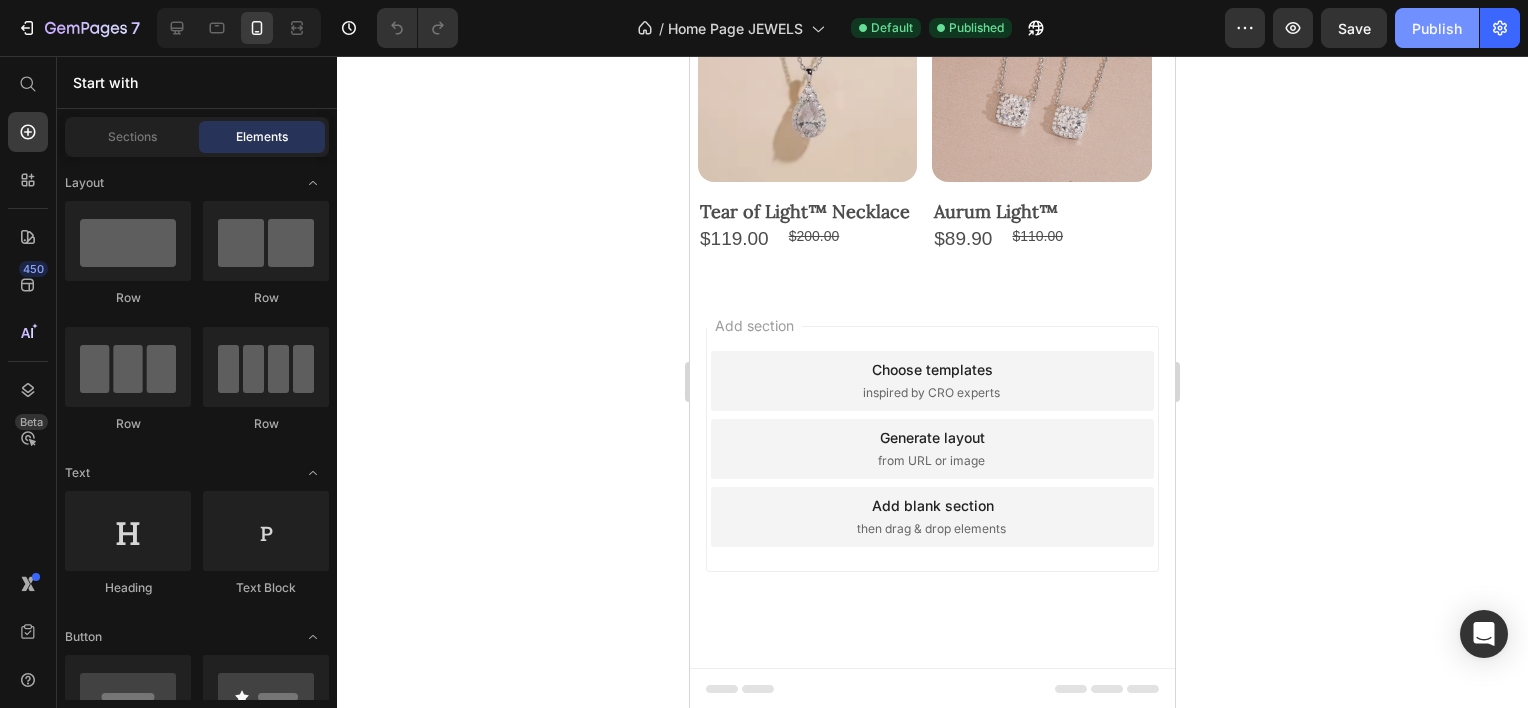click on "Publish" 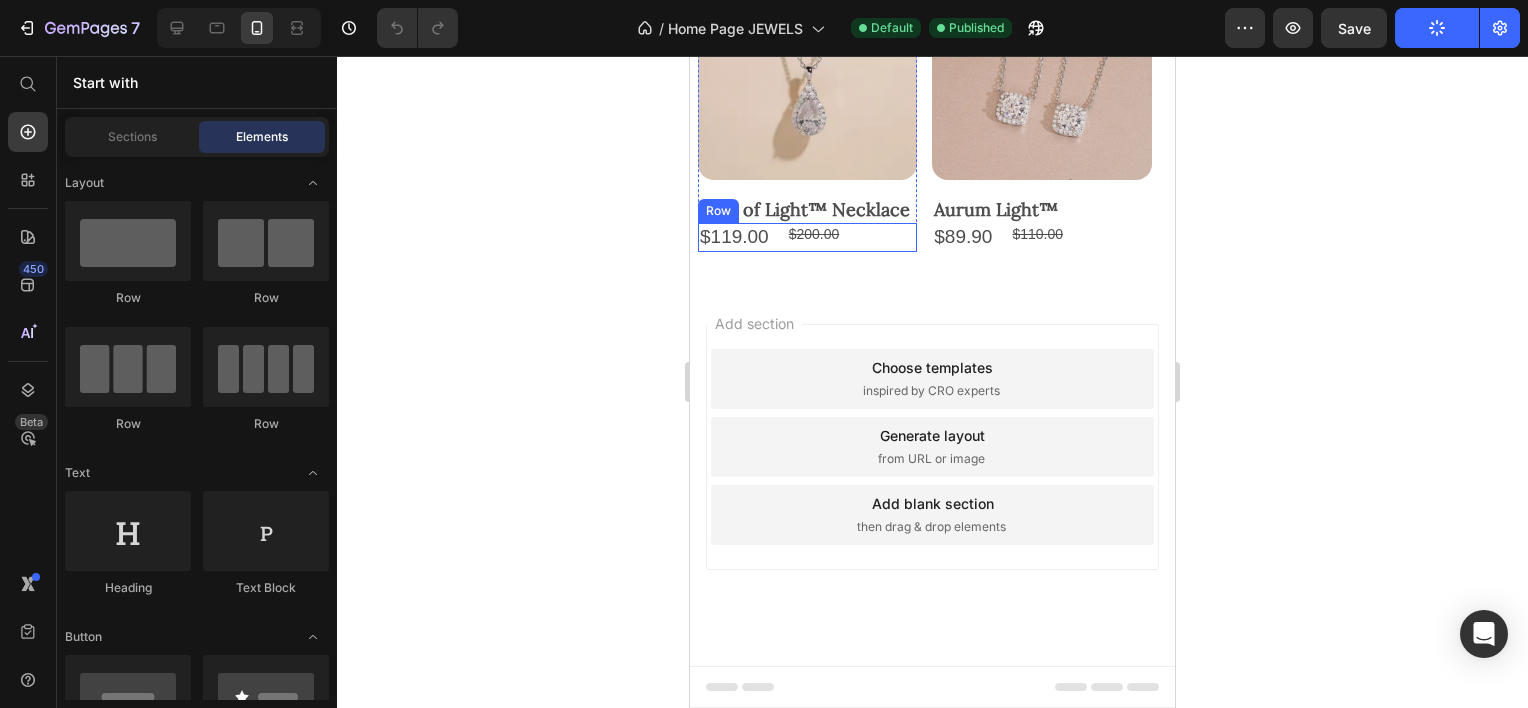scroll, scrollTop: 1808, scrollLeft: 0, axis: vertical 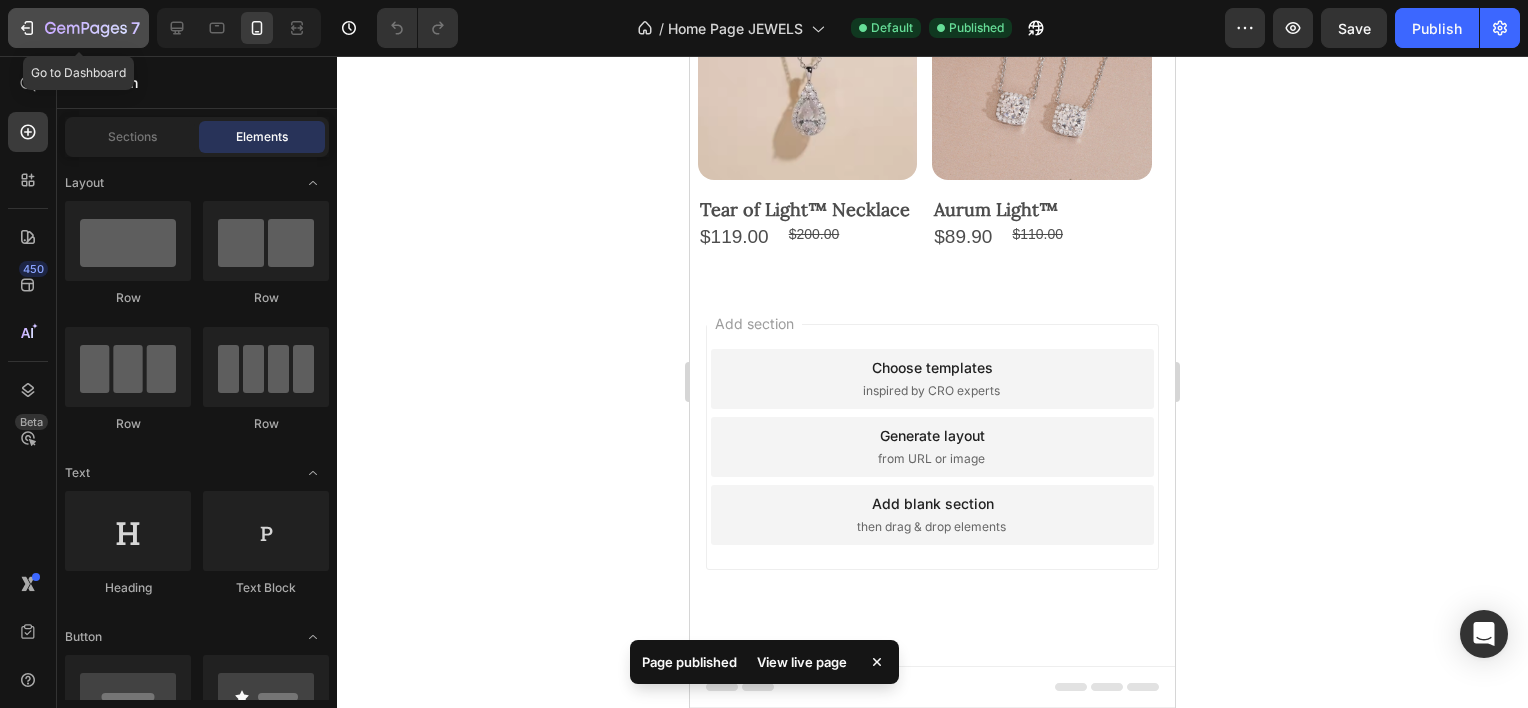 click 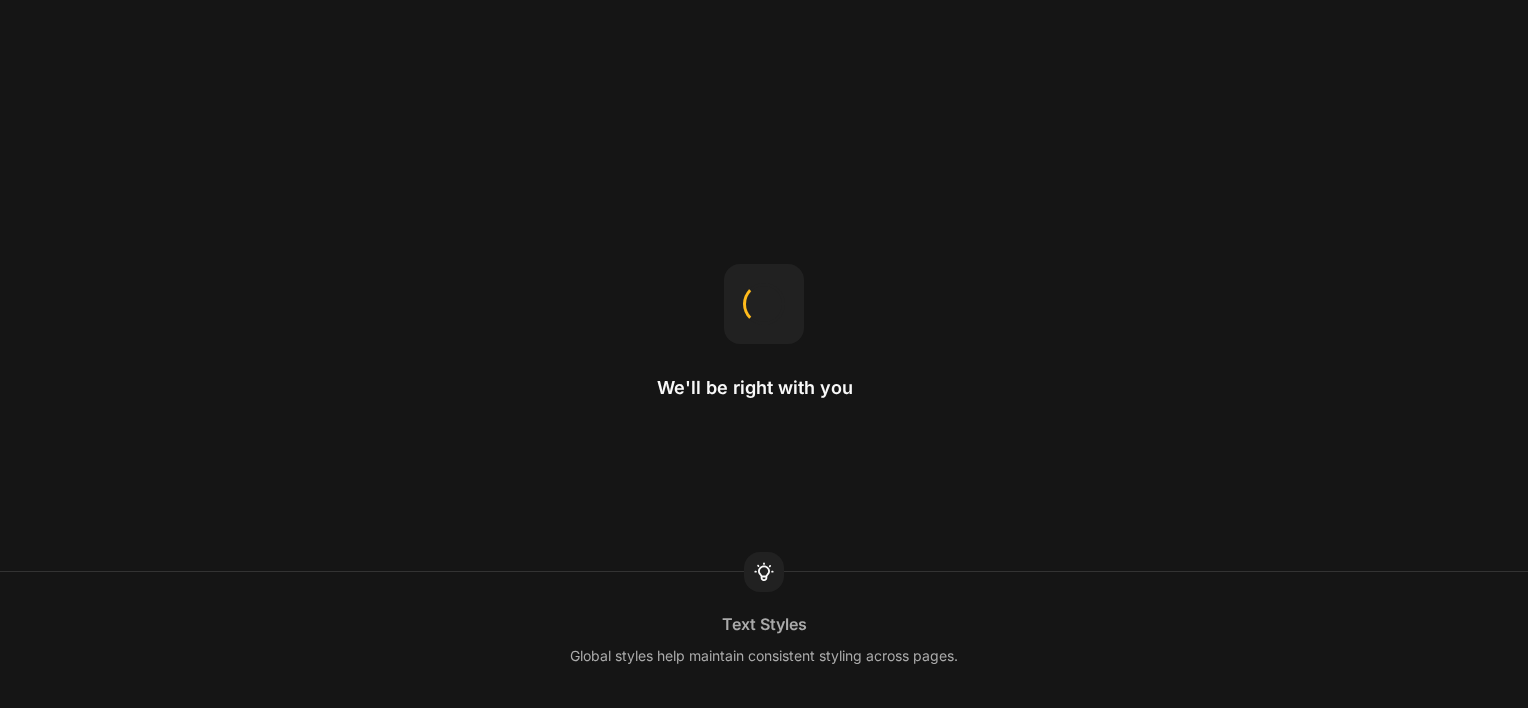 scroll, scrollTop: 0, scrollLeft: 0, axis: both 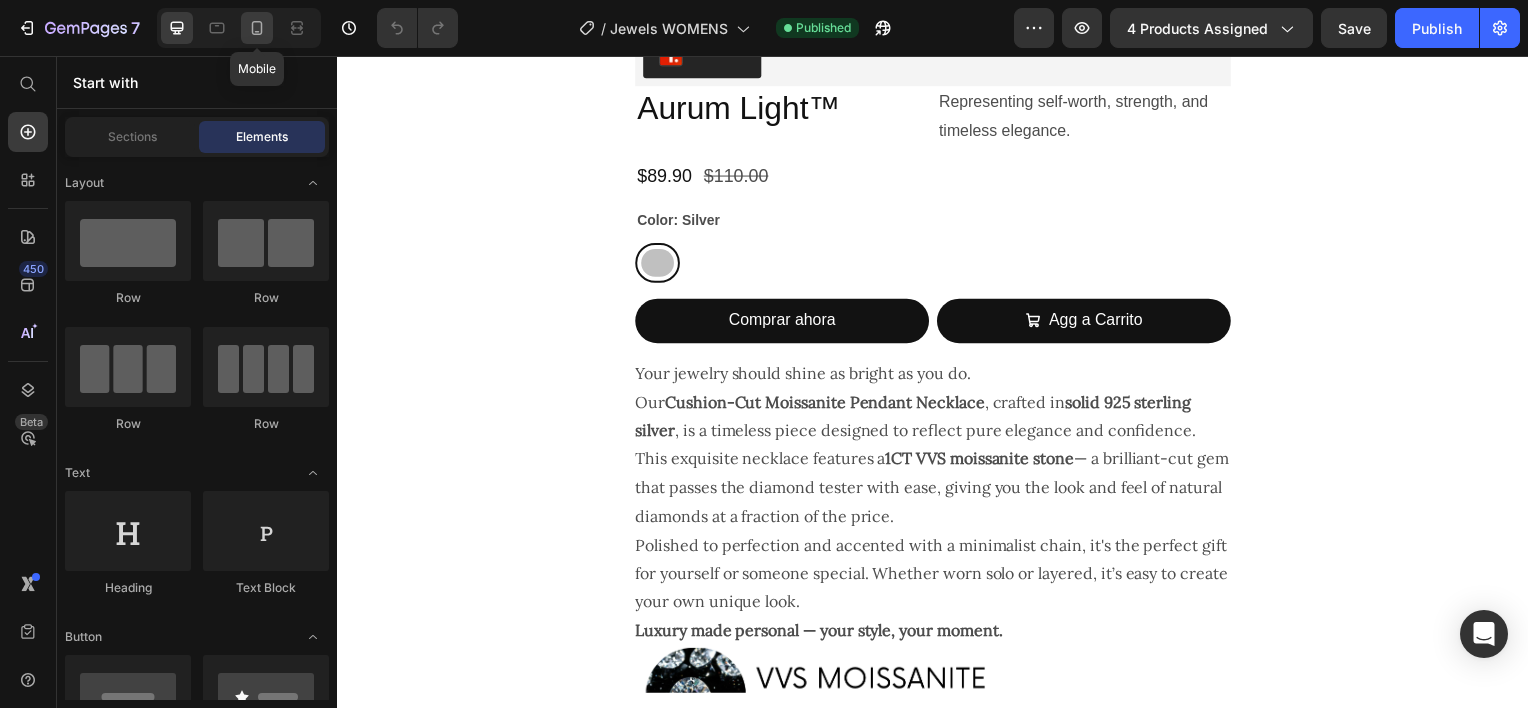 click 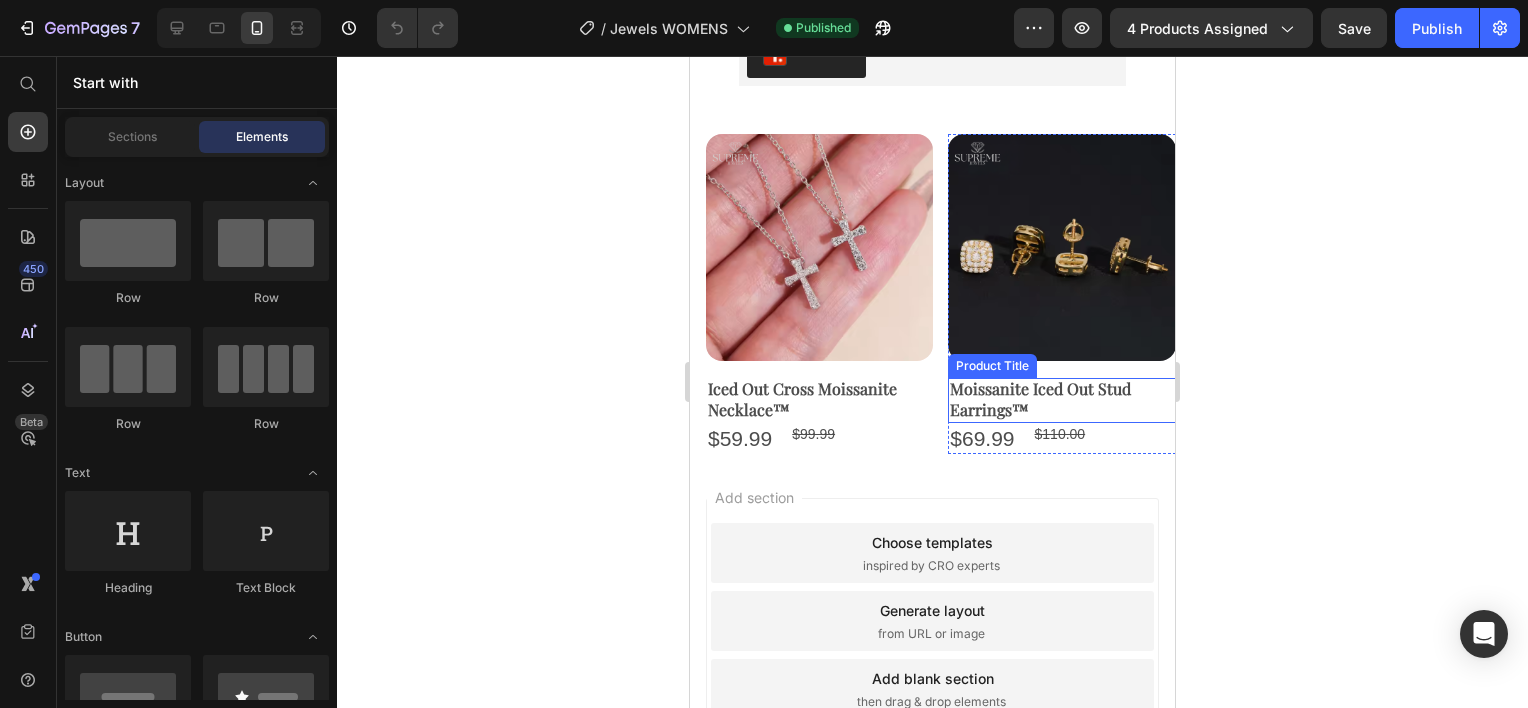 scroll, scrollTop: 1552, scrollLeft: 0, axis: vertical 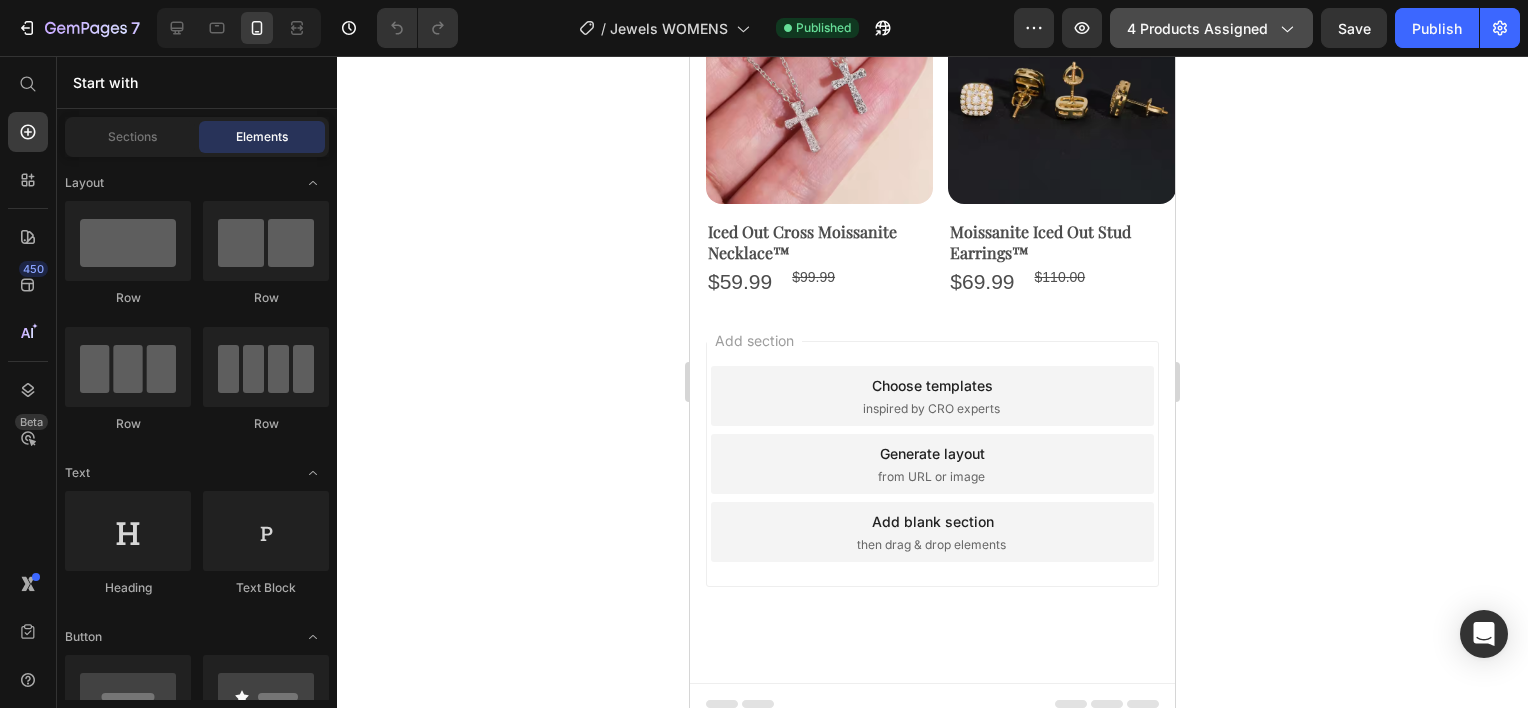 click on "4 products assigned" at bounding box center (1211, 28) 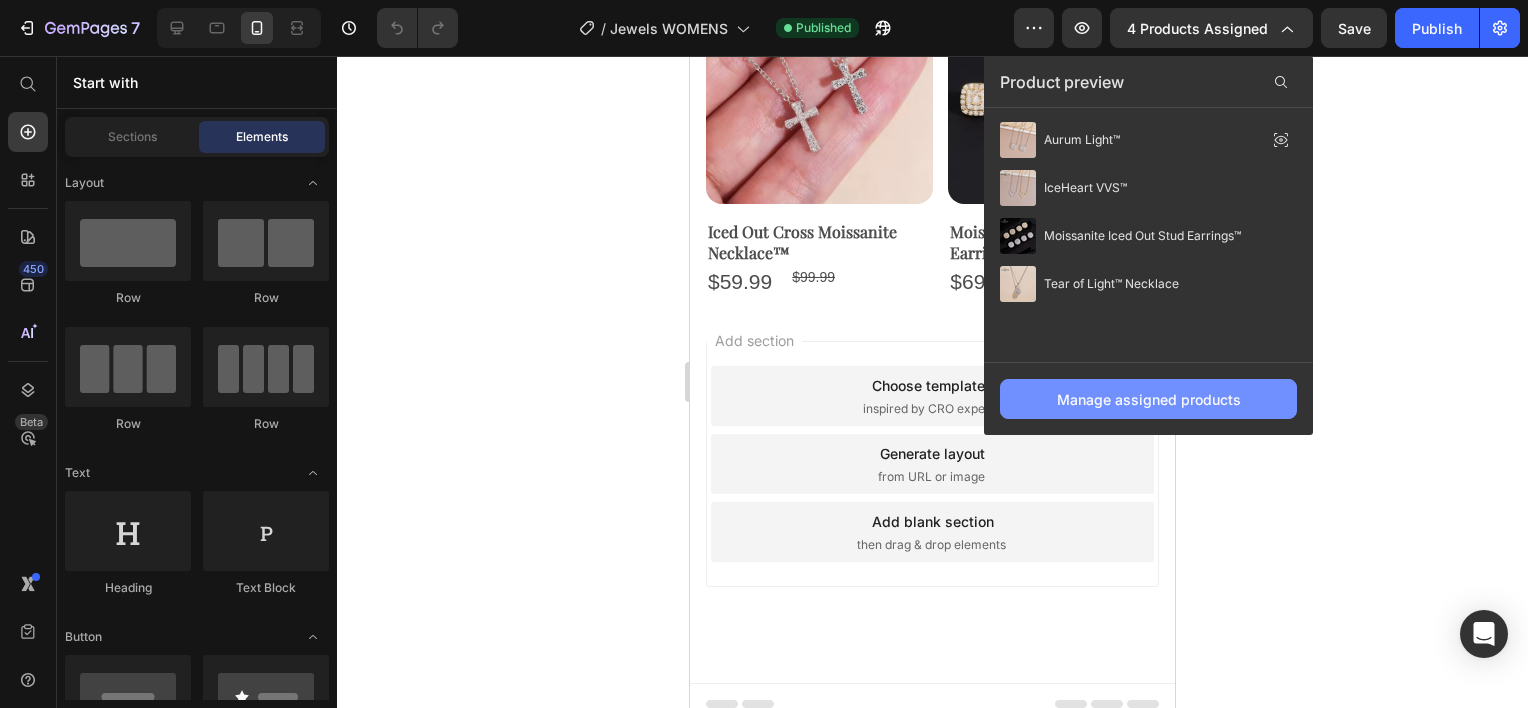 click on "Manage assigned products" at bounding box center [1148, 399] 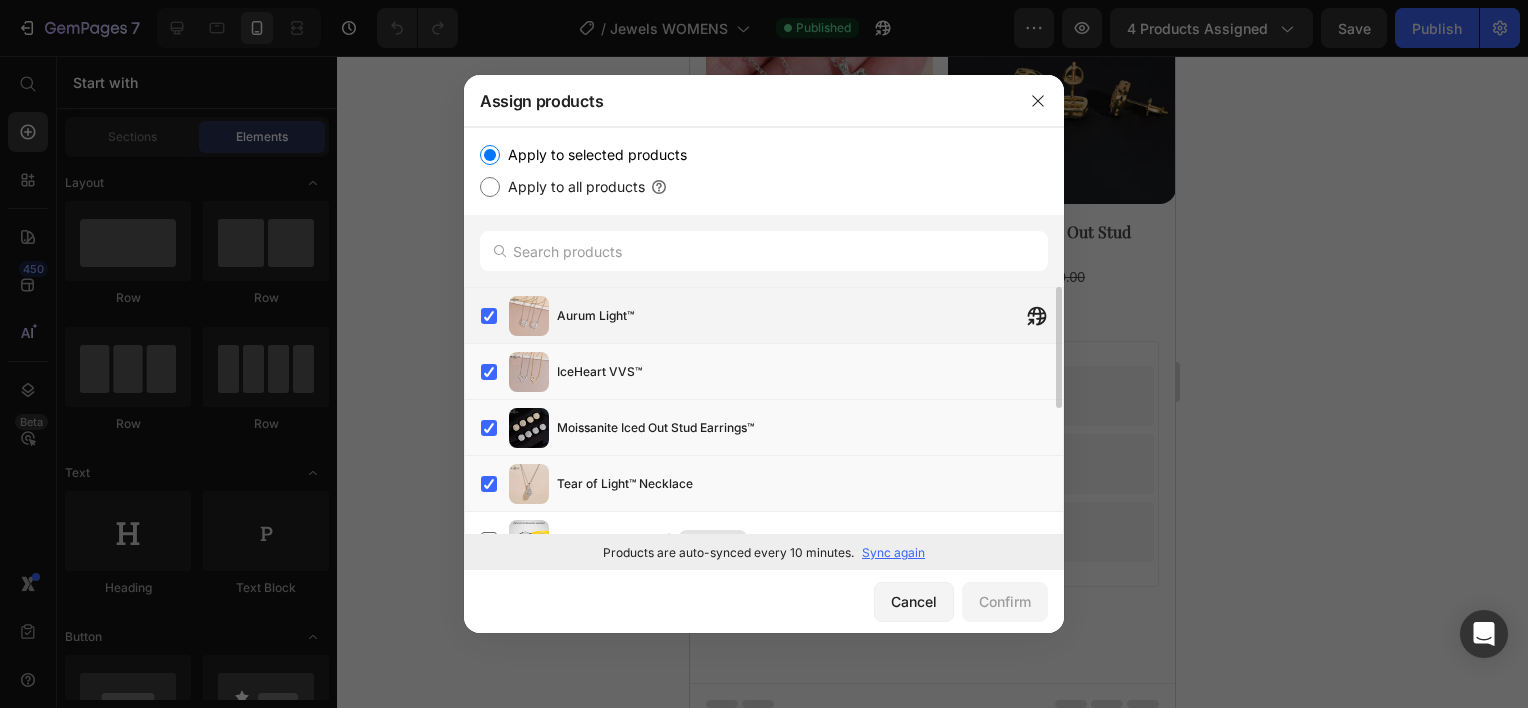 scroll, scrollTop: 200, scrollLeft: 0, axis: vertical 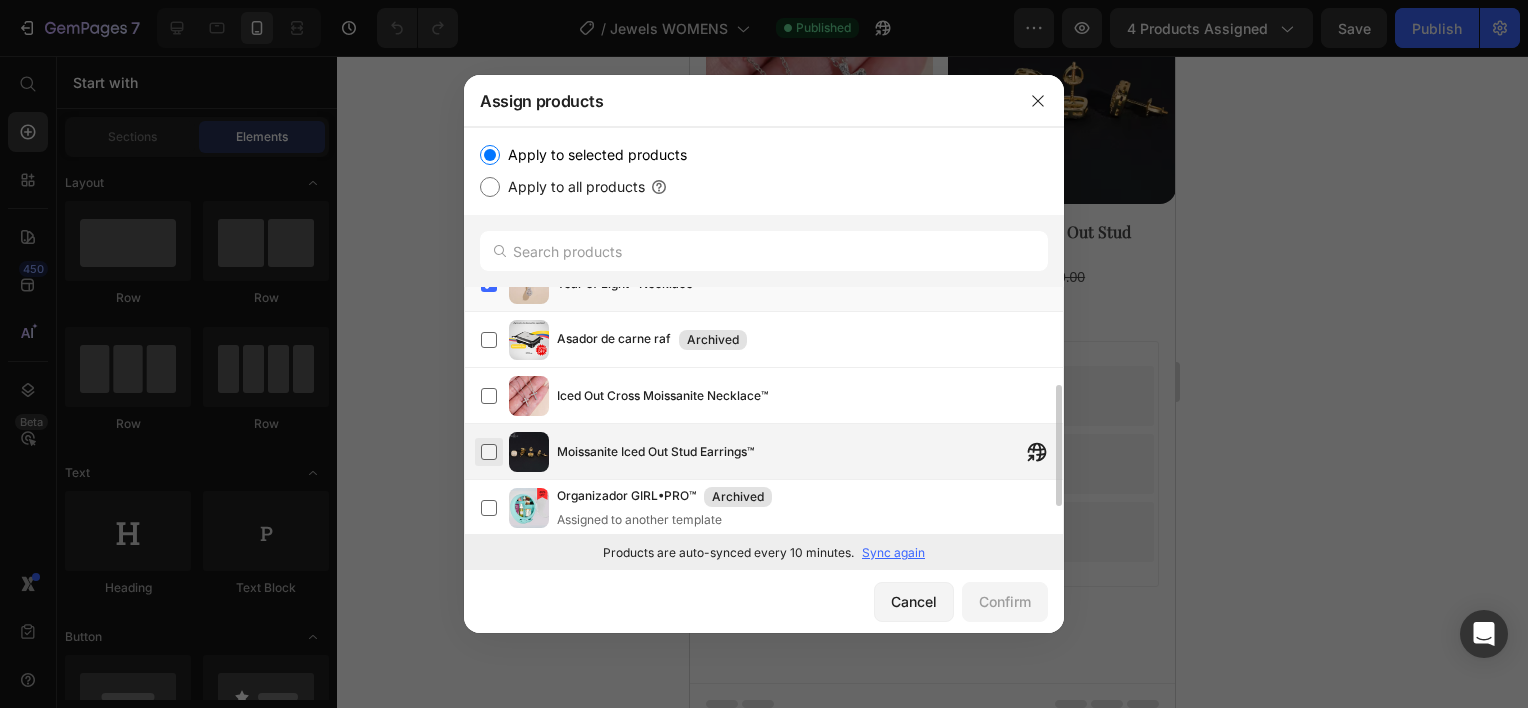 click at bounding box center [489, 452] 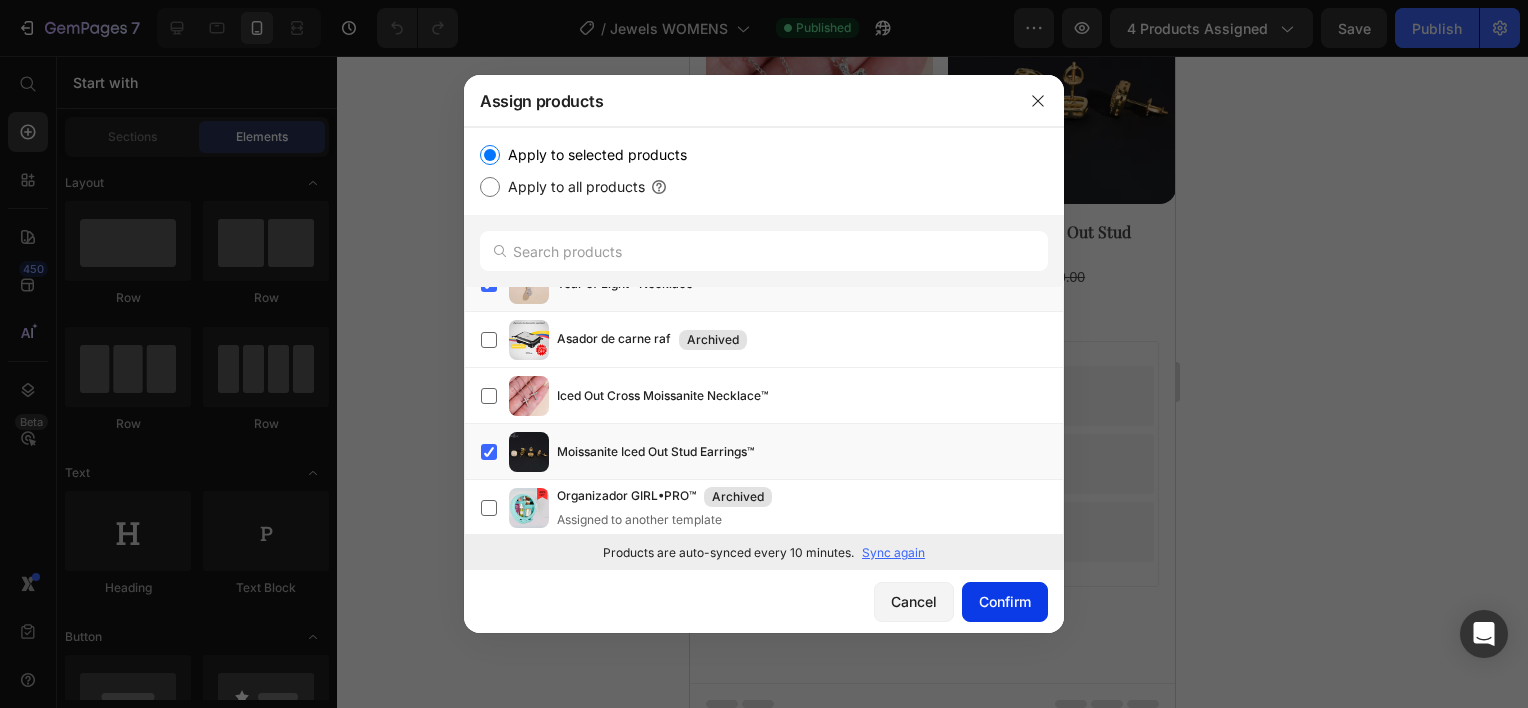 click on "Confirm" 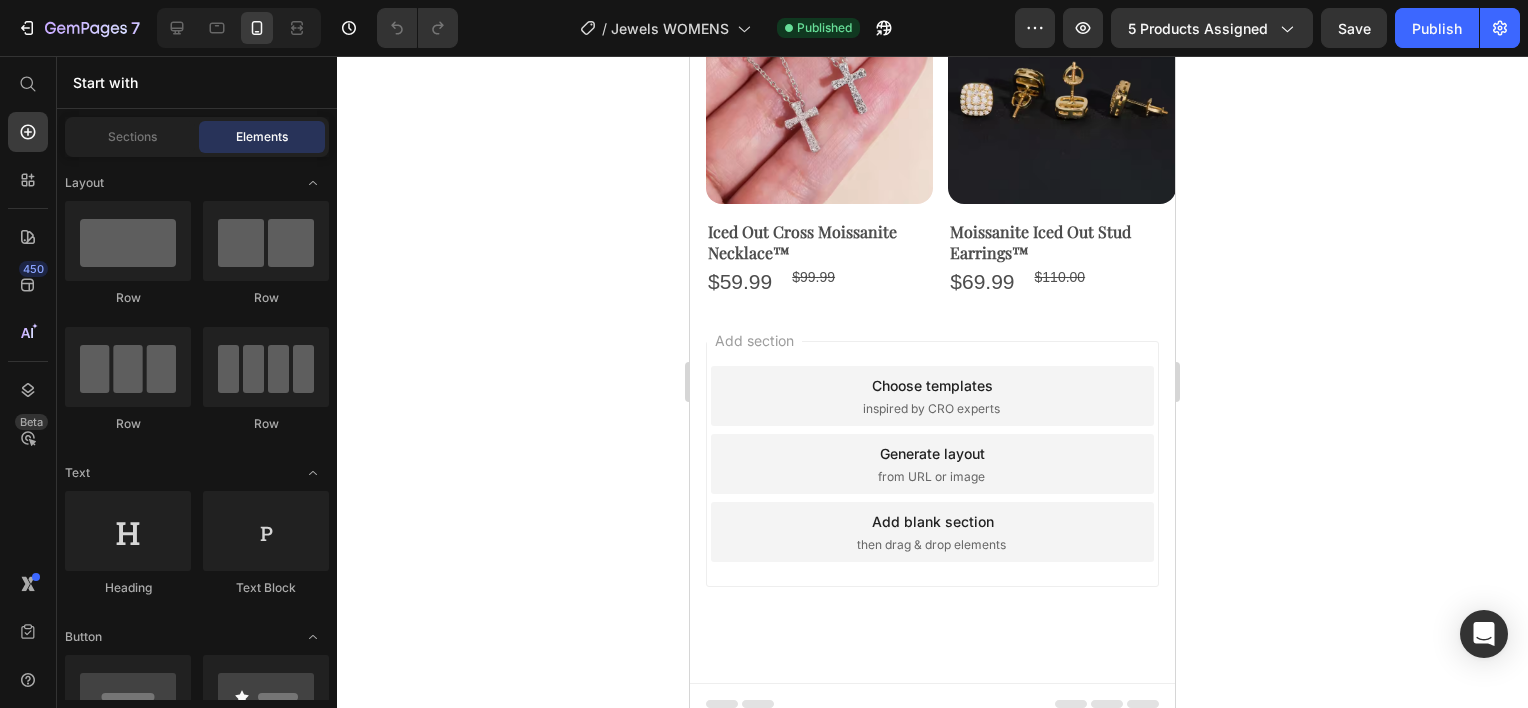 click 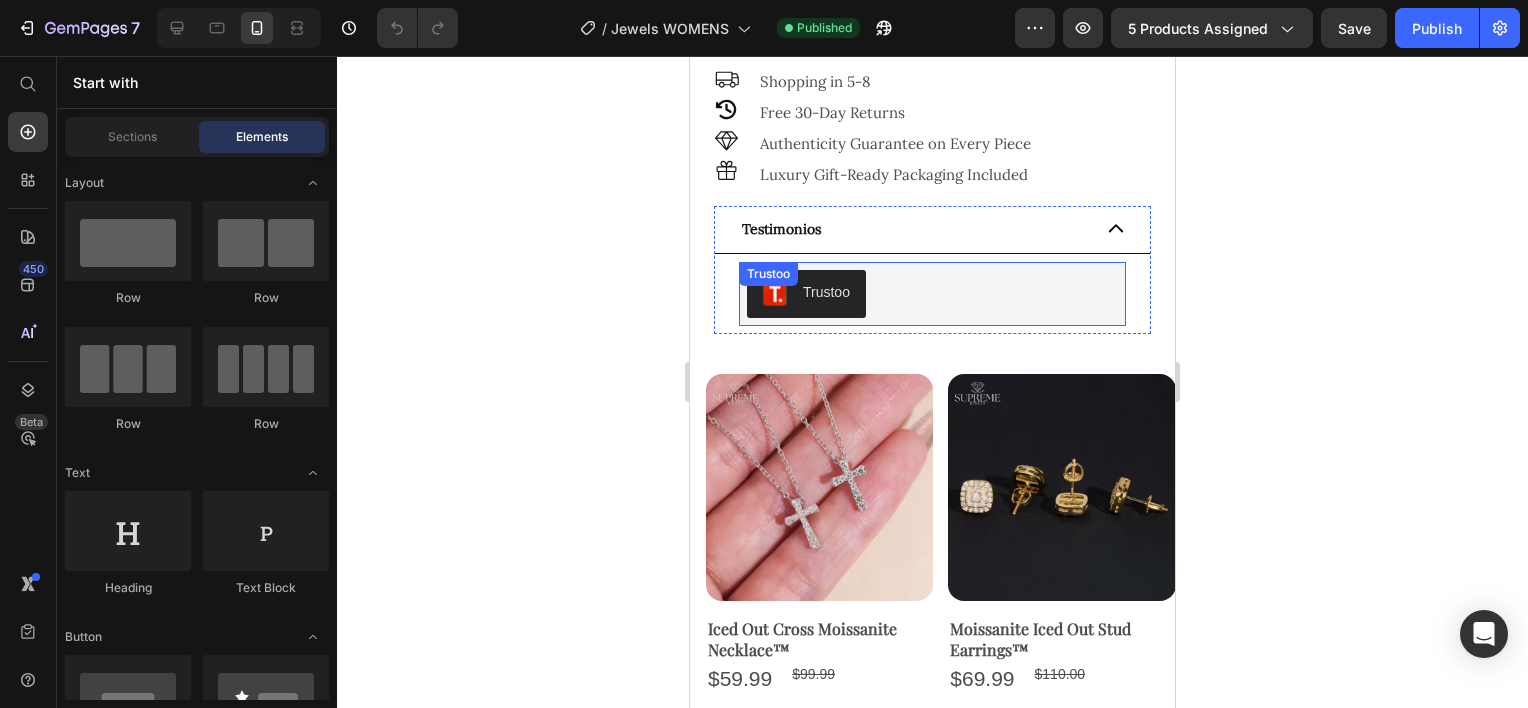 scroll, scrollTop: 1152, scrollLeft: 0, axis: vertical 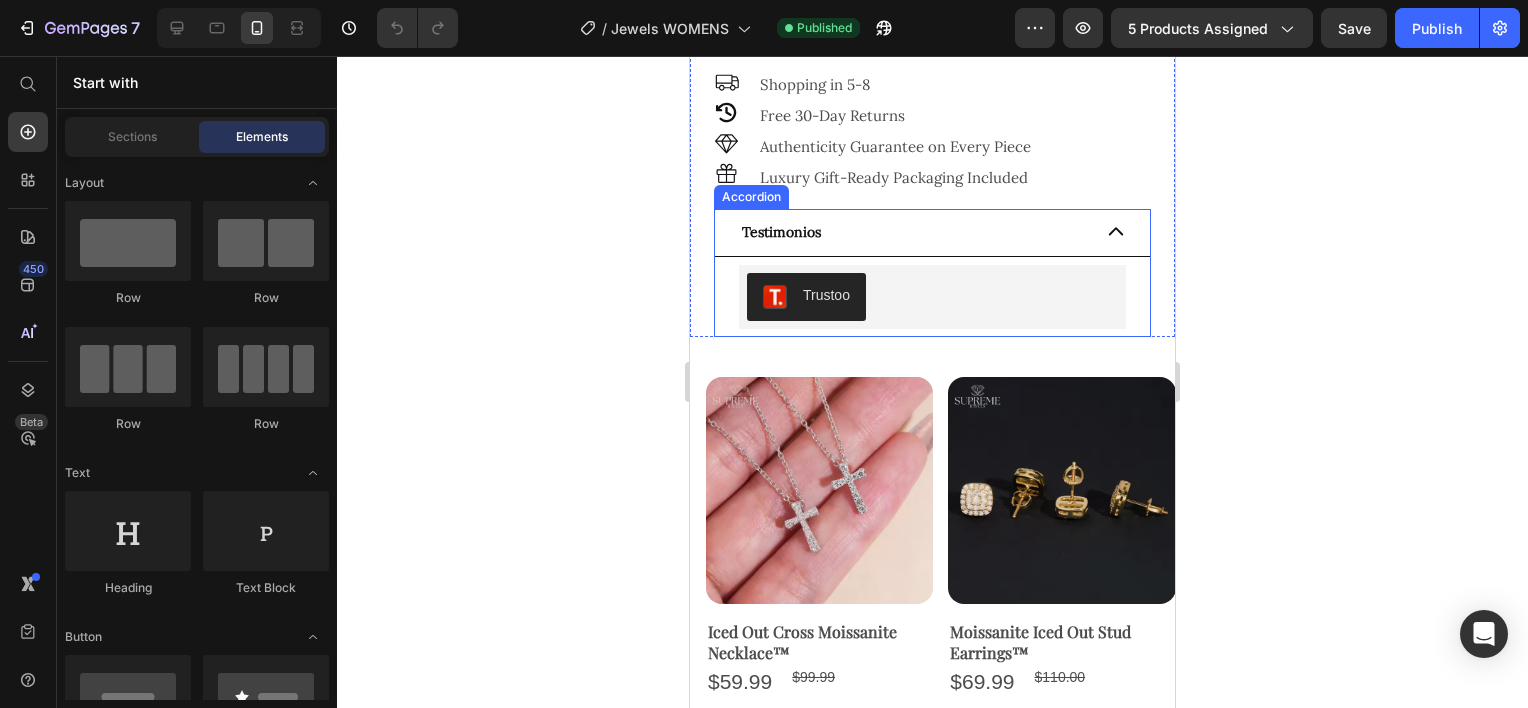 click on "Testimonios" at bounding box center [932, 233] 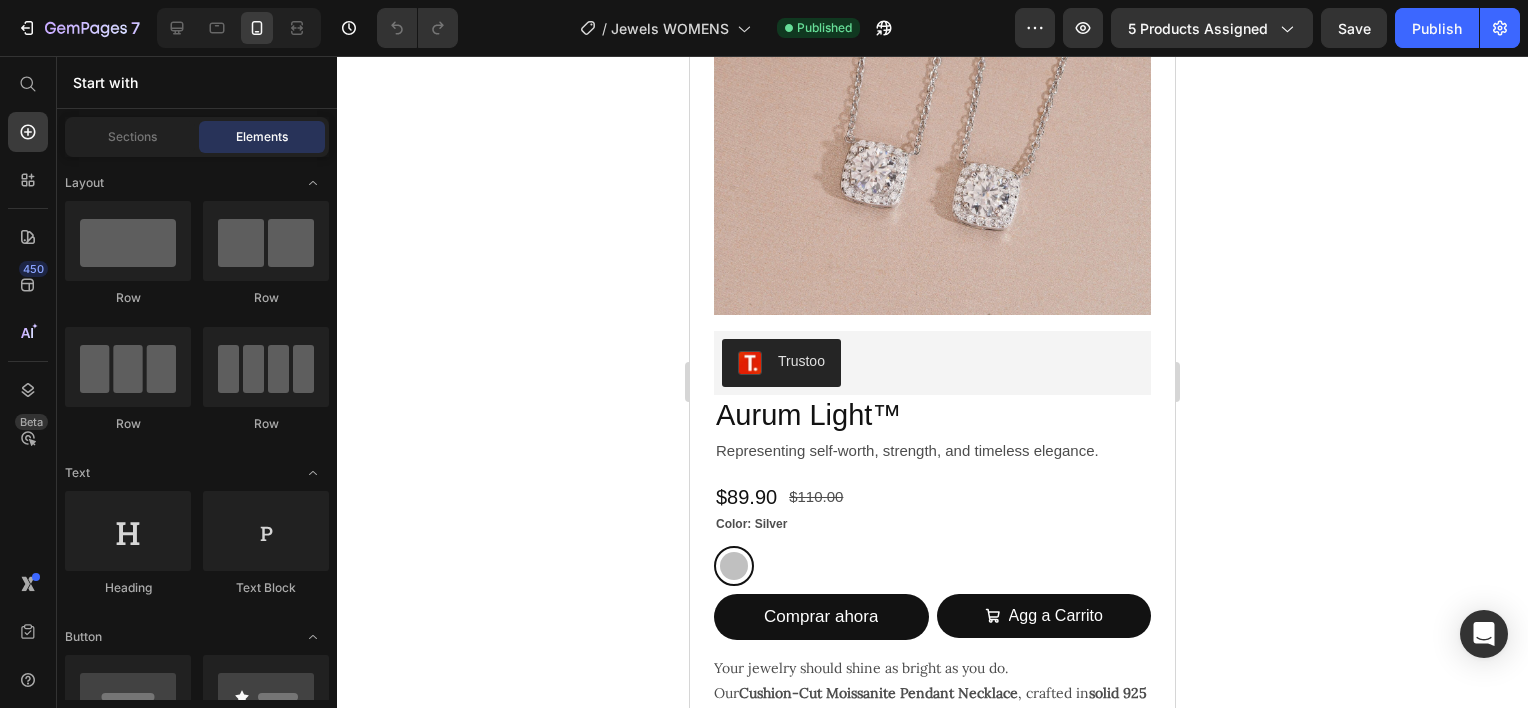 scroll, scrollTop: 178, scrollLeft: 0, axis: vertical 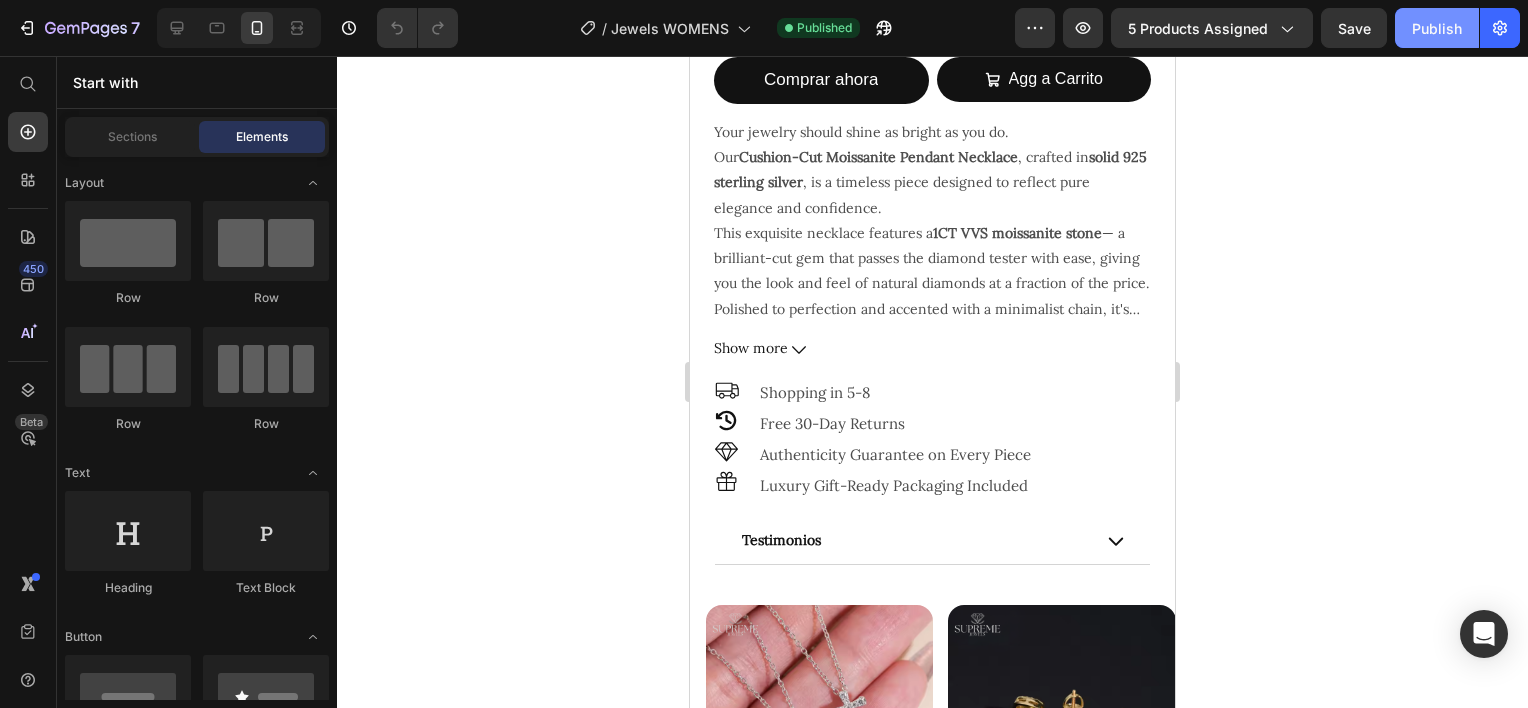 click on "Publish" at bounding box center [1437, 28] 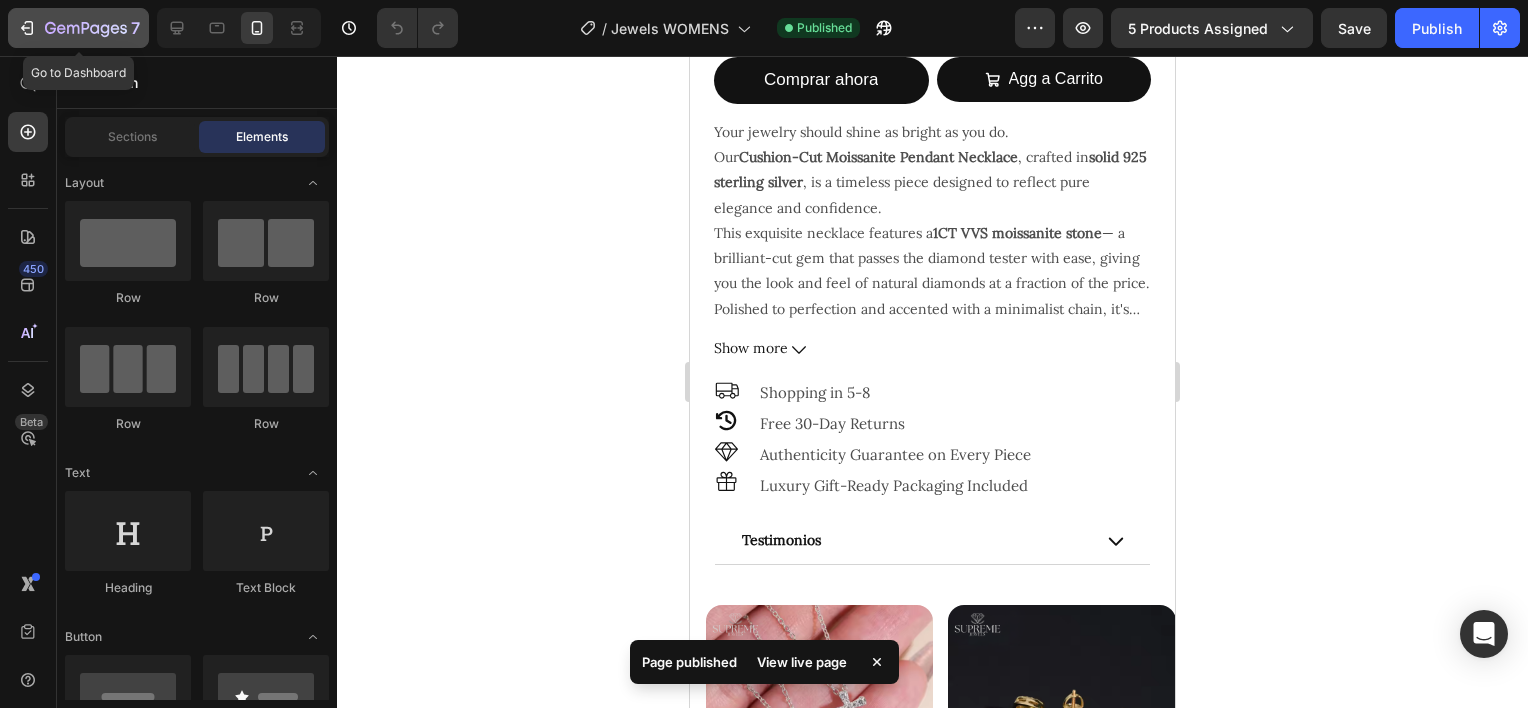 click on "7" 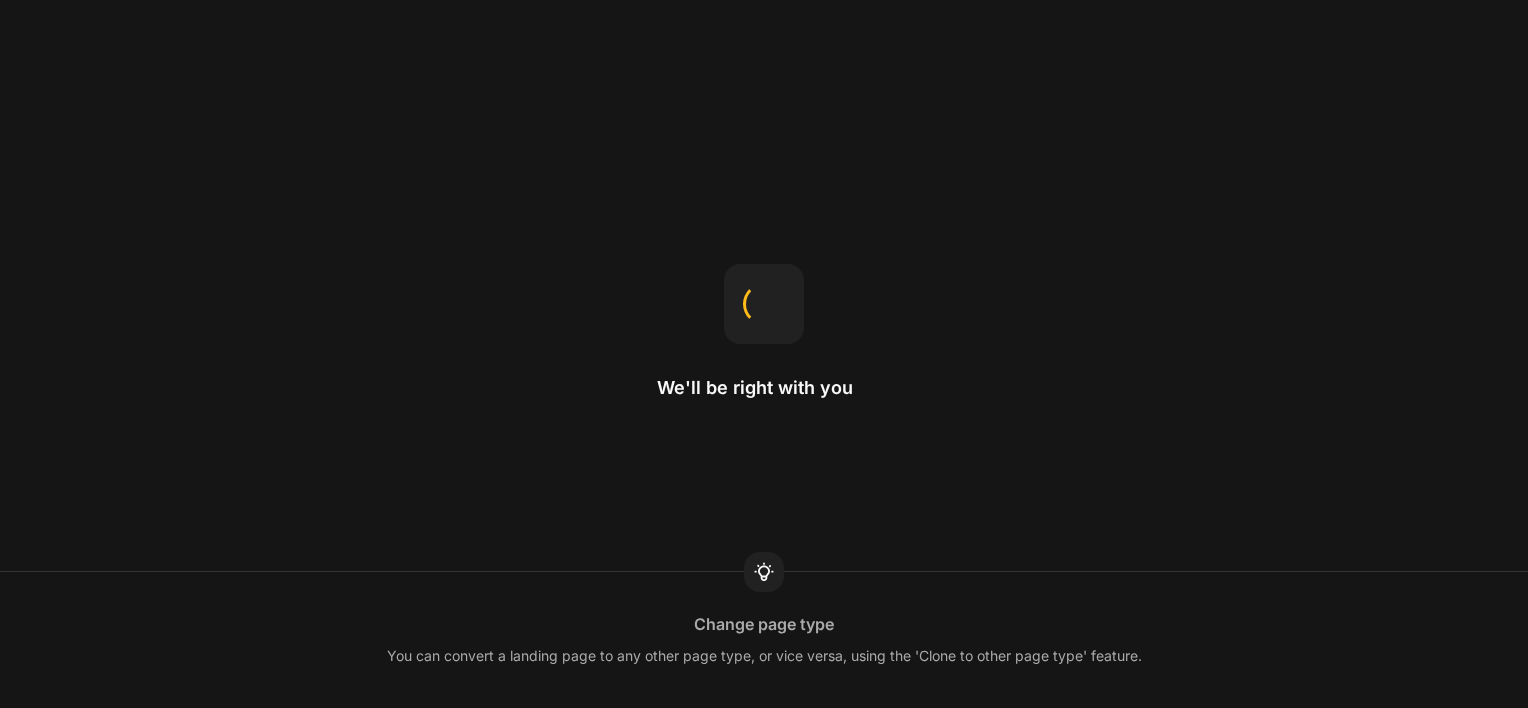 scroll, scrollTop: 0, scrollLeft: 0, axis: both 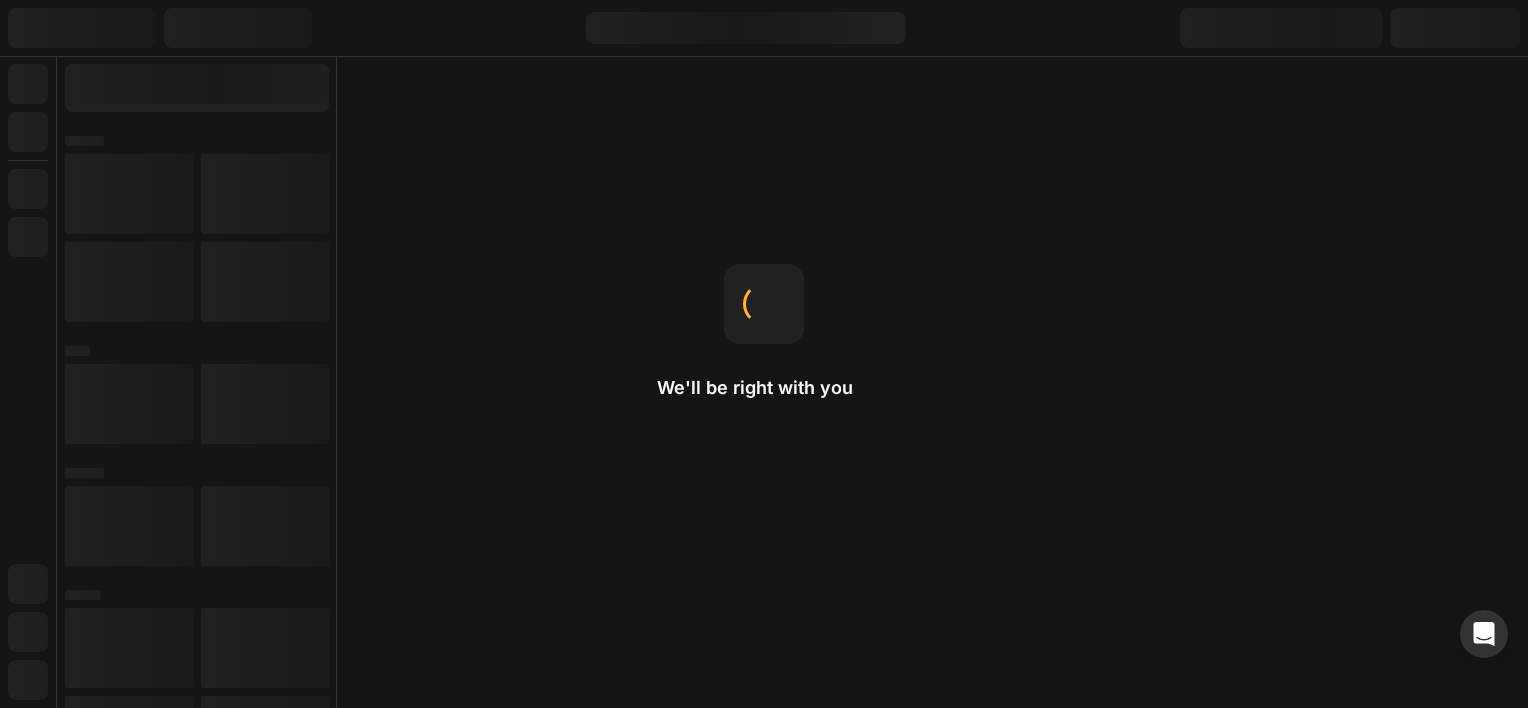 click at bounding box center [82, 28] 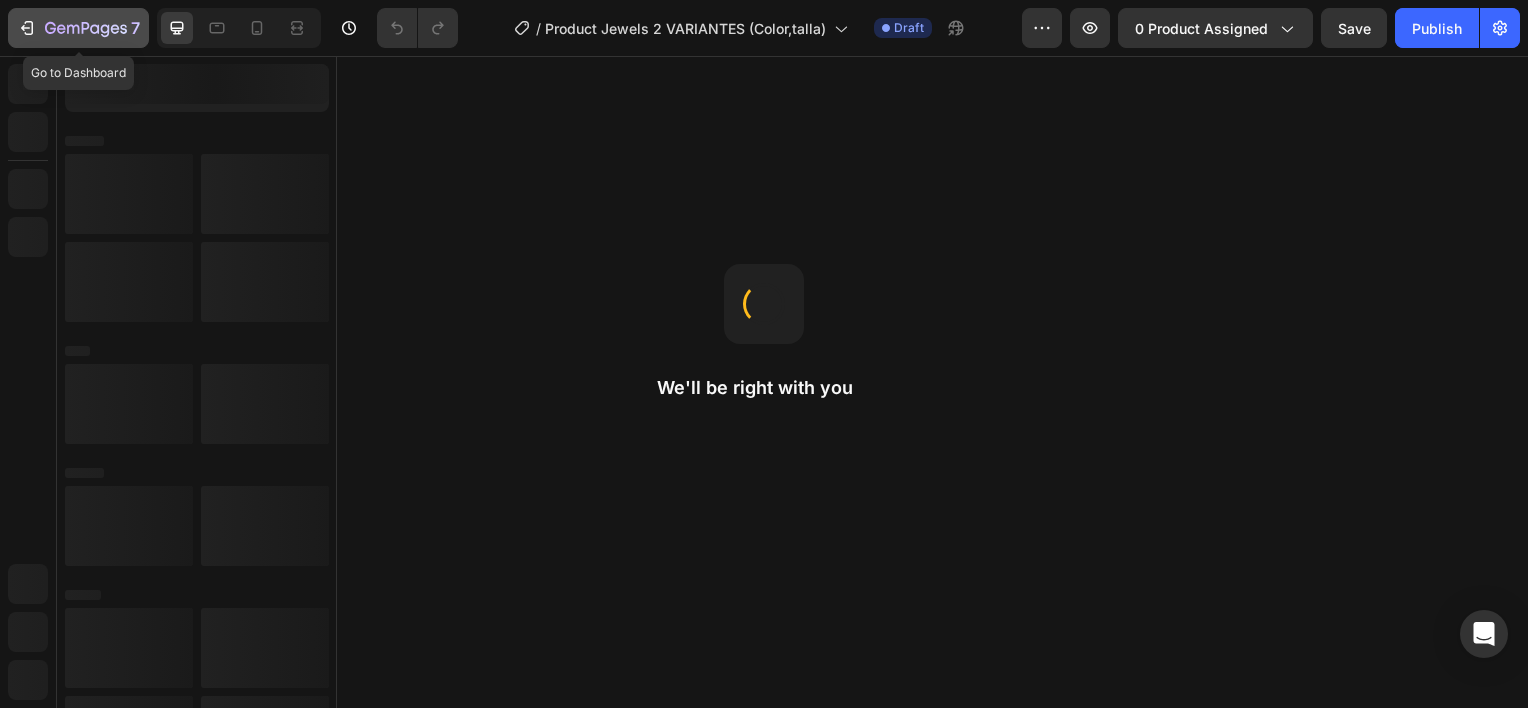 scroll, scrollTop: 0, scrollLeft: 0, axis: both 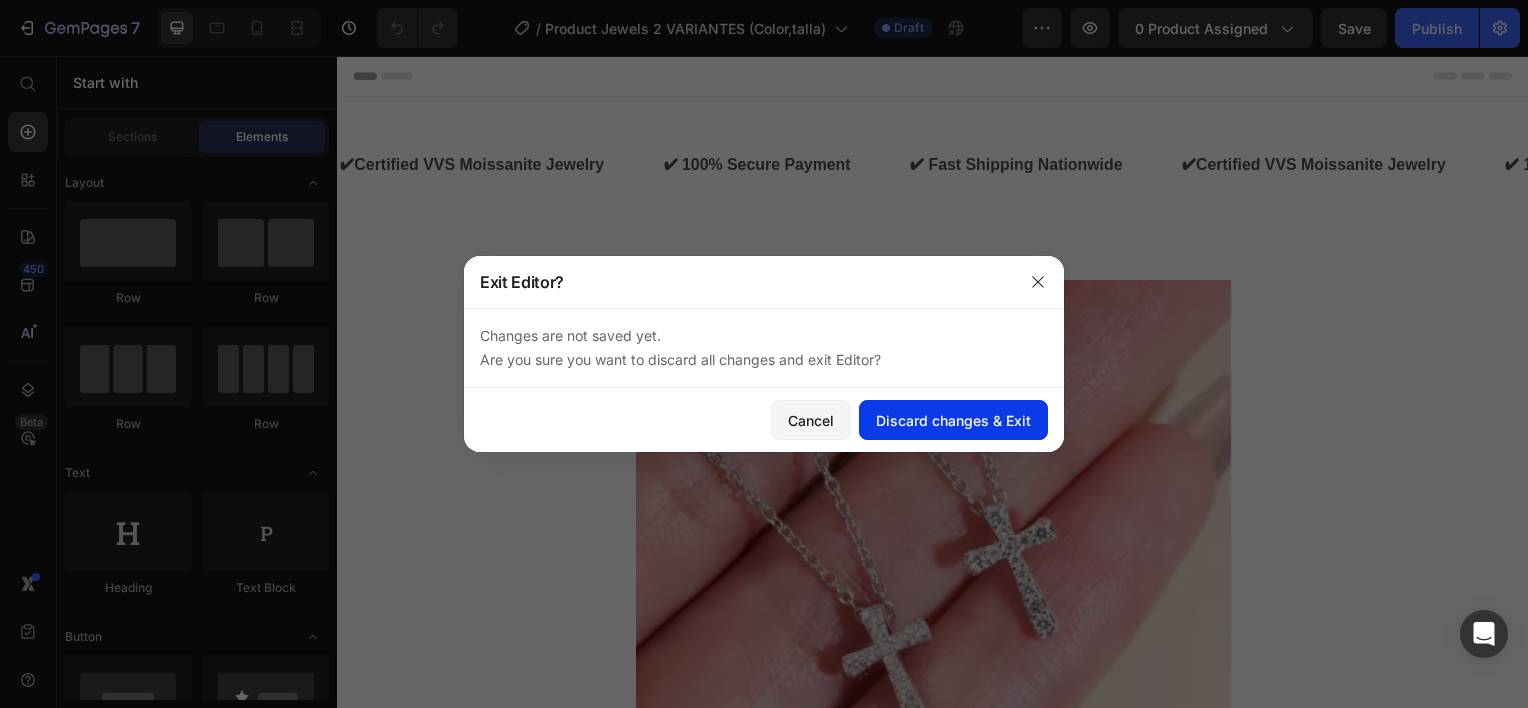 drag, startPoint x: 935, startPoint y: 396, endPoint x: 934, endPoint y: 413, distance: 17.029387 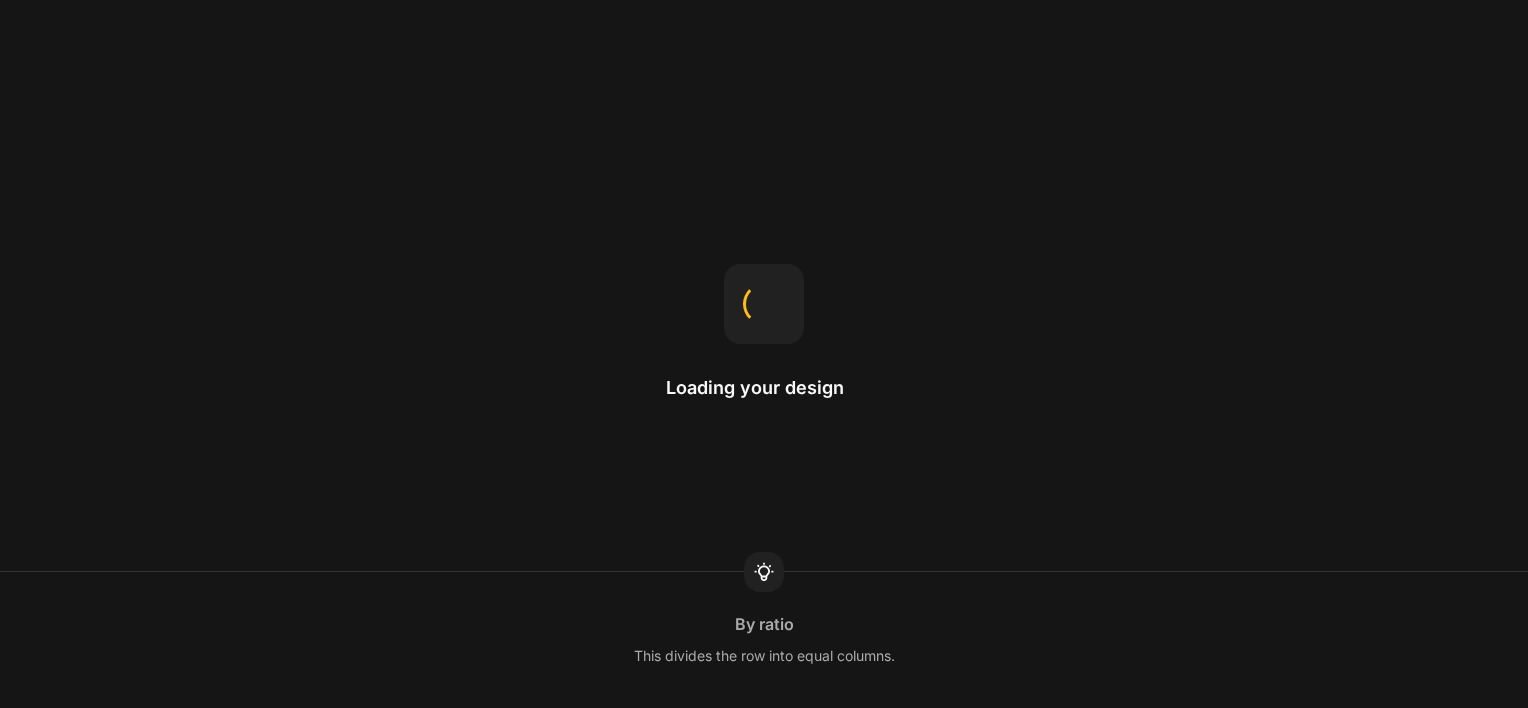 scroll, scrollTop: 0, scrollLeft: 0, axis: both 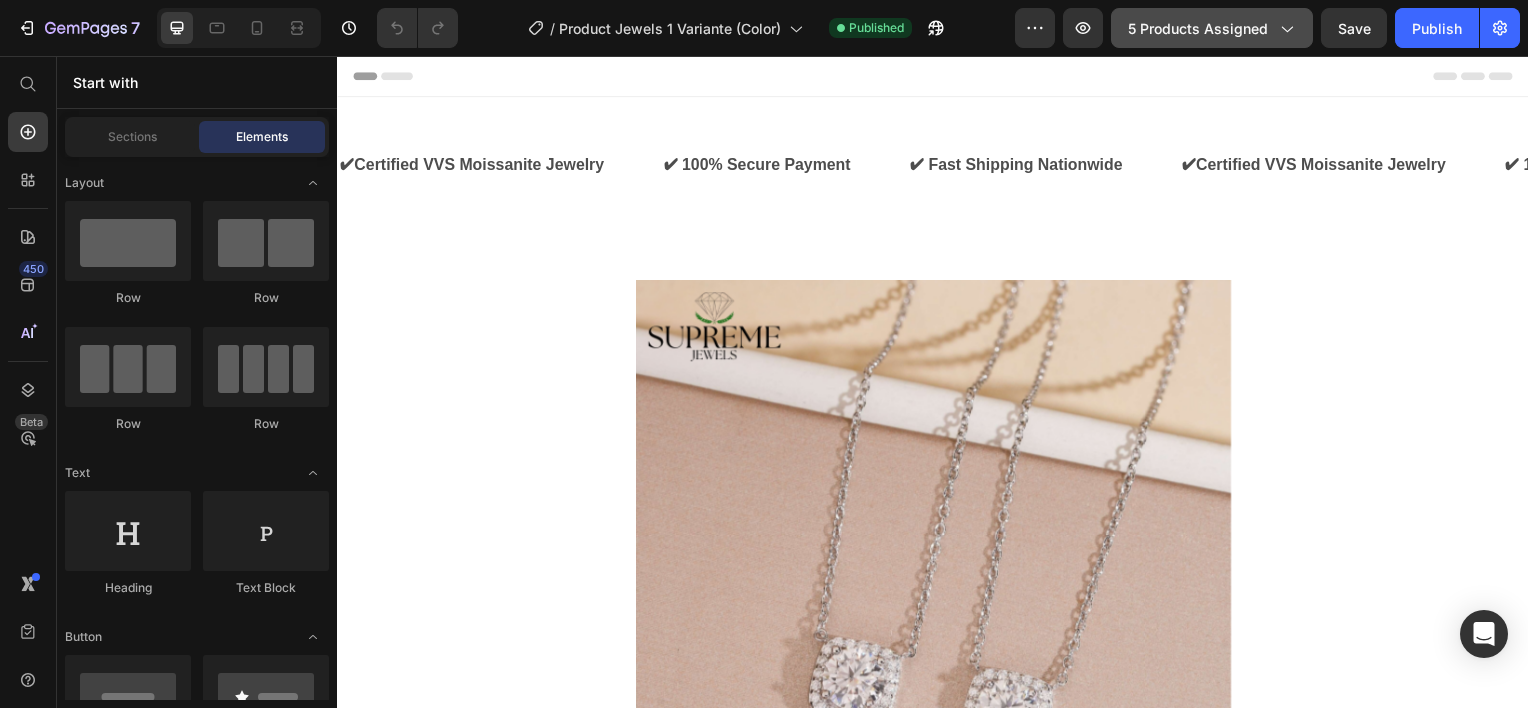 click on "5 products assigned" at bounding box center [1212, 28] 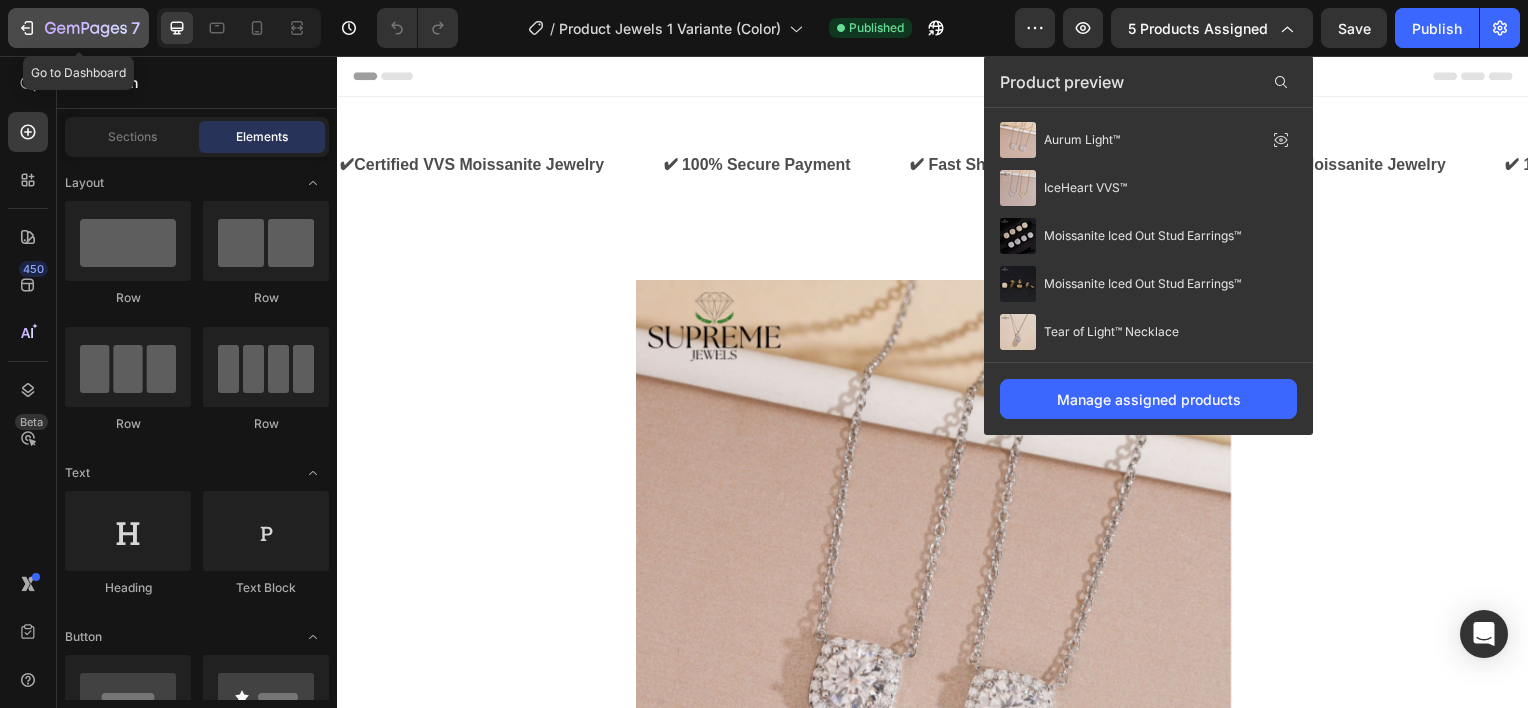 click 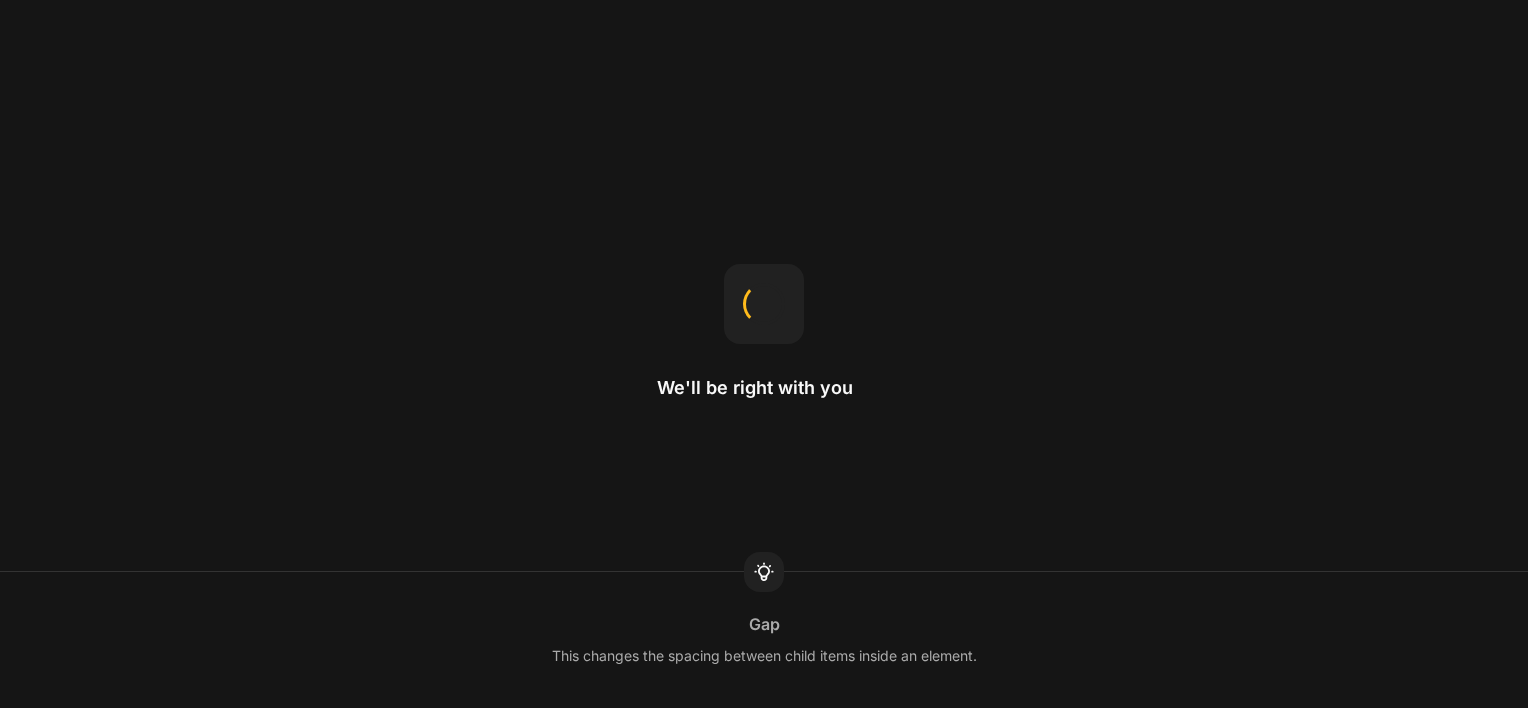 scroll, scrollTop: 0, scrollLeft: 0, axis: both 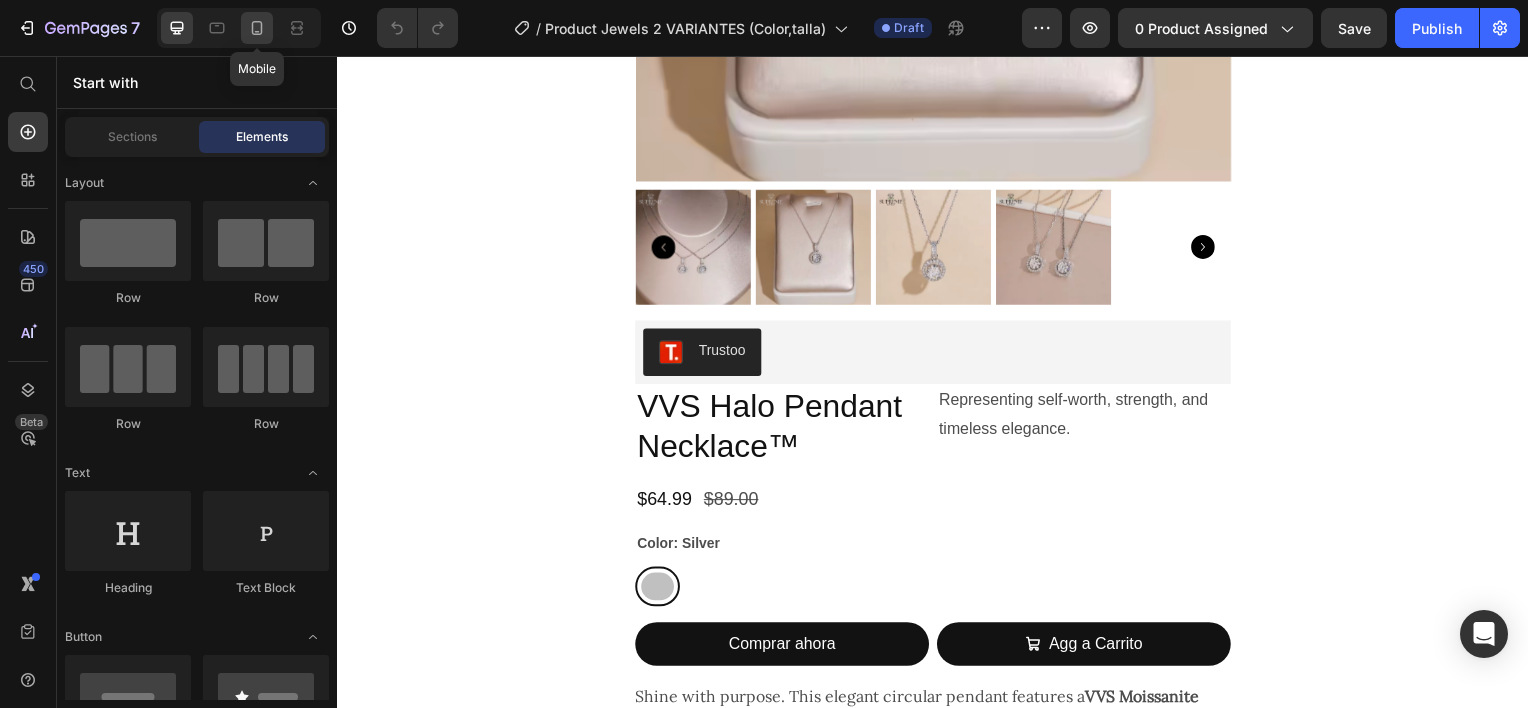 click 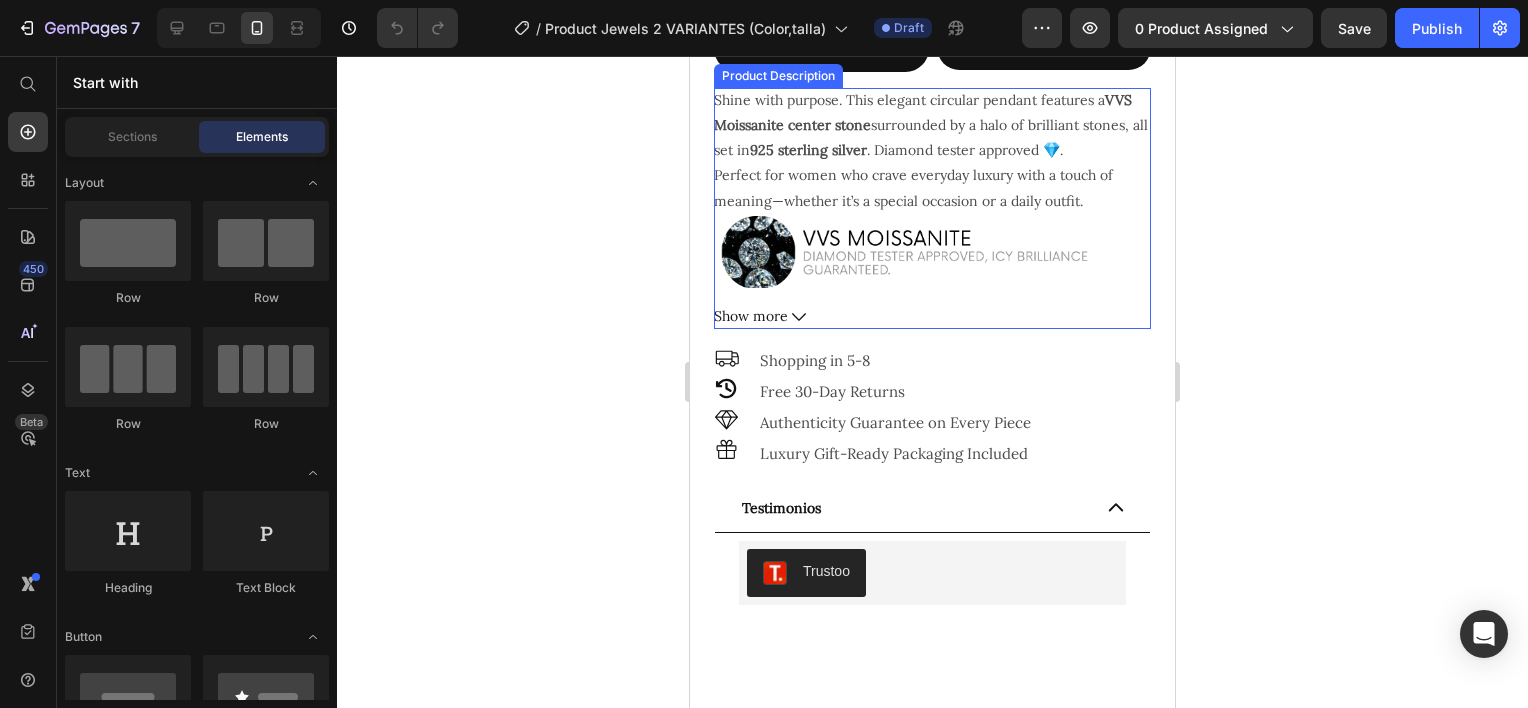scroll, scrollTop: 1000, scrollLeft: 0, axis: vertical 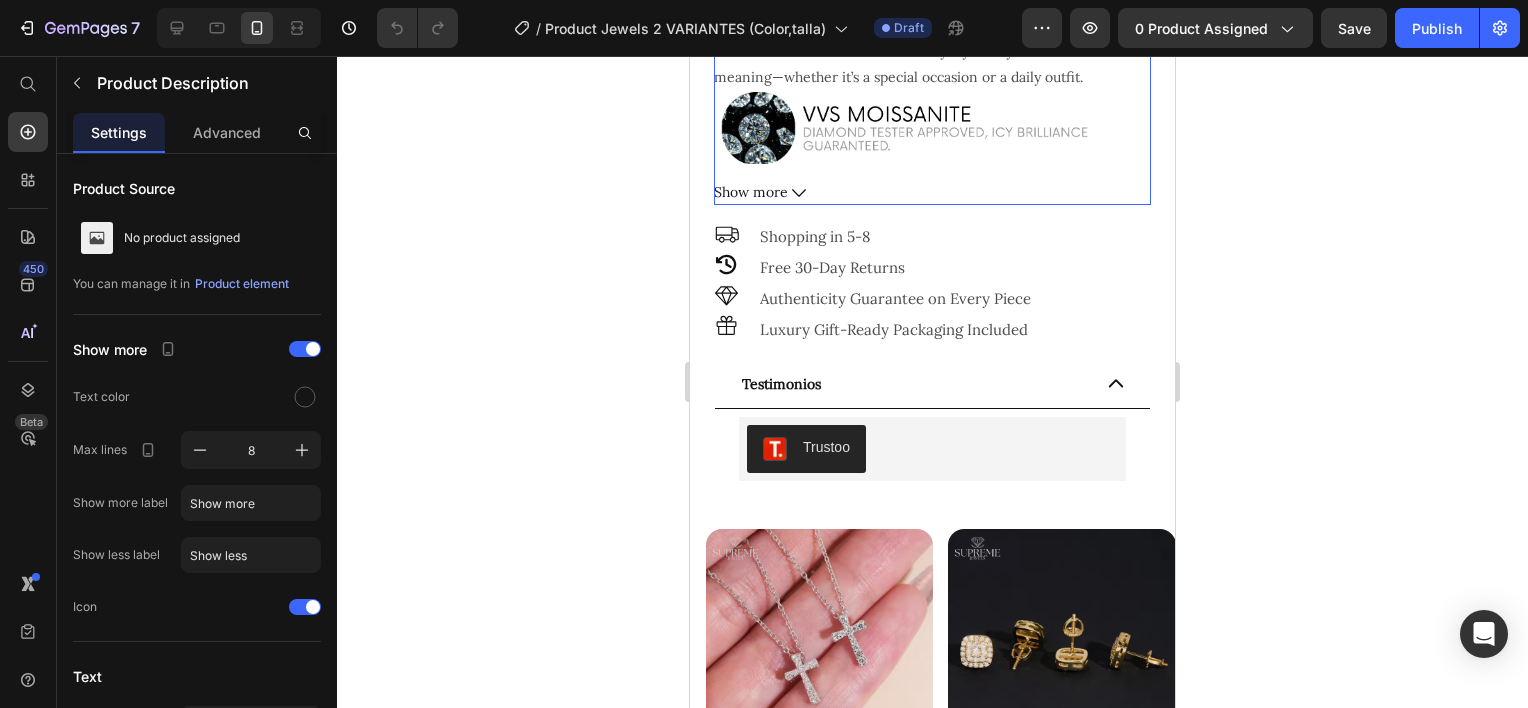 click on "Show more" at bounding box center (932, 192) 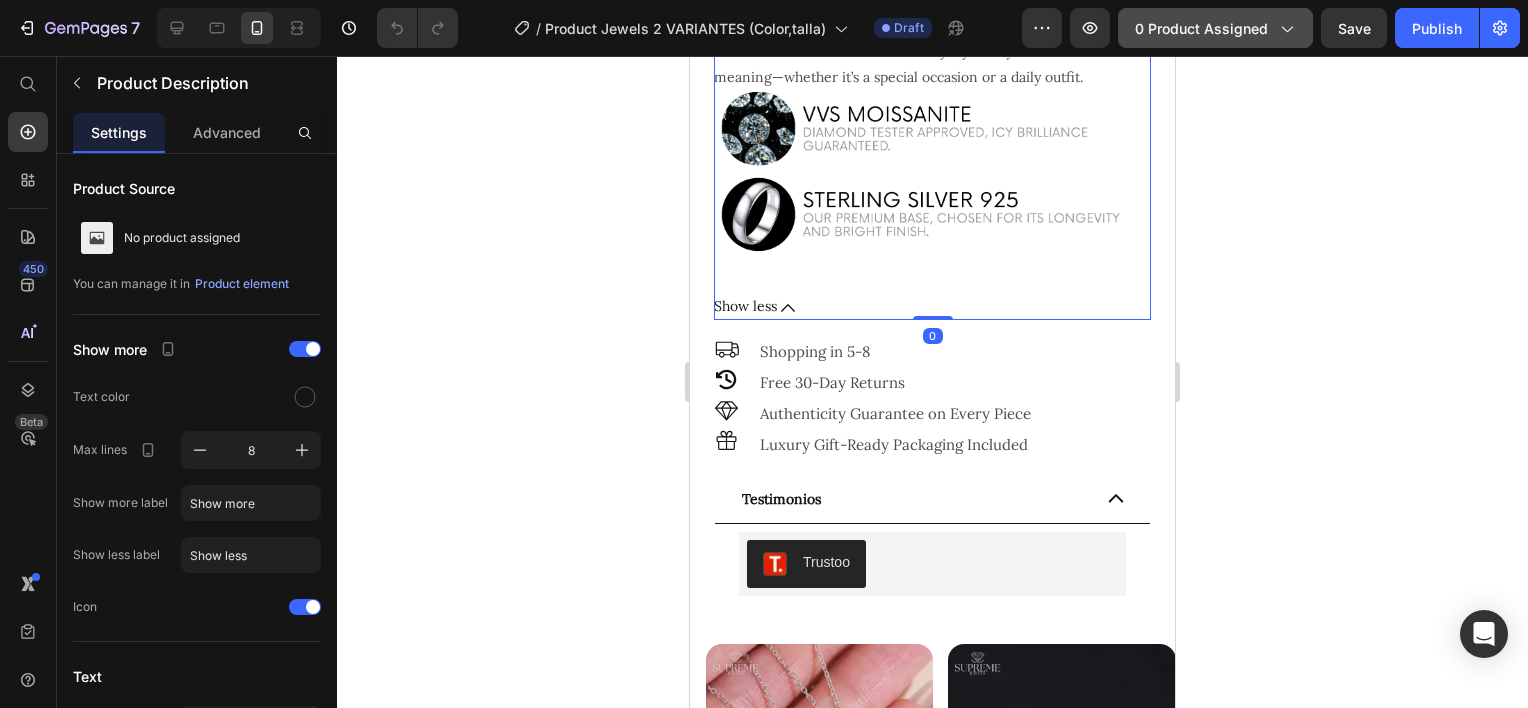 click on "0 product assigned" 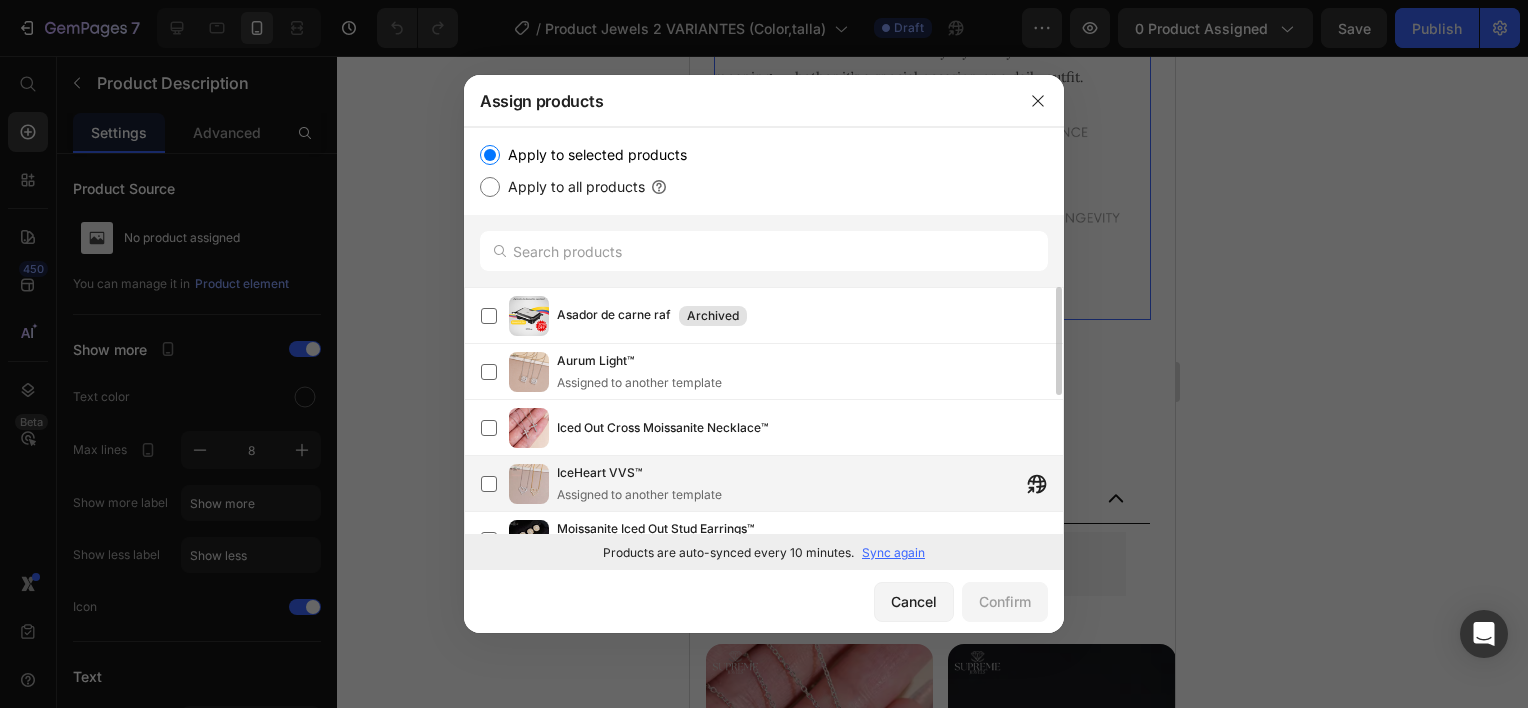 scroll, scrollTop: 312, scrollLeft: 0, axis: vertical 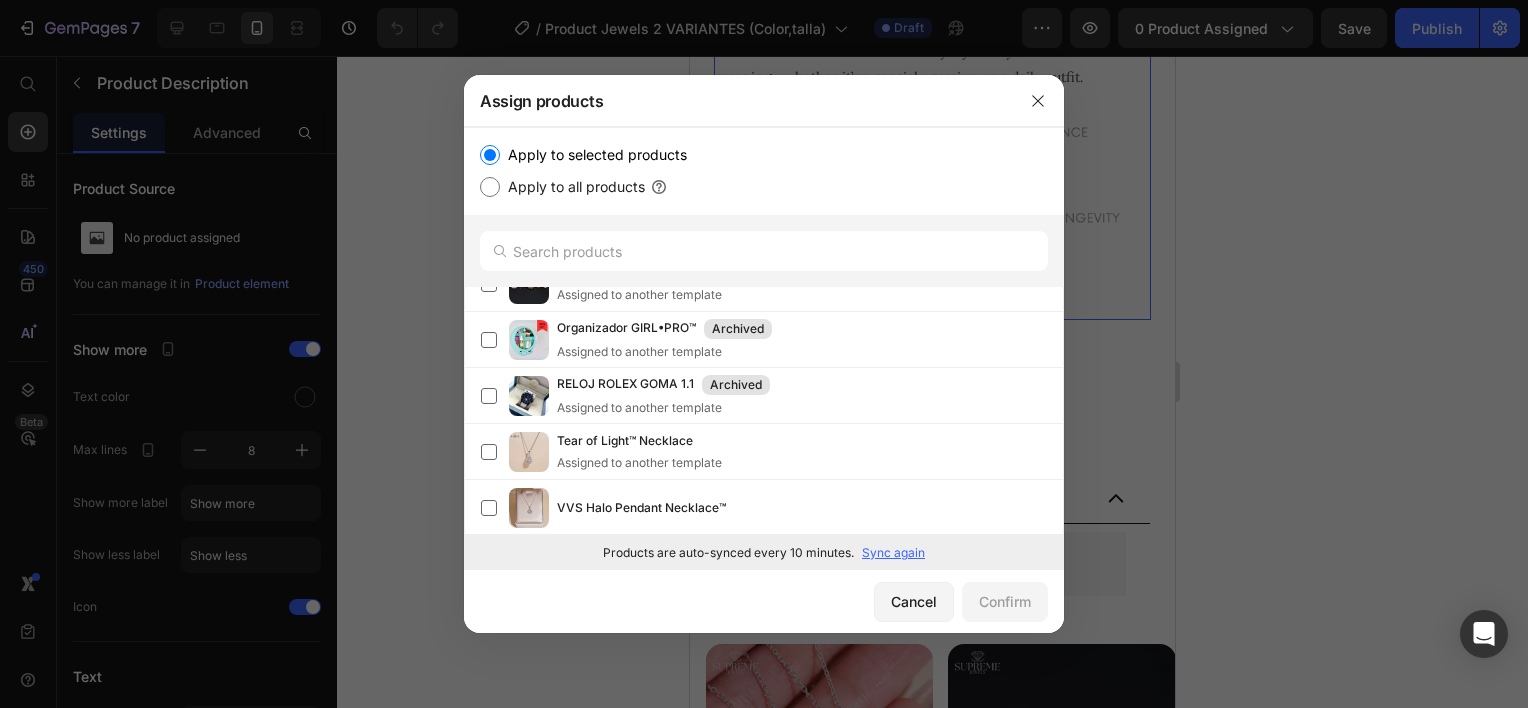 click on "Sync again" at bounding box center (893, 553) 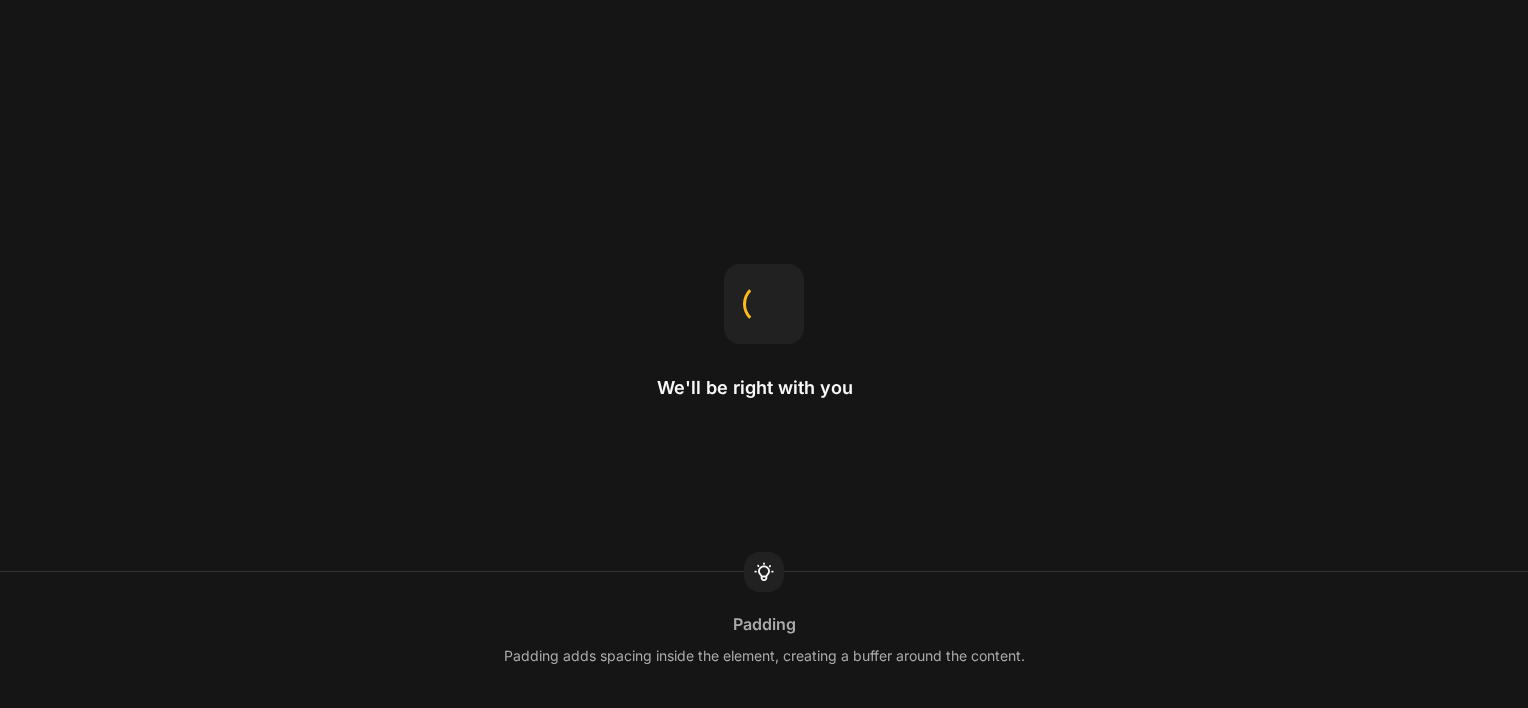 scroll, scrollTop: 0, scrollLeft: 0, axis: both 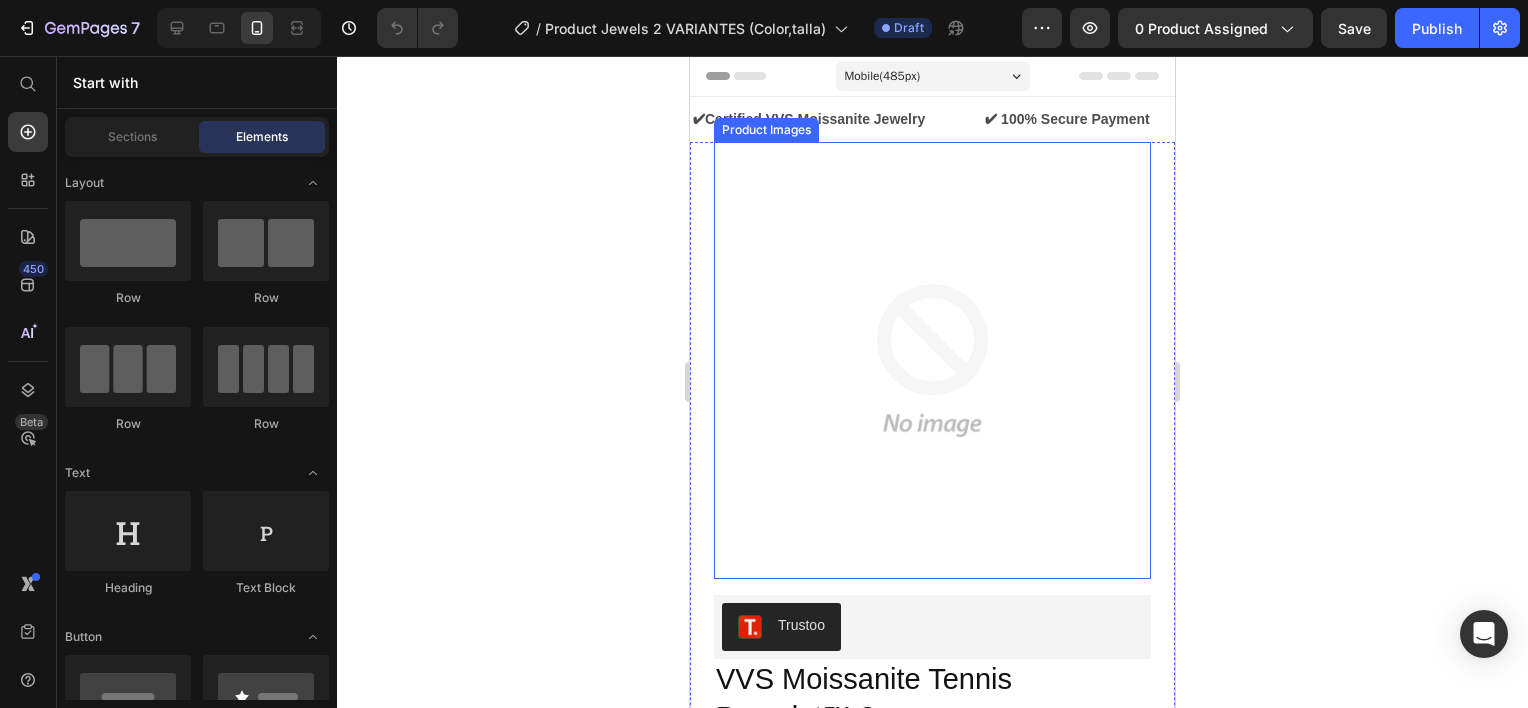 click at bounding box center (932, 360) 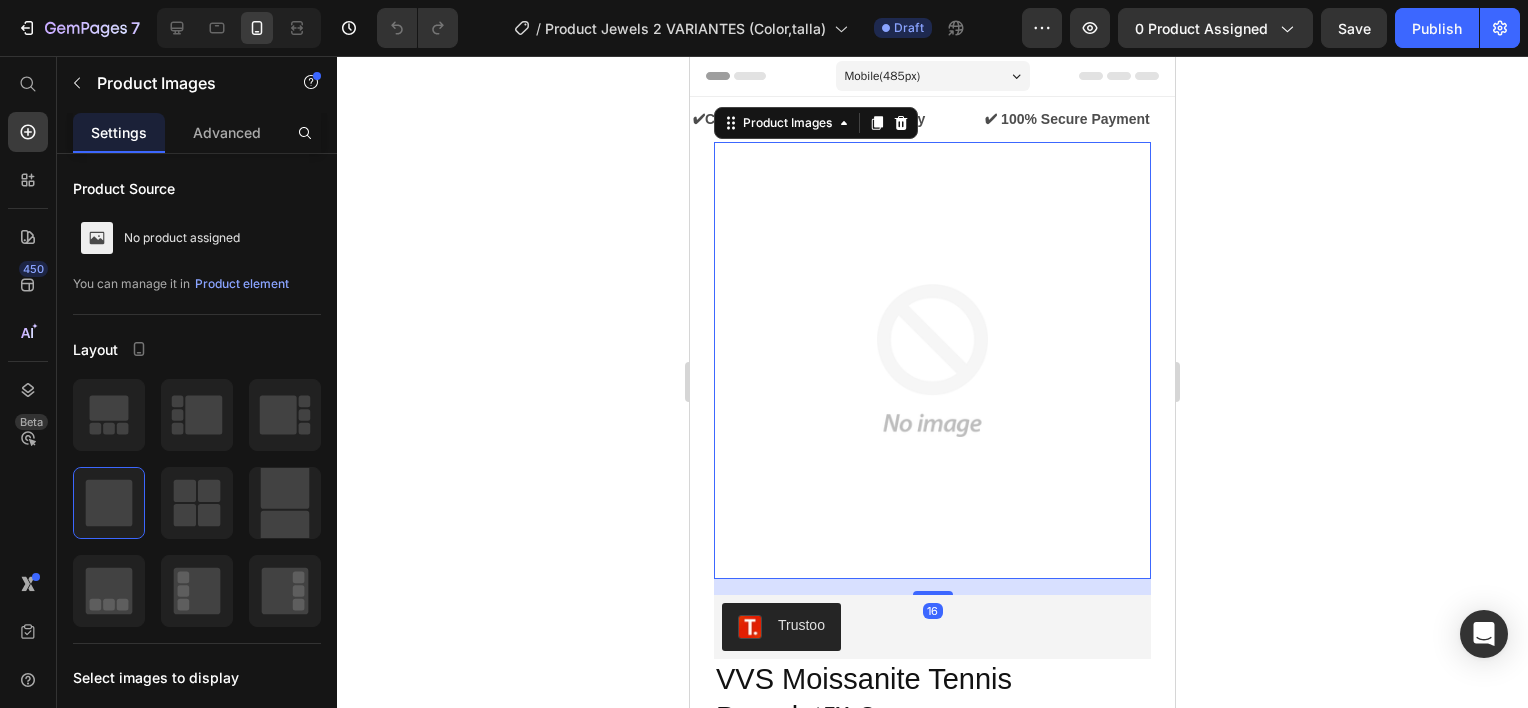 click on "16" at bounding box center [933, 611] 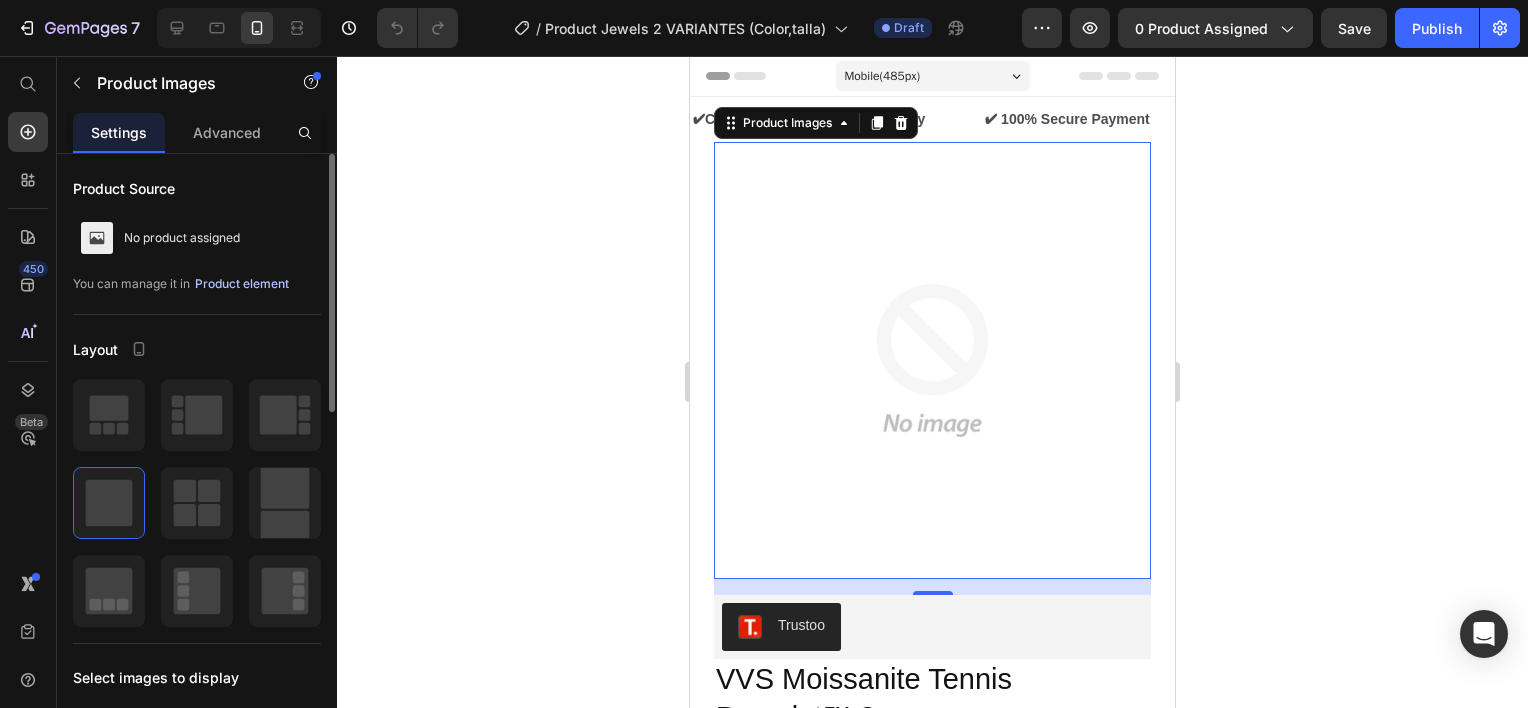 click on "Product element" at bounding box center (242, 284) 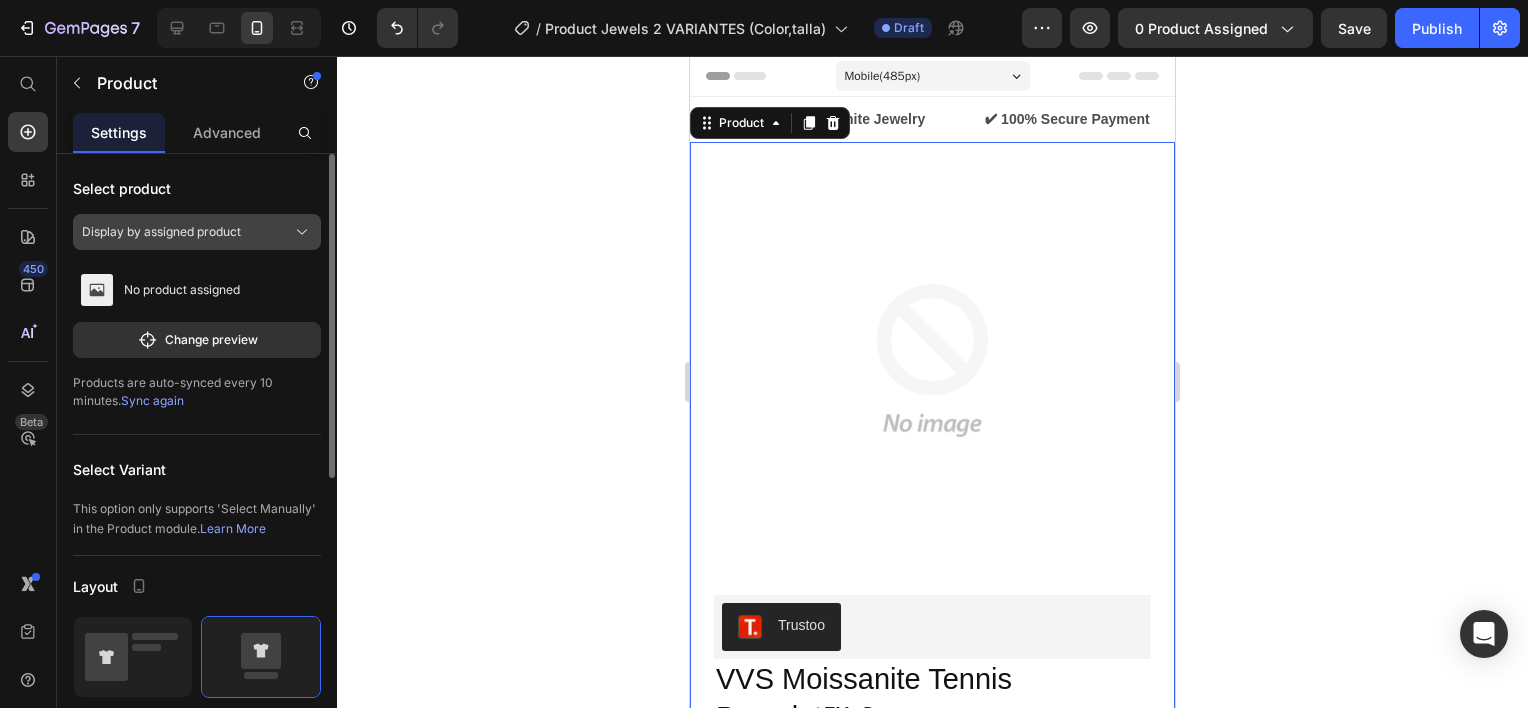 click on "Display by assigned product" at bounding box center [161, 232] 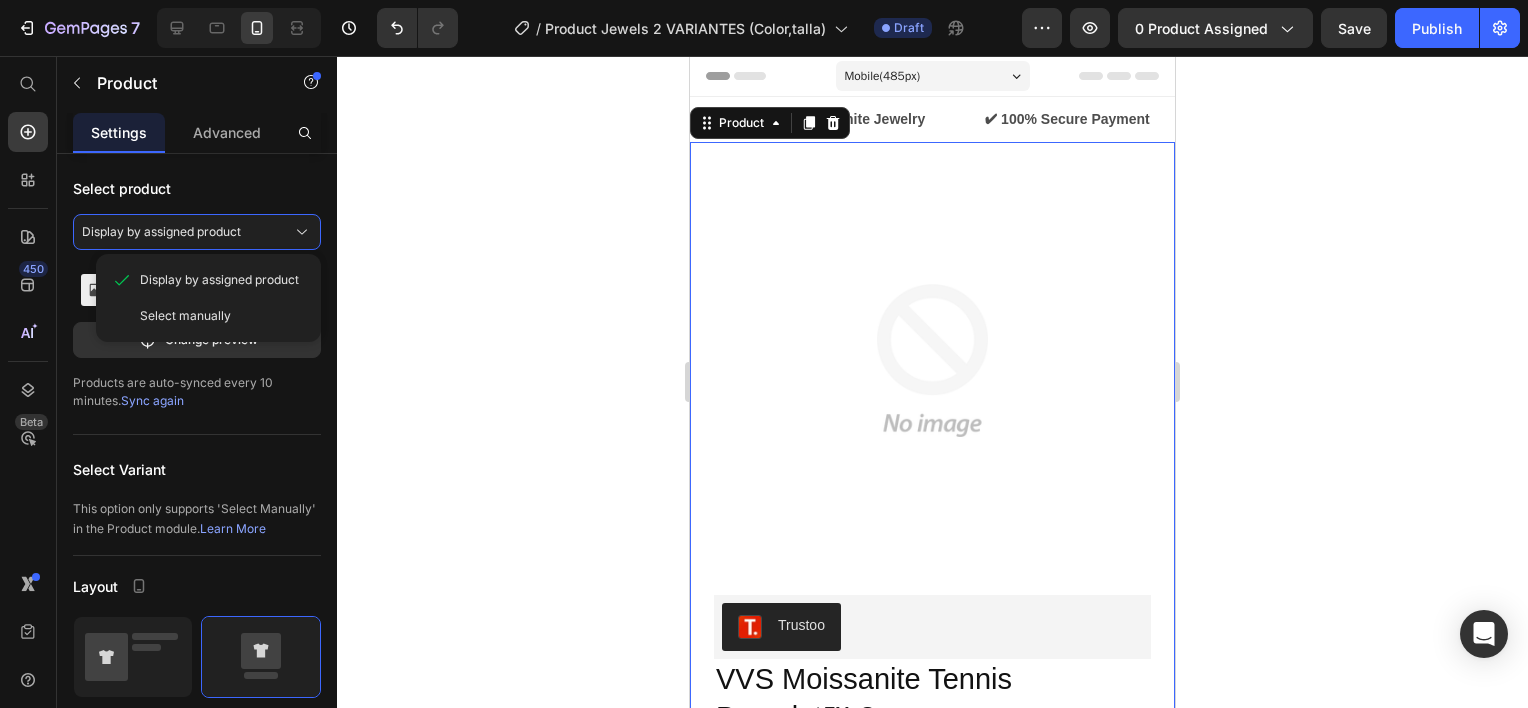 click 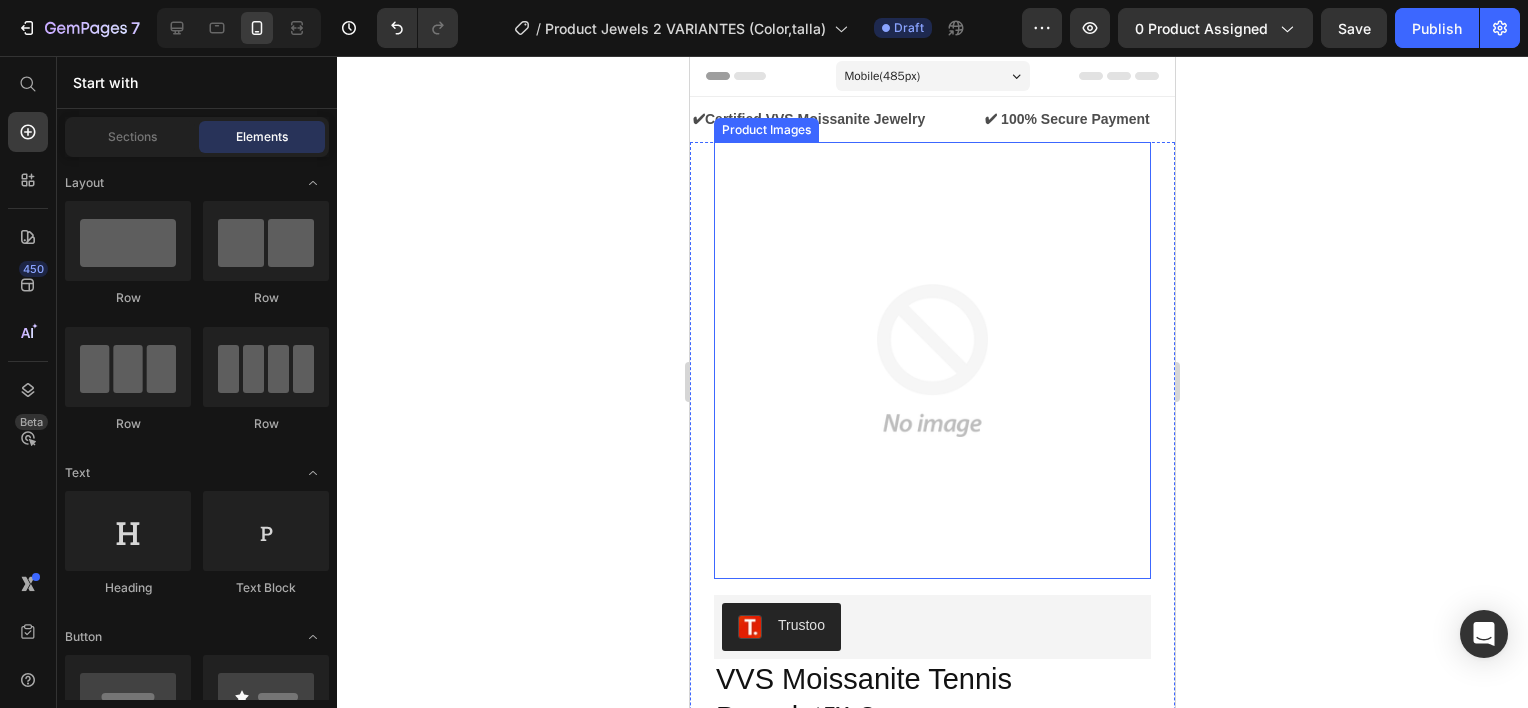 click at bounding box center [932, 360] 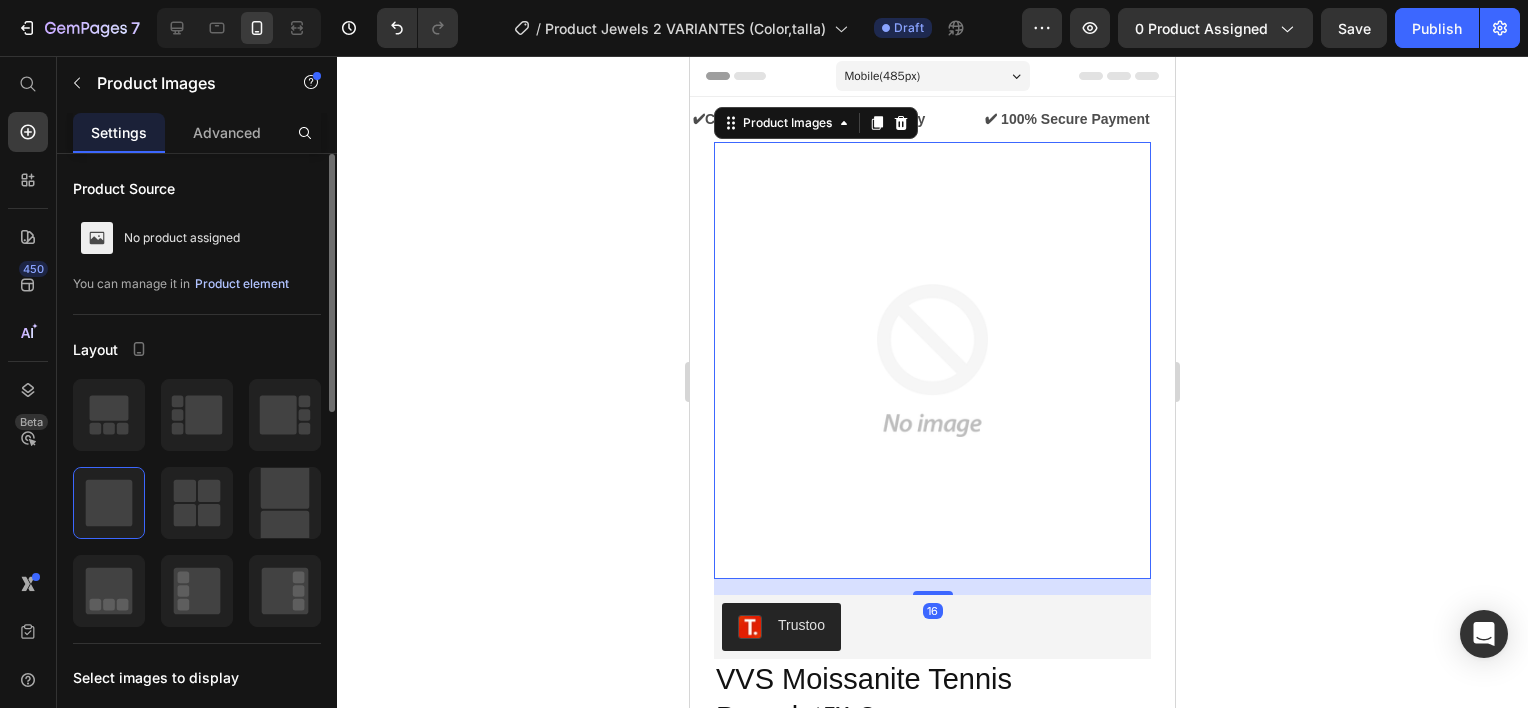 click on "Product element" at bounding box center (242, 284) 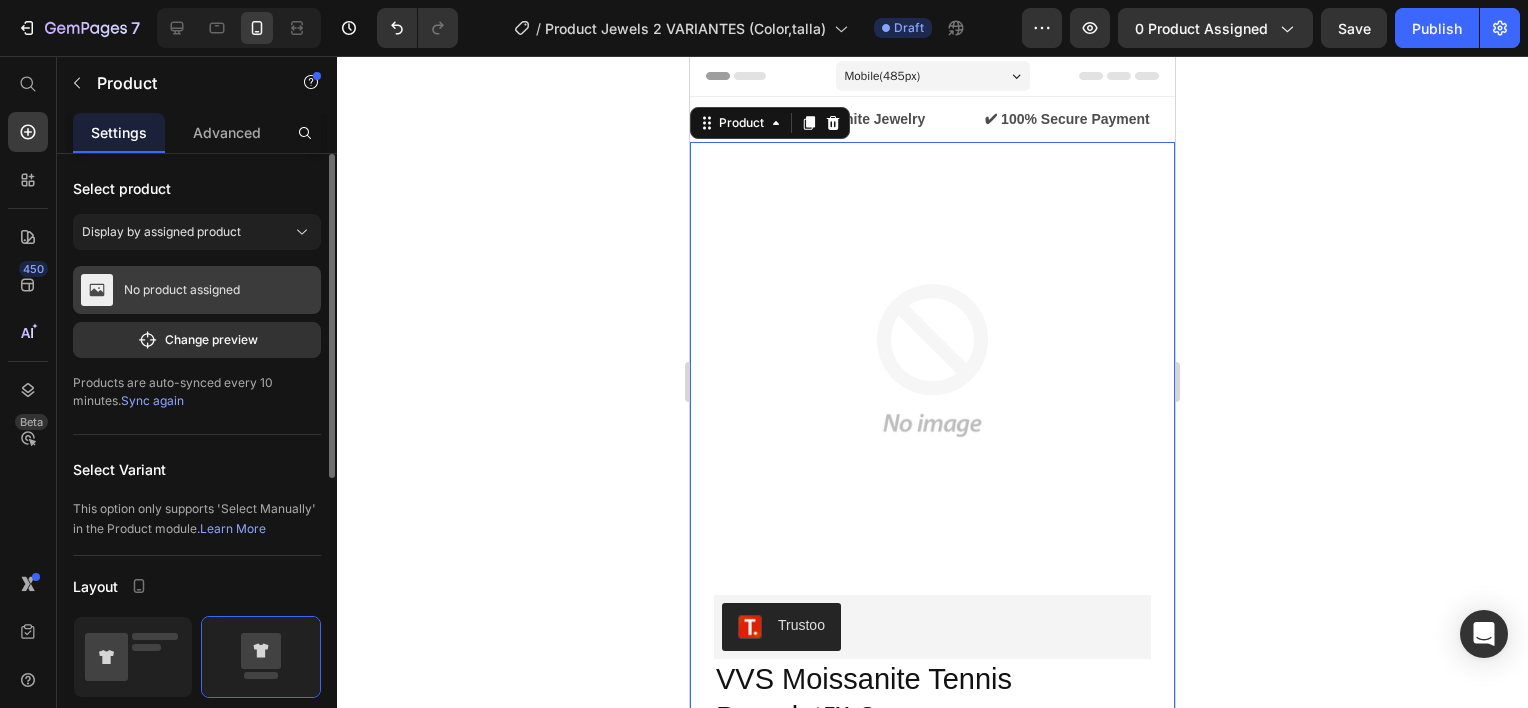 click on "No product assigned" at bounding box center (182, 290) 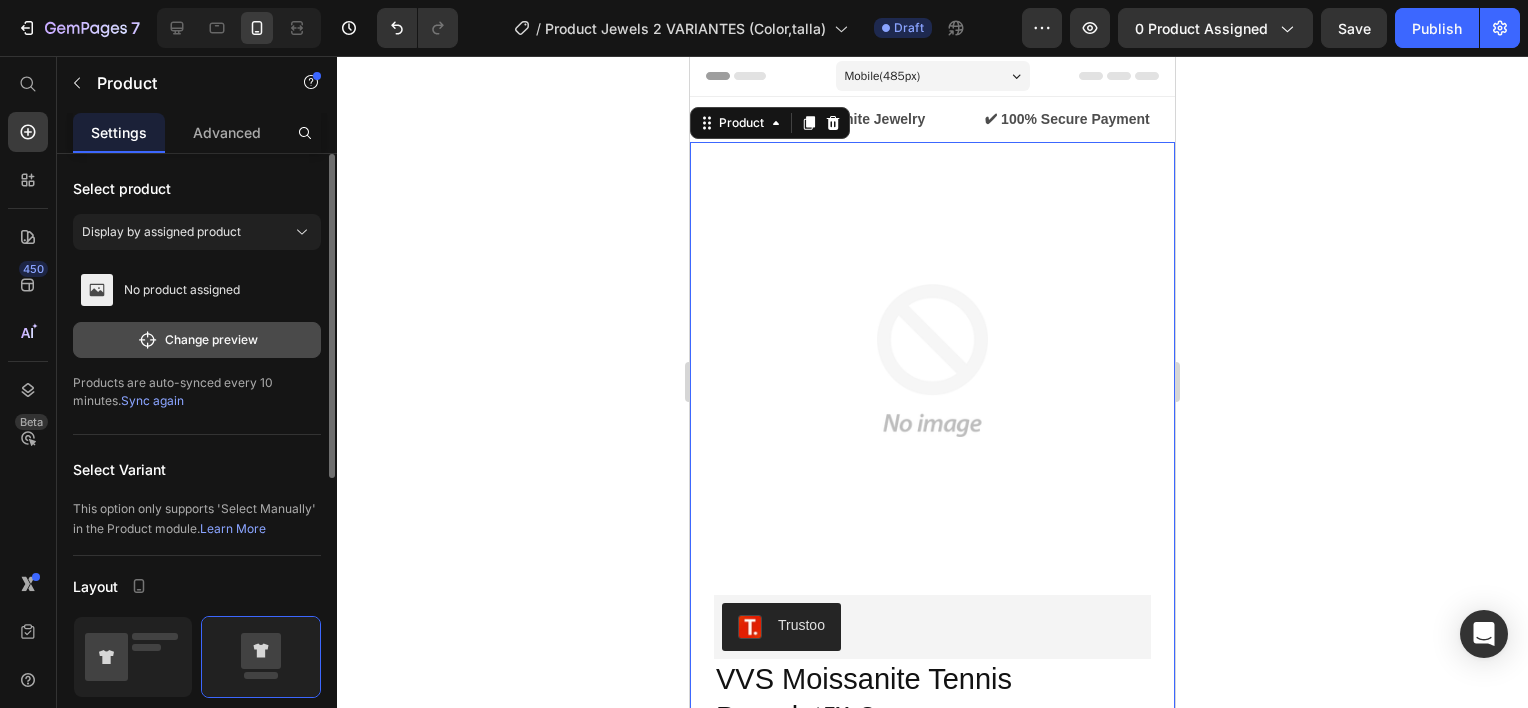 click on "Change preview" 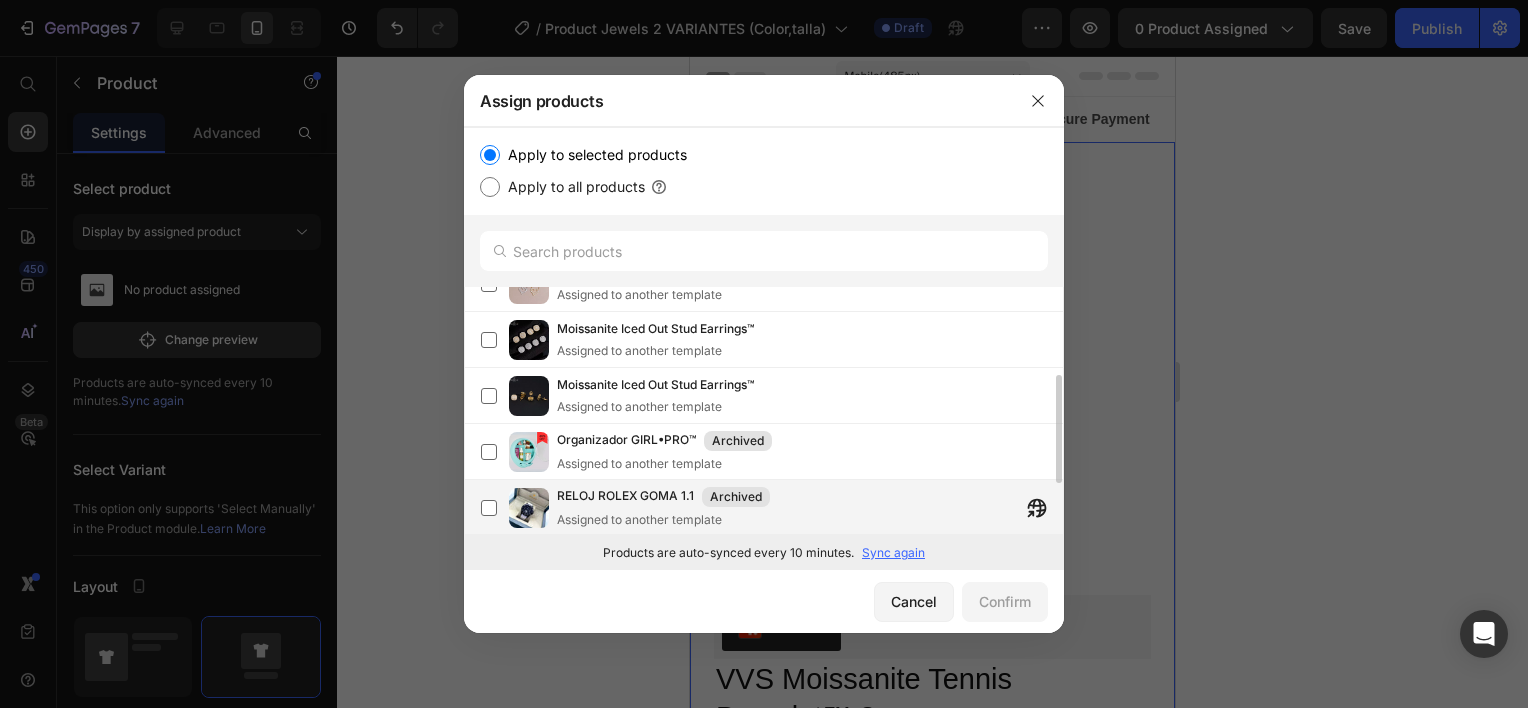 scroll, scrollTop: 368, scrollLeft: 0, axis: vertical 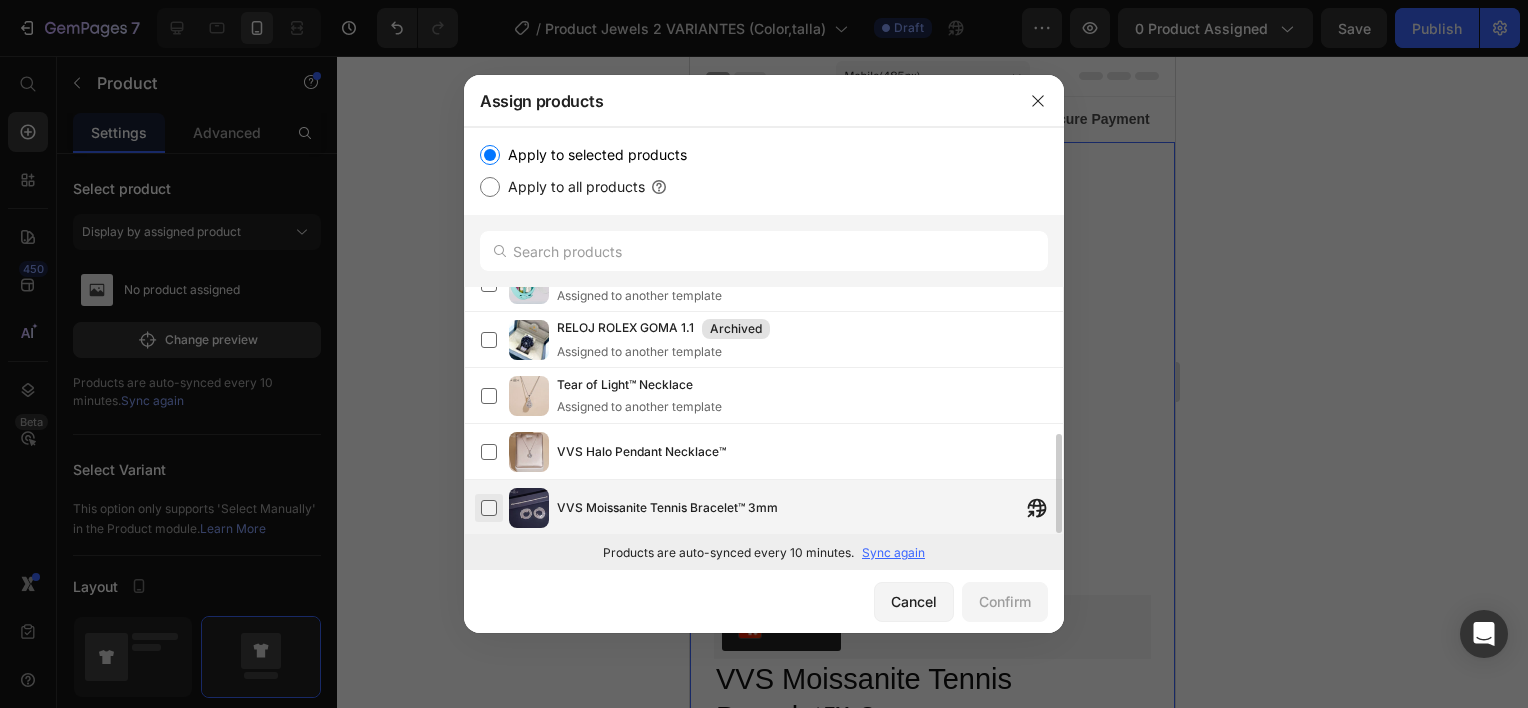 click at bounding box center (489, 508) 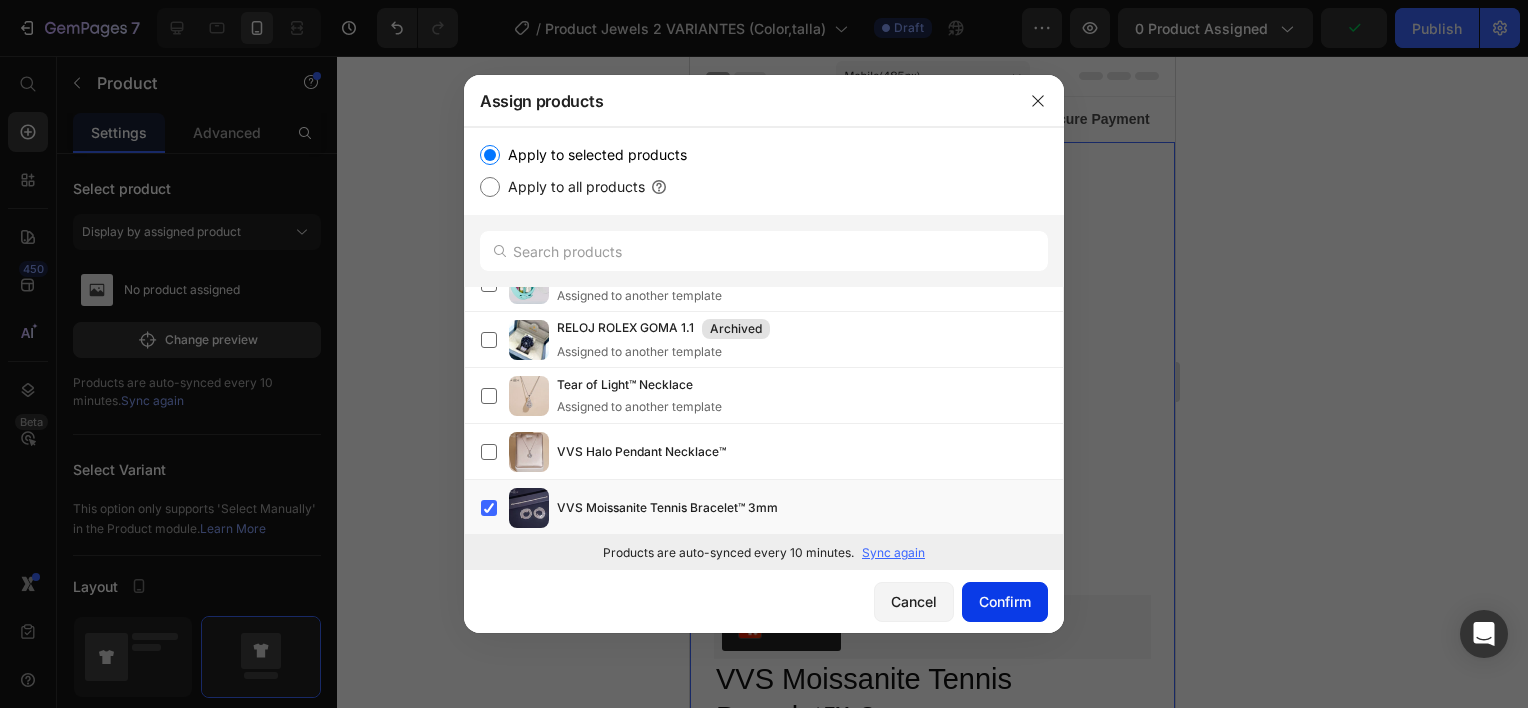 click on "Confirm" at bounding box center (1005, 601) 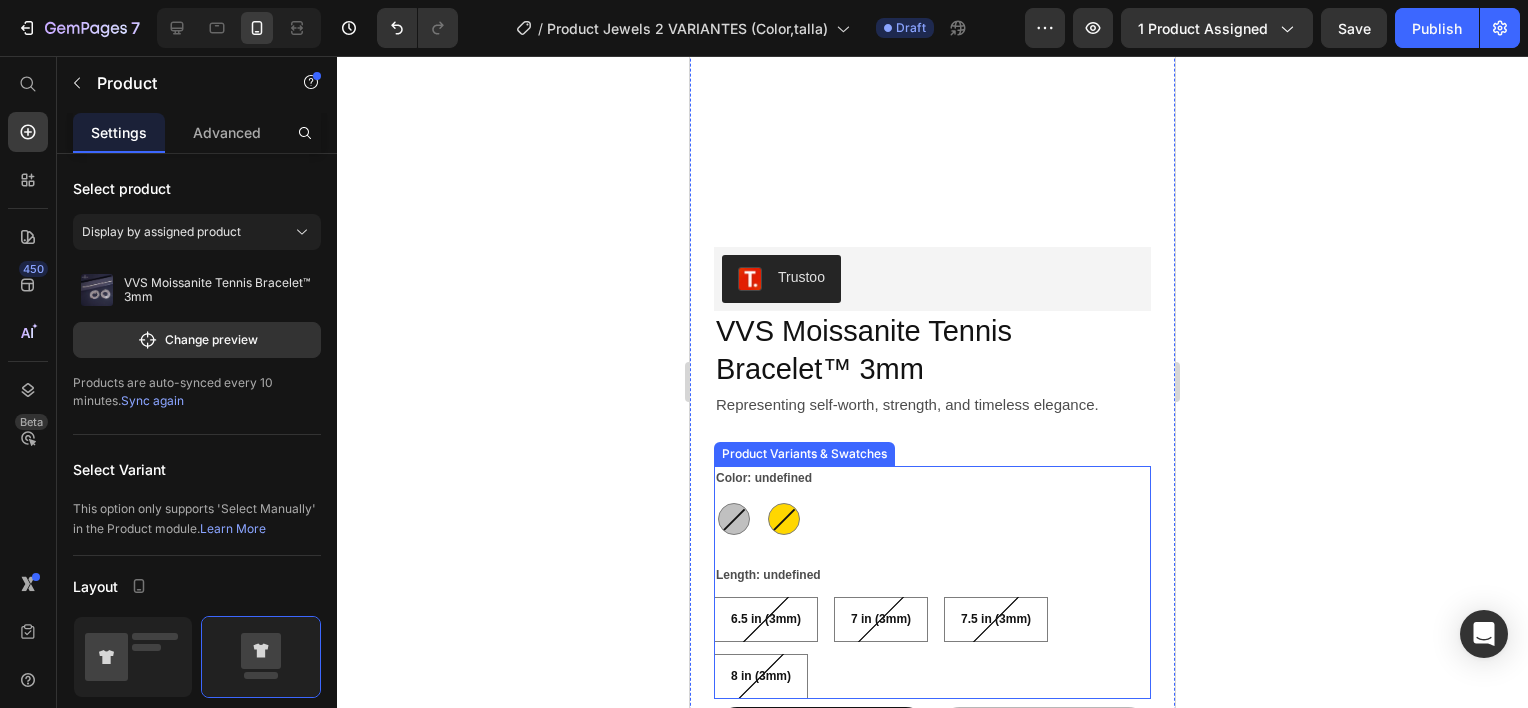 scroll, scrollTop: 400, scrollLeft: 0, axis: vertical 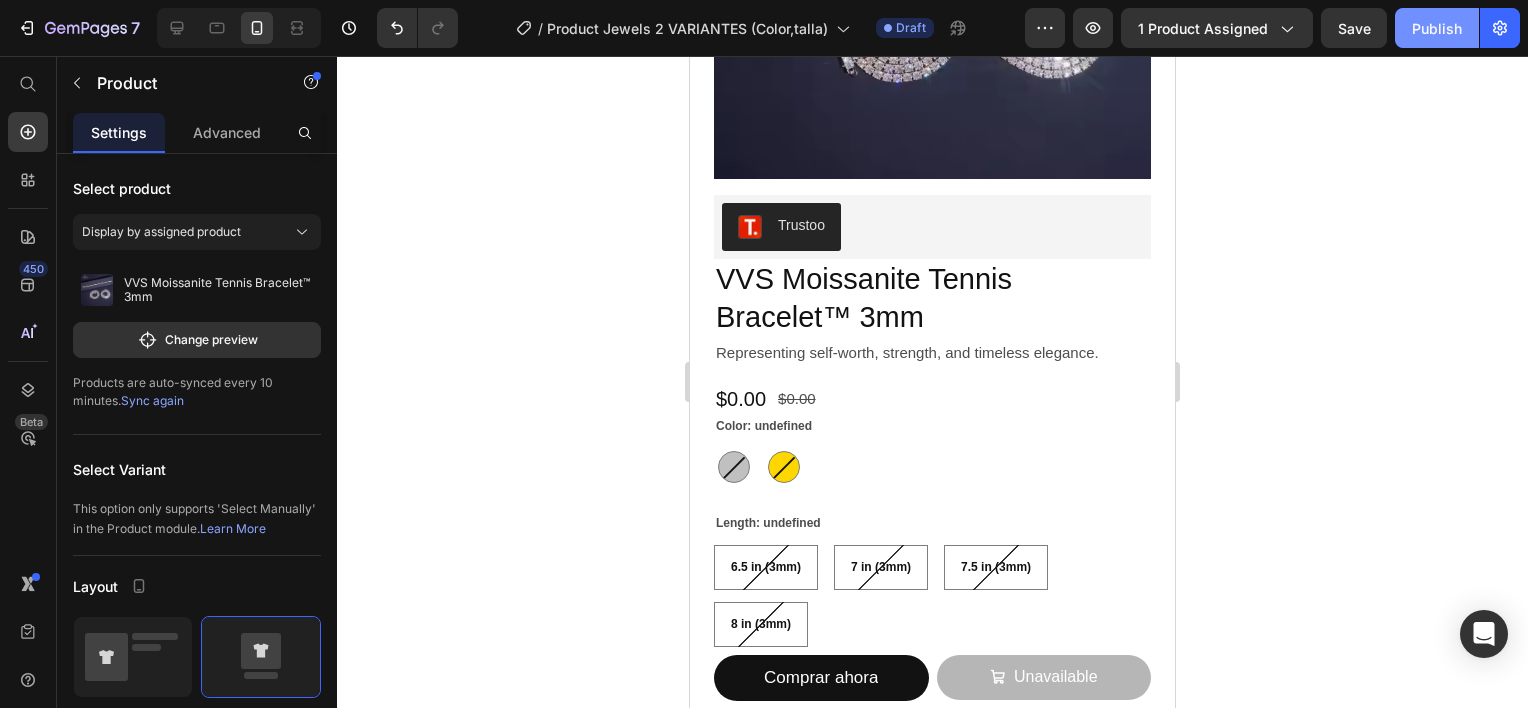 click on "Publish" at bounding box center [1437, 28] 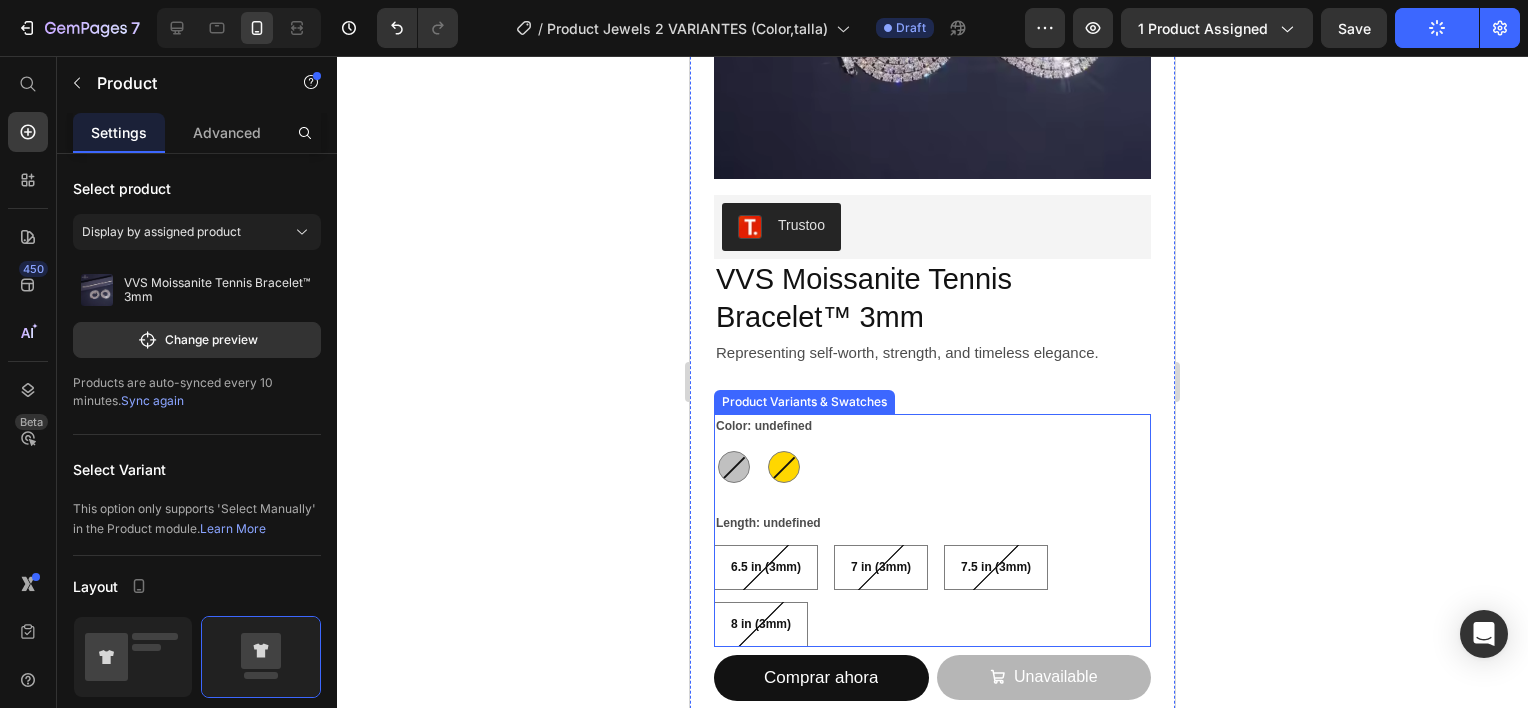 click on "6.5 in (3mm) 6.5 in (3mm) 6.5 in (3mm) 7 in (3mm) 7 in (3mm) 7 in (3mm) 7.5 in (3mm) 7.5 in (3mm) 7.5 in (3mm) 8 in (3mm) 8 in (3mm) 8 in (3mm)" at bounding box center [932, 596] 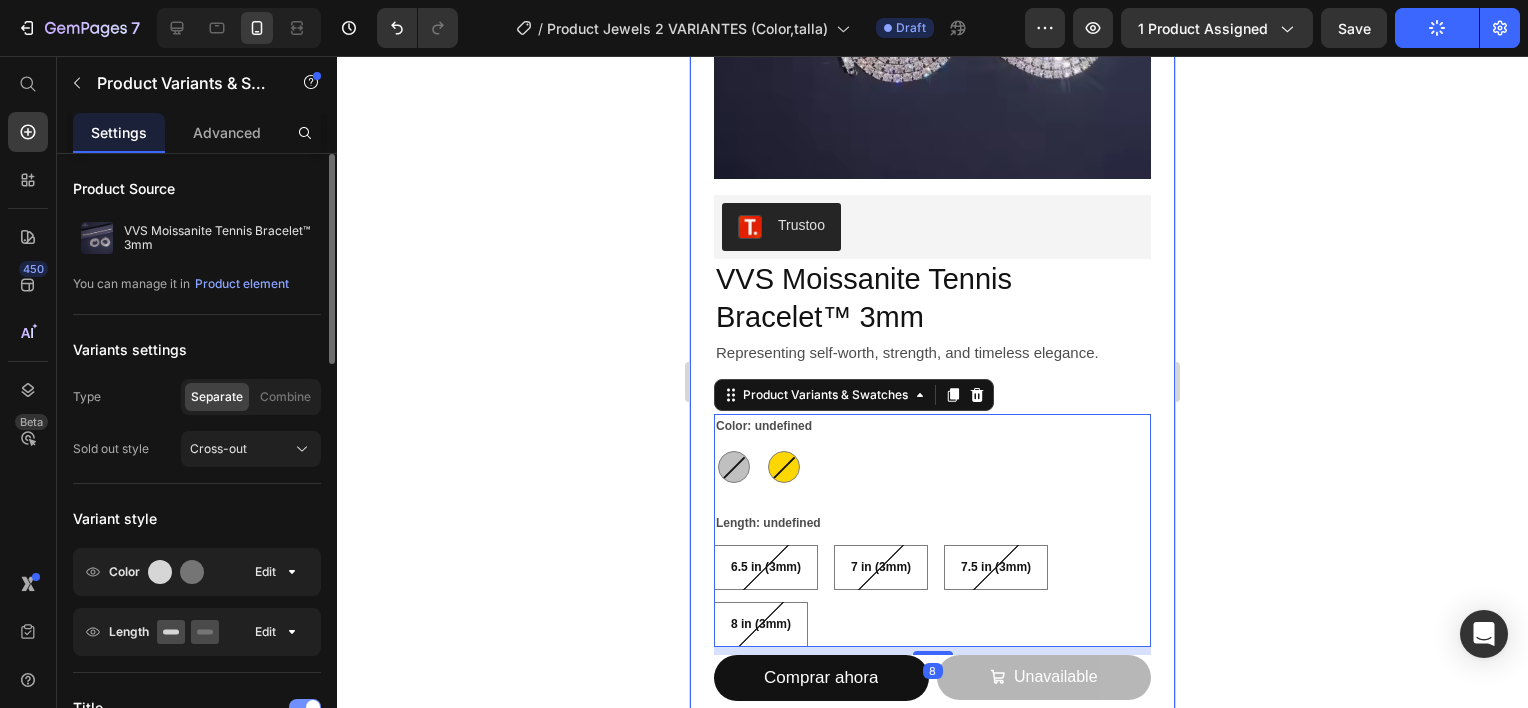 scroll, scrollTop: 200, scrollLeft: 0, axis: vertical 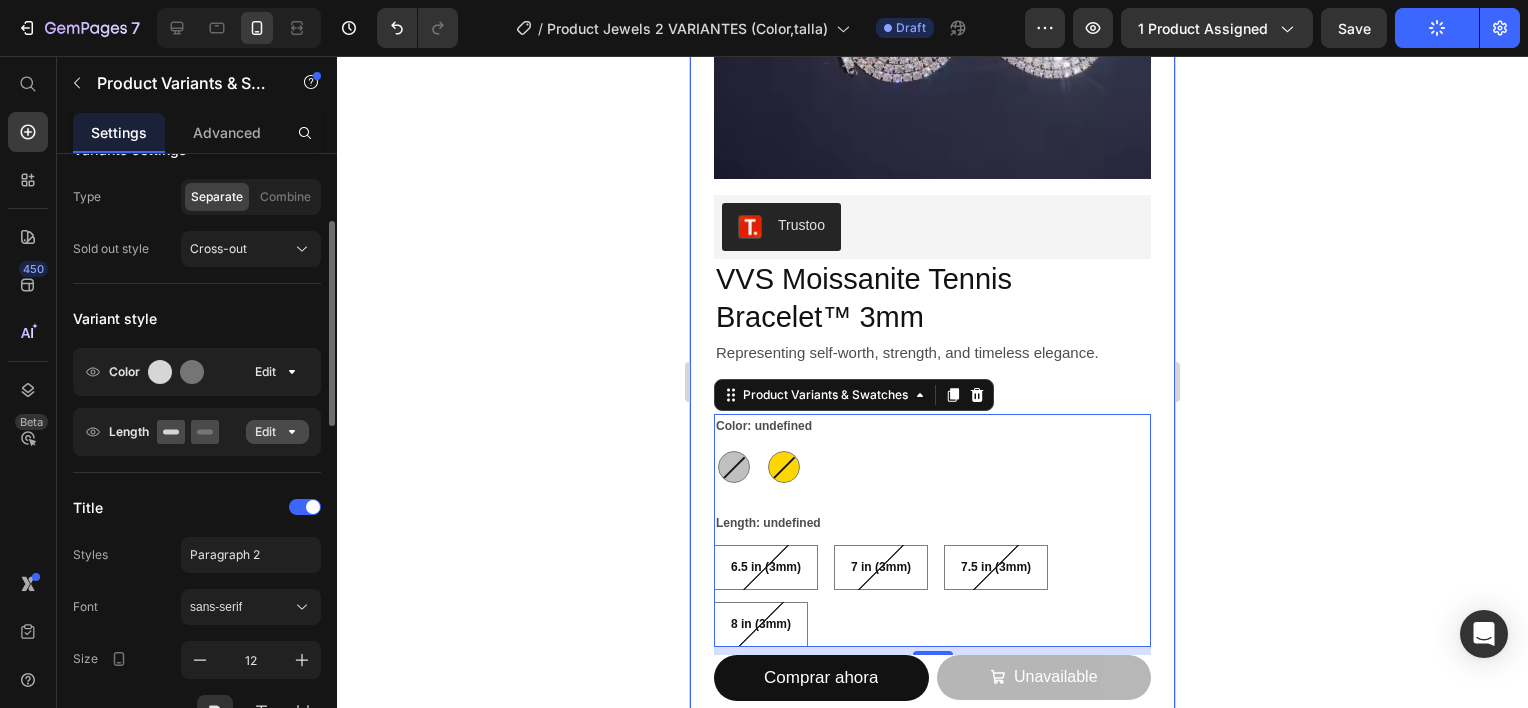 click on "Edit" at bounding box center (277, 432) 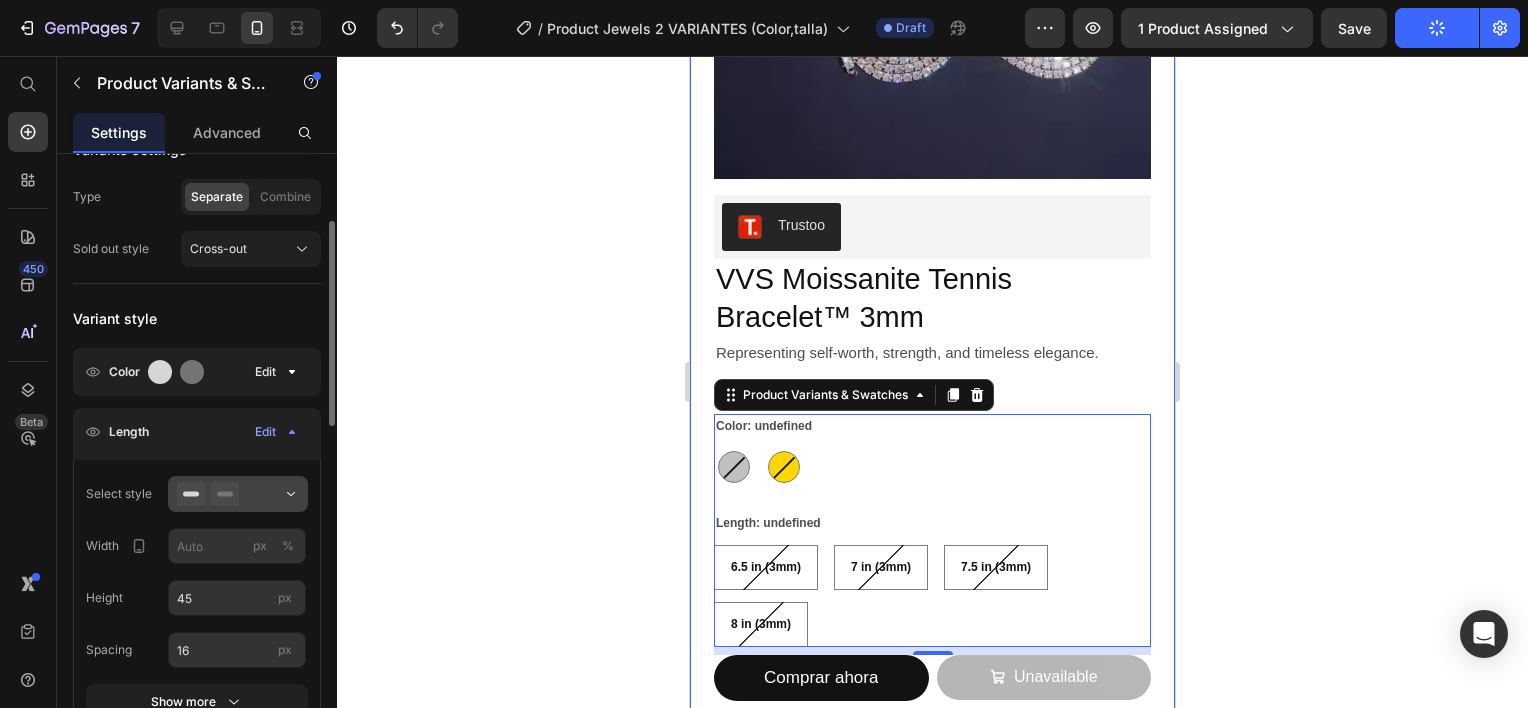 click at bounding box center [238, 494] 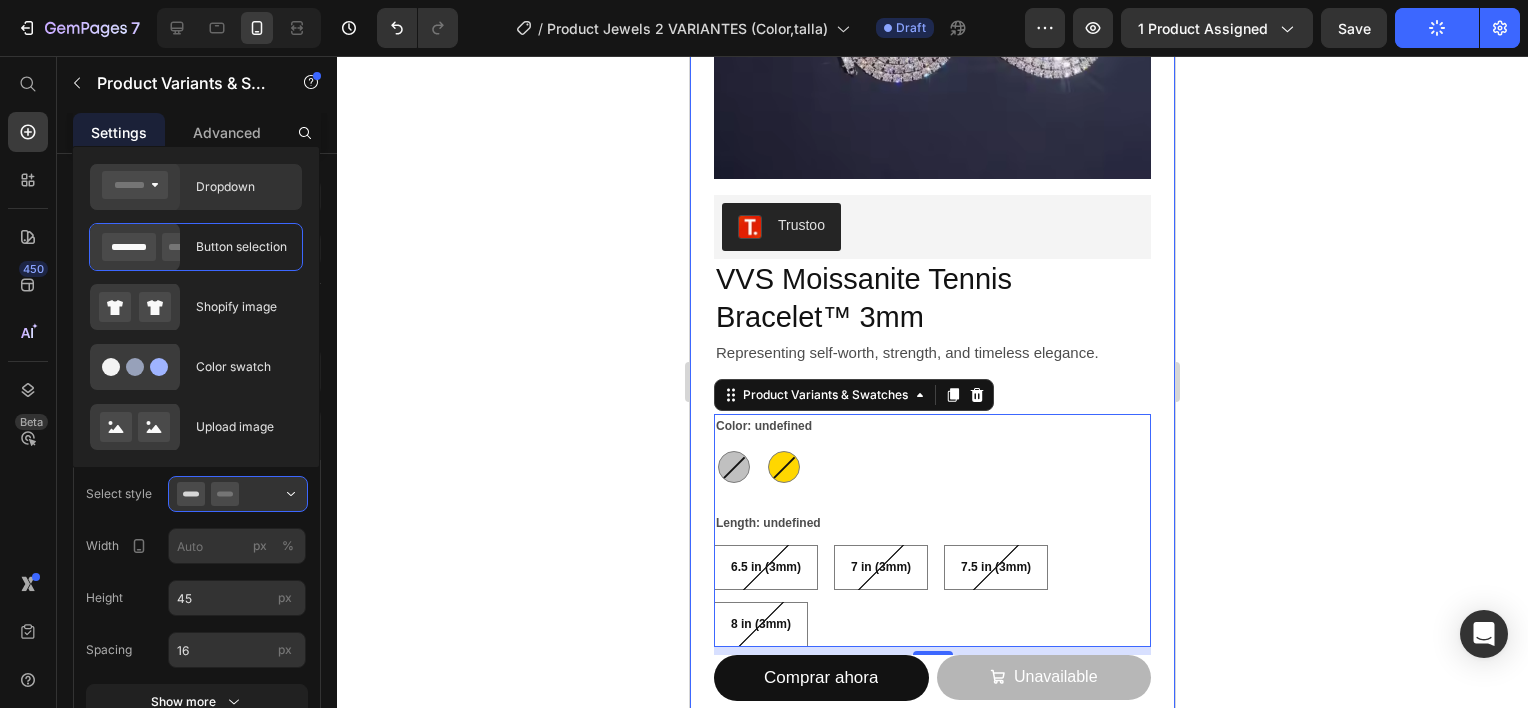 click 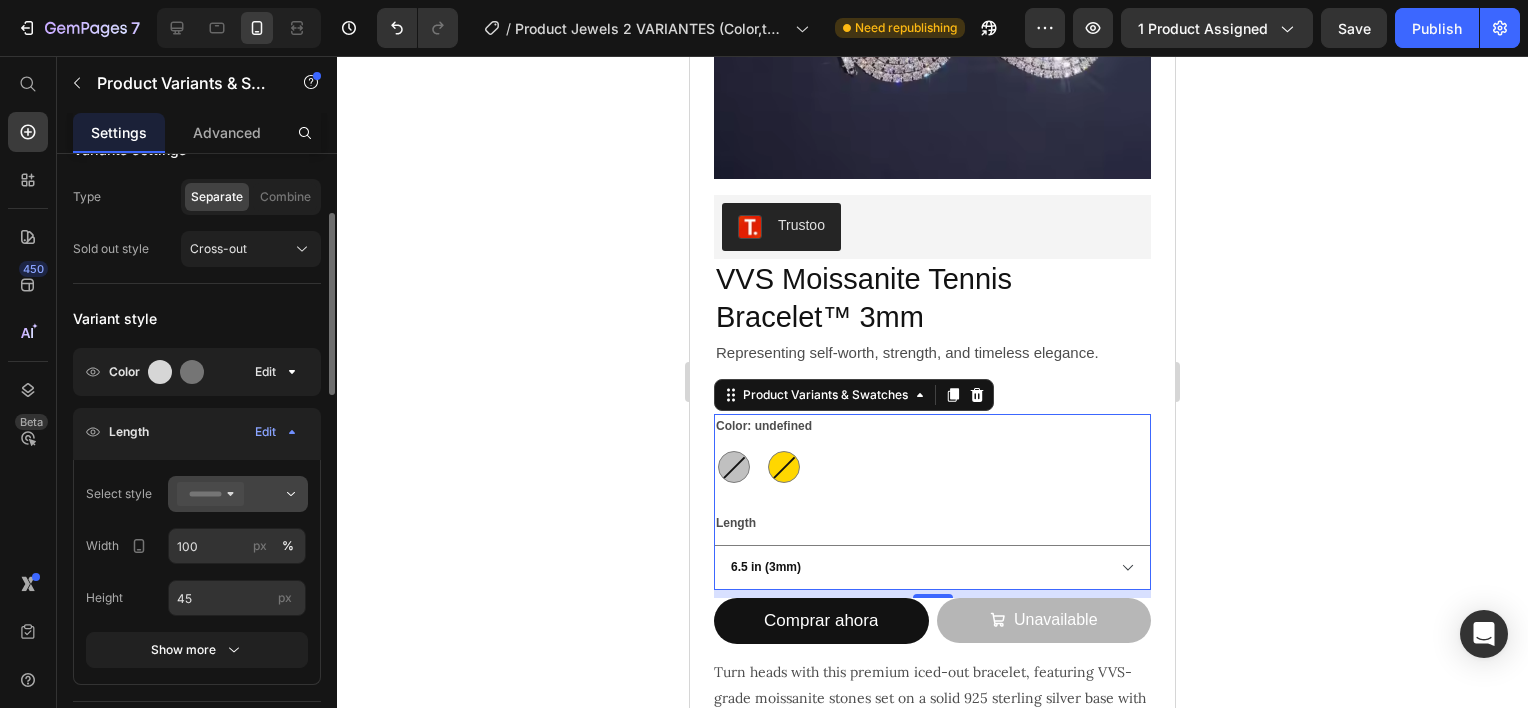 click at bounding box center [238, 494] 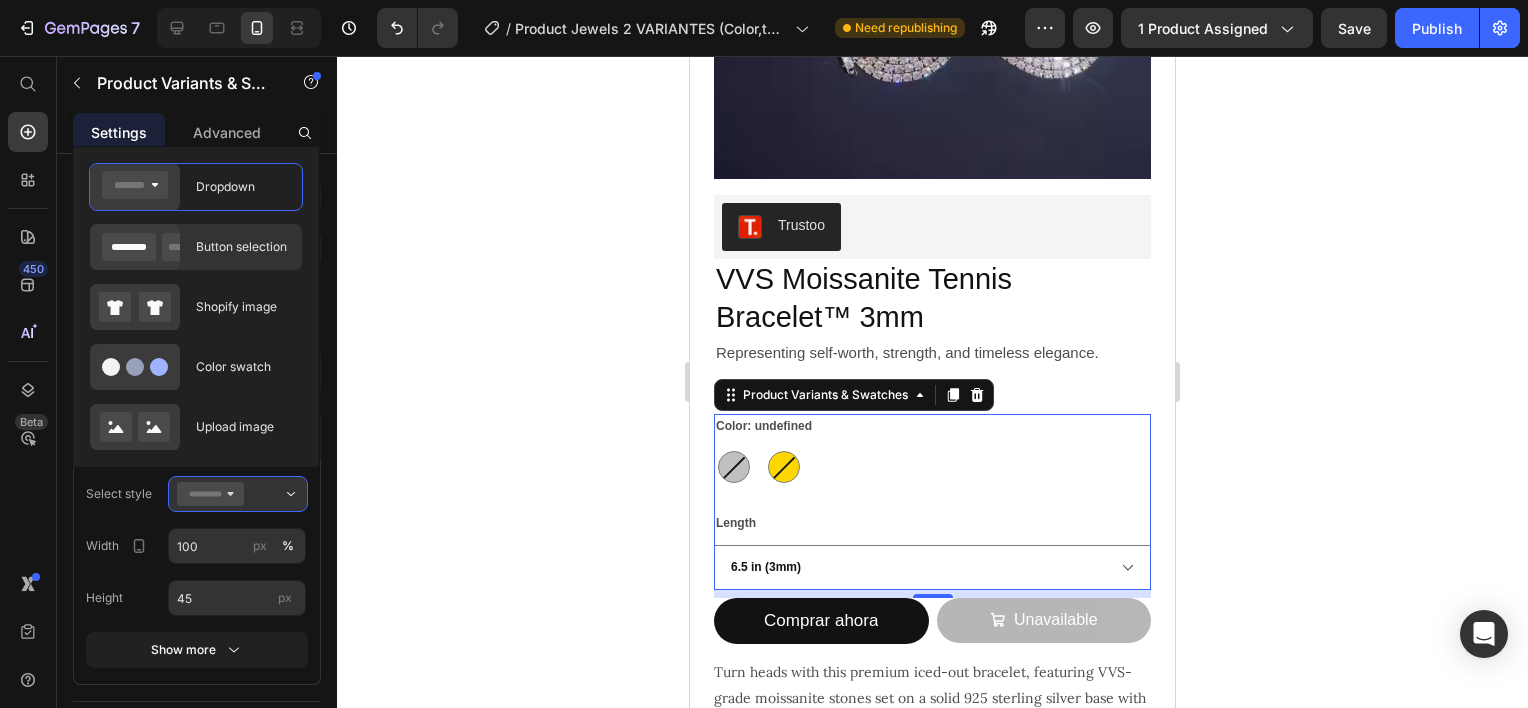 click on "Button selection" 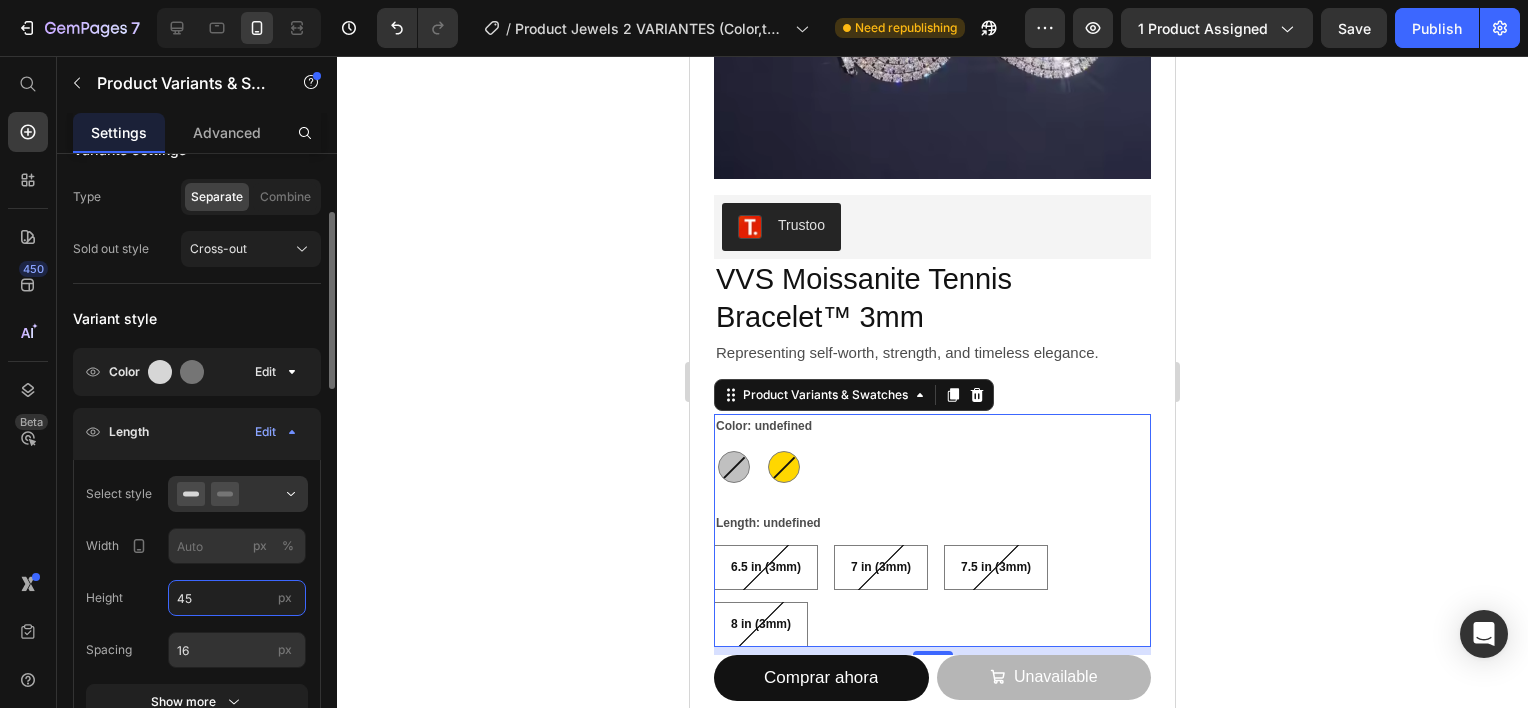 click on "45" at bounding box center (237, 598) 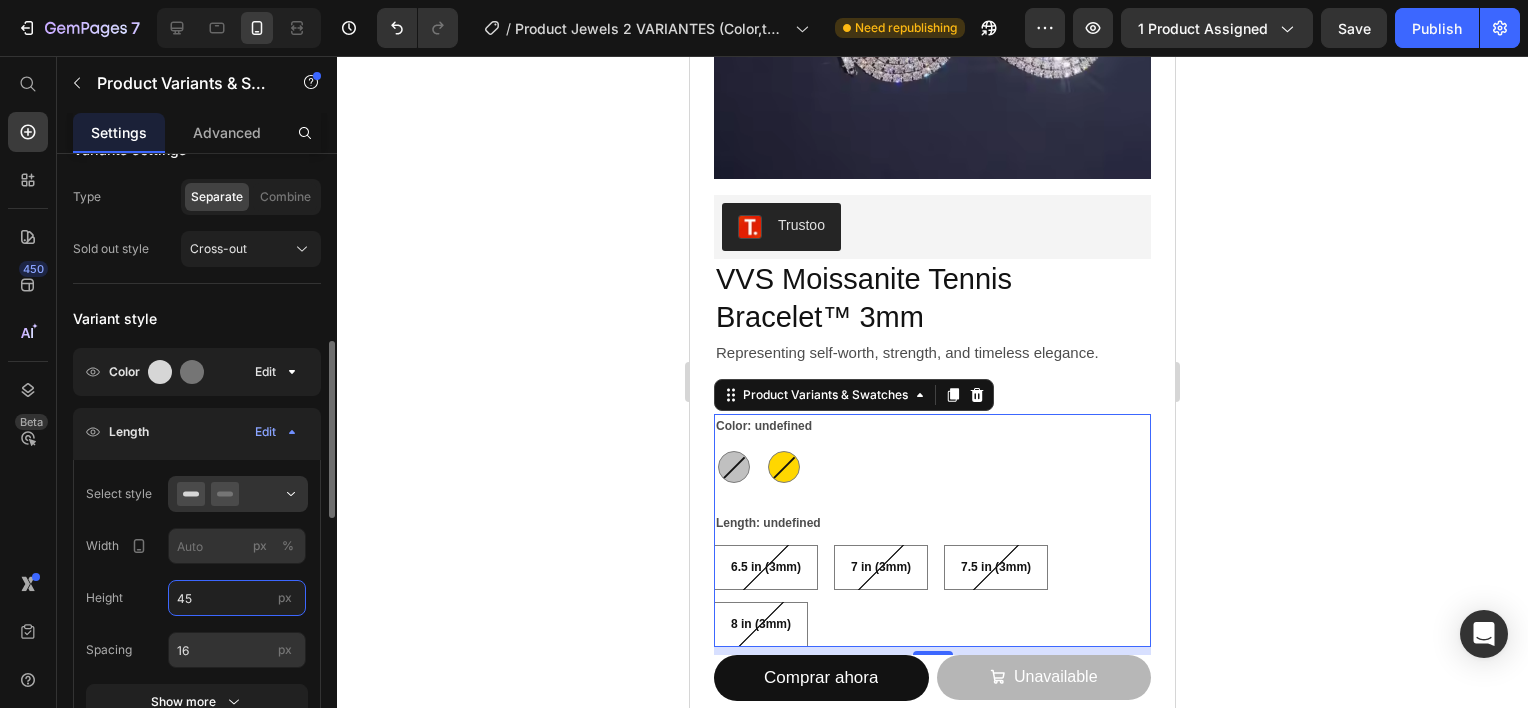 scroll, scrollTop: 400, scrollLeft: 0, axis: vertical 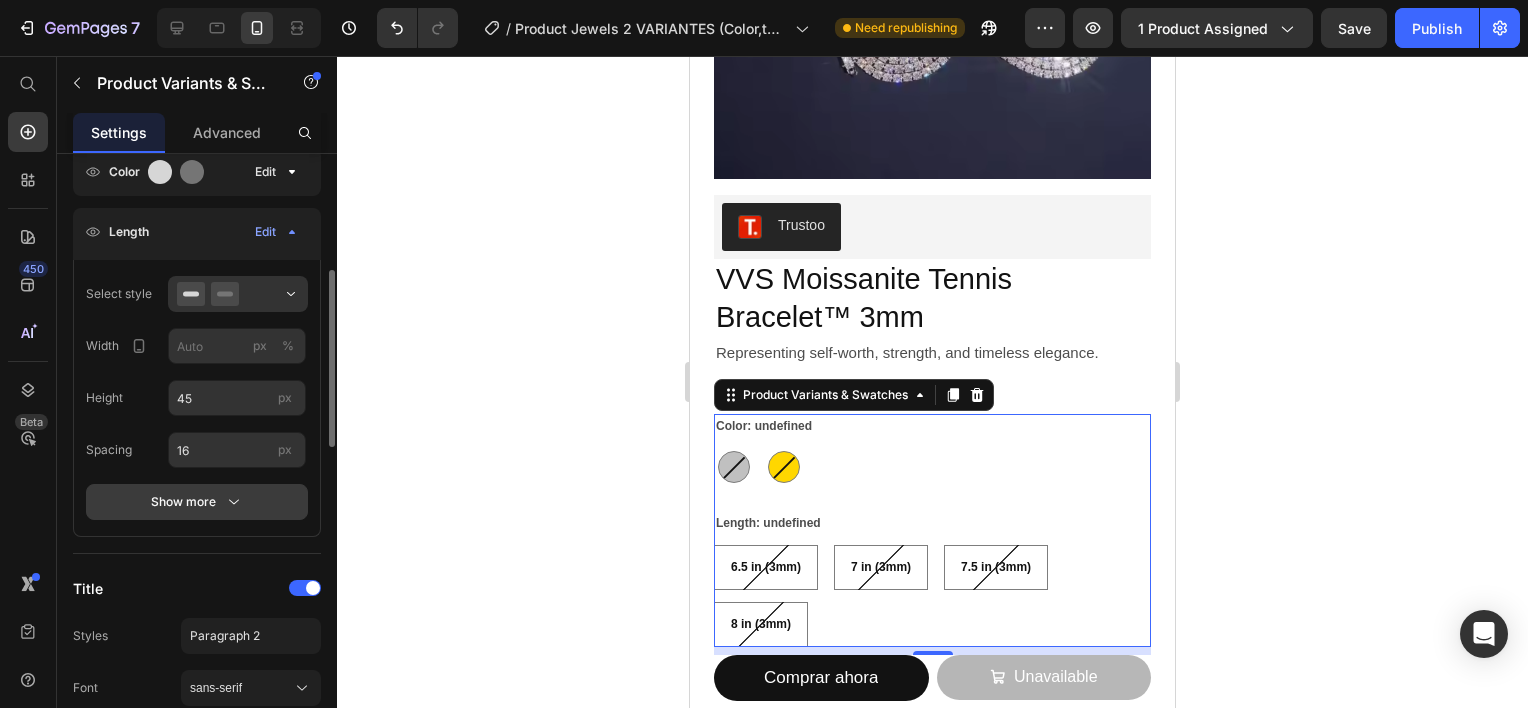 click on "Show more" at bounding box center [197, 502] 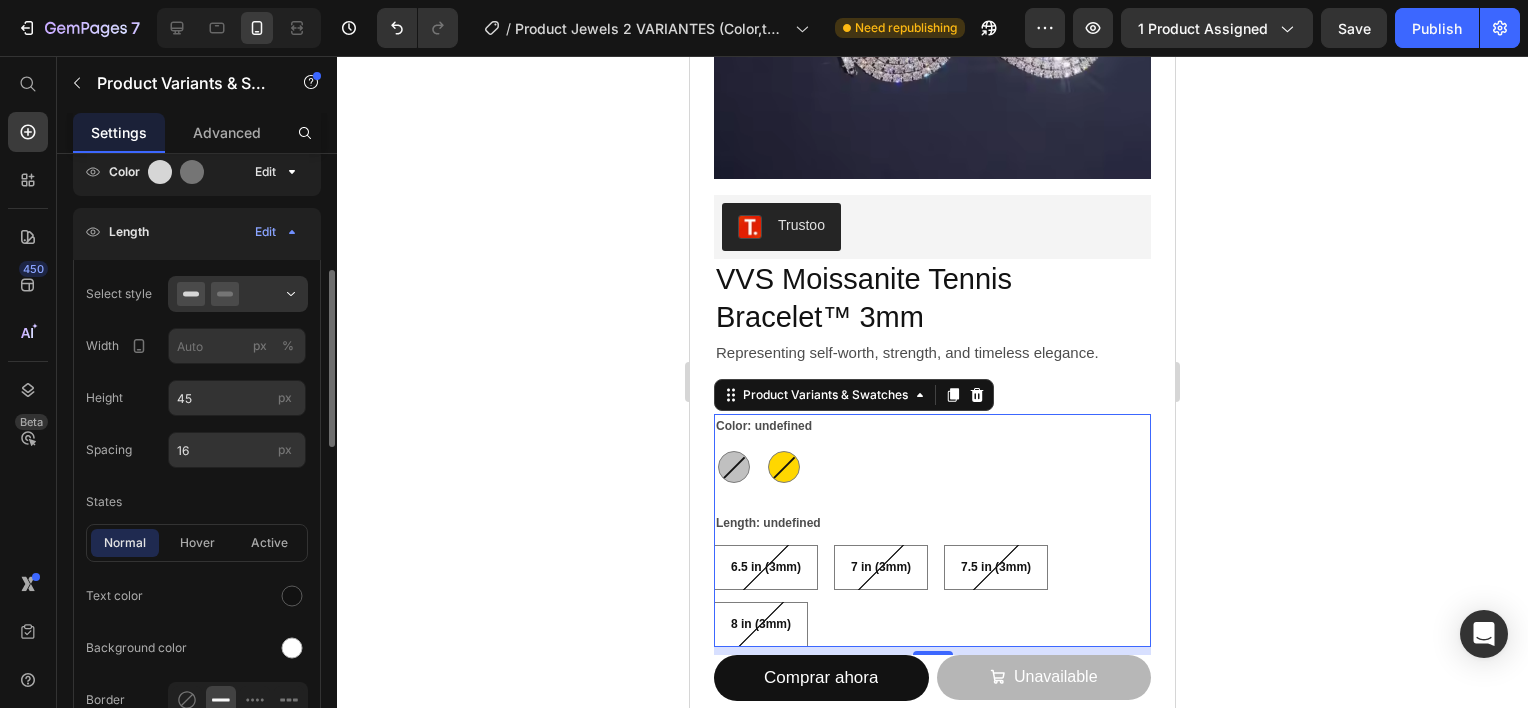 scroll, scrollTop: 700, scrollLeft: 0, axis: vertical 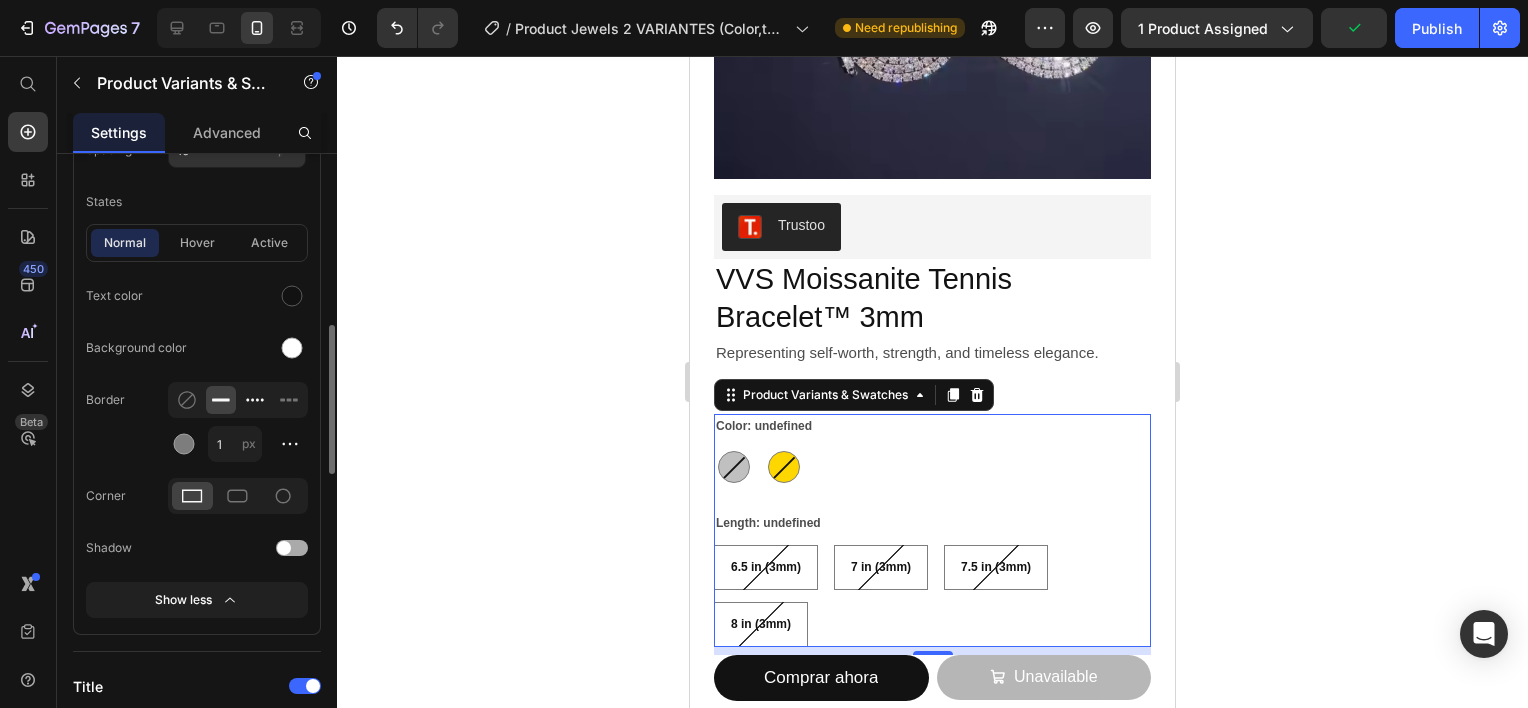 click 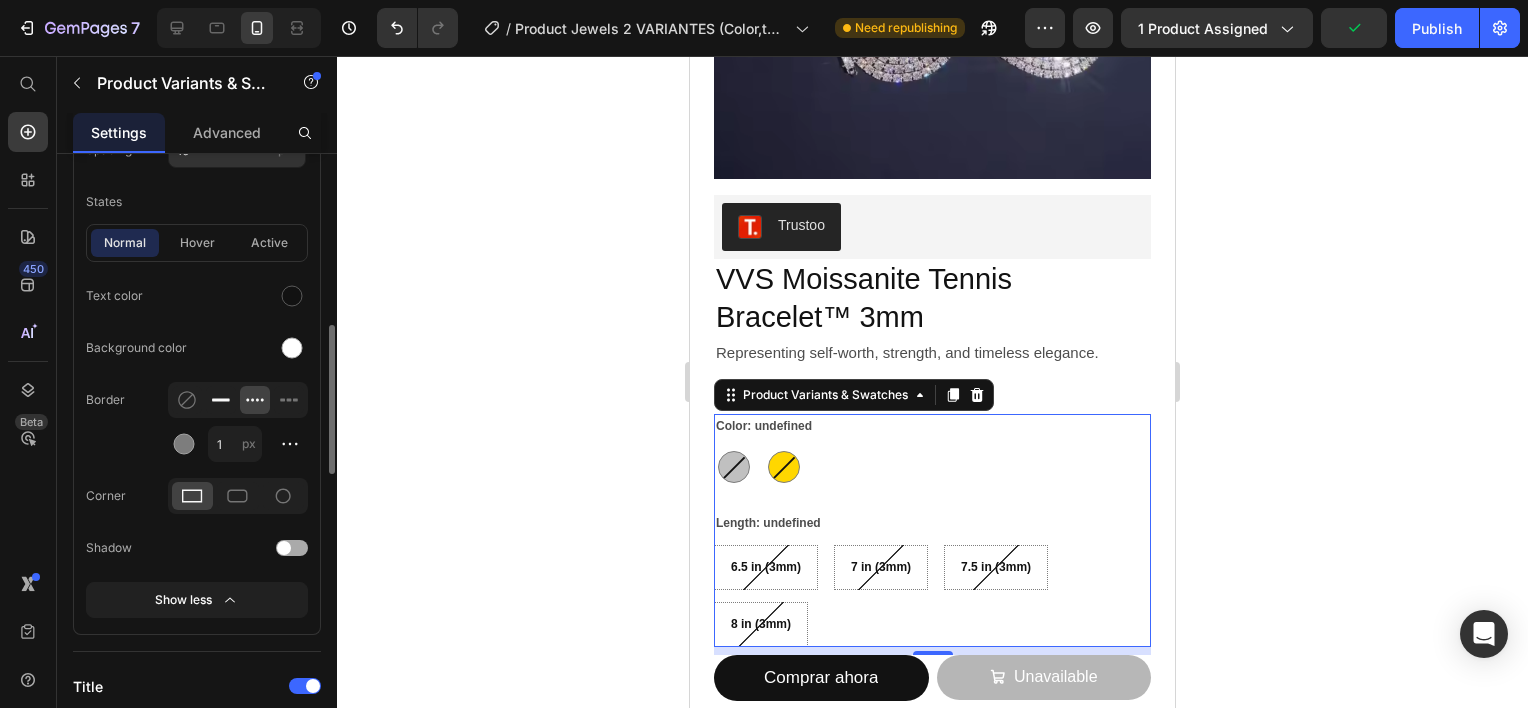 click 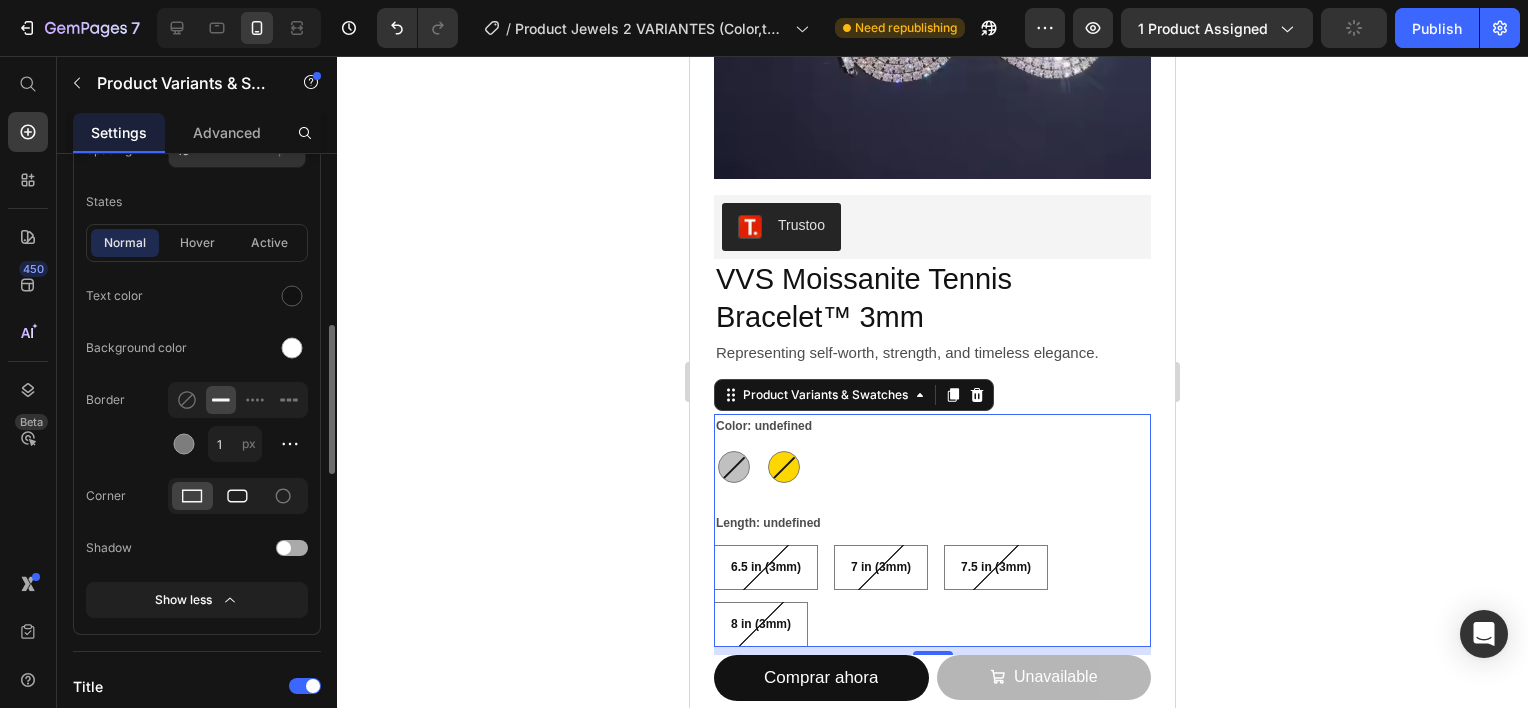 click 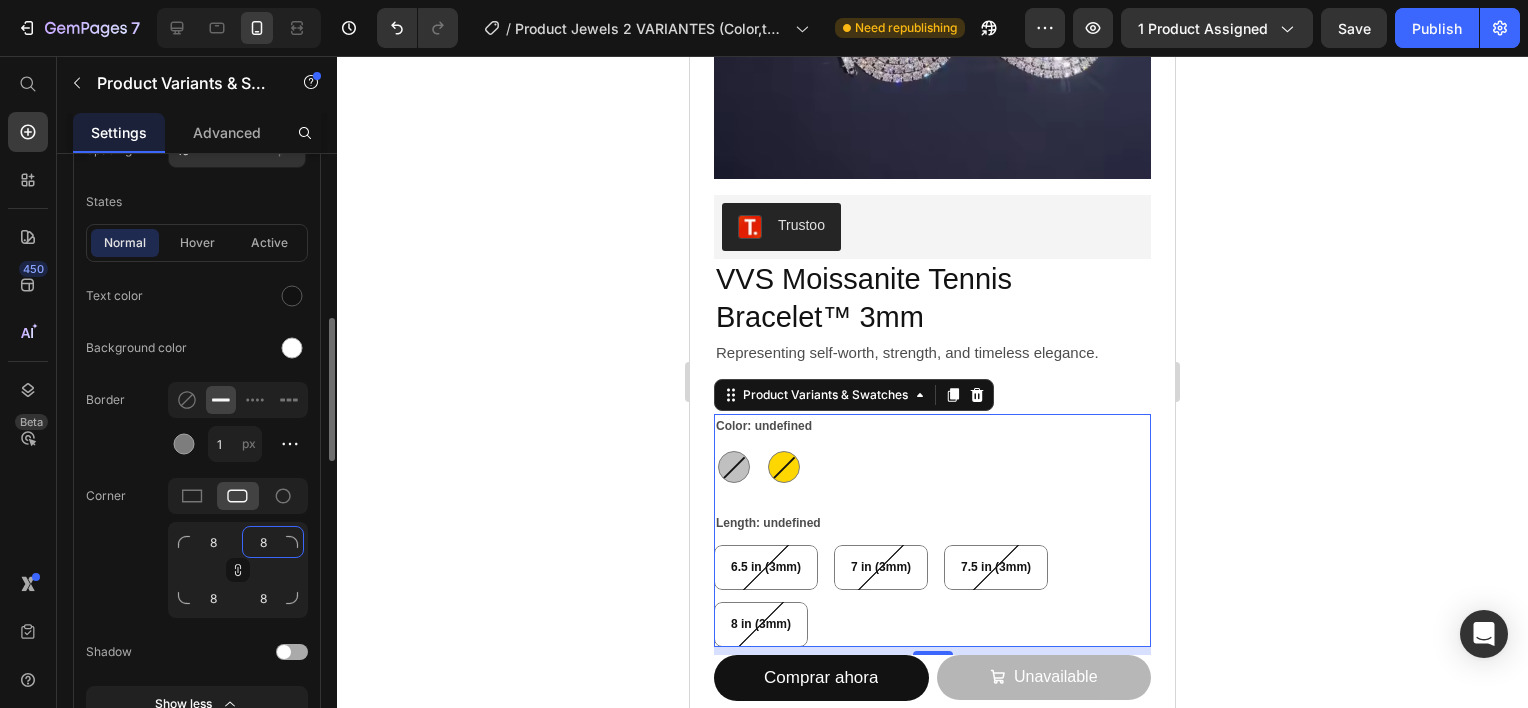 click on "8" 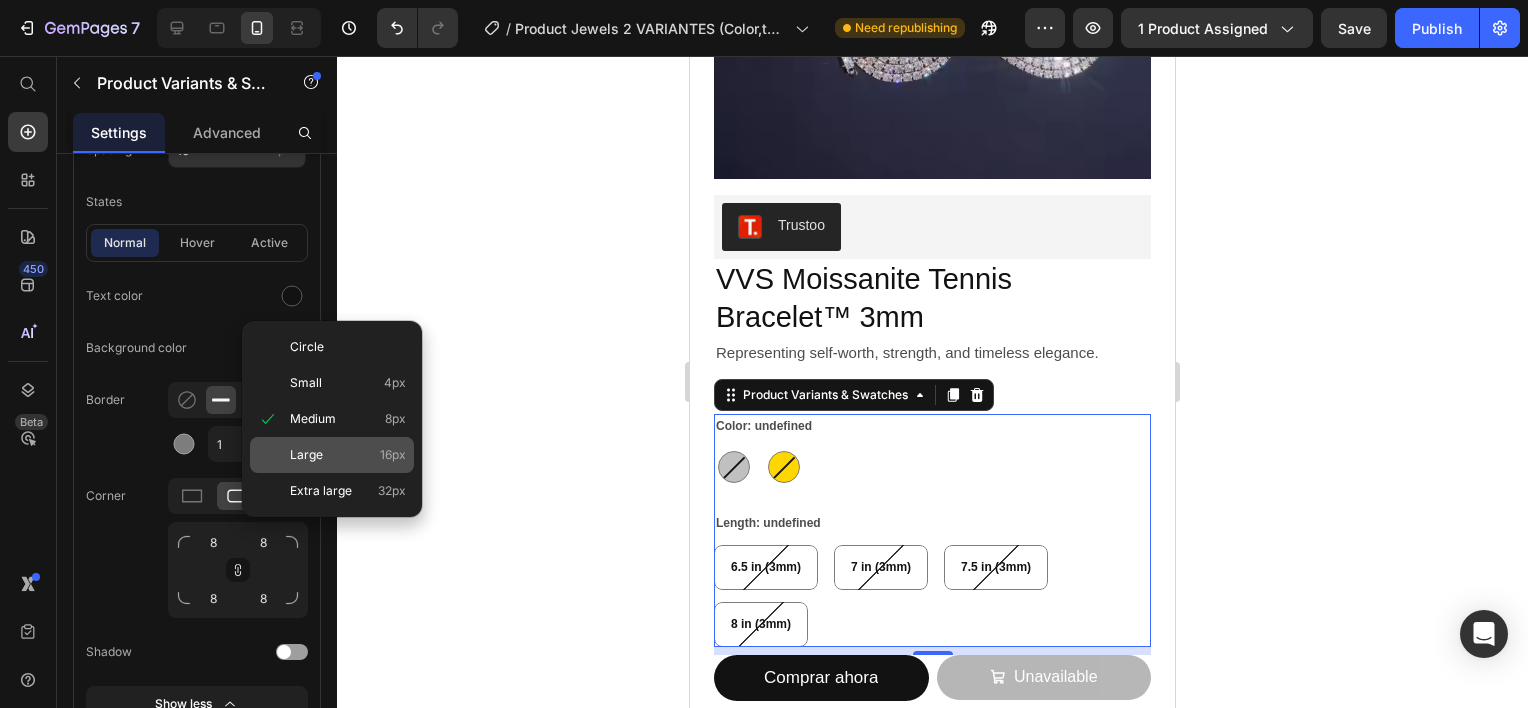 click on "Large" at bounding box center [306, 455] 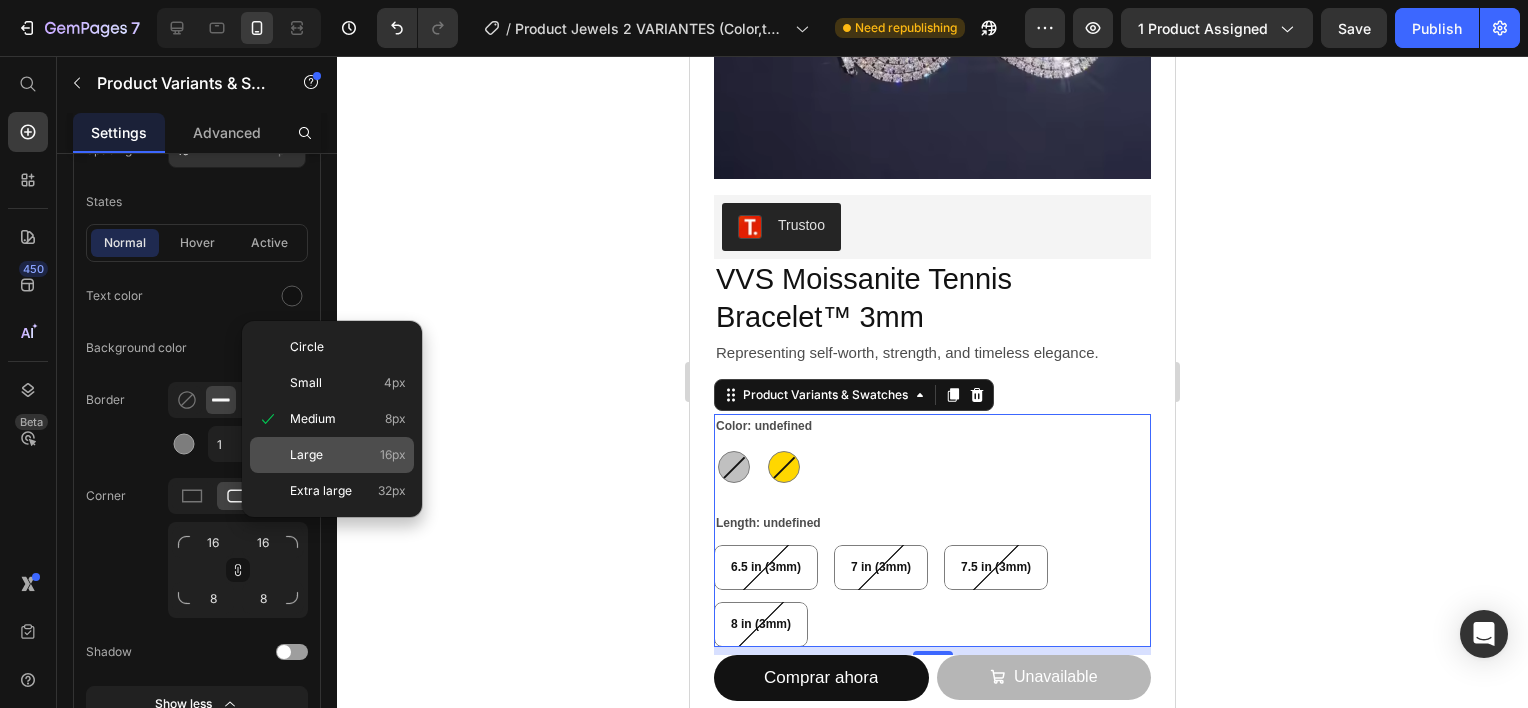 type on "16" 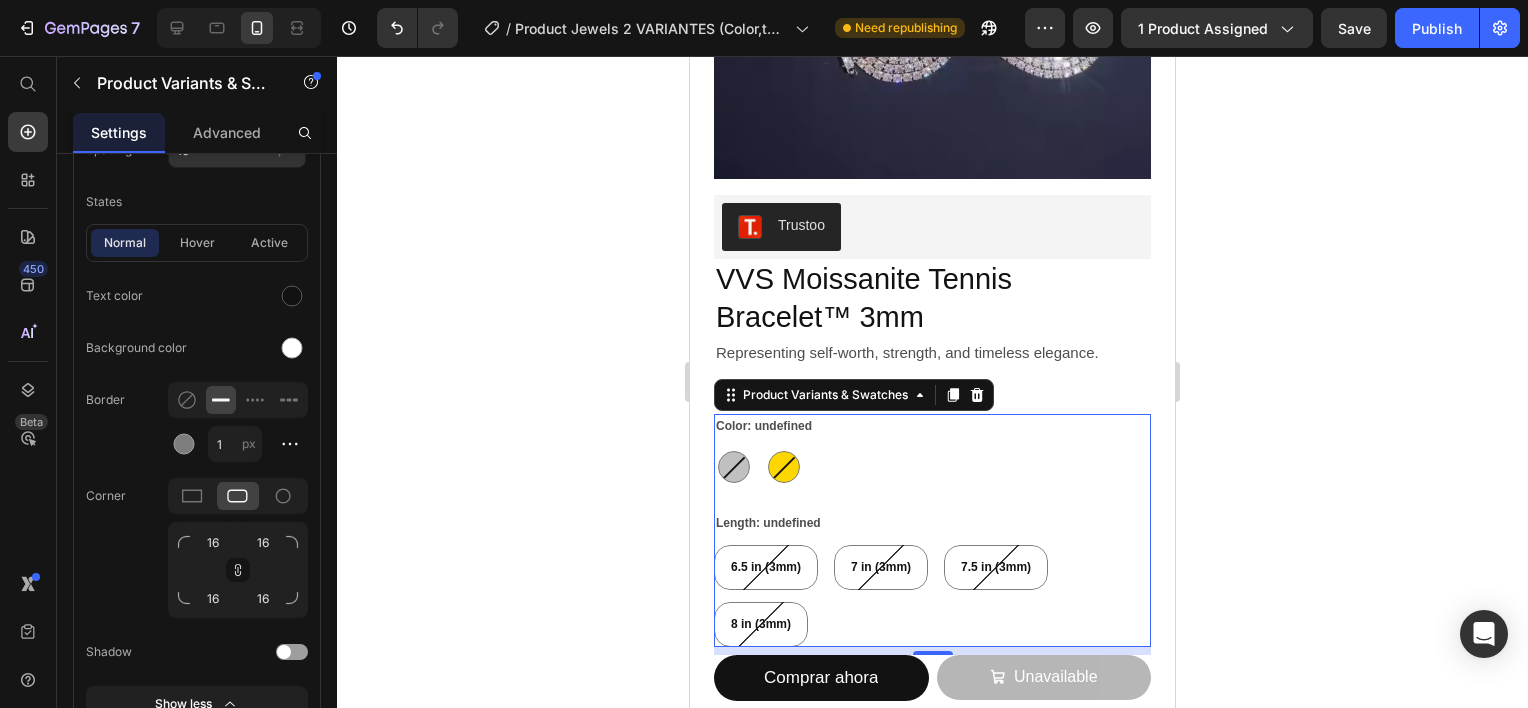 click 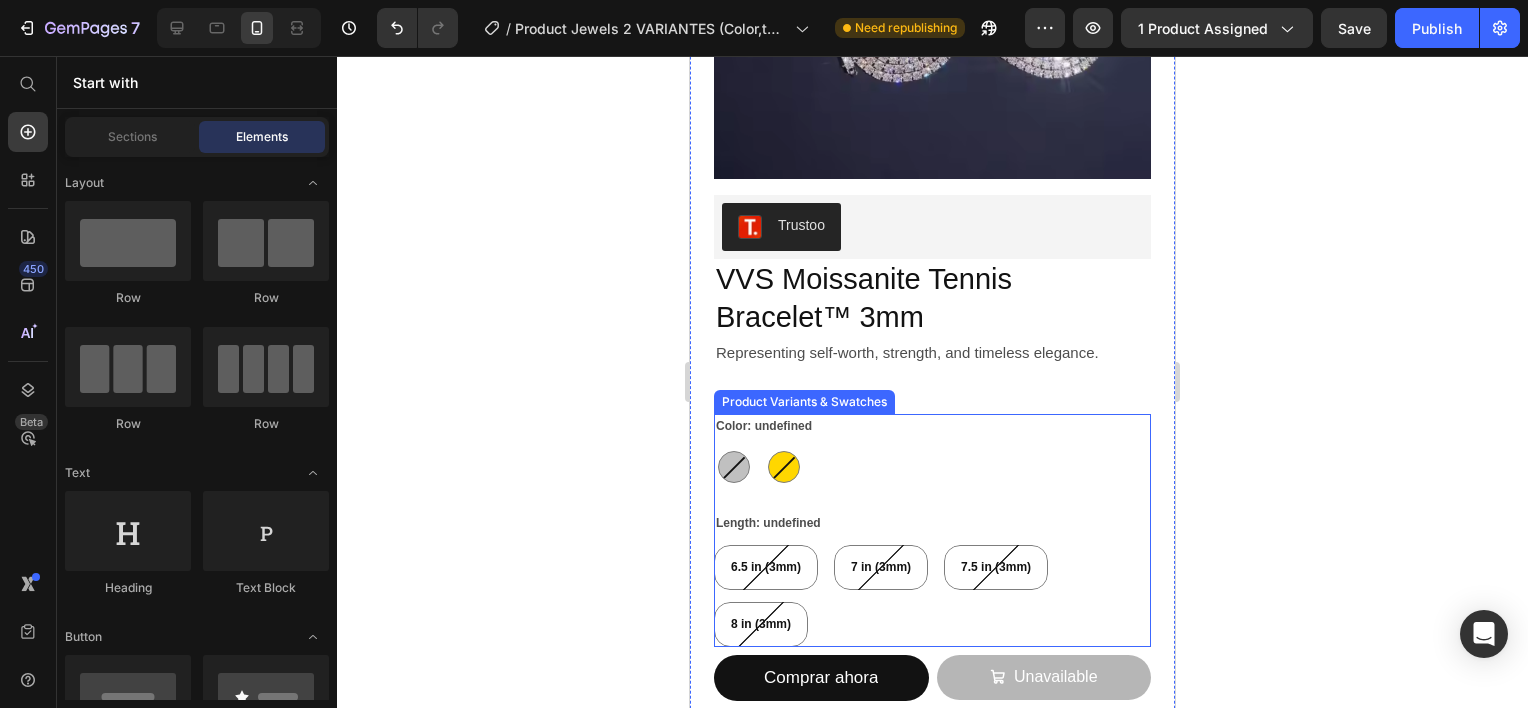 click on "6.5 in (3mm) 6.5 in (3mm) 6.5 in (3mm) 7 in (3mm) 7 in (3mm) 7 in (3mm) 7.5 in (3mm) 7.5 in (3mm) 7.5 in (3mm) 8 in (3mm) 8 in (3mm) 8 in (3mm)" at bounding box center [932, 596] 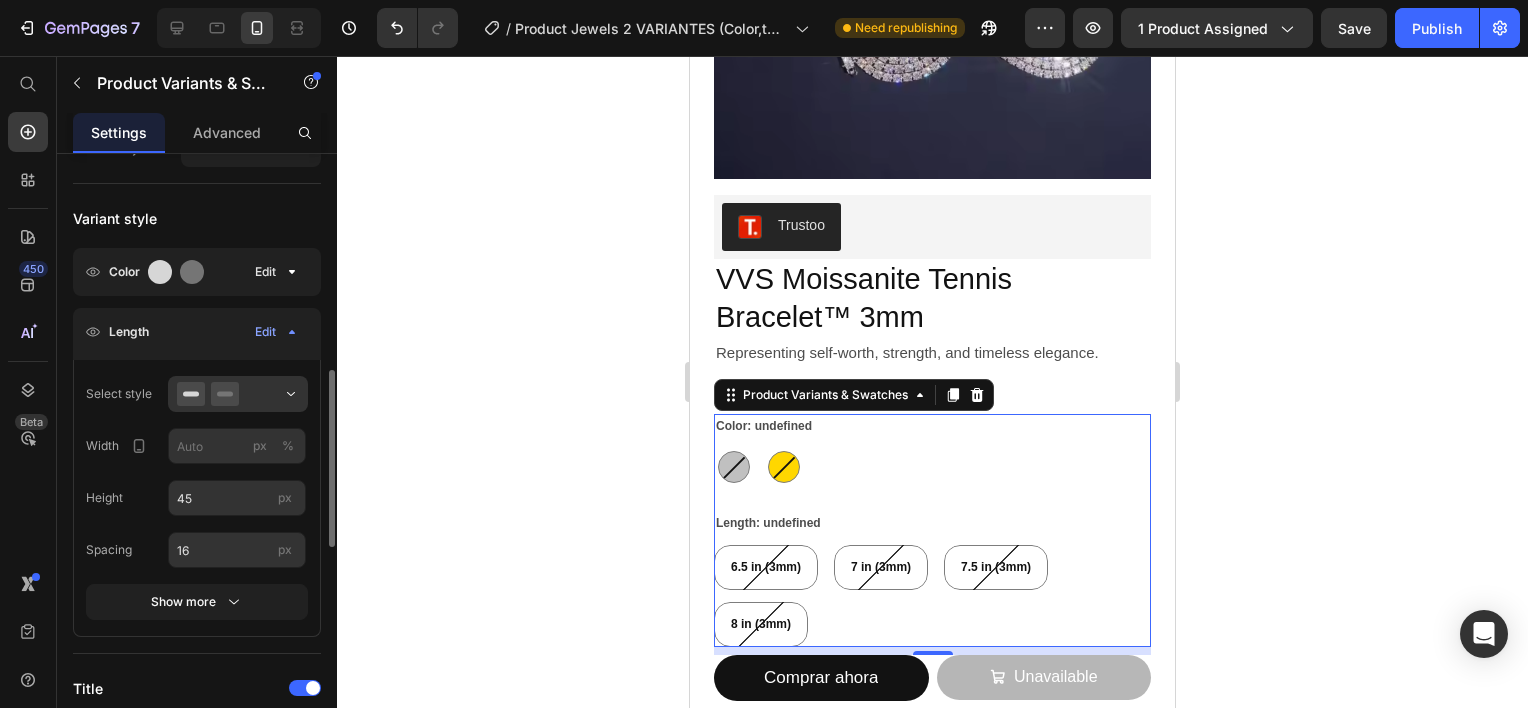 scroll, scrollTop: 200, scrollLeft: 0, axis: vertical 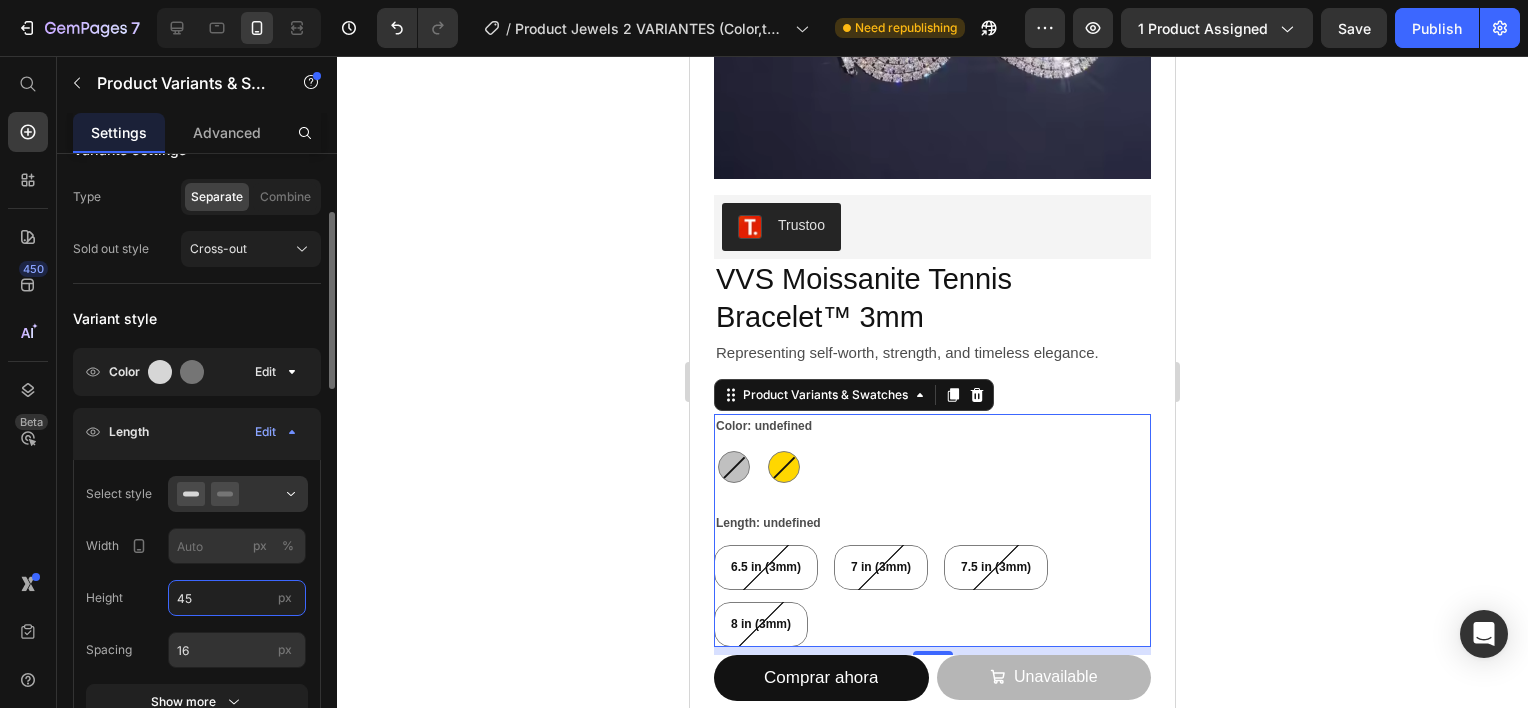 click on "45" at bounding box center (237, 598) 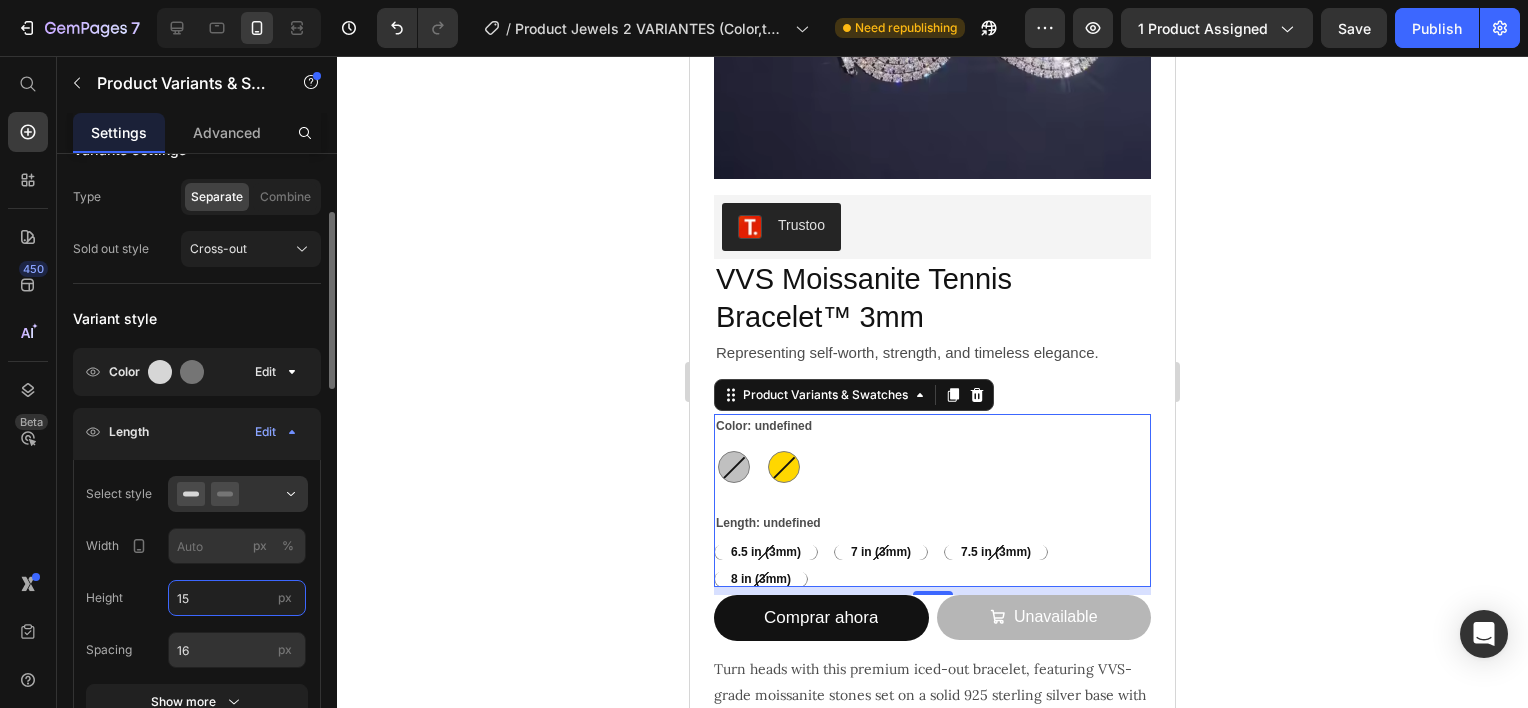 type on "1" 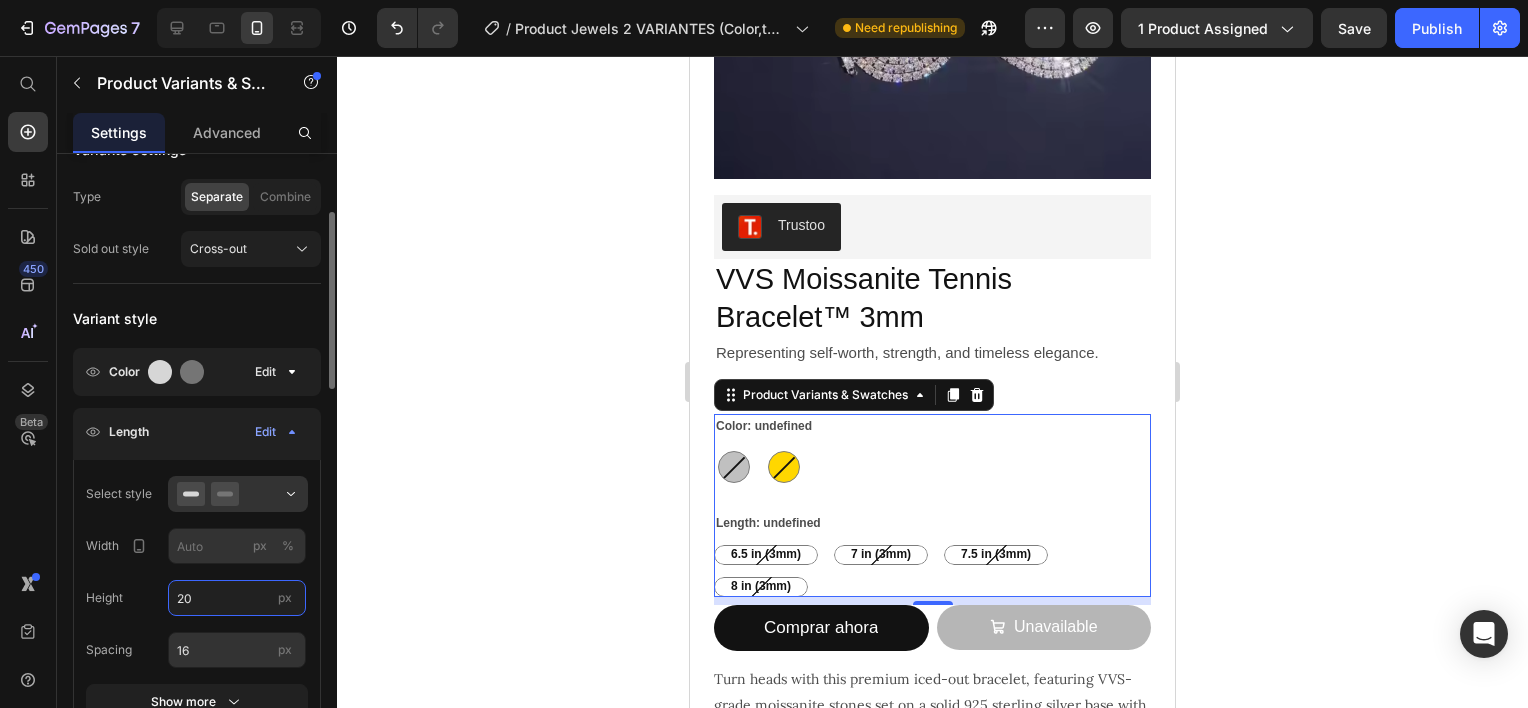 type on "2" 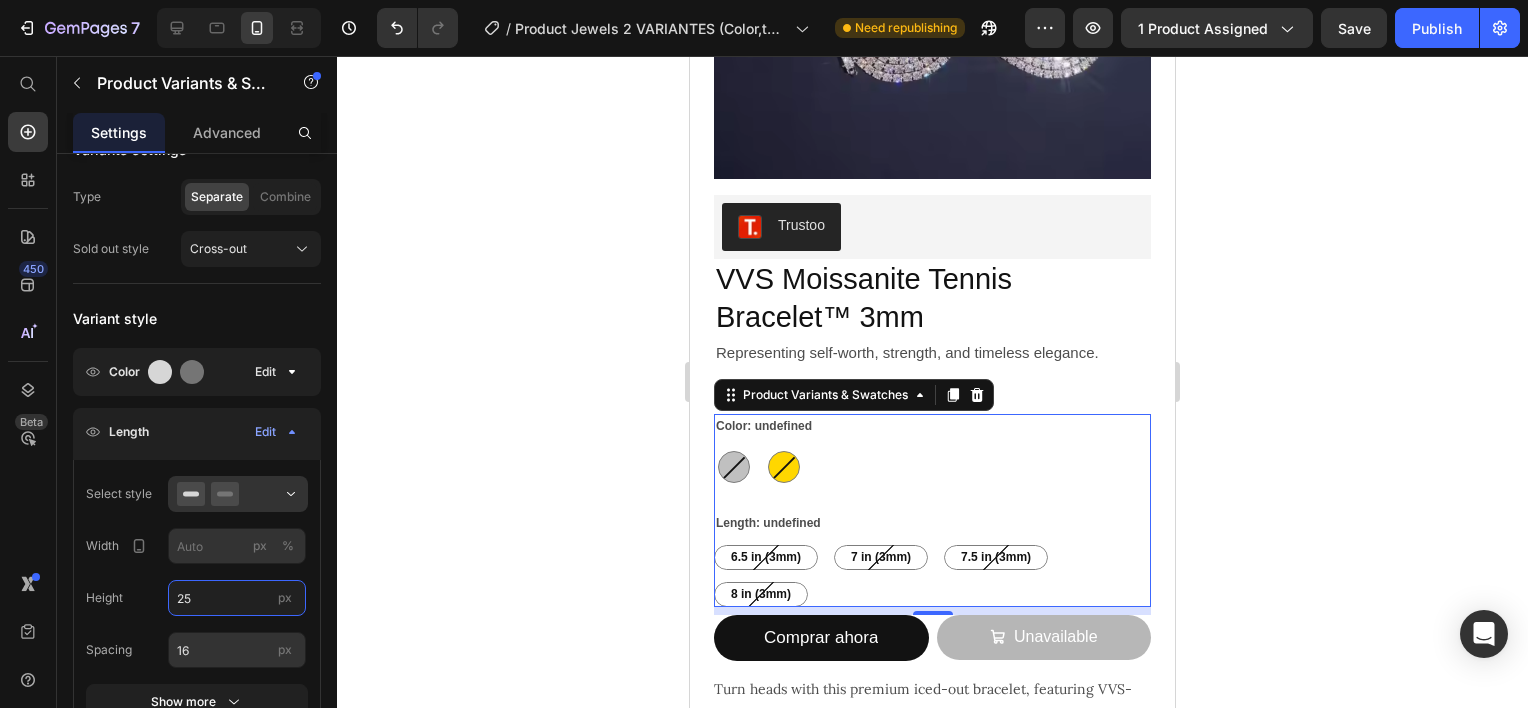 type on "25" 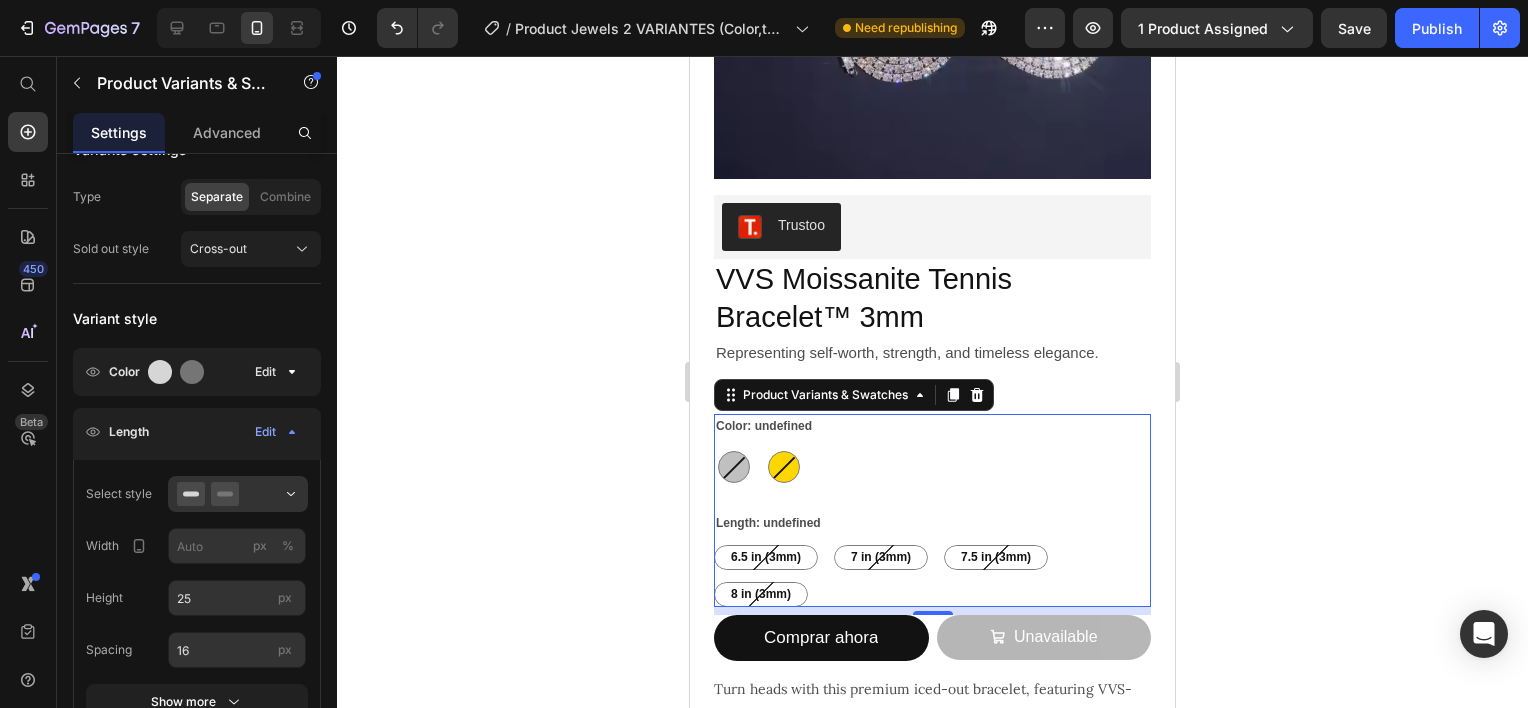 click 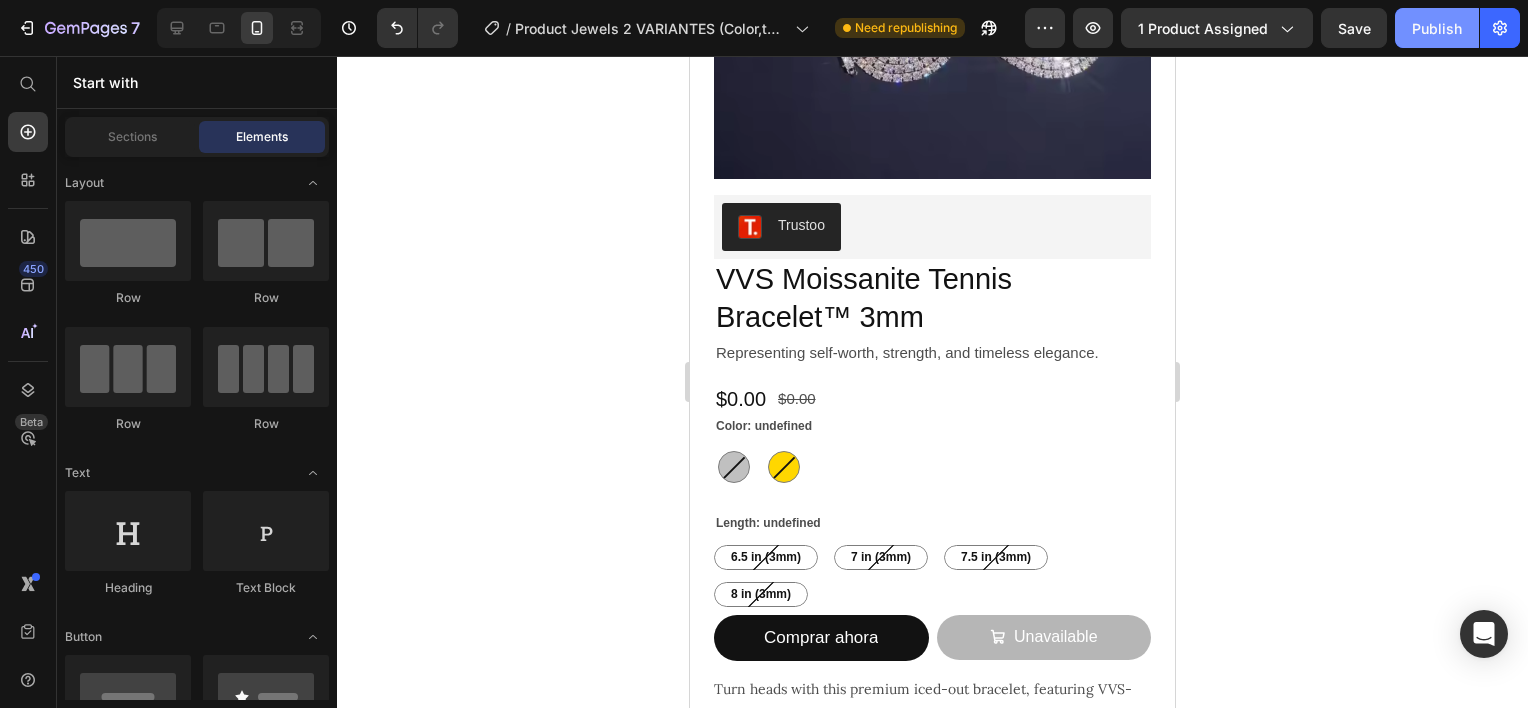 click on "Publish" at bounding box center [1437, 28] 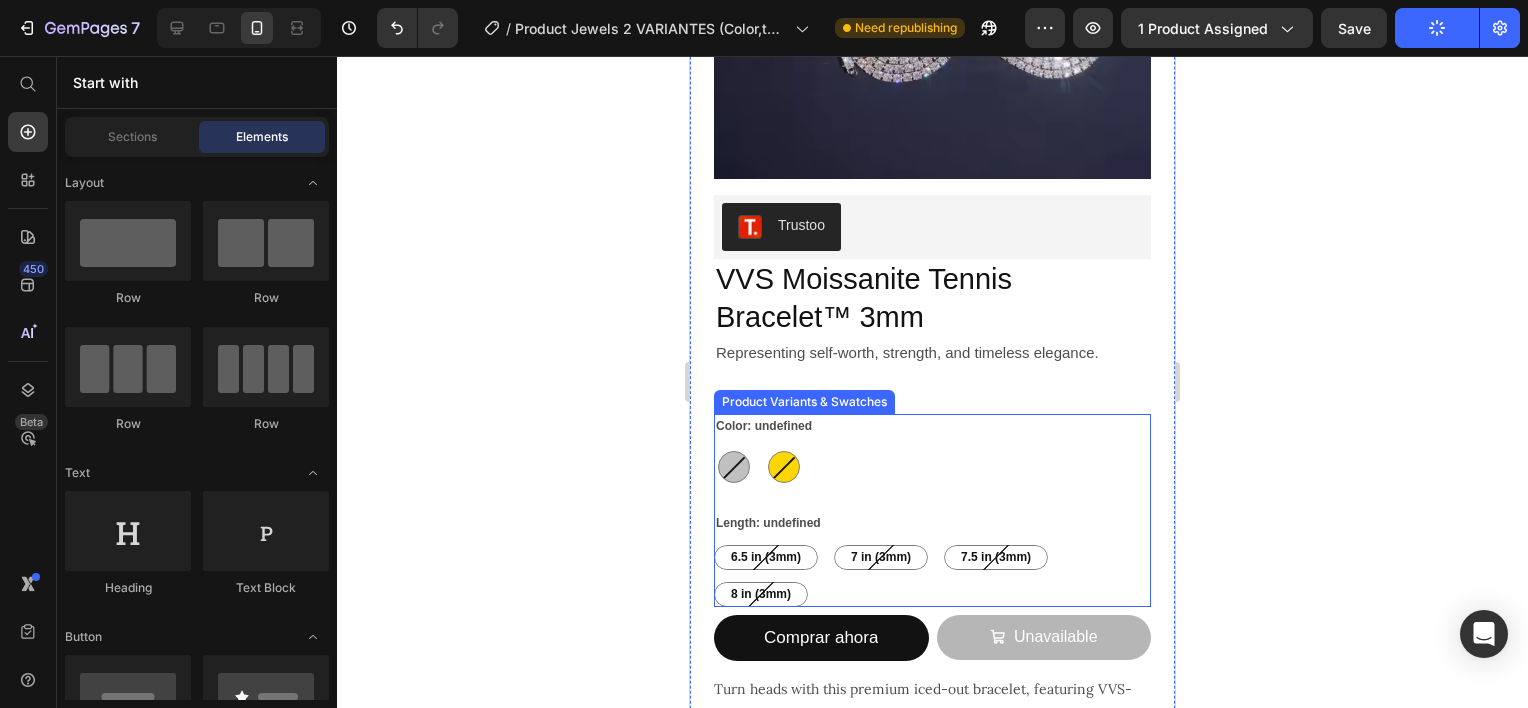 click on "Length: undefined" at bounding box center (768, 524) 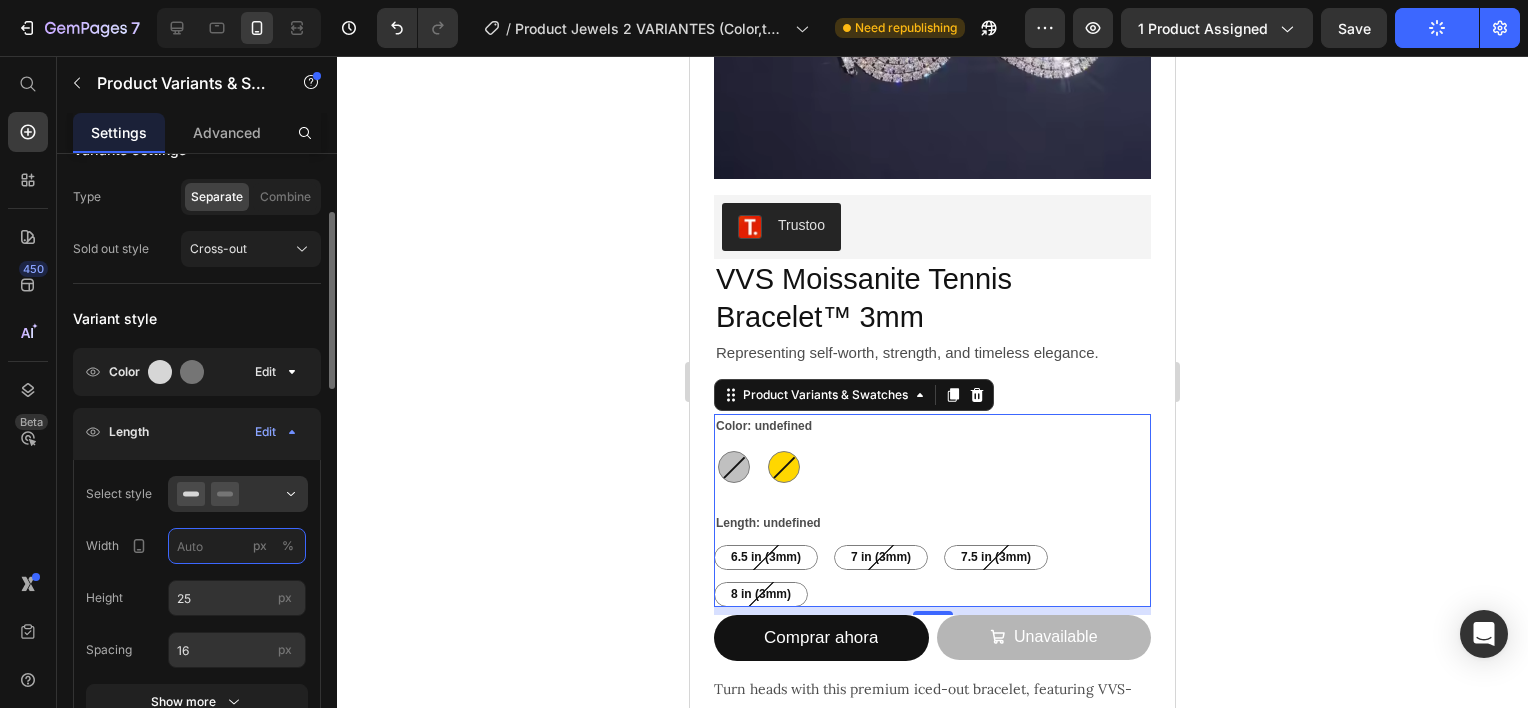 click on "px %" at bounding box center [237, 546] 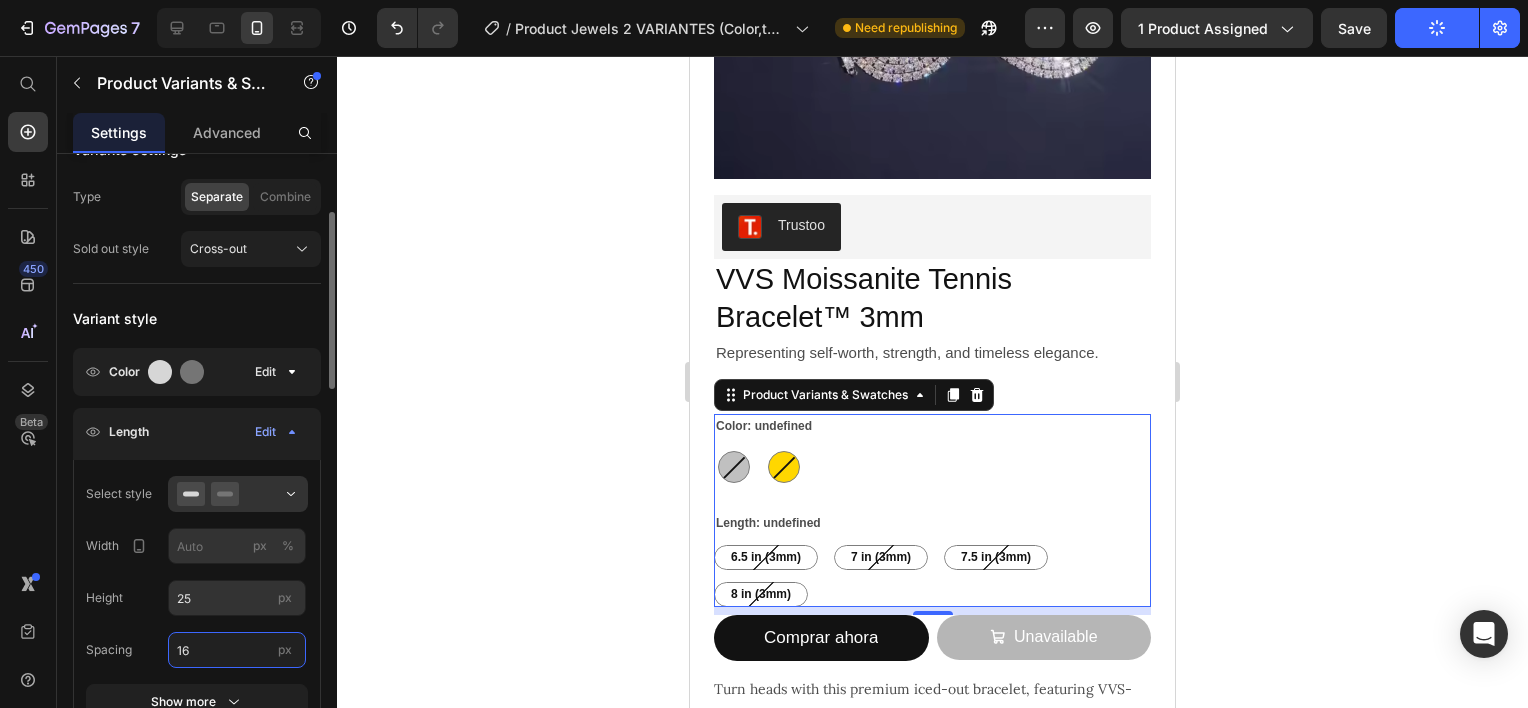 click on "16" at bounding box center (237, 650) 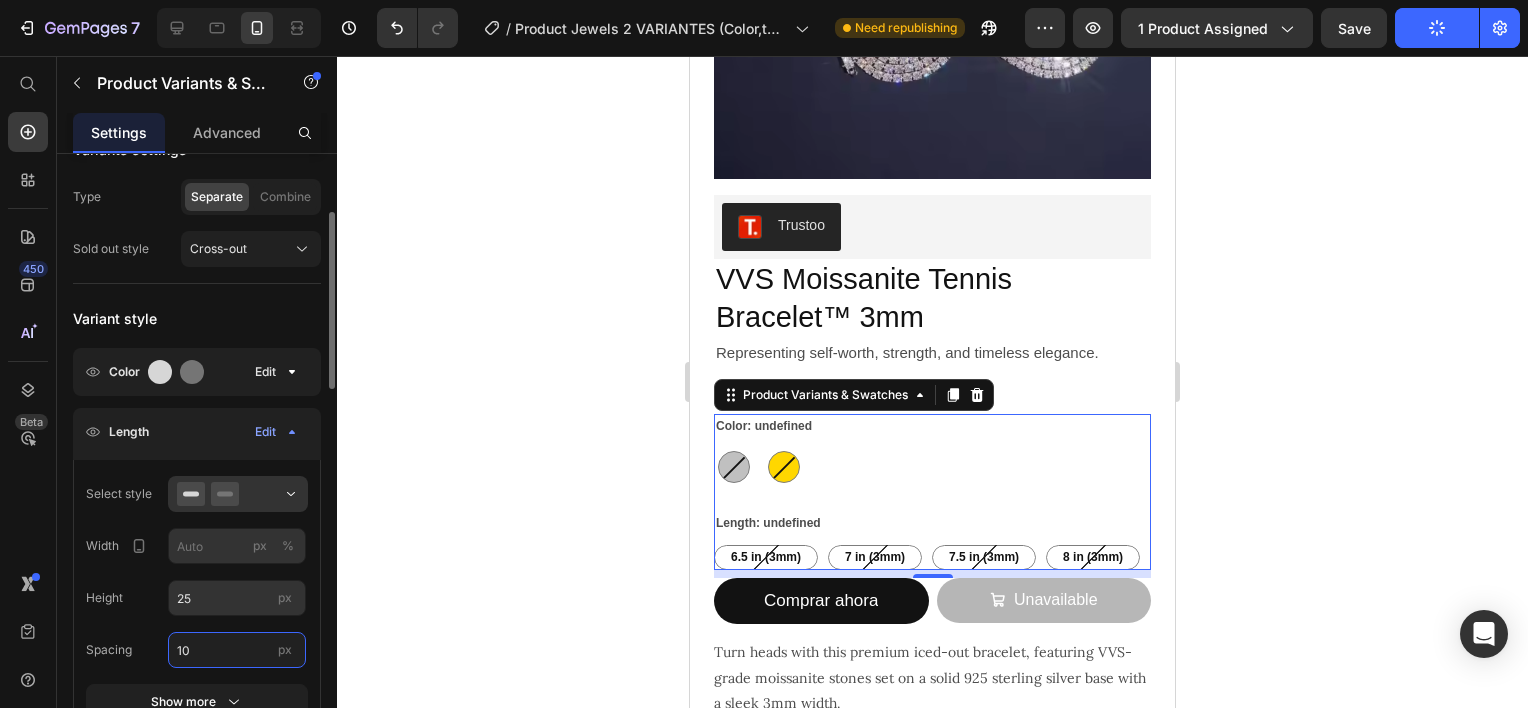 type on "1" 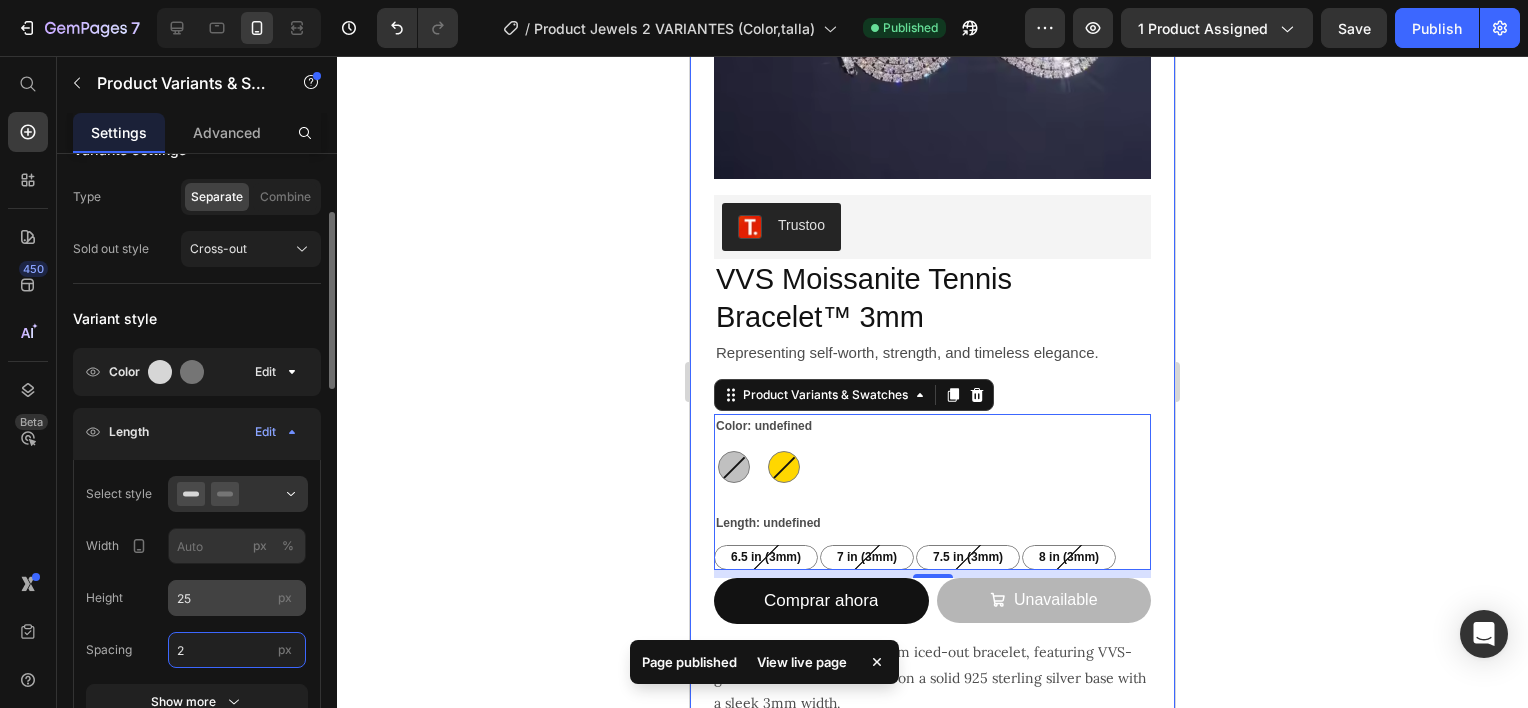 type on "2" 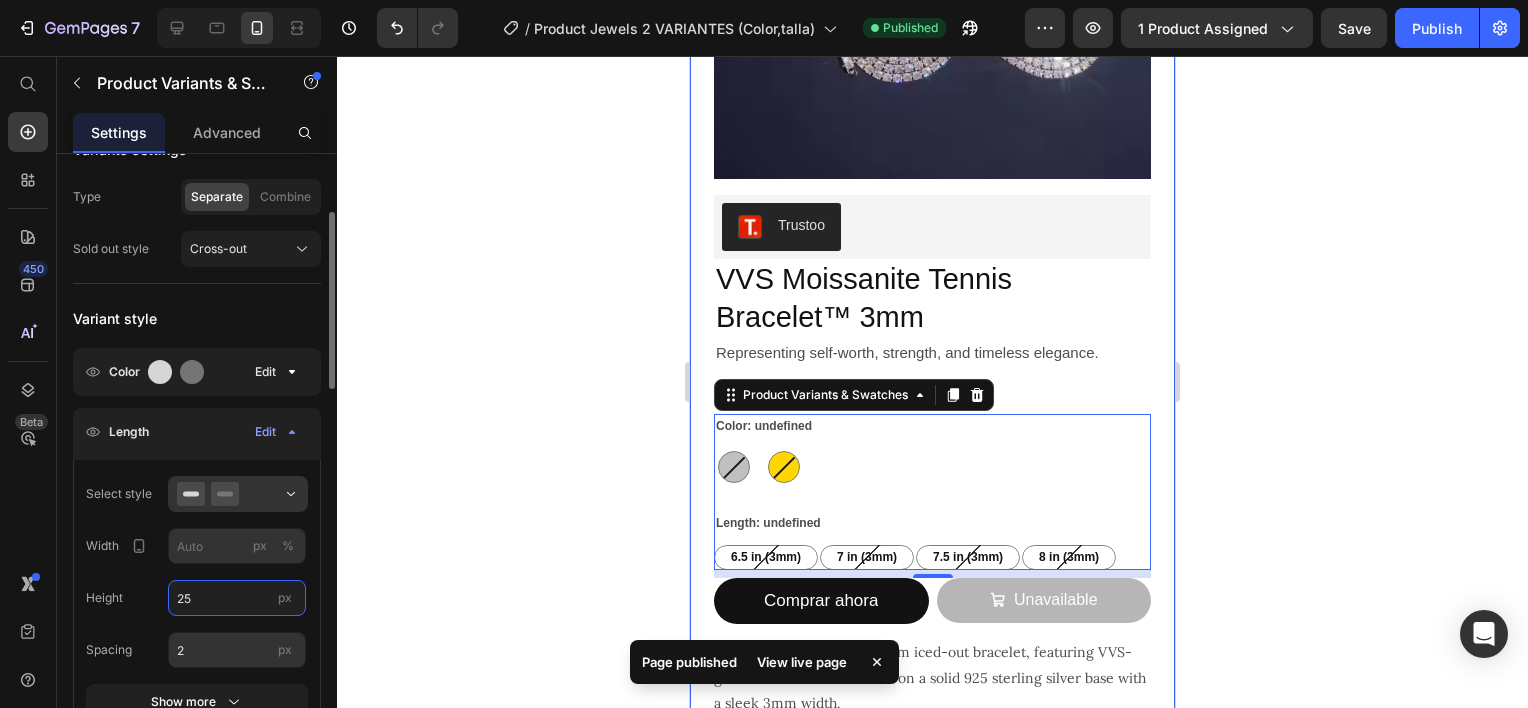 click on "25" at bounding box center (237, 598) 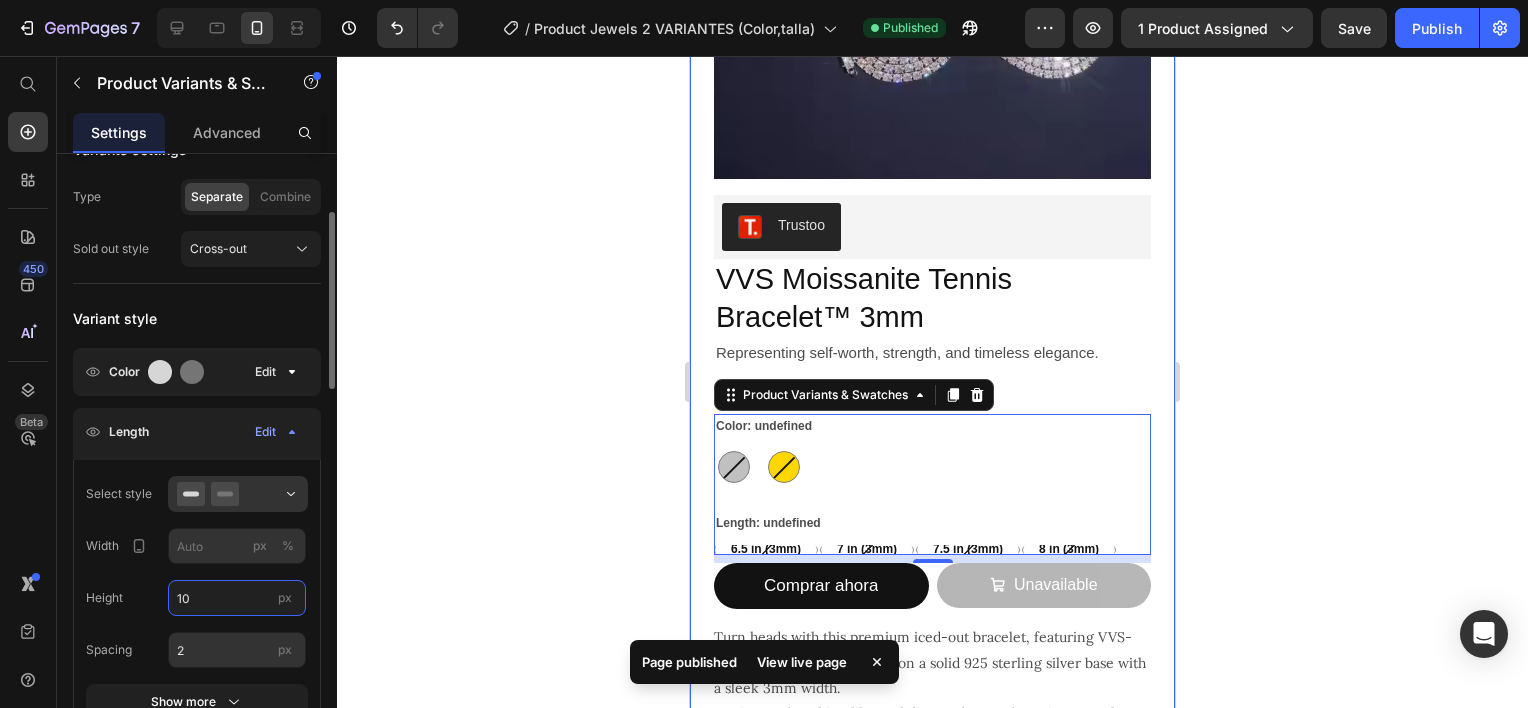 type on "1" 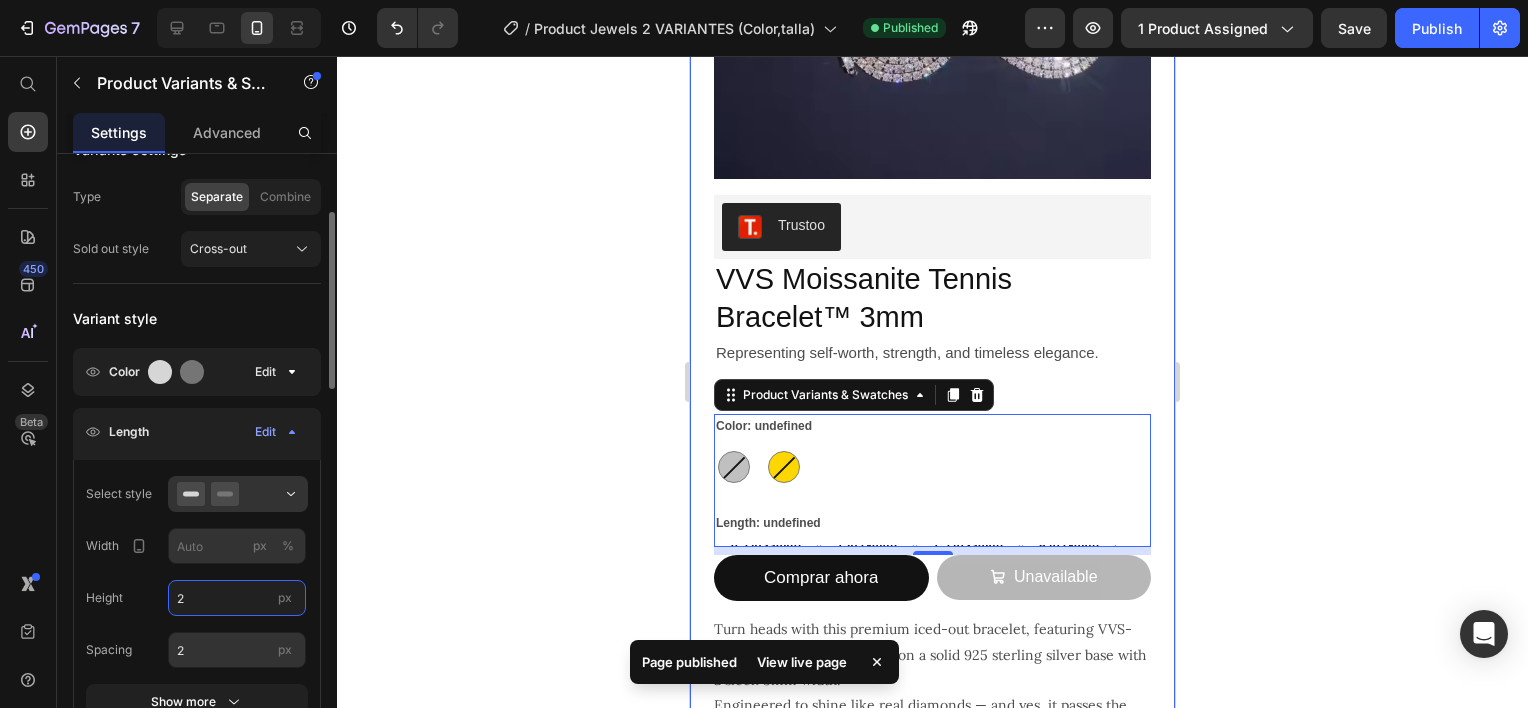 type on "25" 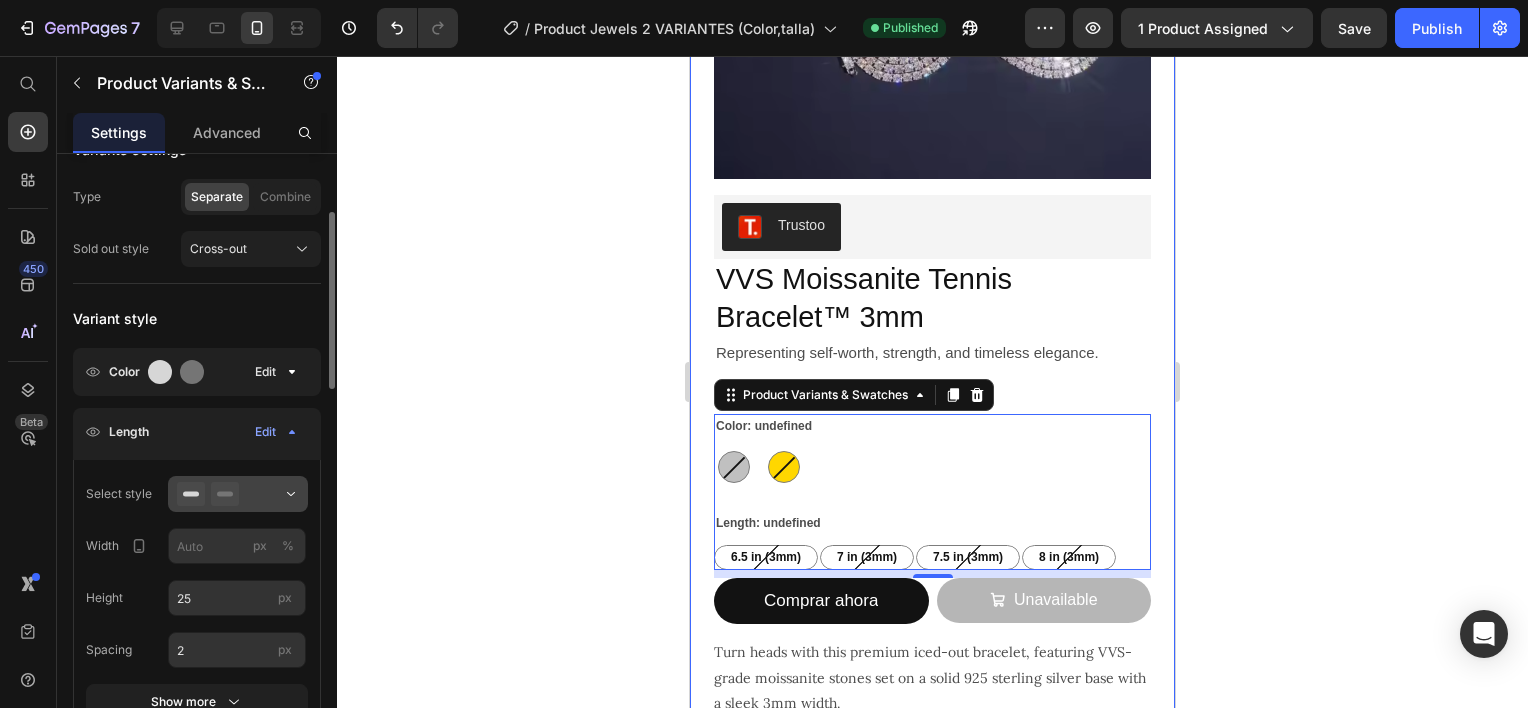 click at bounding box center (238, 494) 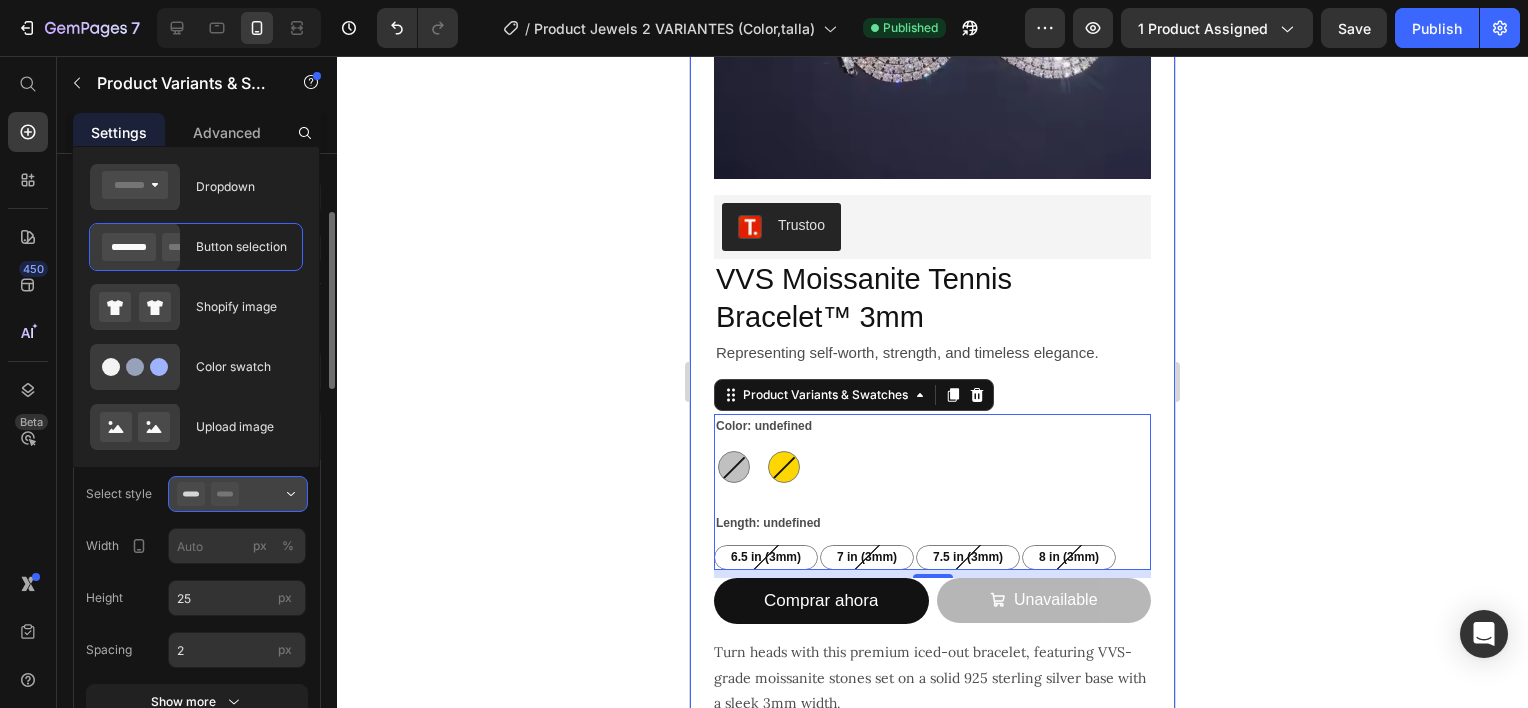 click at bounding box center (238, 494) 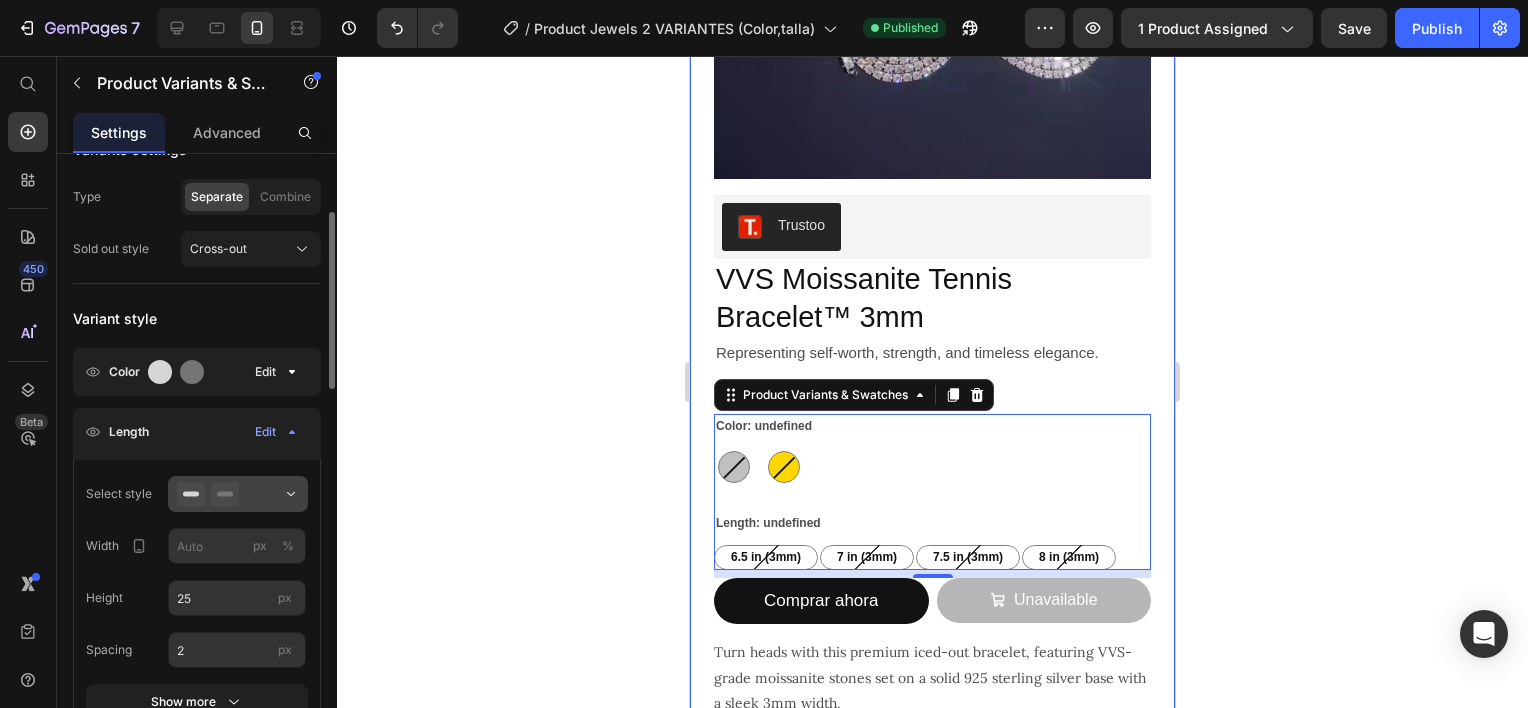 scroll, scrollTop: 400, scrollLeft: 0, axis: vertical 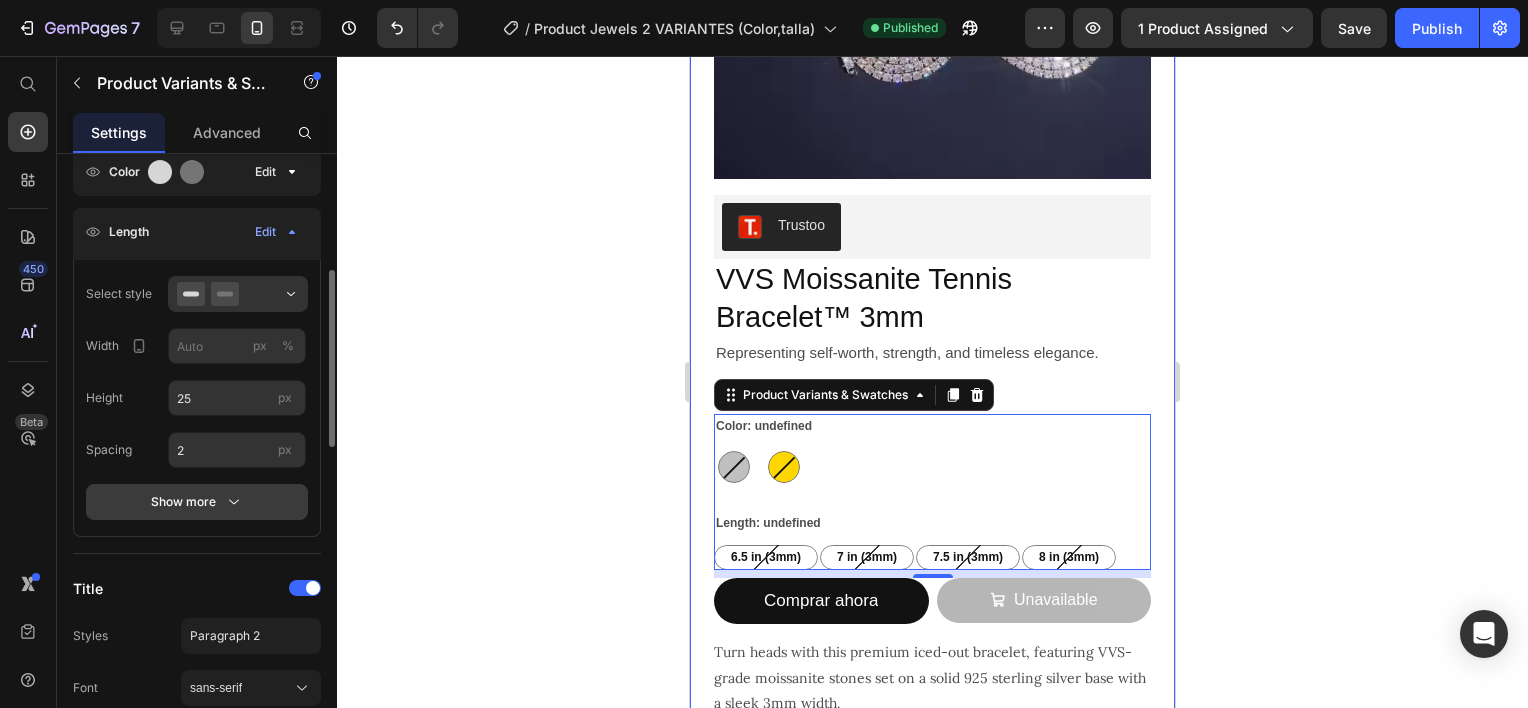 click on "Show more" at bounding box center (197, 502) 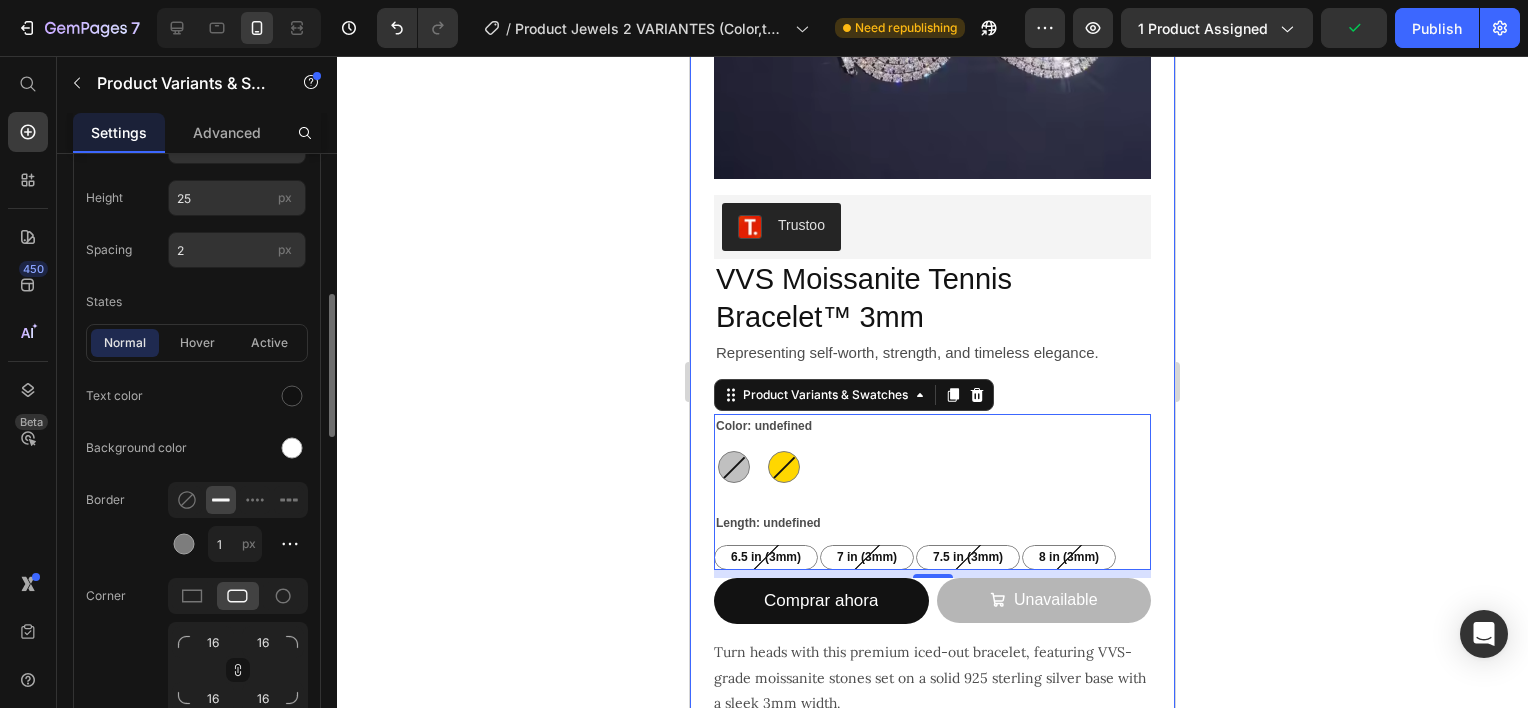 scroll, scrollTop: 800, scrollLeft: 0, axis: vertical 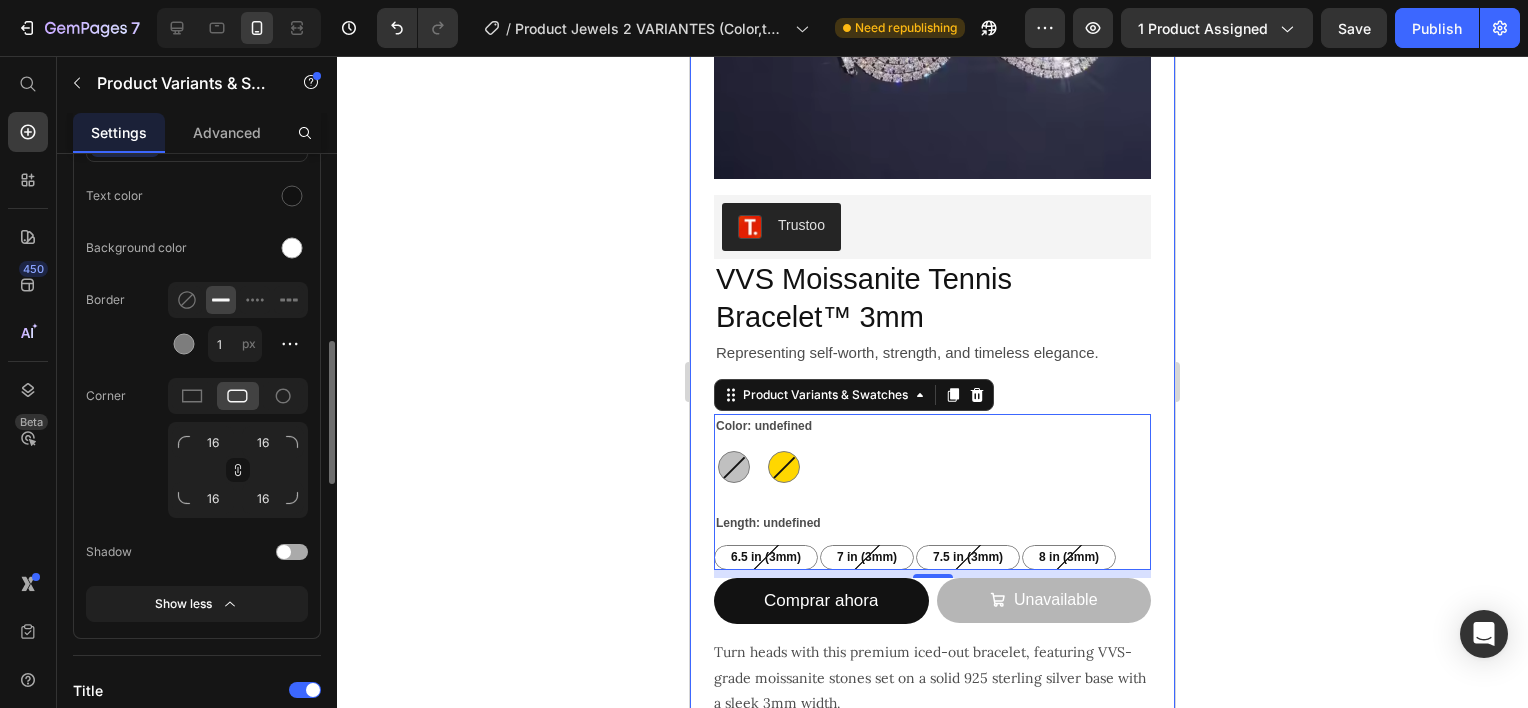 click at bounding box center [292, 552] 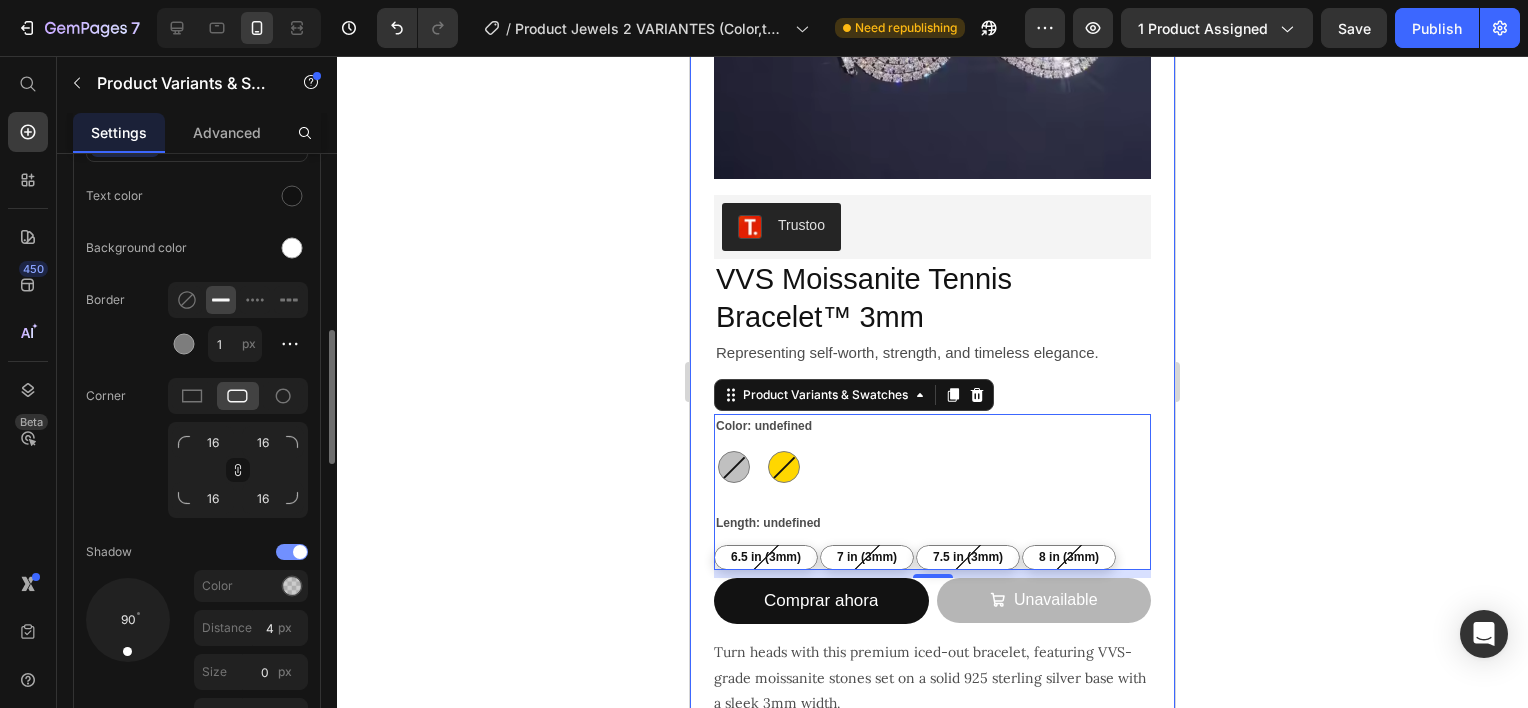click at bounding box center [292, 552] 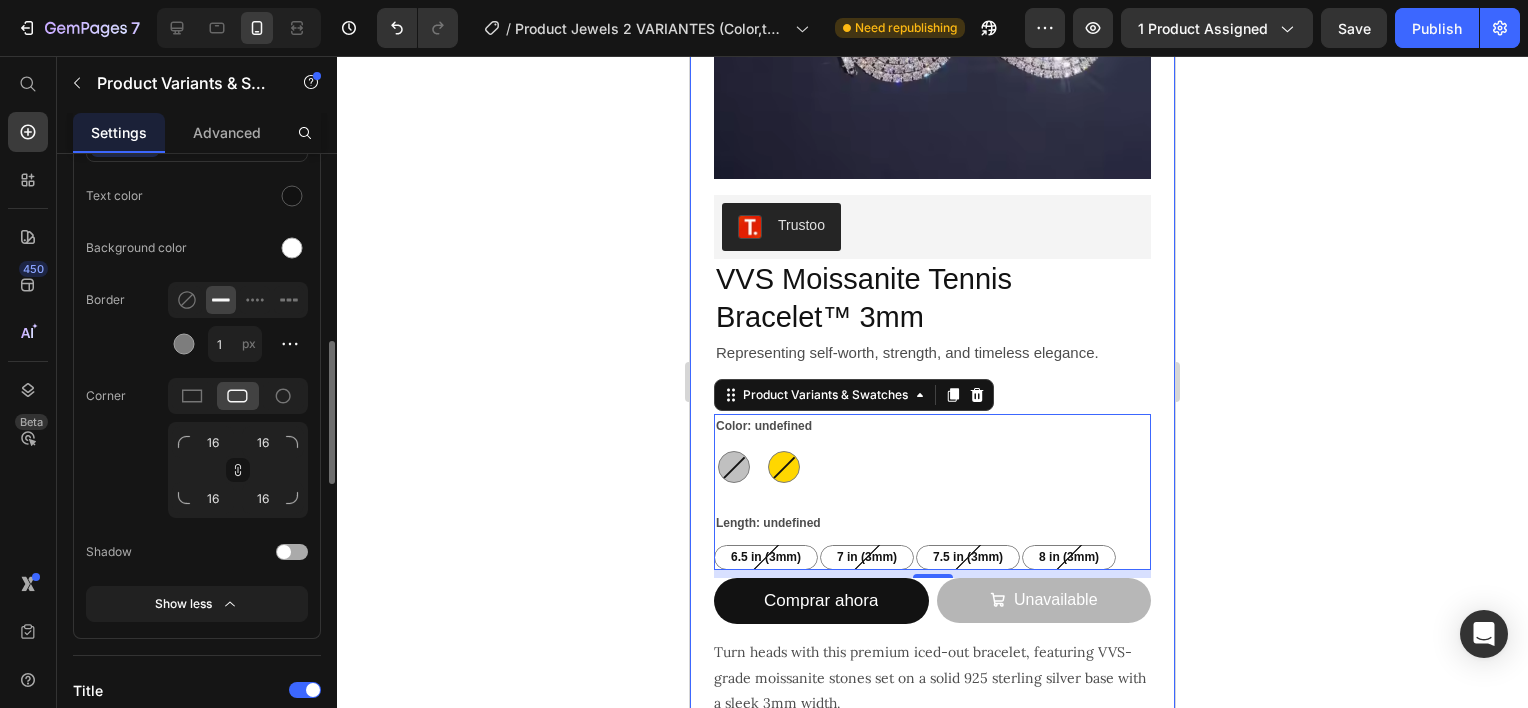 click at bounding box center (292, 552) 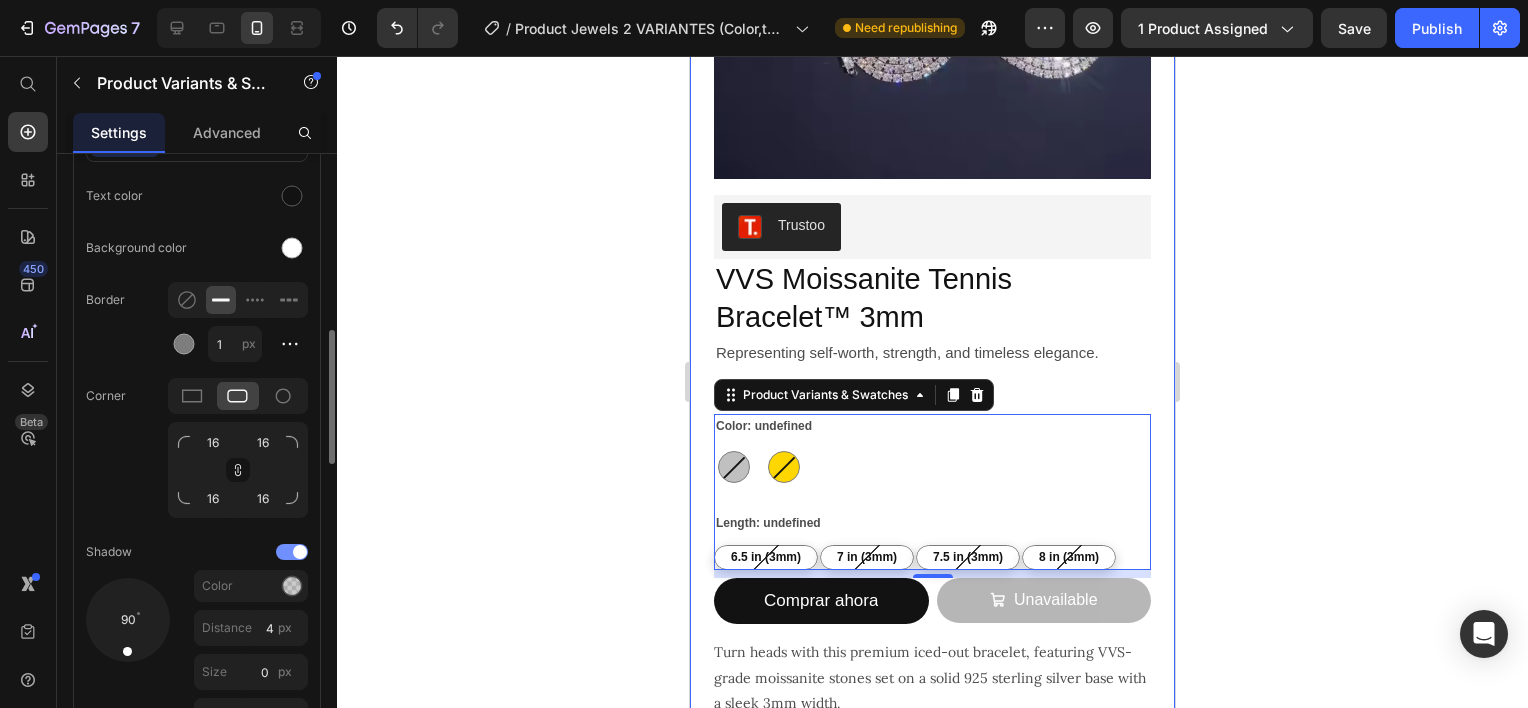 click at bounding box center (292, 552) 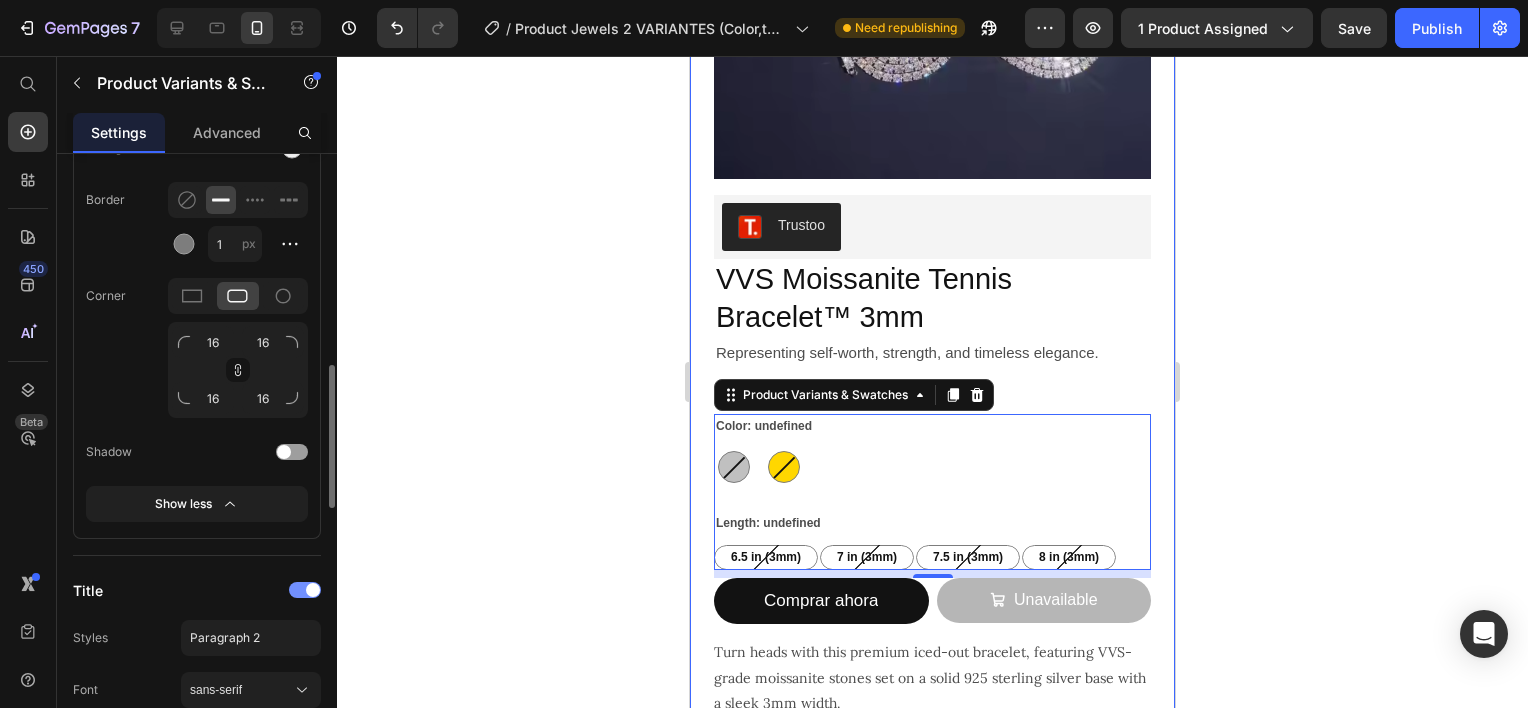scroll, scrollTop: 1100, scrollLeft: 0, axis: vertical 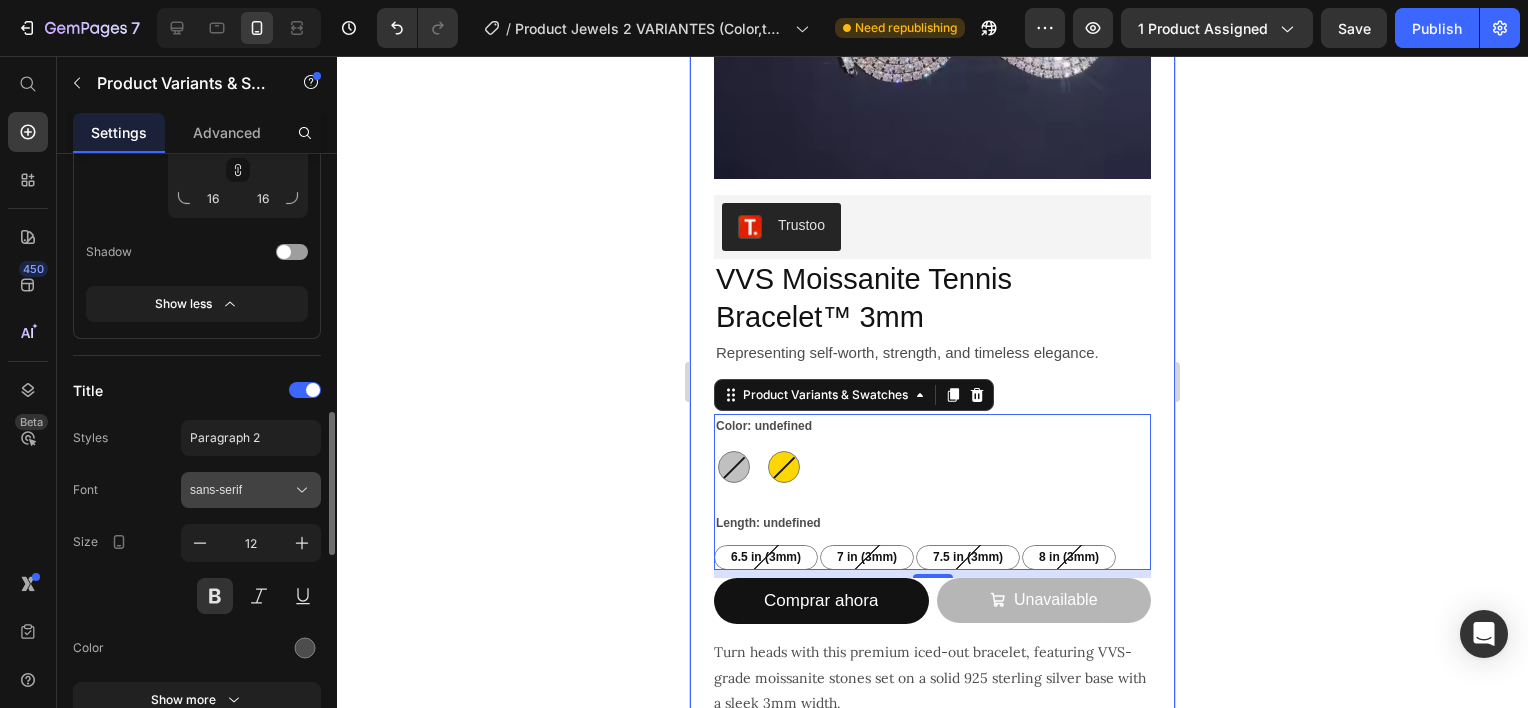click on "sans-serif" at bounding box center [241, 490] 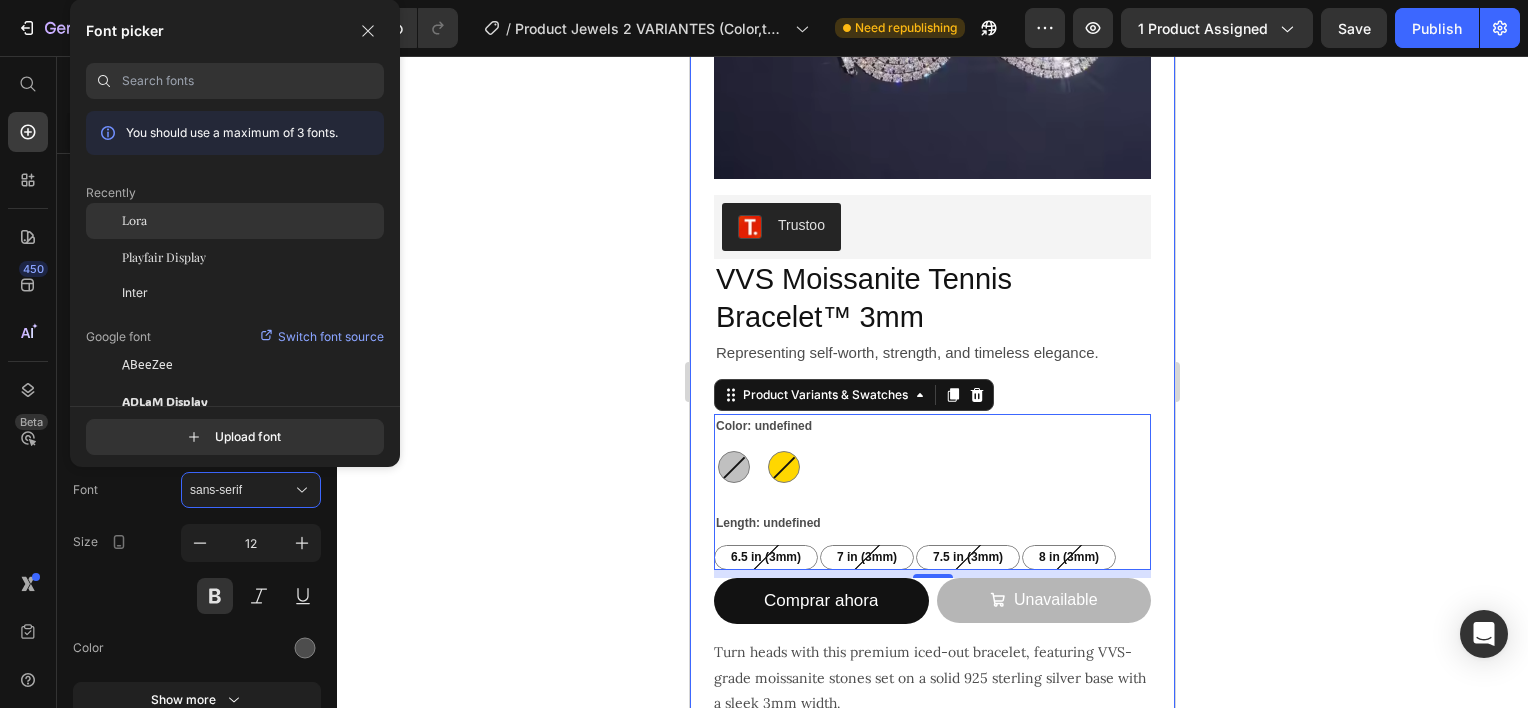click on "Lora" 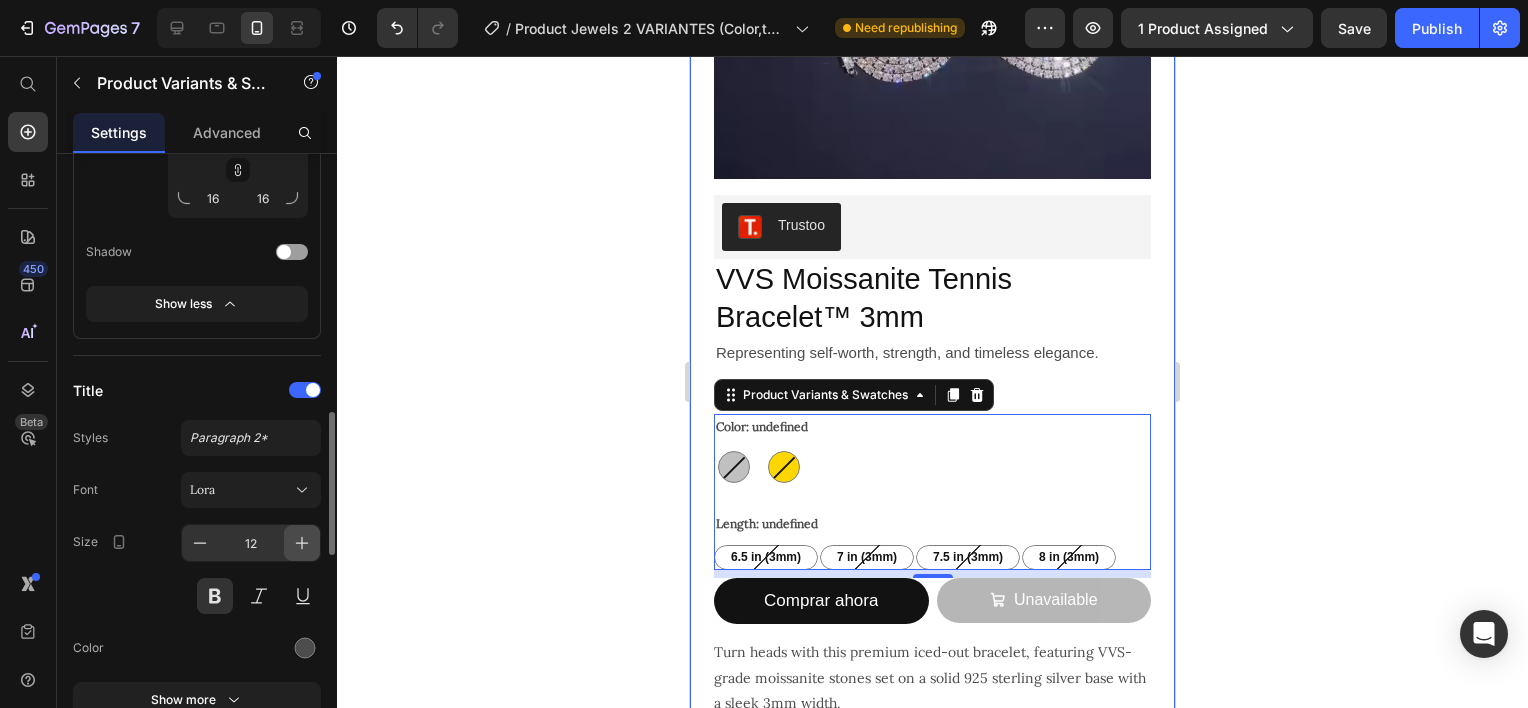 click 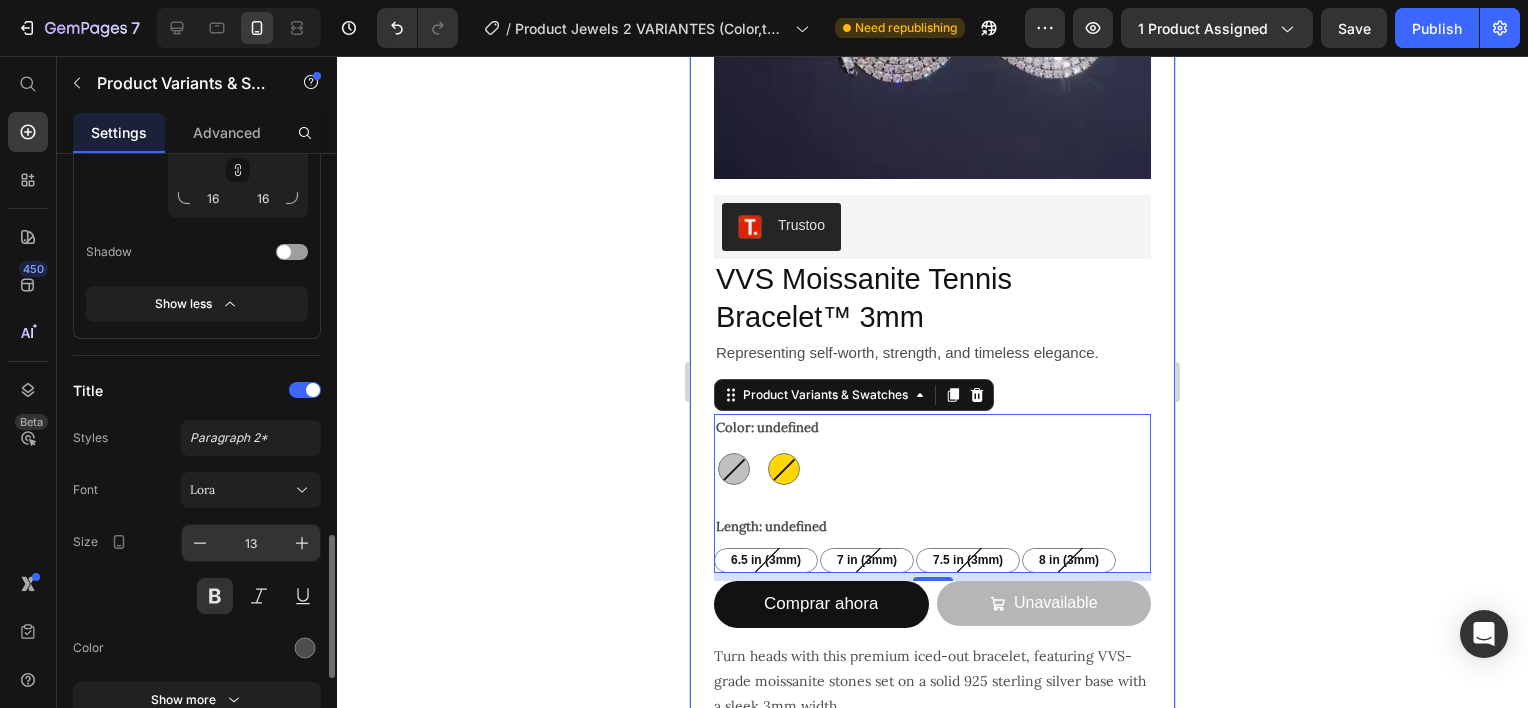 scroll, scrollTop: 1300, scrollLeft: 0, axis: vertical 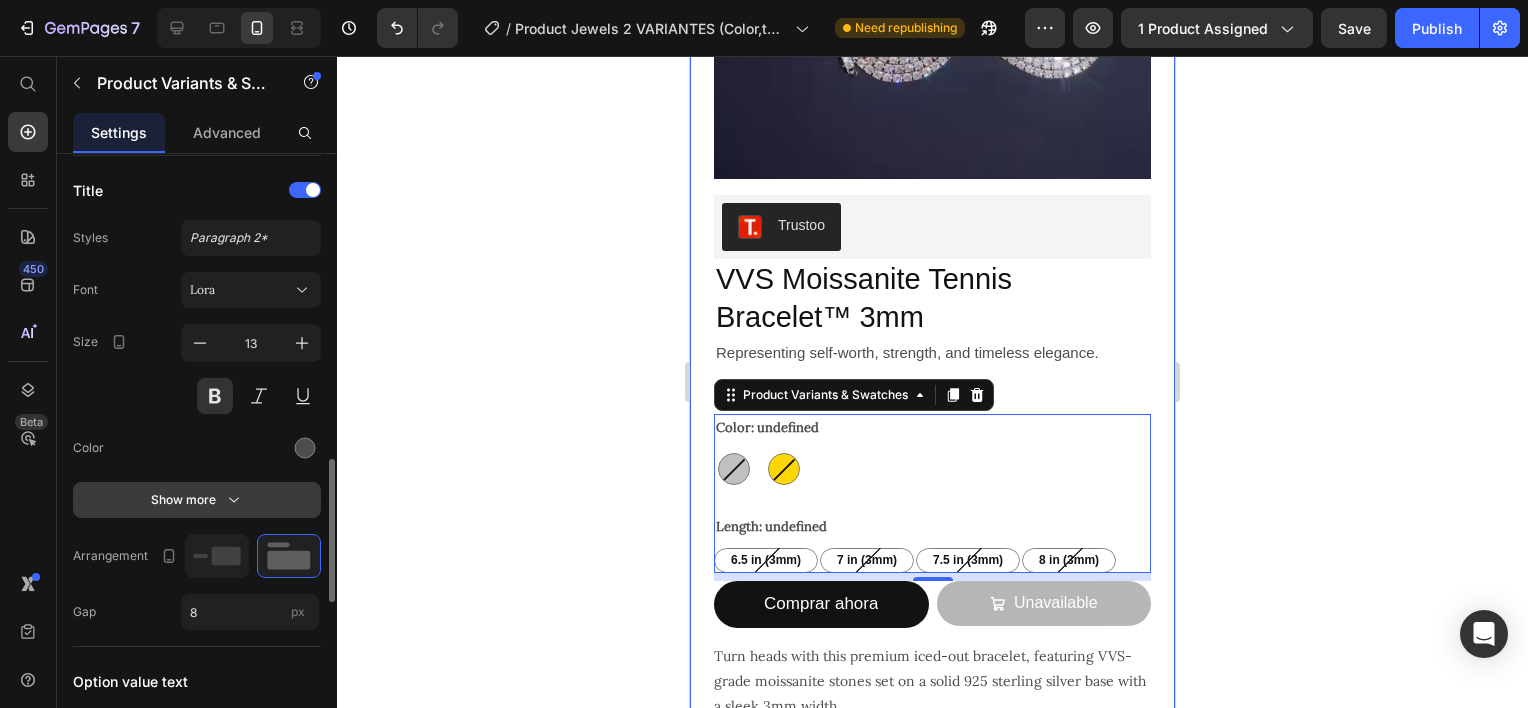 click 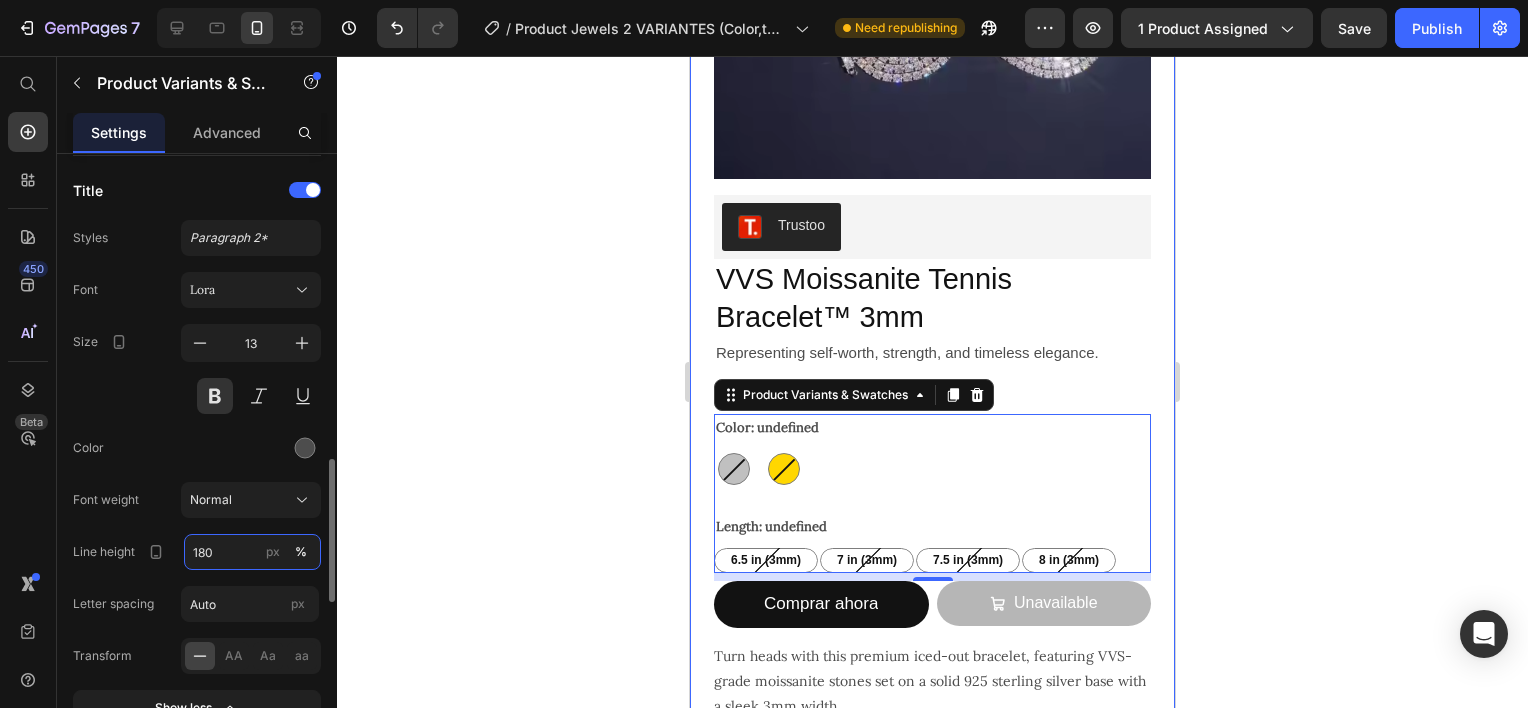 click on "180" at bounding box center [252, 552] 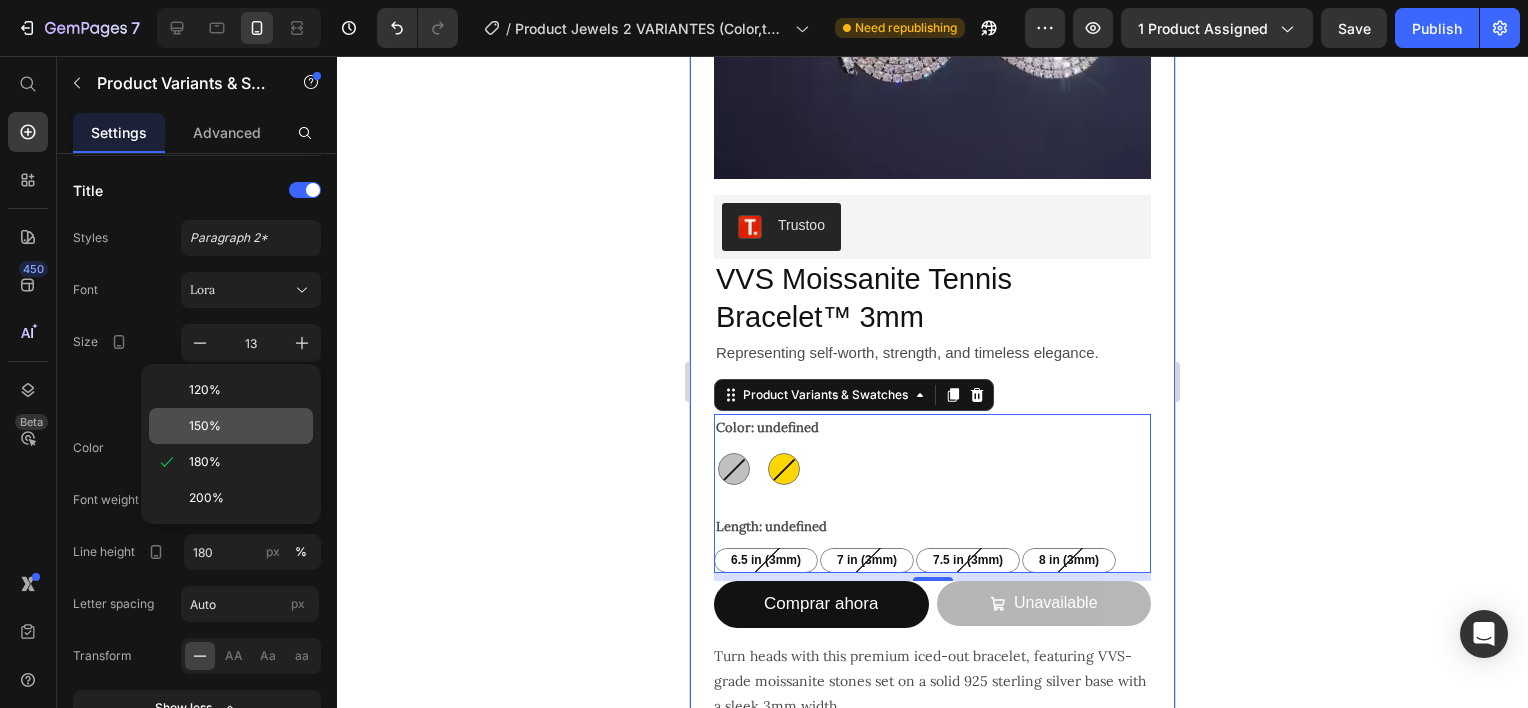 click on "150%" at bounding box center [247, 426] 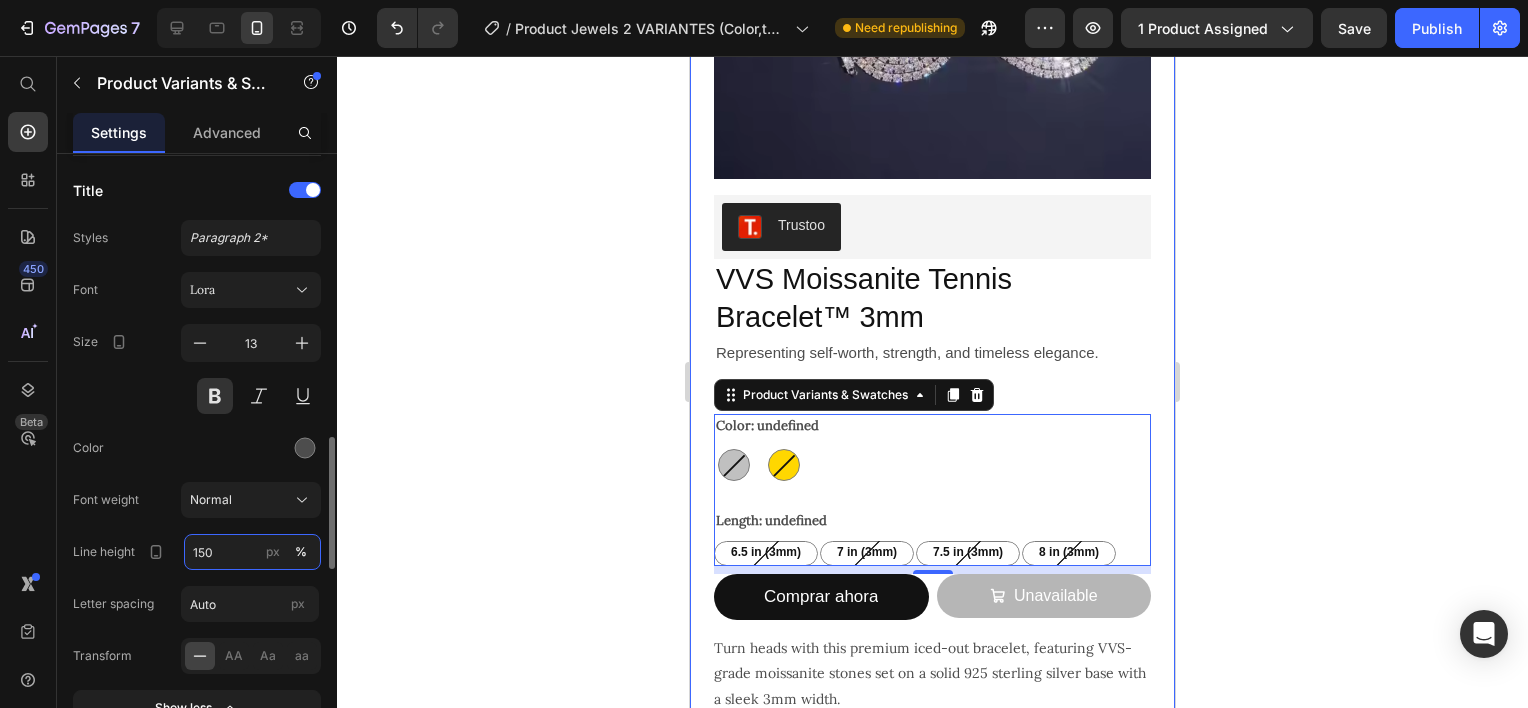click on "150" at bounding box center [252, 552] 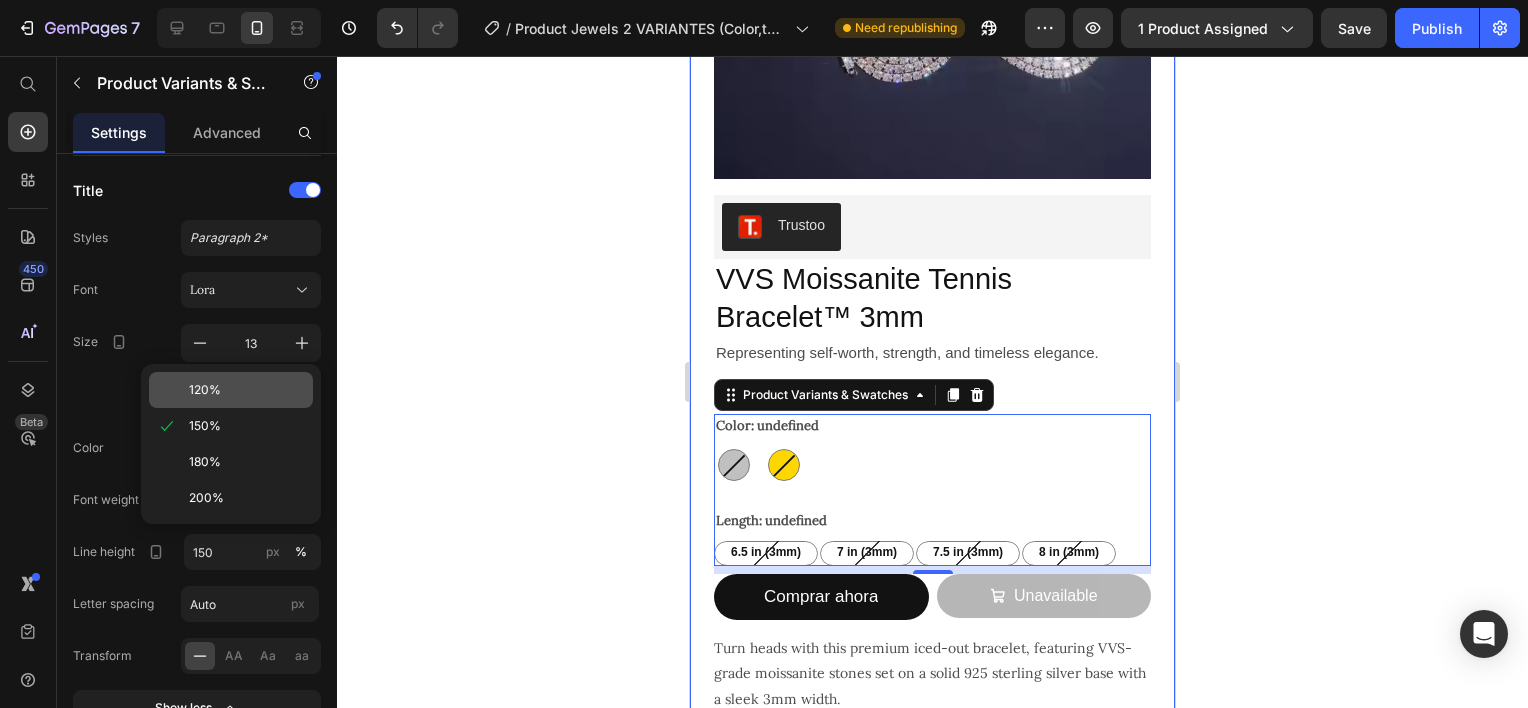 click on "120%" at bounding box center [247, 390] 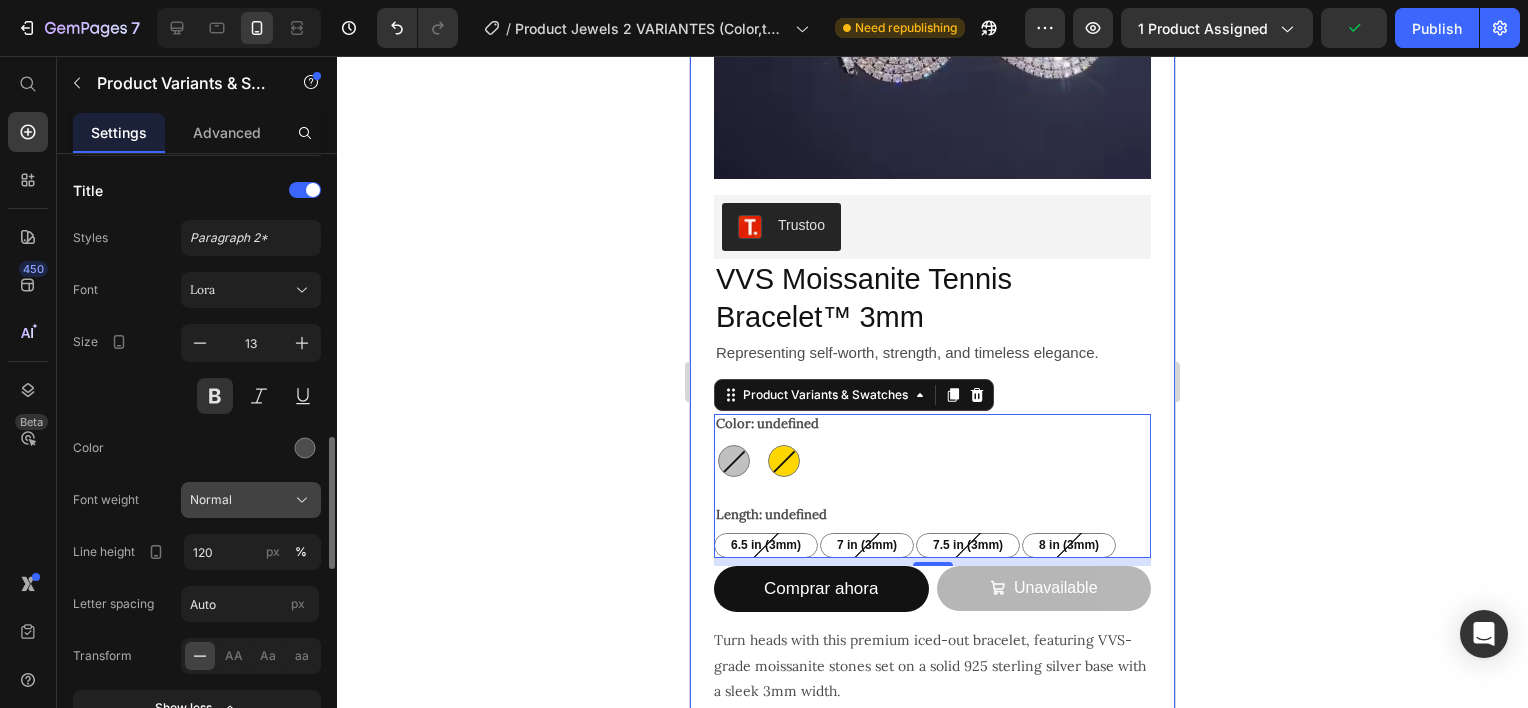 click on "Normal" at bounding box center [251, 500] 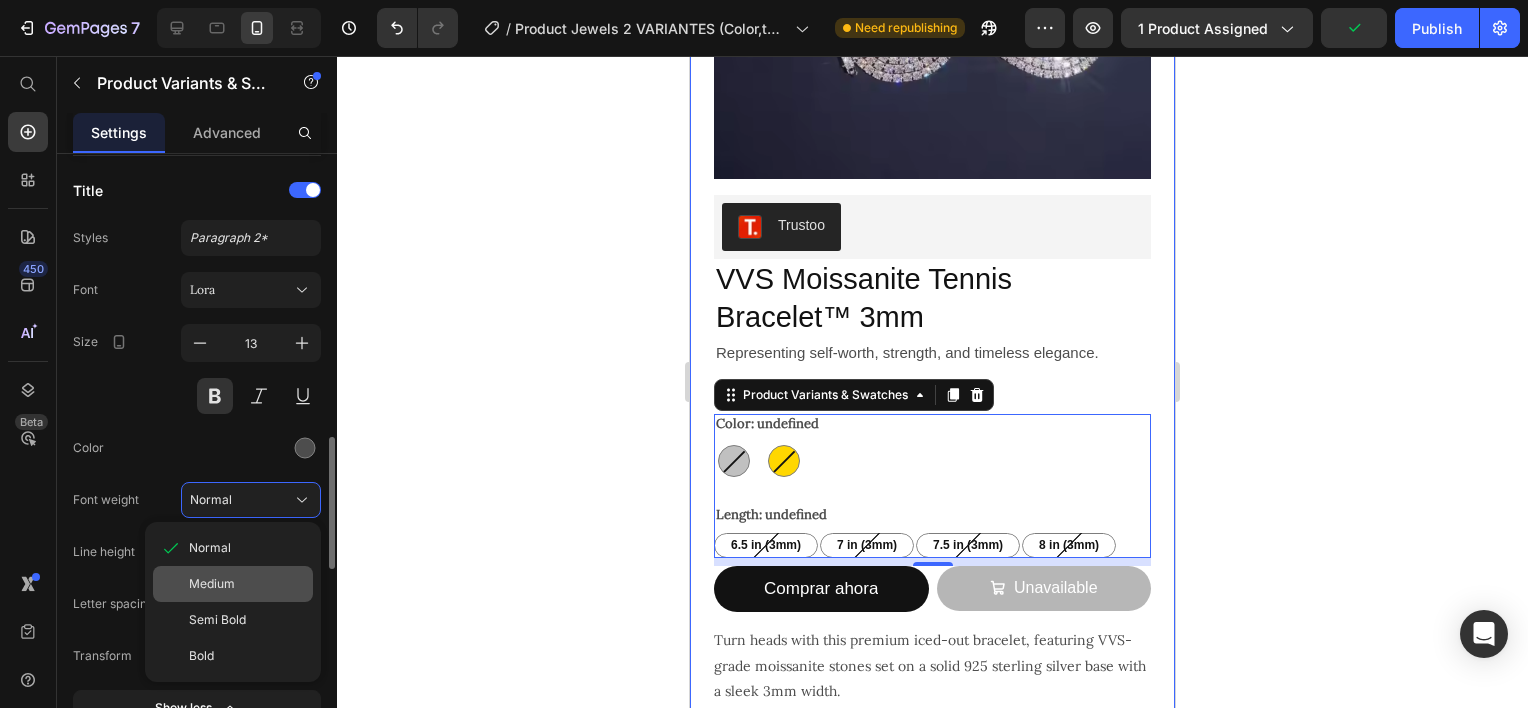 click on "Medium" at bounding box center [247, 584] 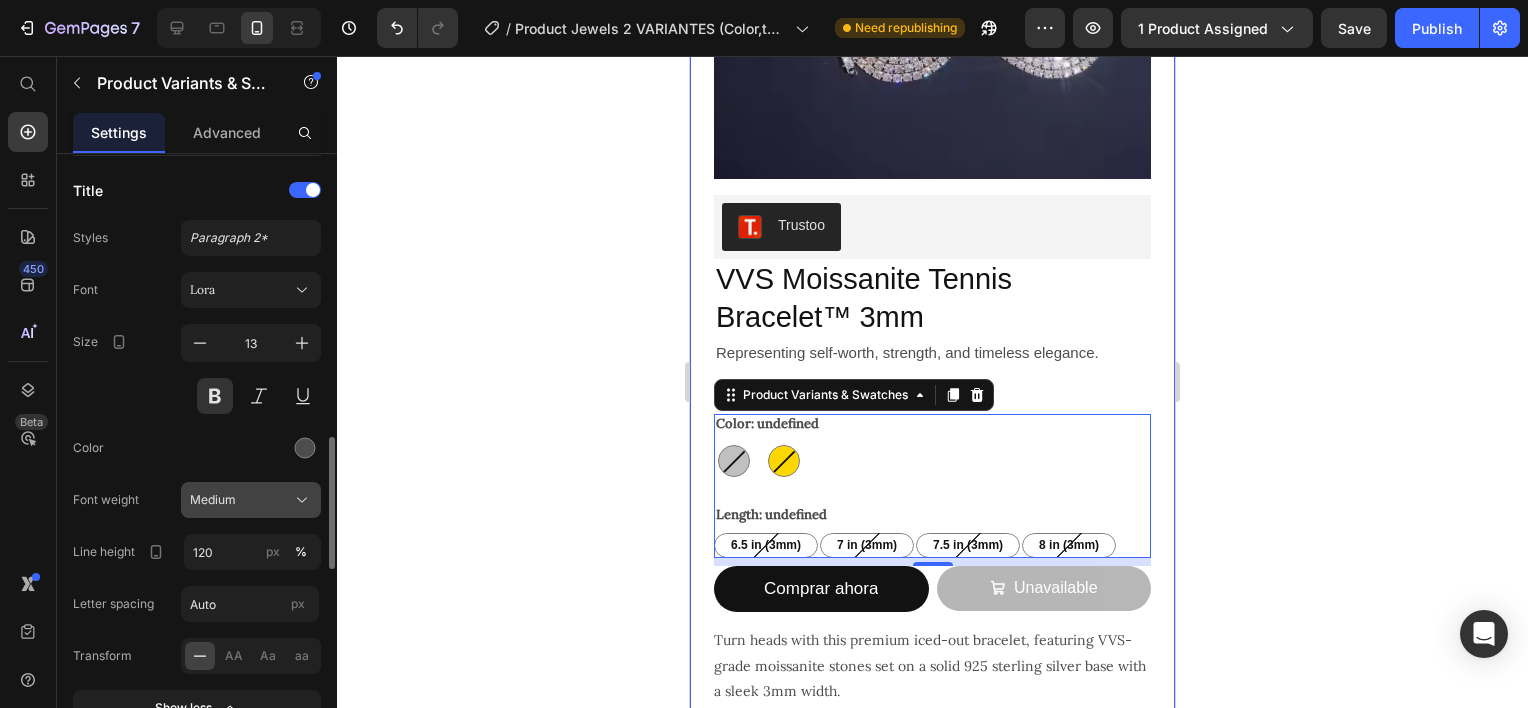 click on "Medium" 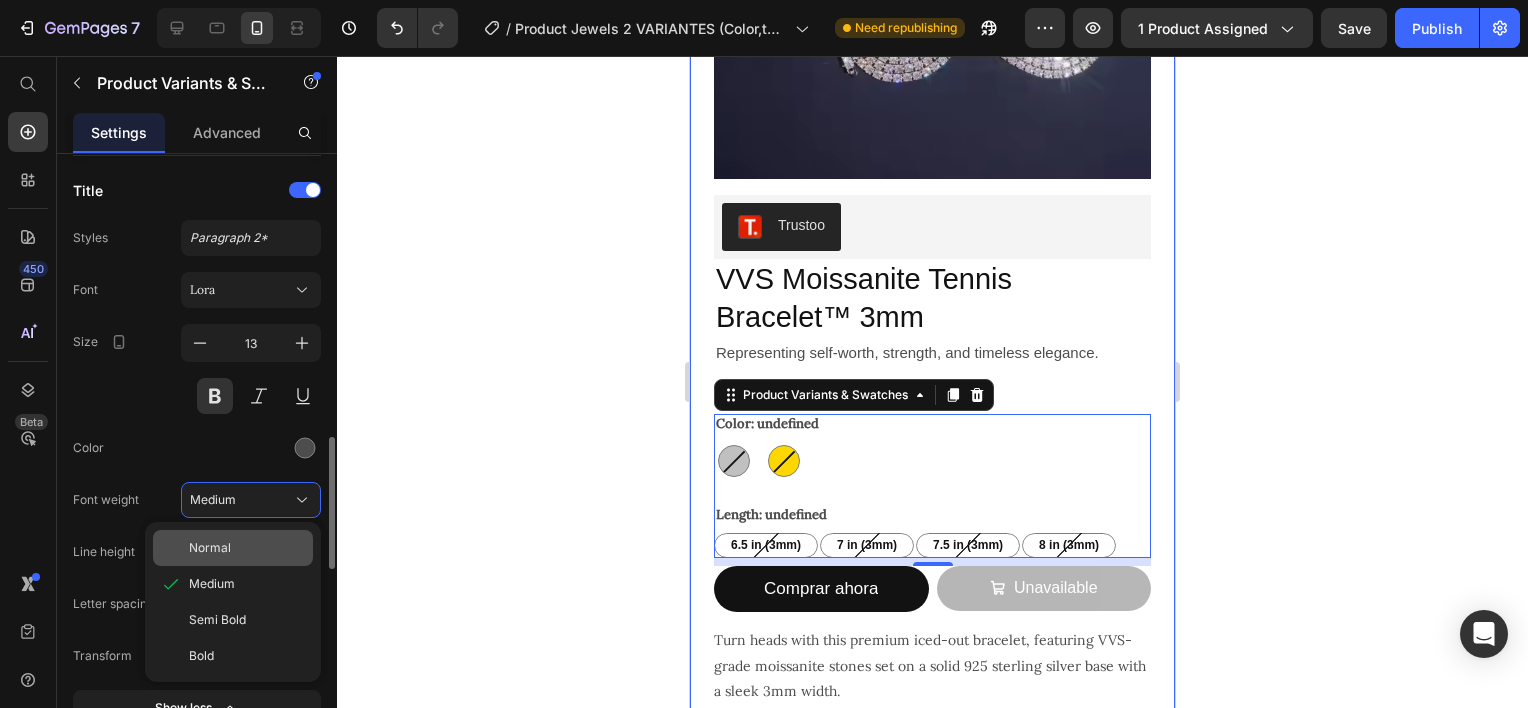 click on "Normal" at bounding box center (247, 548) 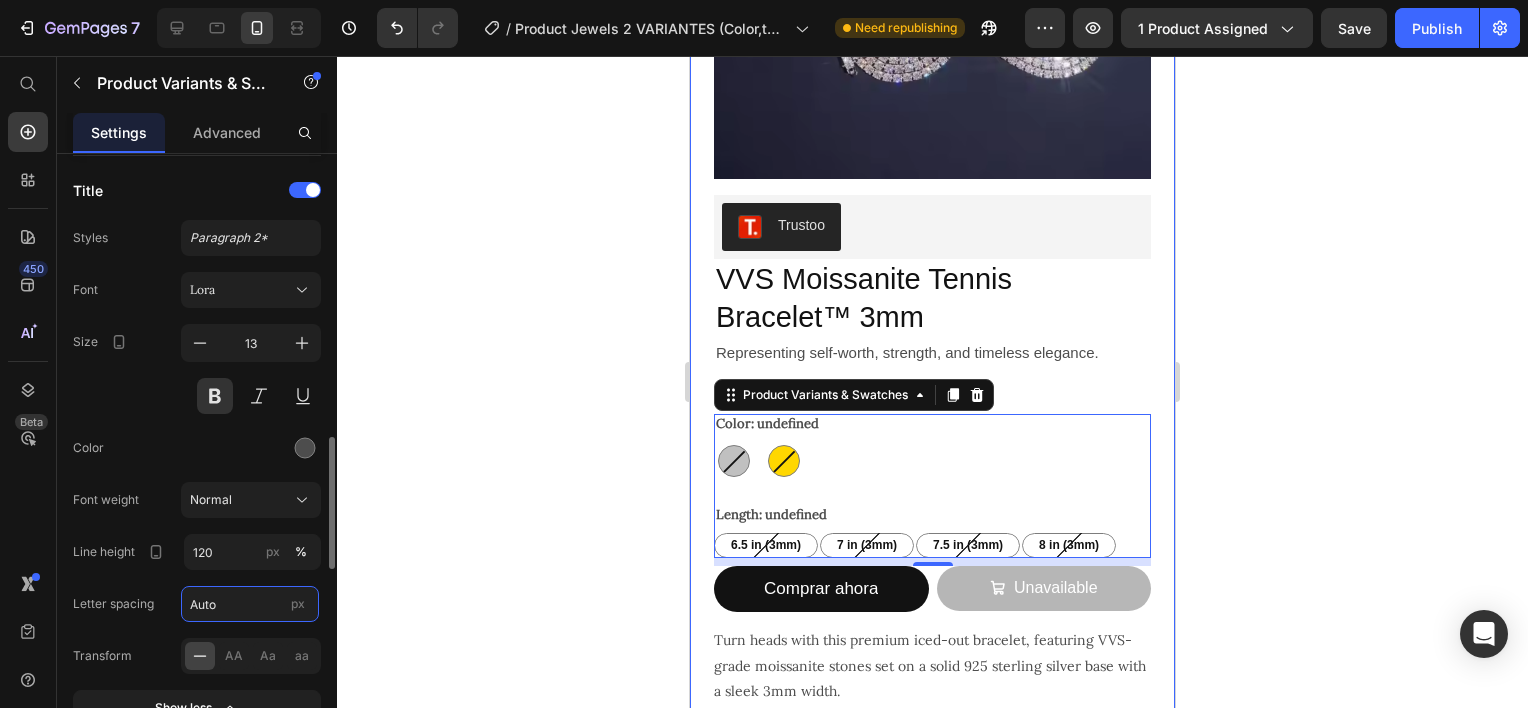 click on "Auto" at bounding box center (250, 604) 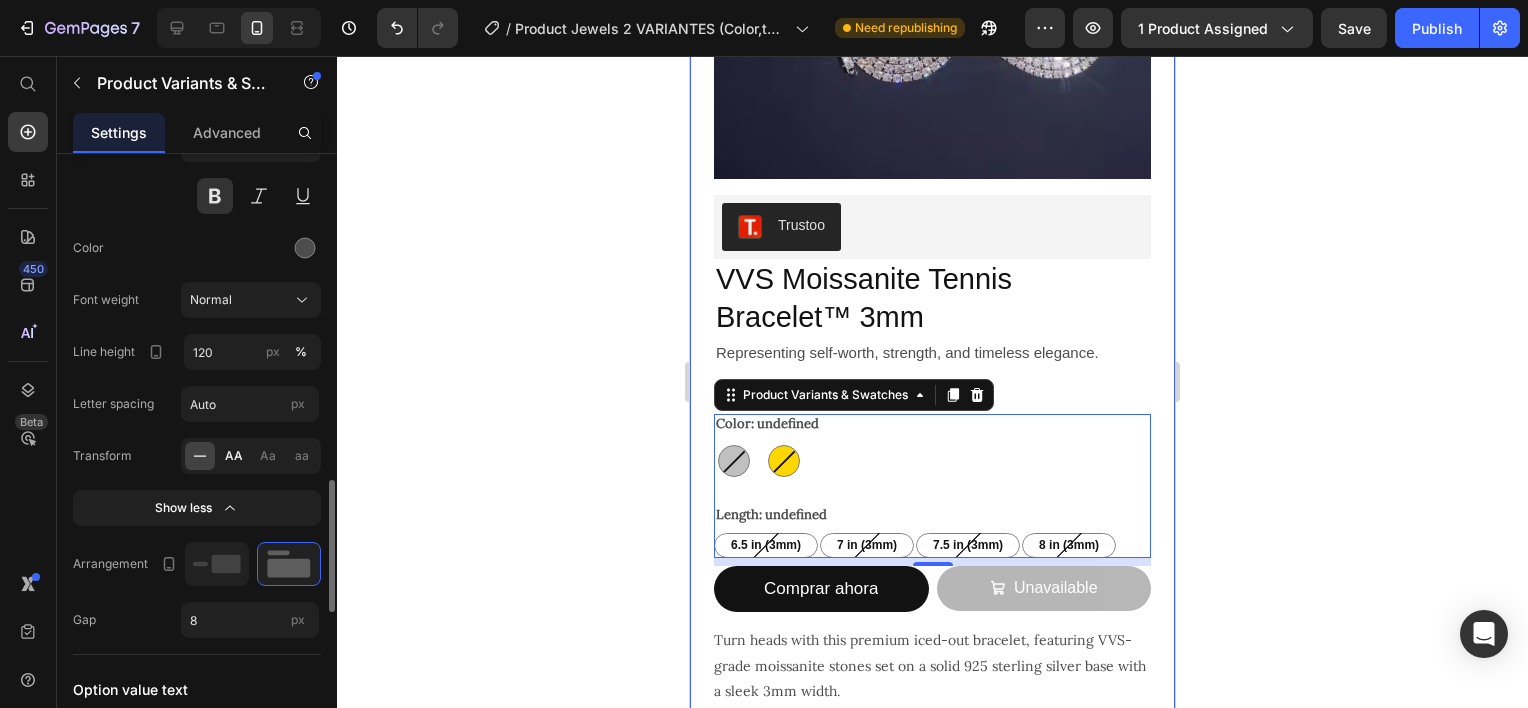 click on "AA" 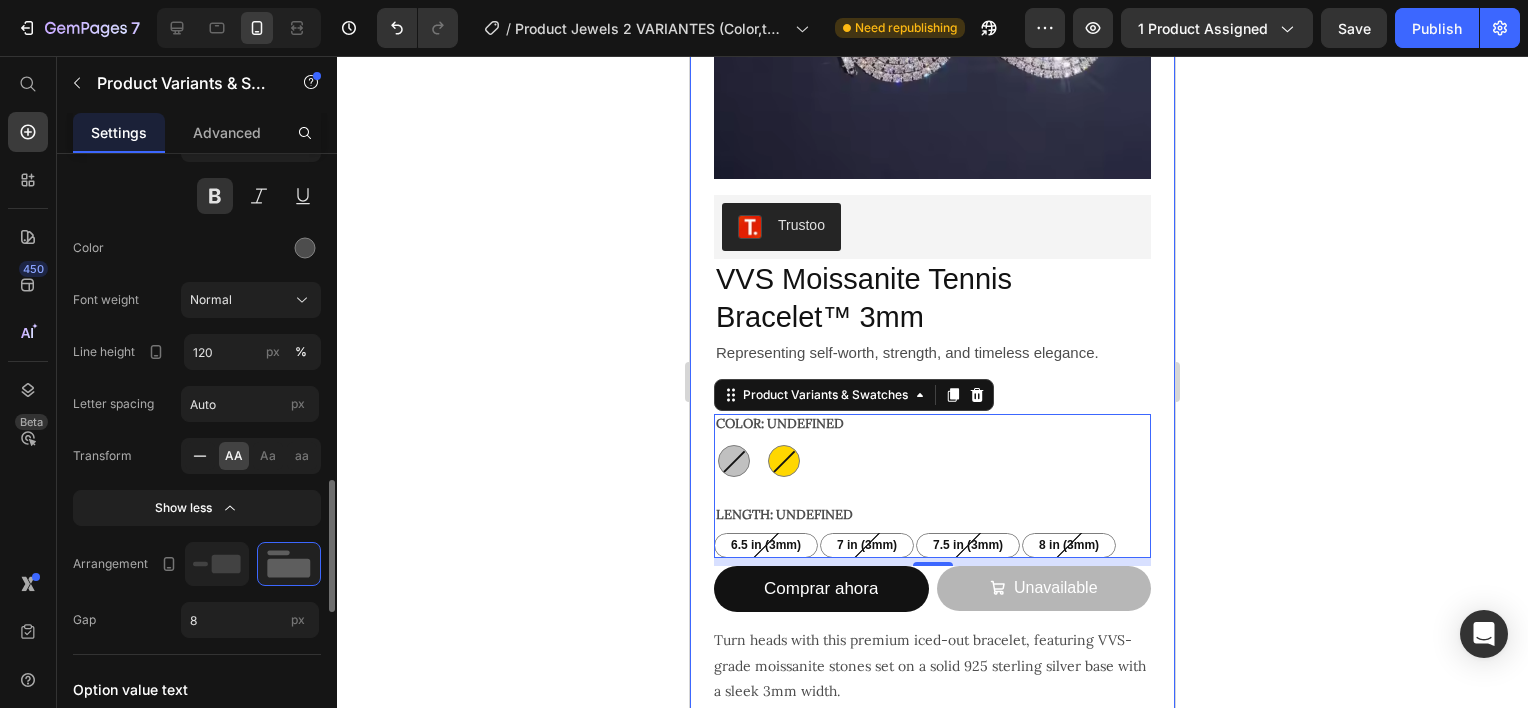 click 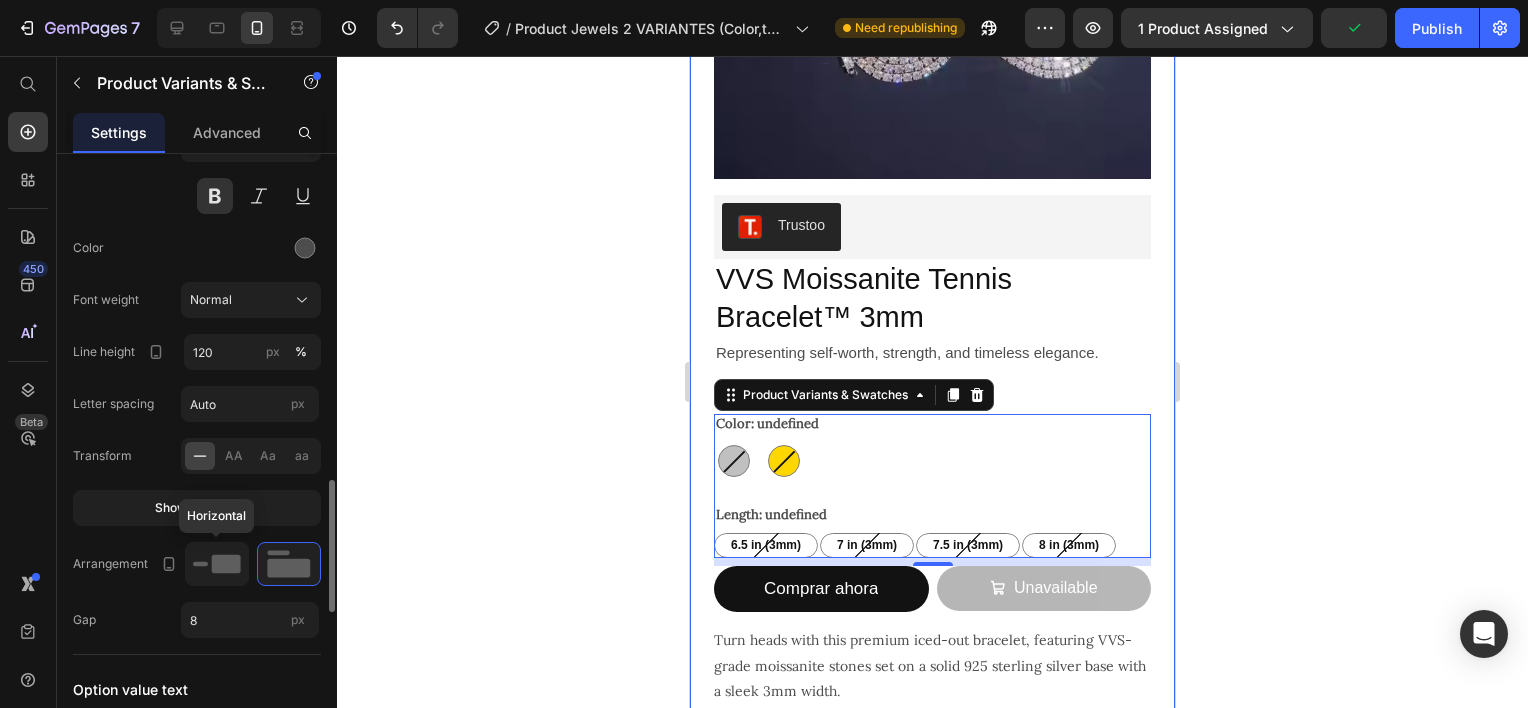 click 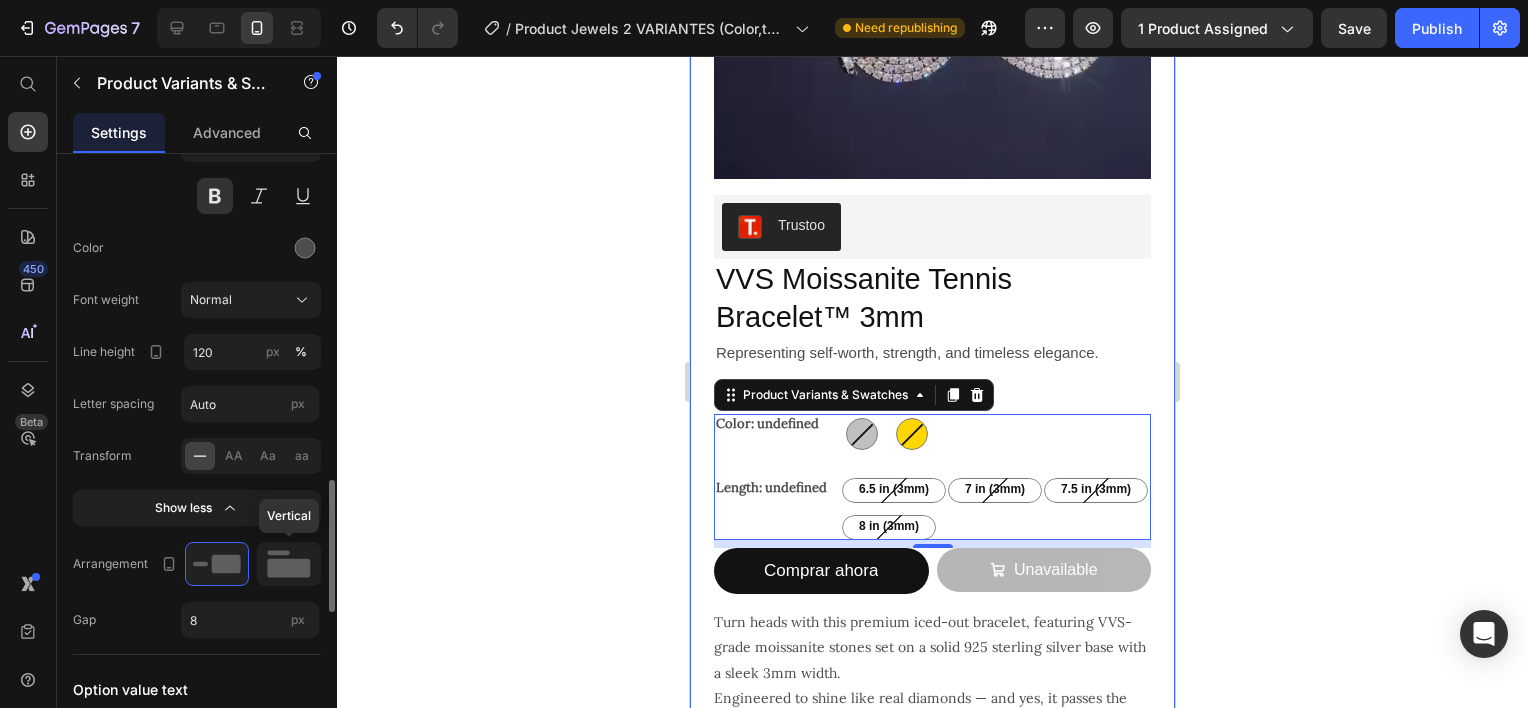 click 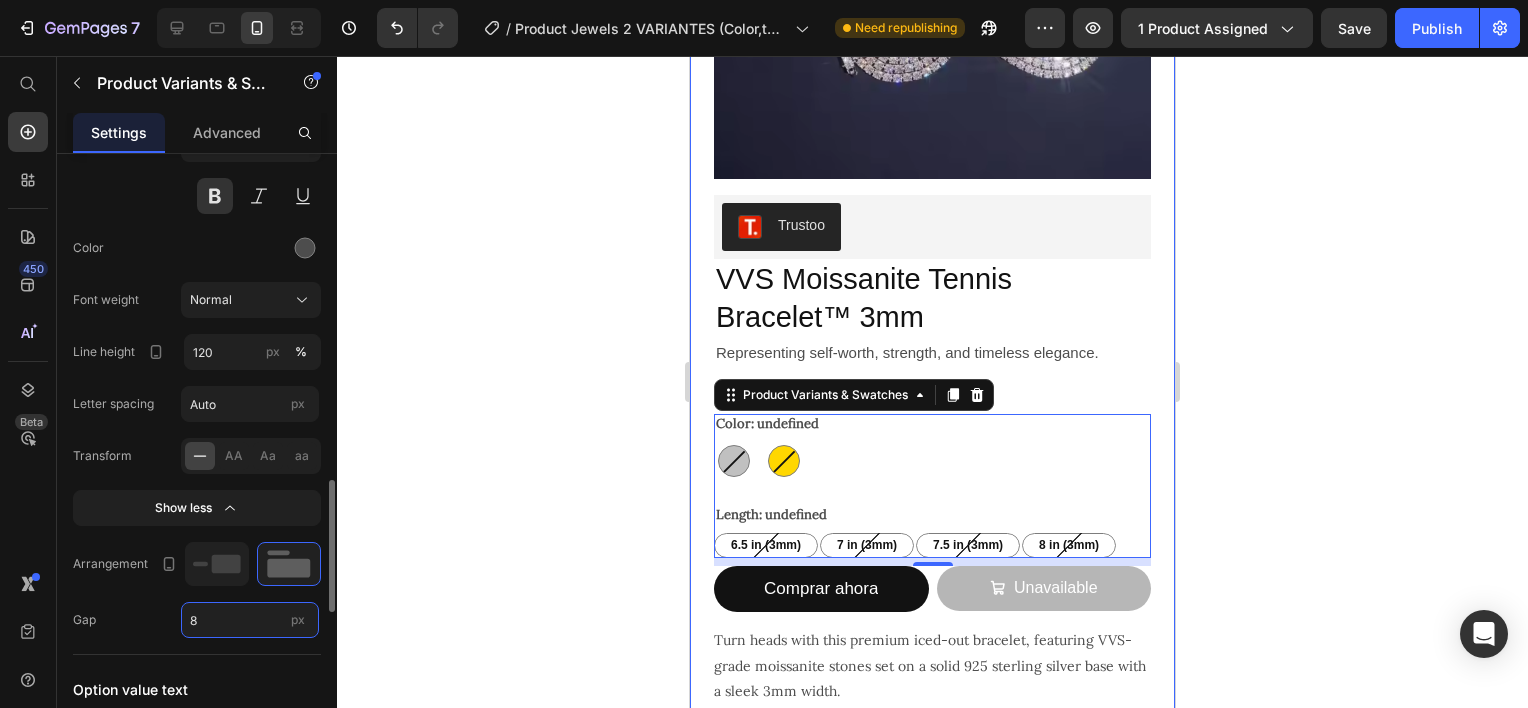 click on "8" at bounding box center [250, 620] 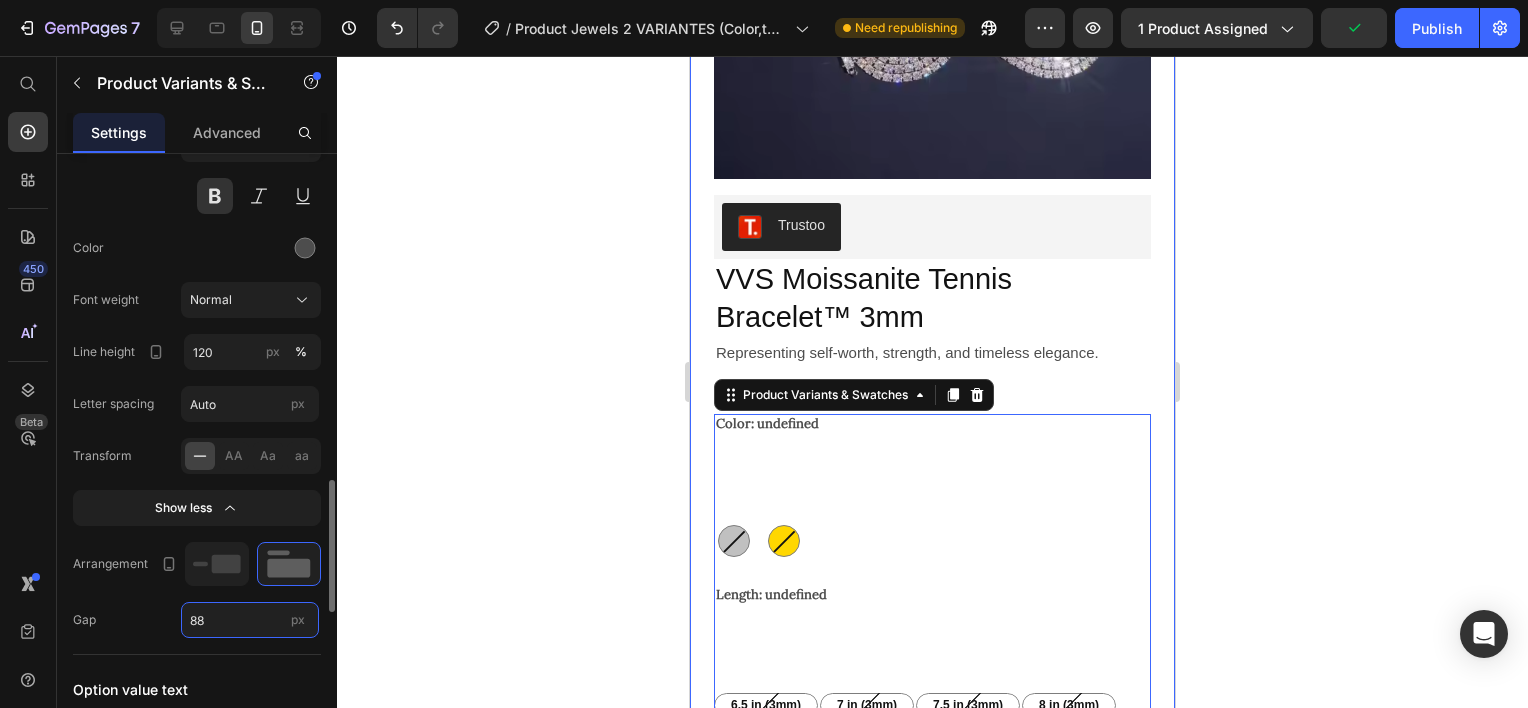 type on "8" 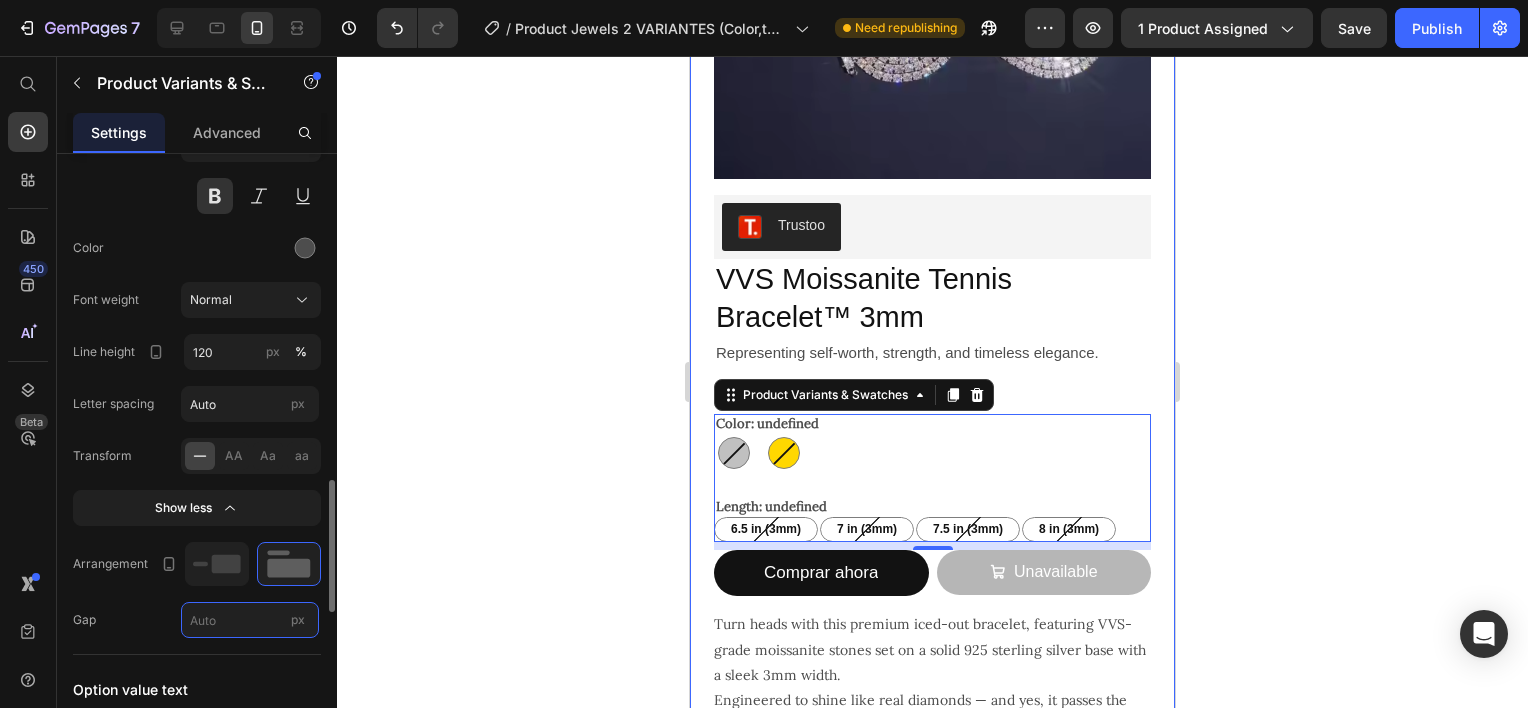 type on "1" 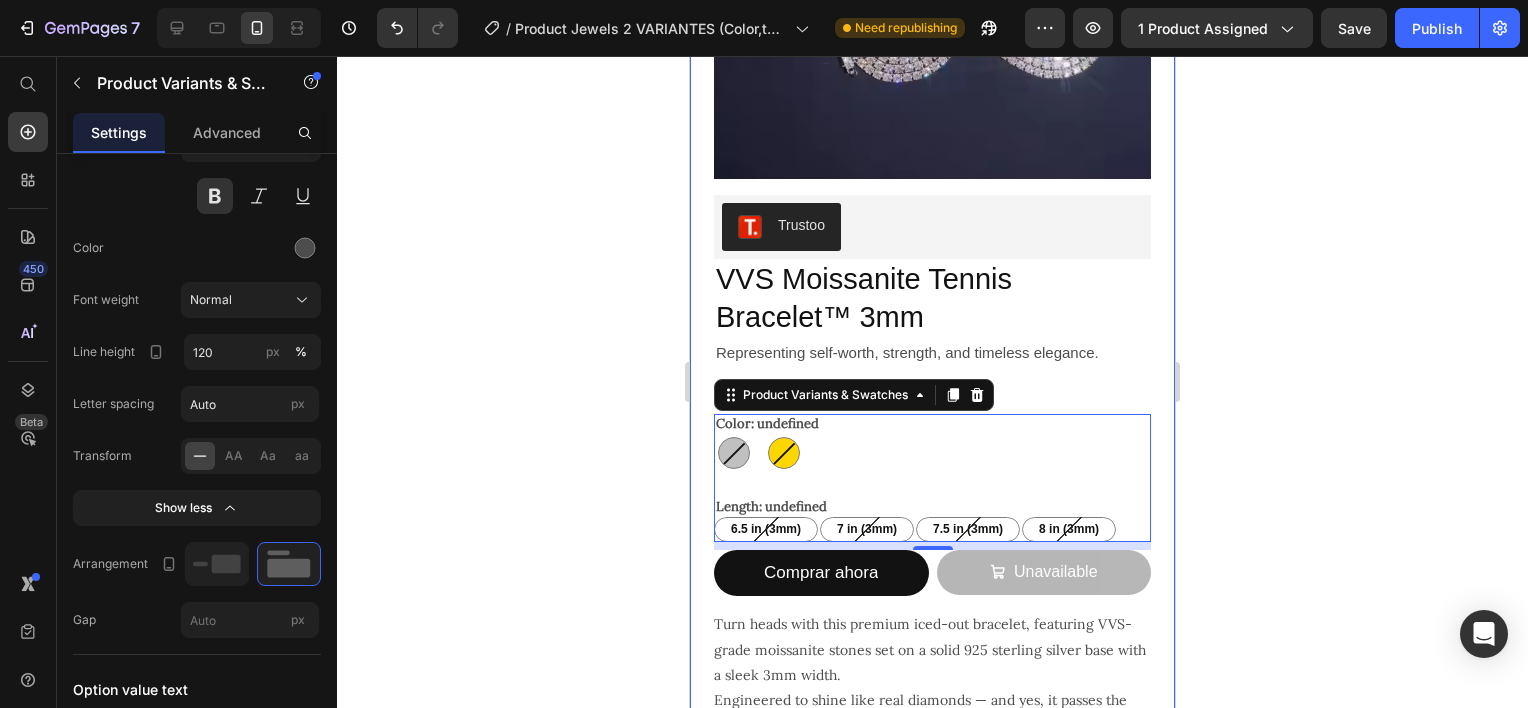 type on "8" 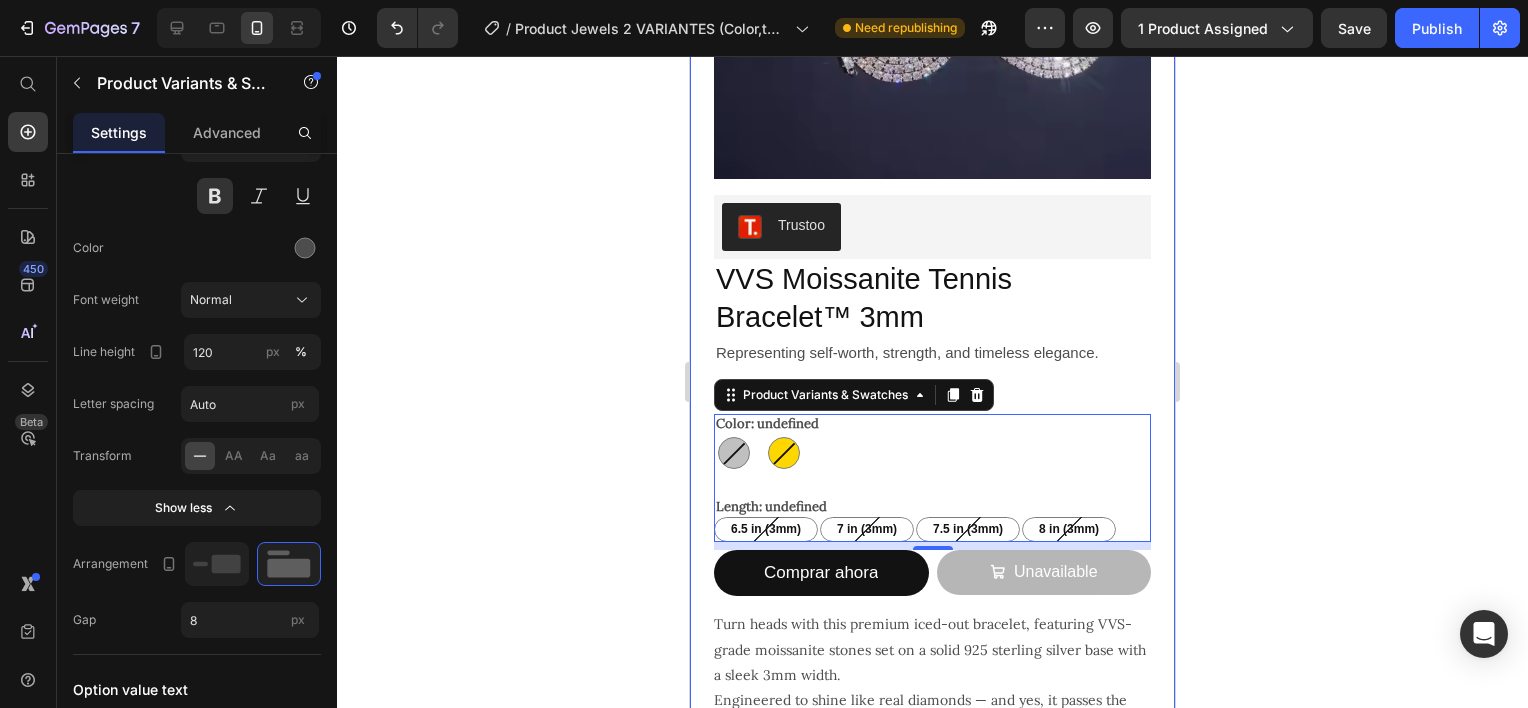 click 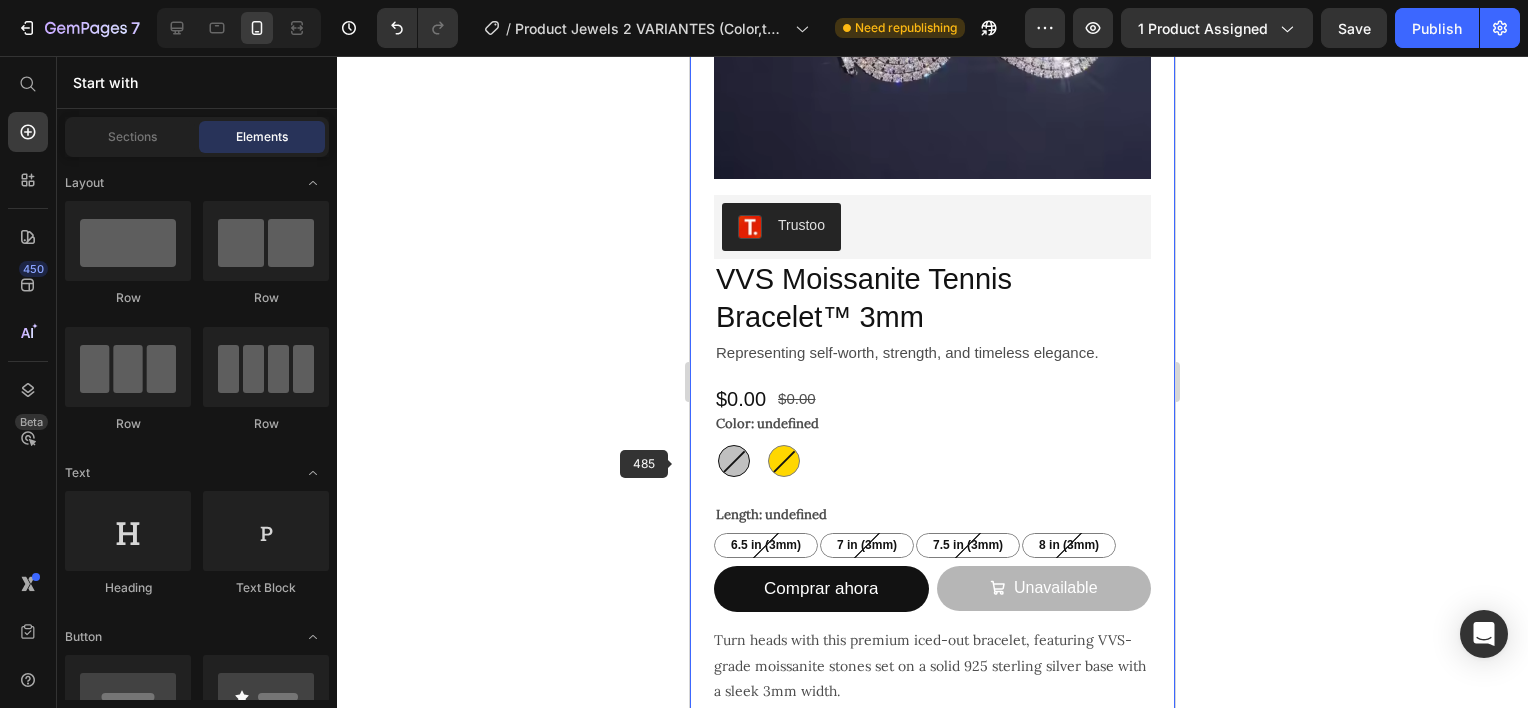 click at bounding box center (734, 461) 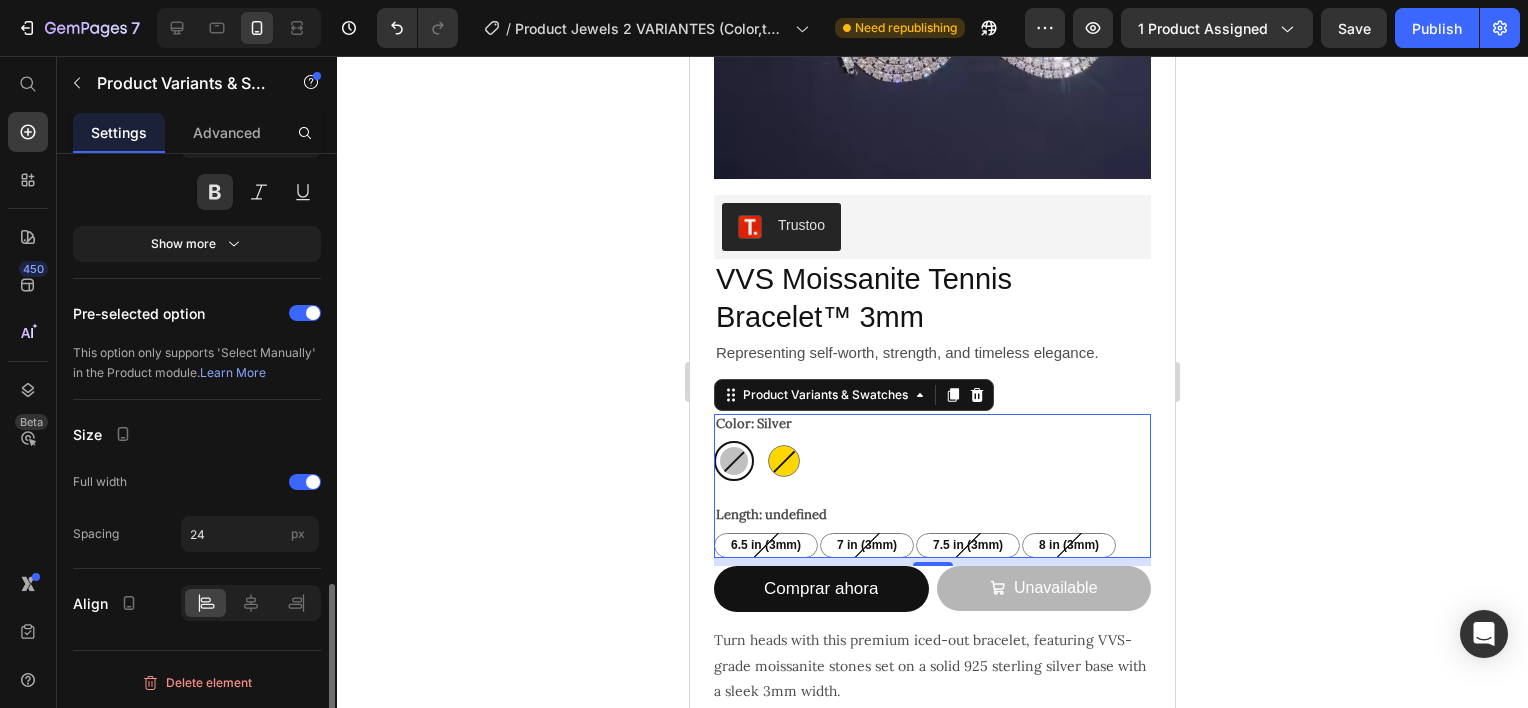 scroll, scrollTop: 1490, scrollLeft: 0, axis: vertical 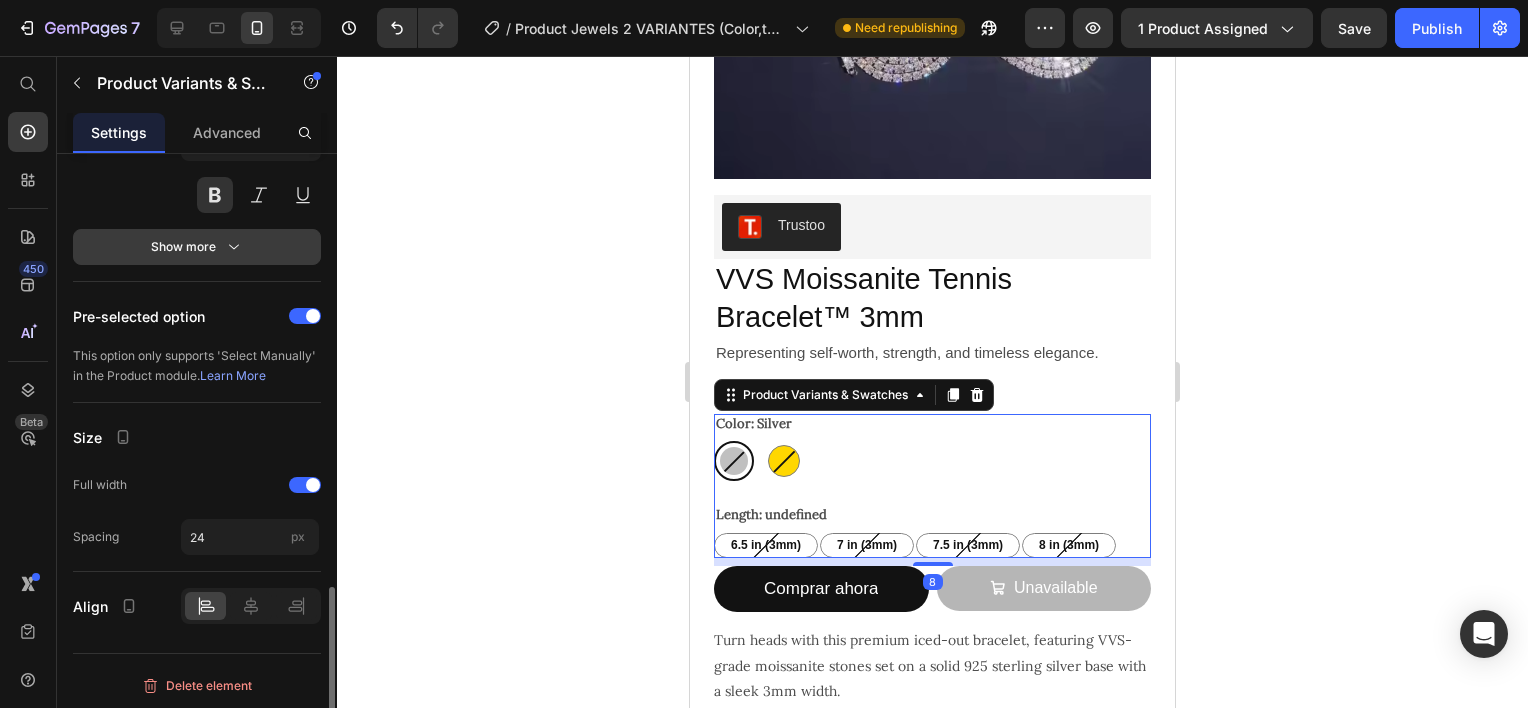 click on "Show more" at bounding box center [197, 247] 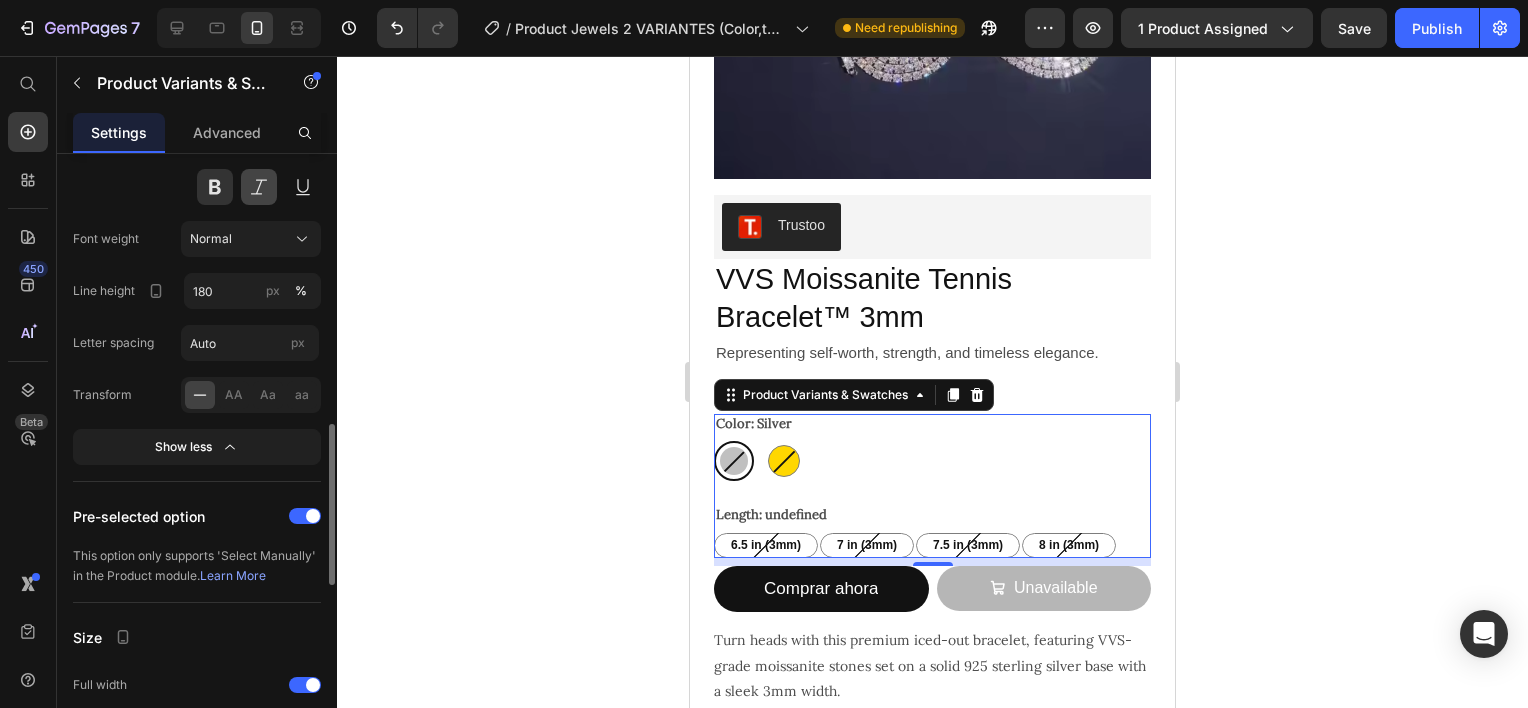 scroll, scrollTop: 1298, scrollLeft: 0, axis: vertical 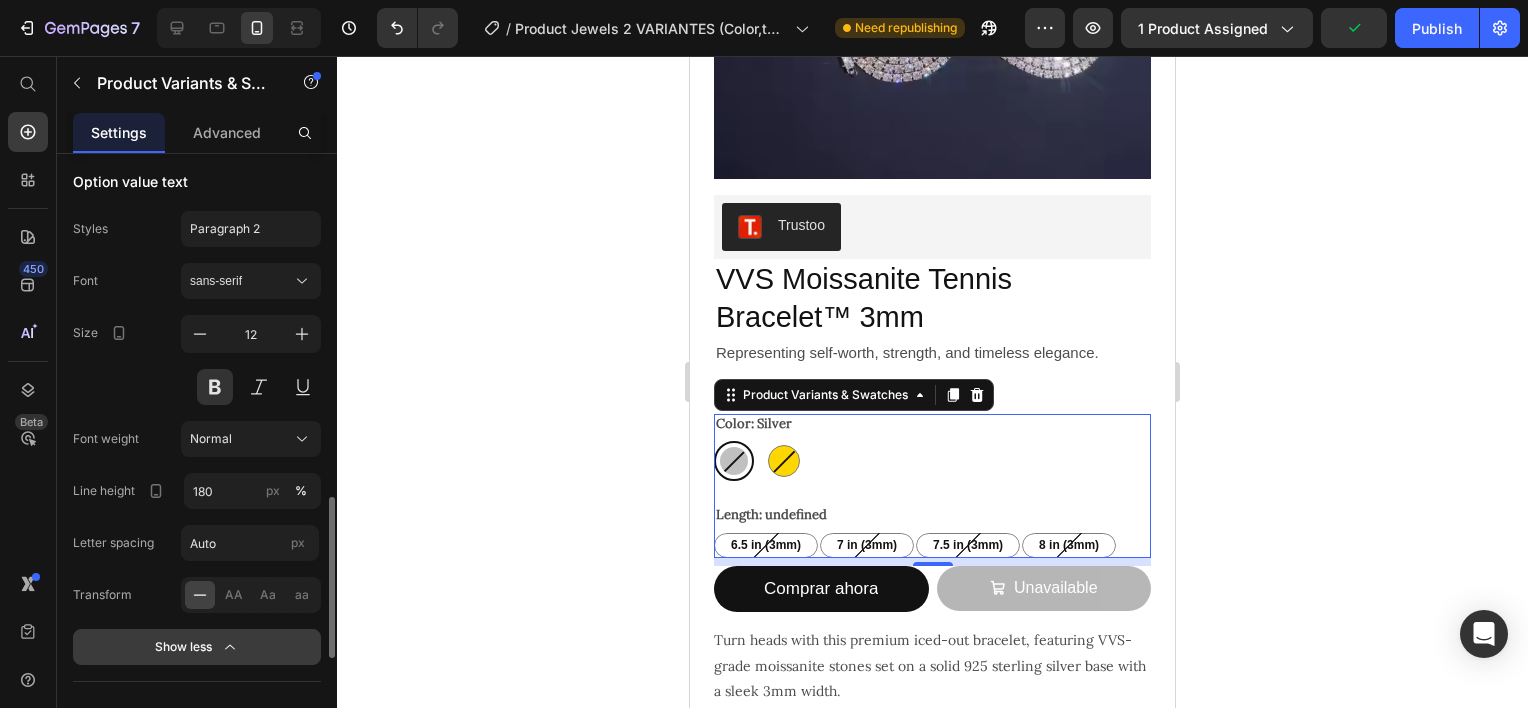 click on "Show less" 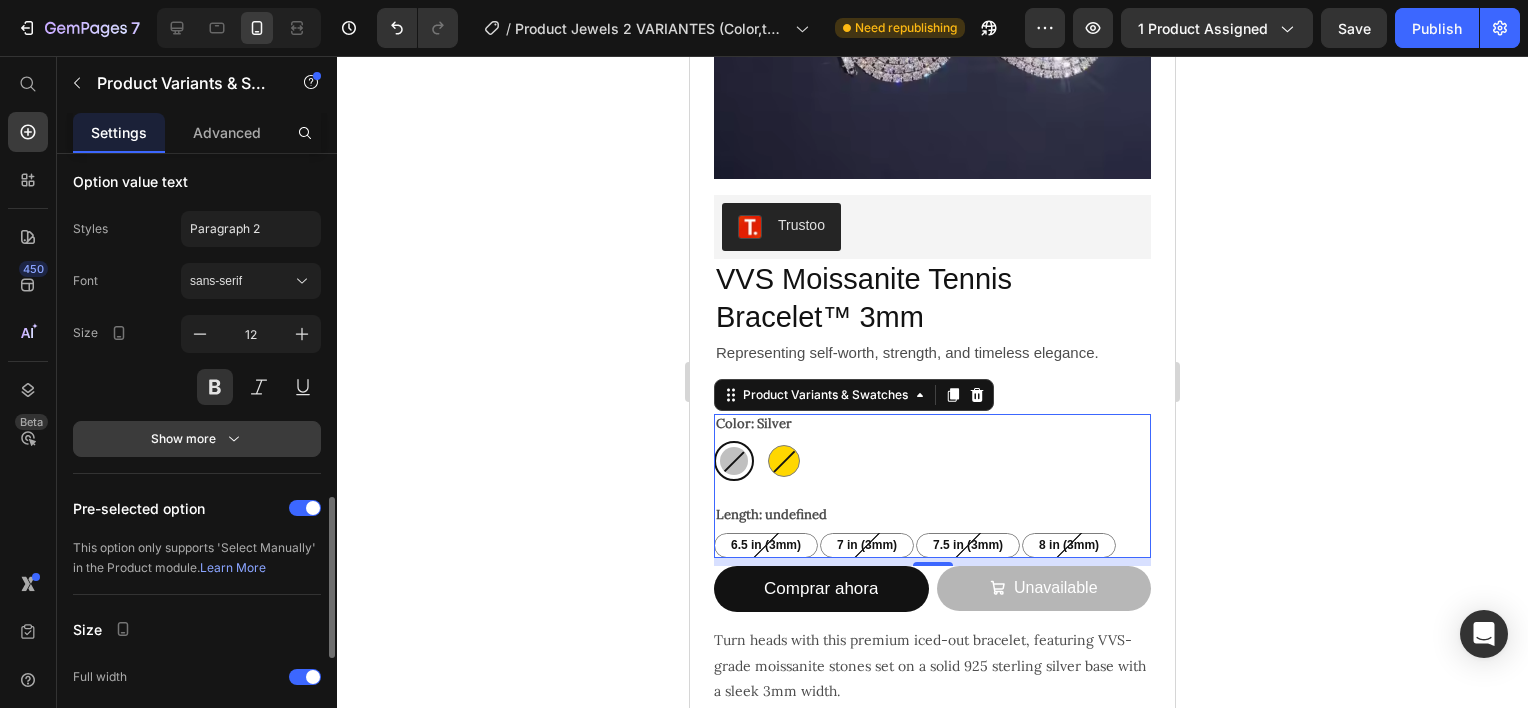 click 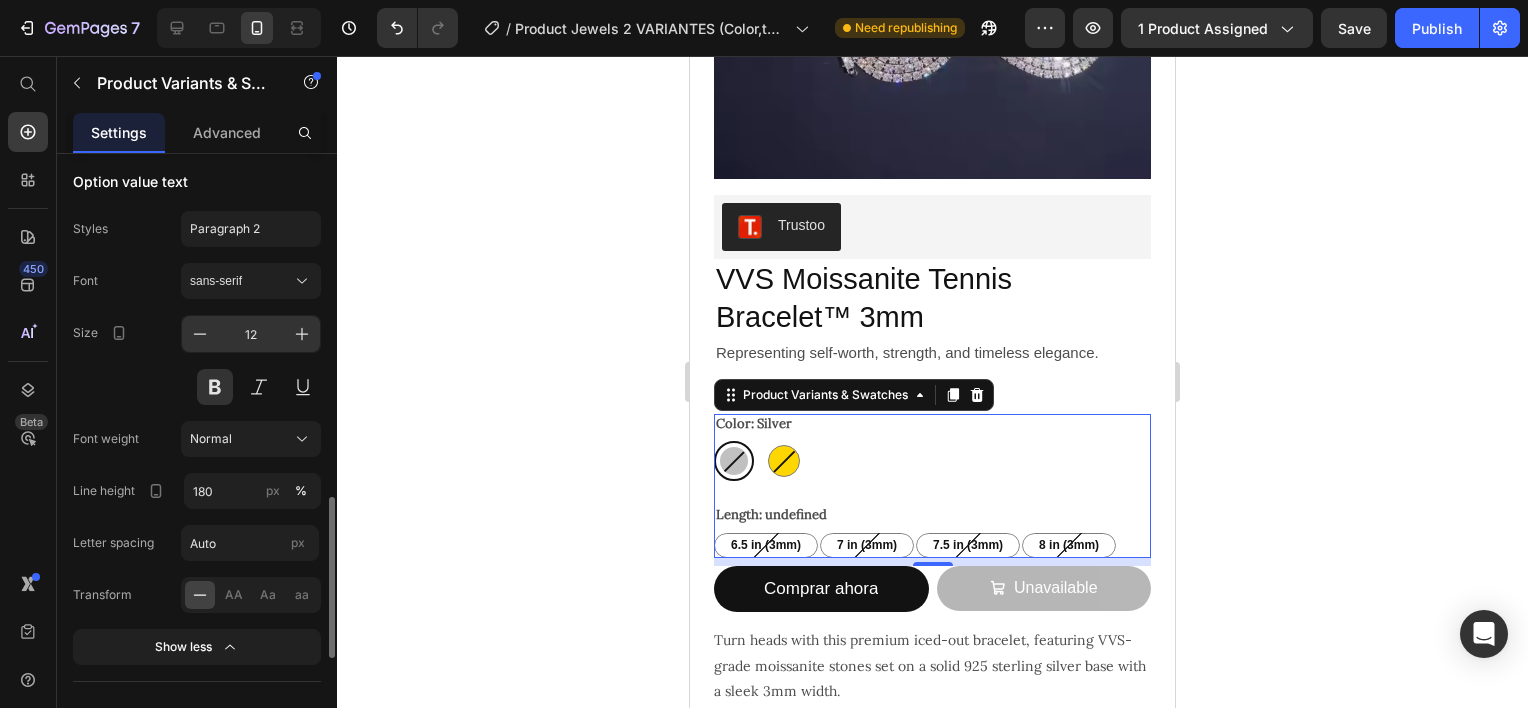 scroll, scrollTop: 1098, scrollLeft: 0, axis: vertical 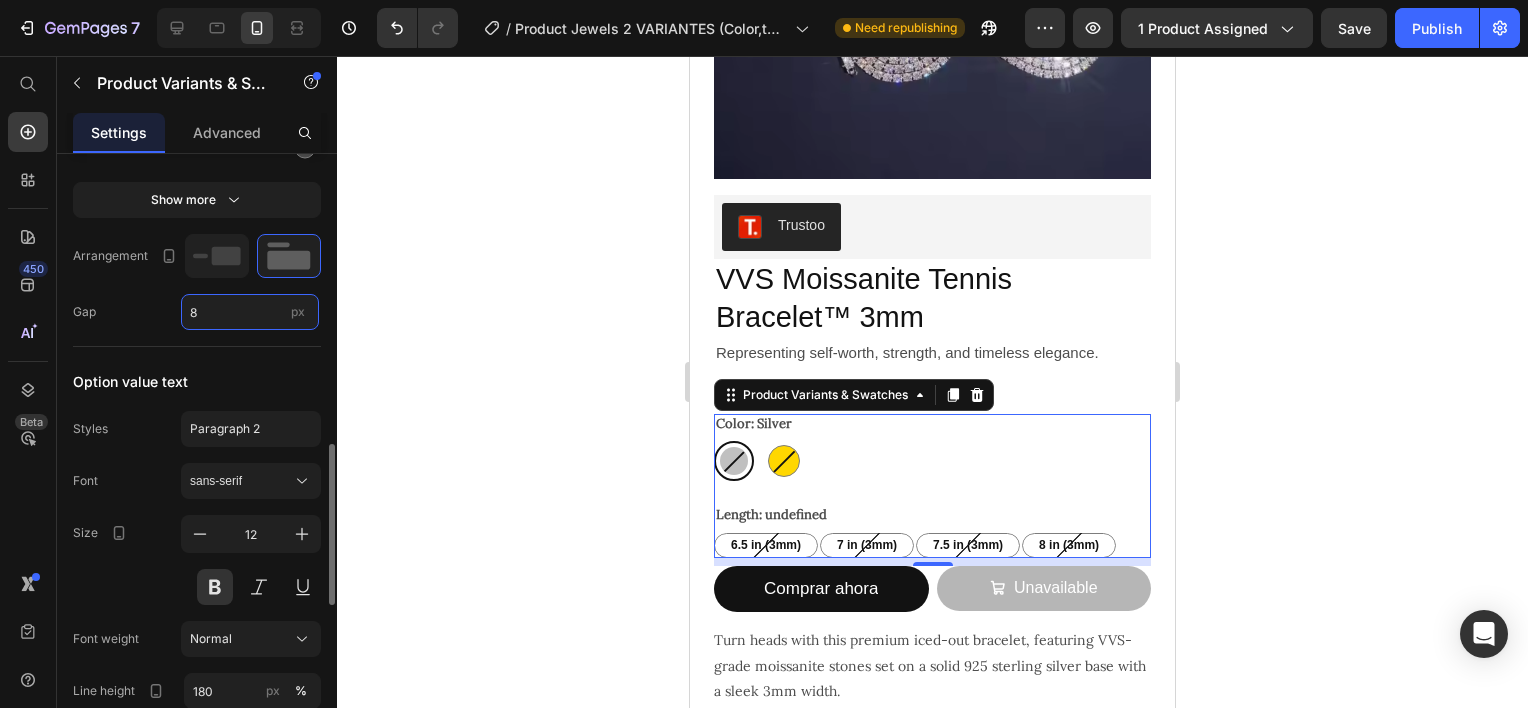 click on "8" at bounding box center [250, 312] 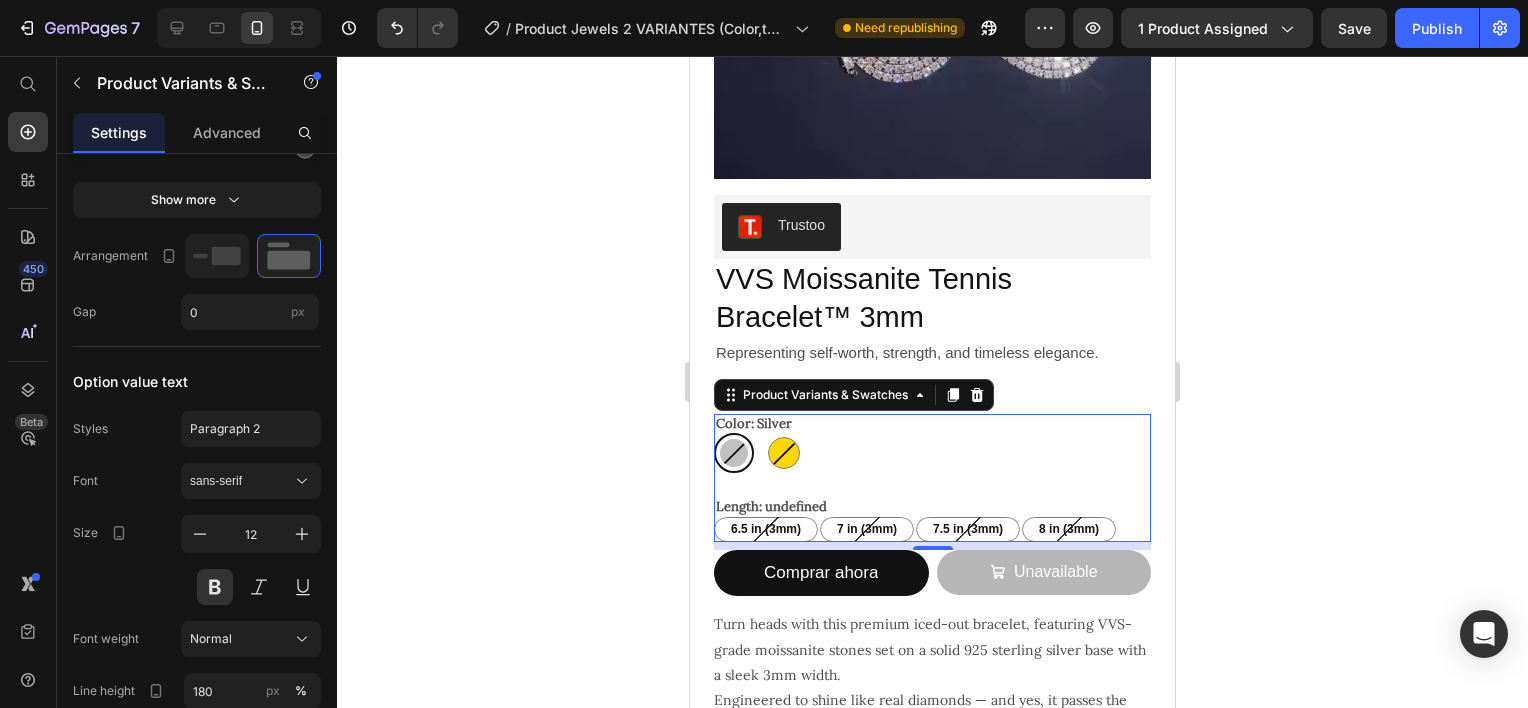 click 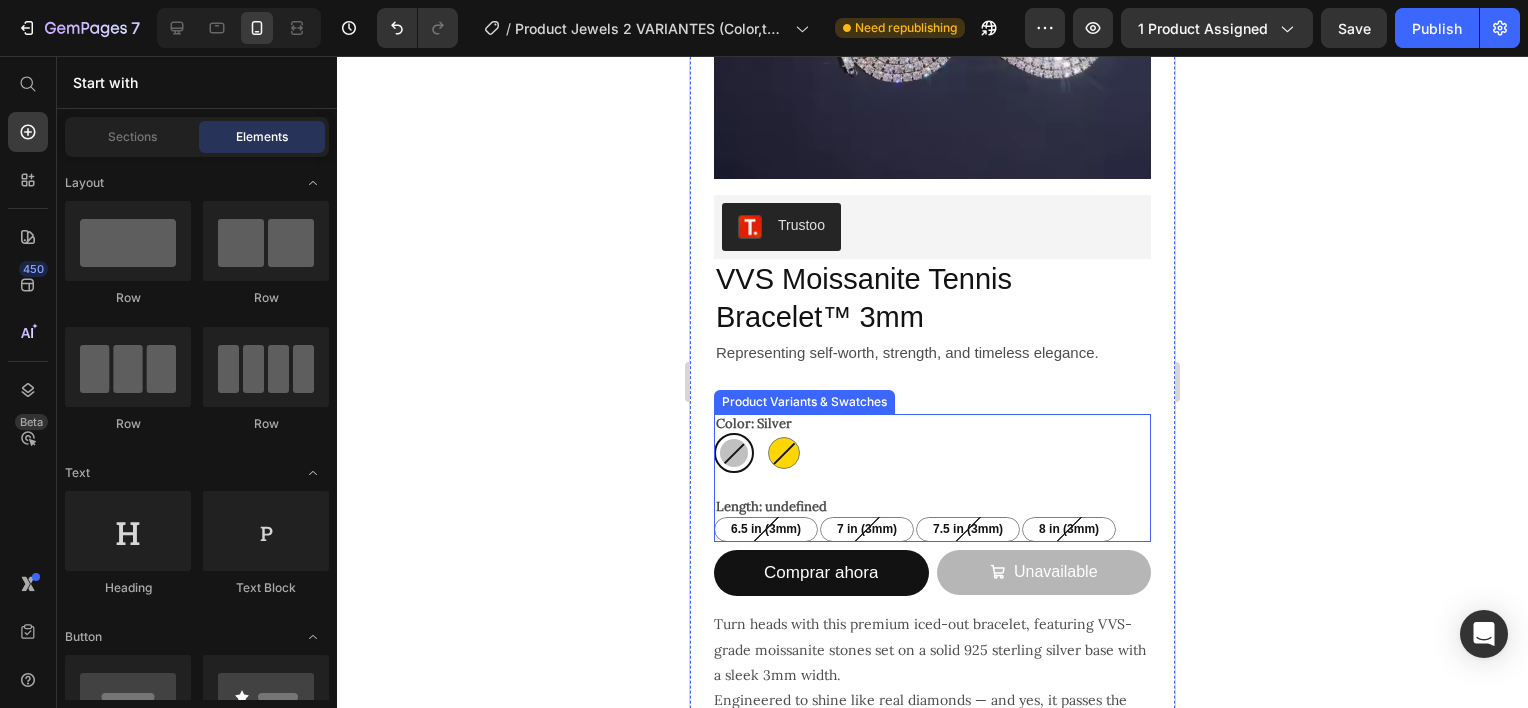 click on "Silver Silver Gold Gold" at bounding box center (932, 453) 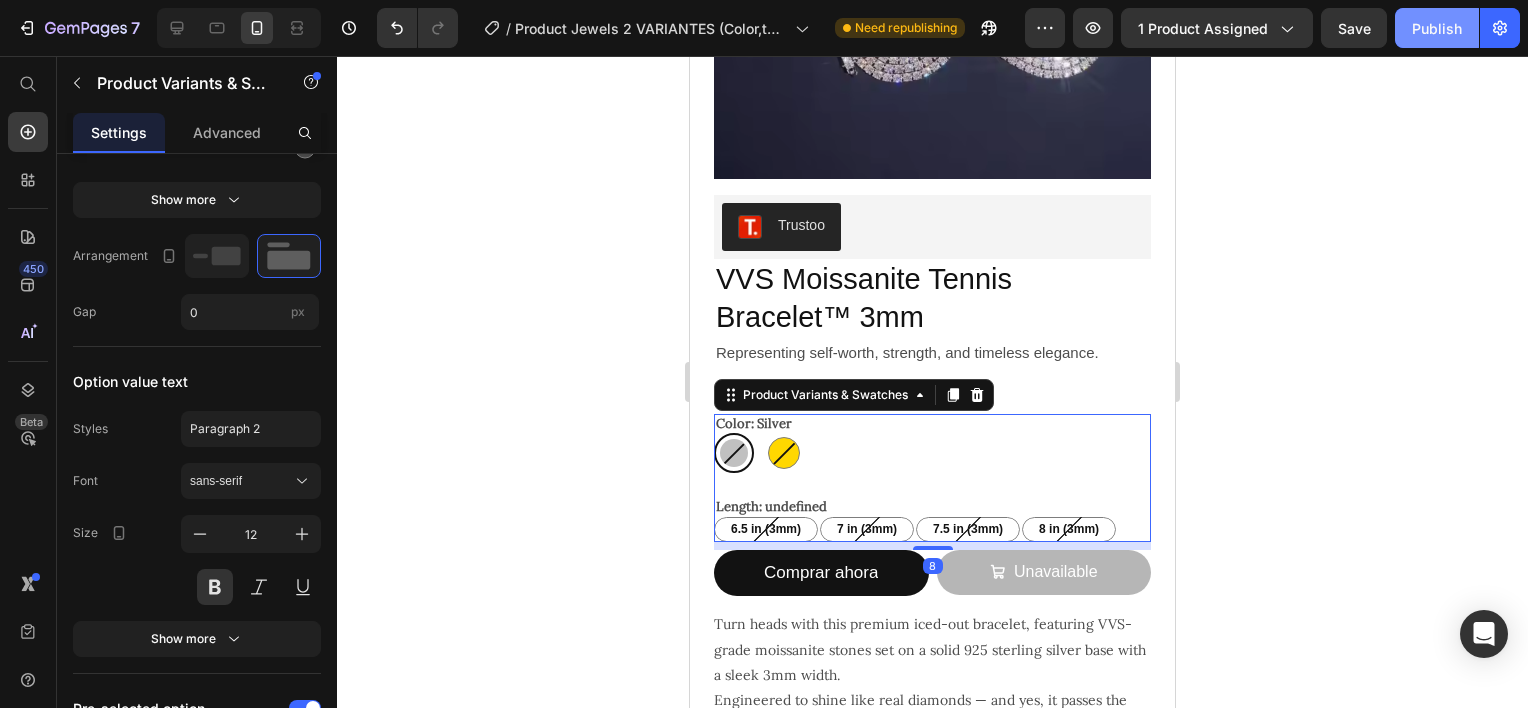 click on "Publish" at bounding box center [1437, 28] 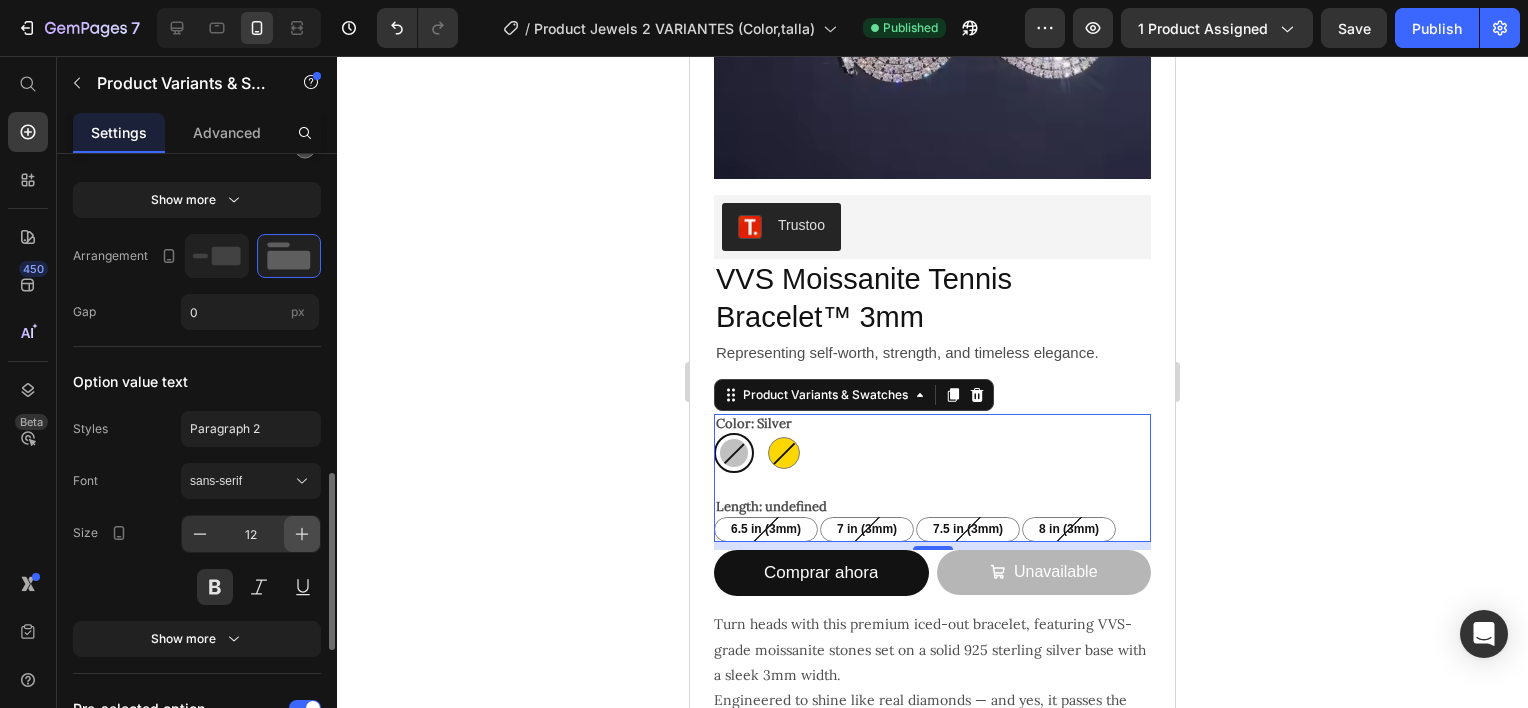 click 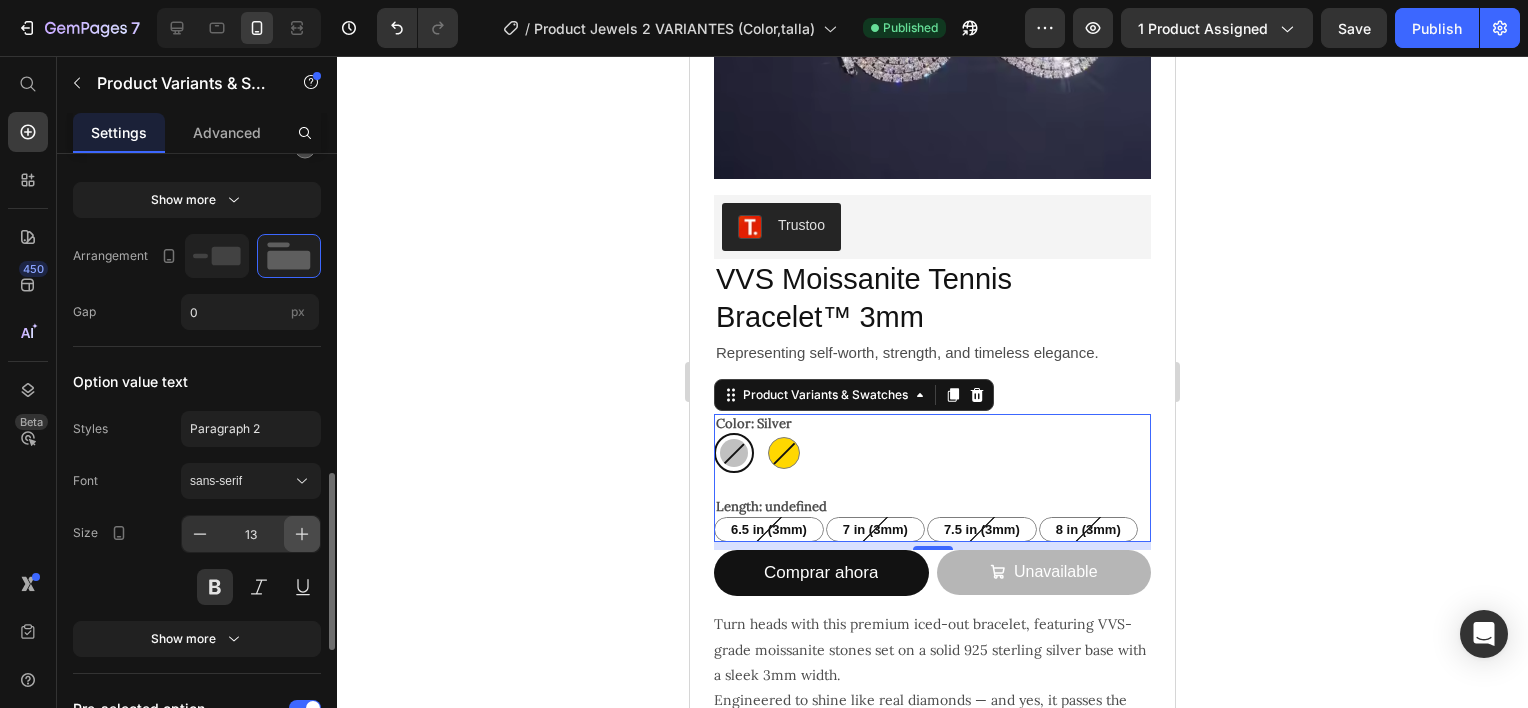 click 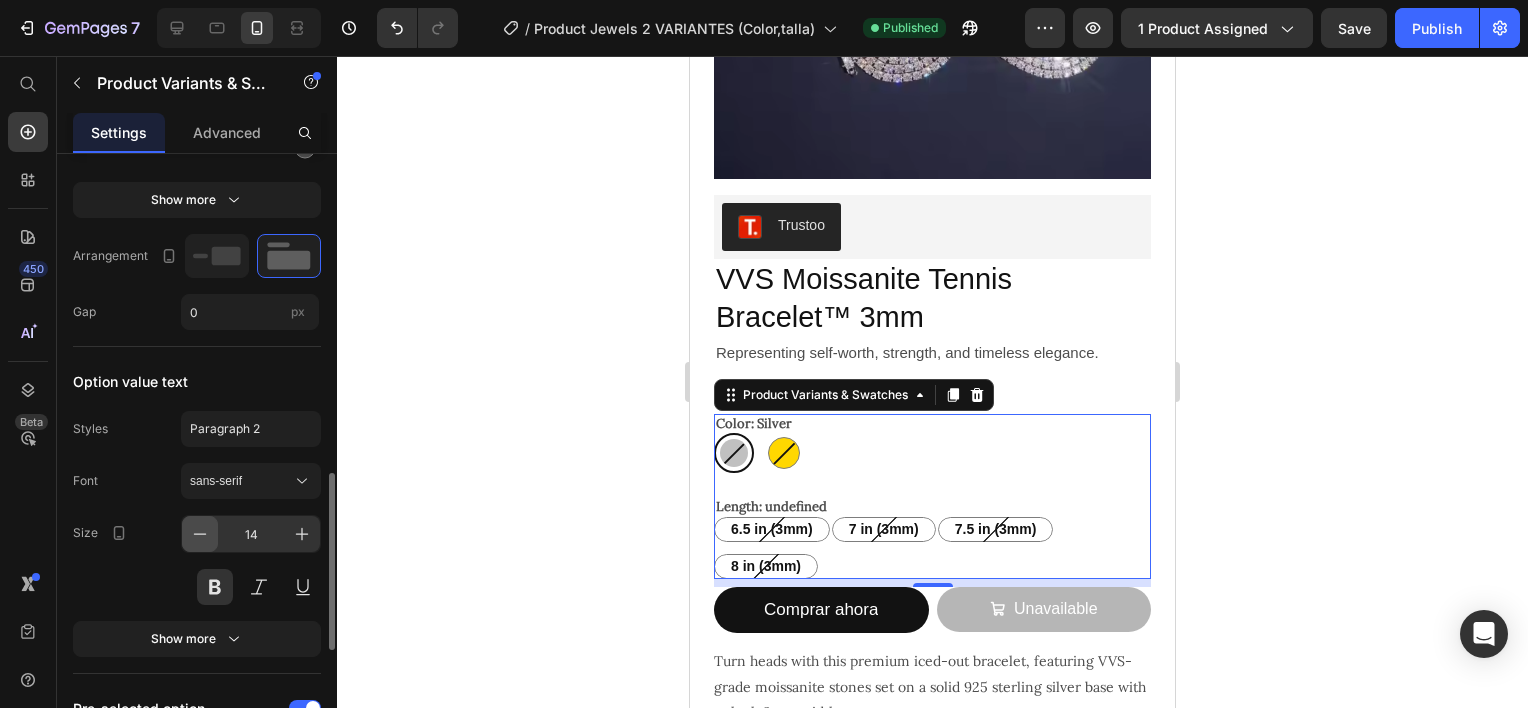 click at bounding box center (200, 534) 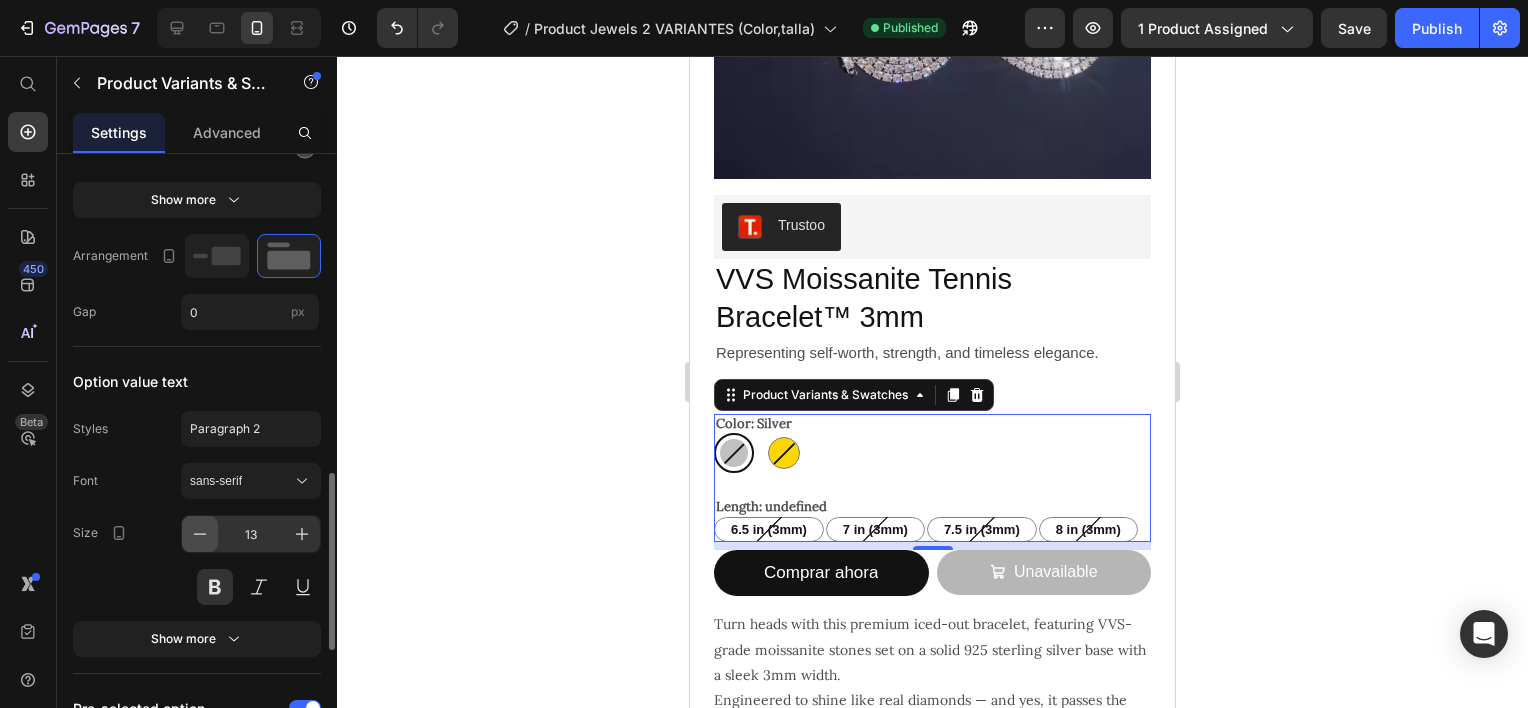 click 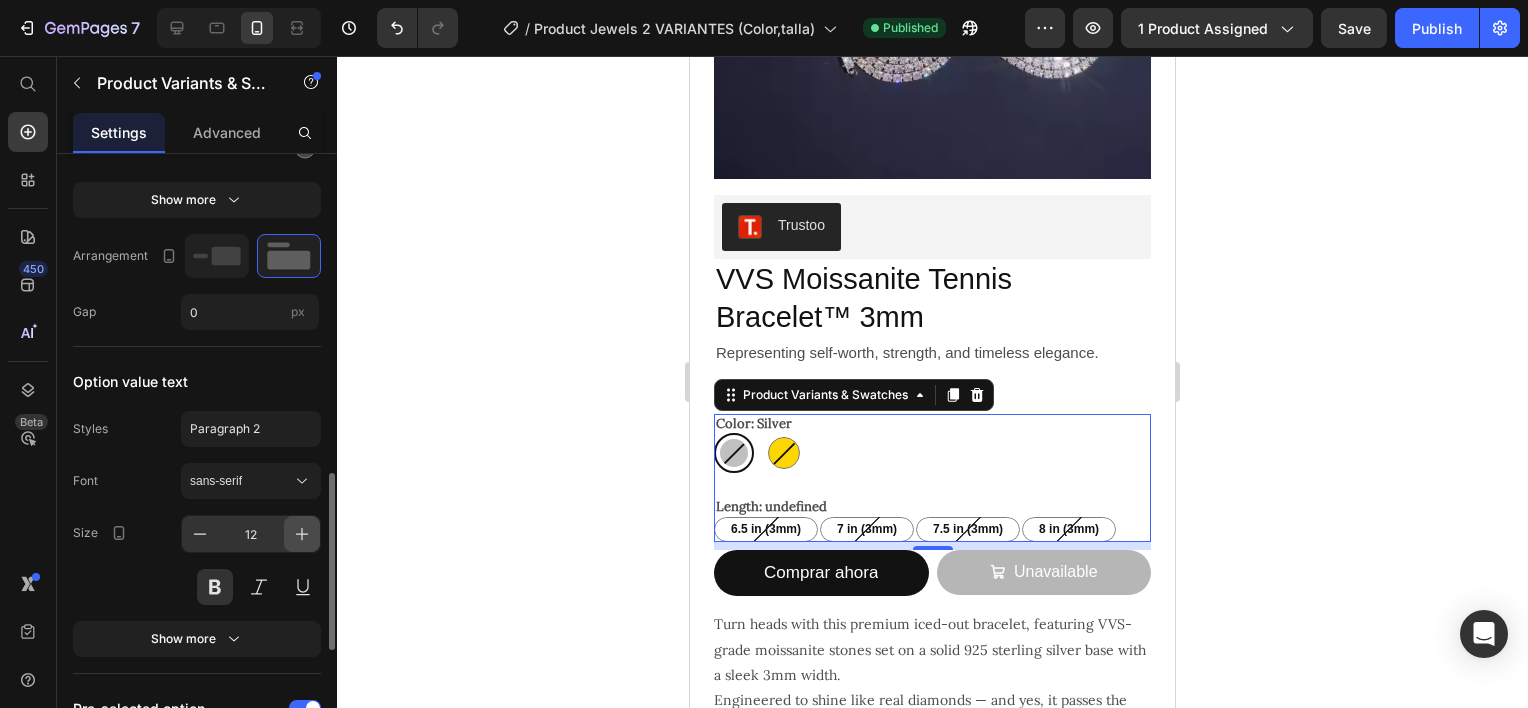 click 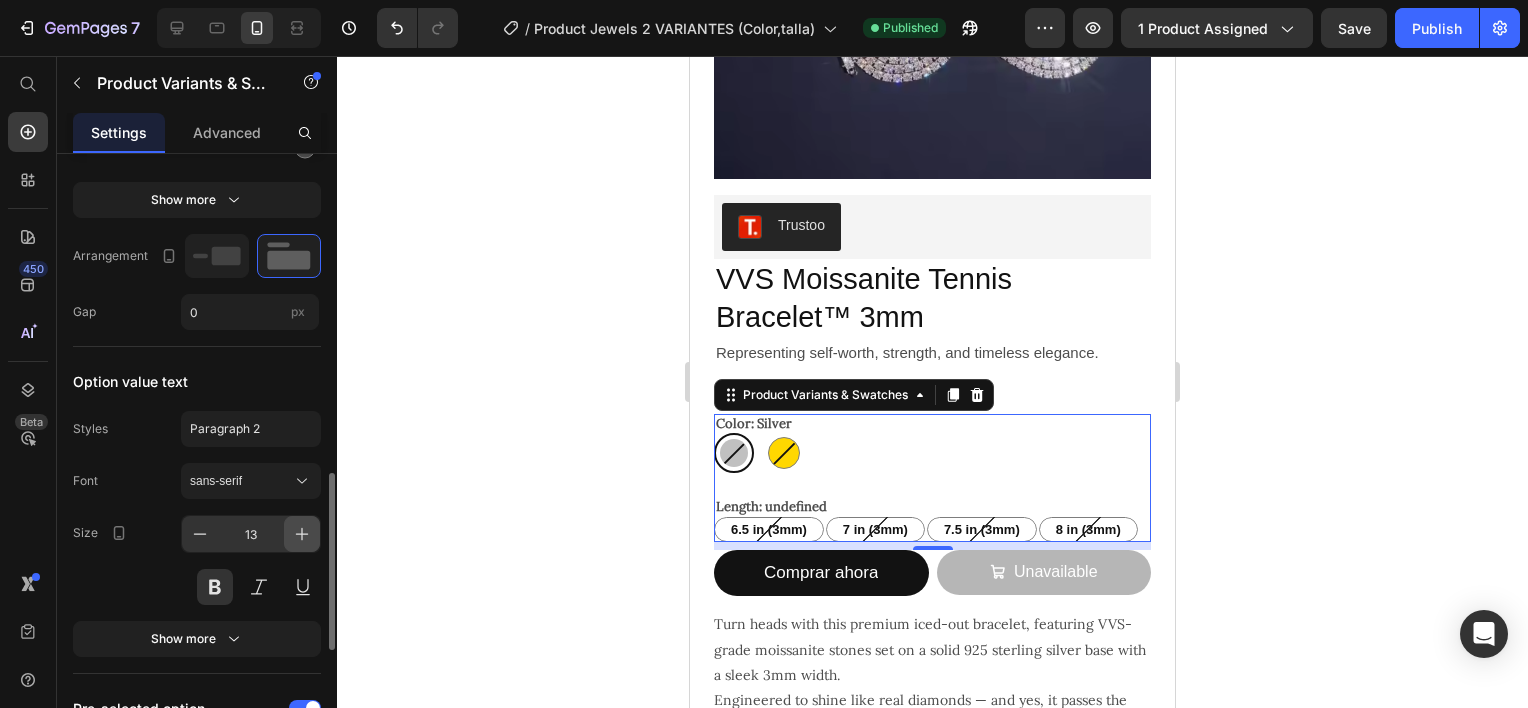 click 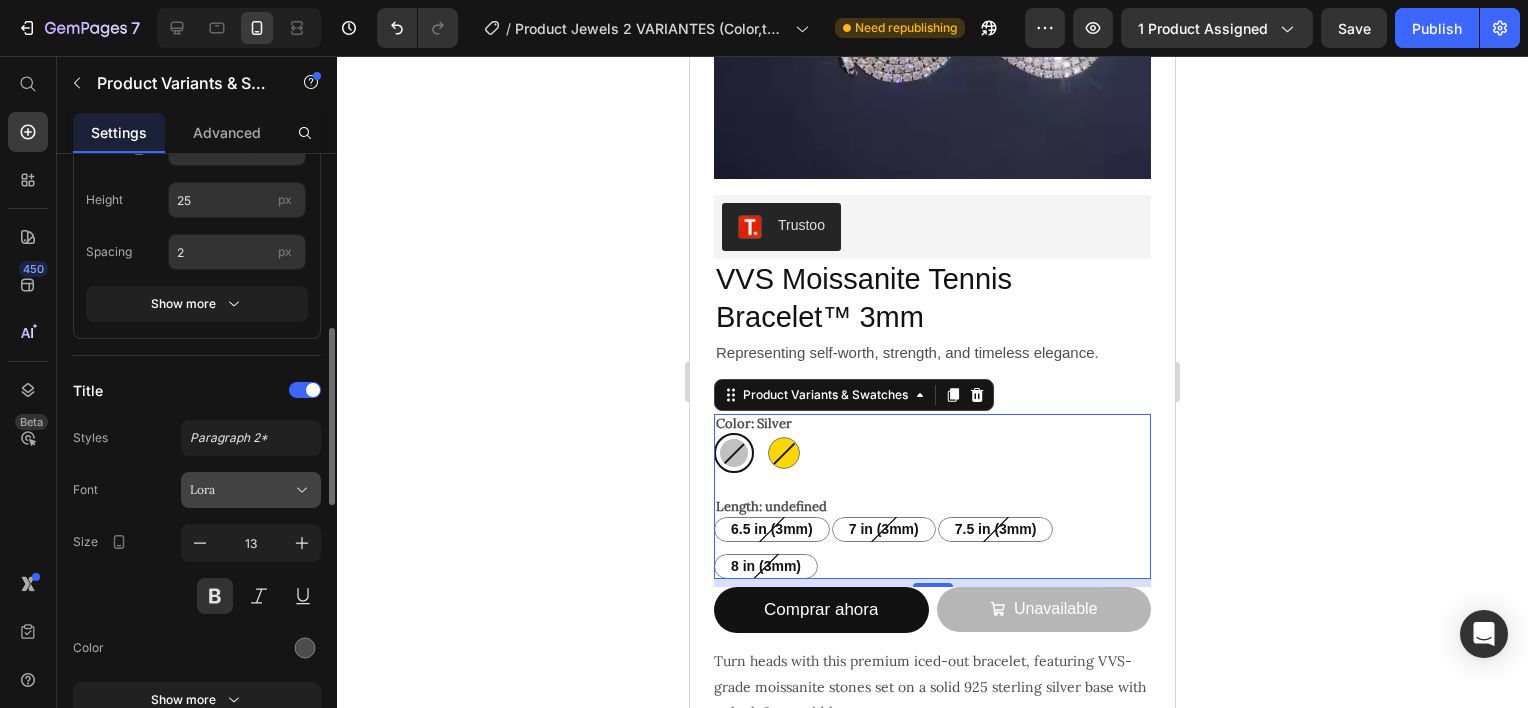 scroll, scrollTop: 298, scrollLeft: 0, axis: vertical 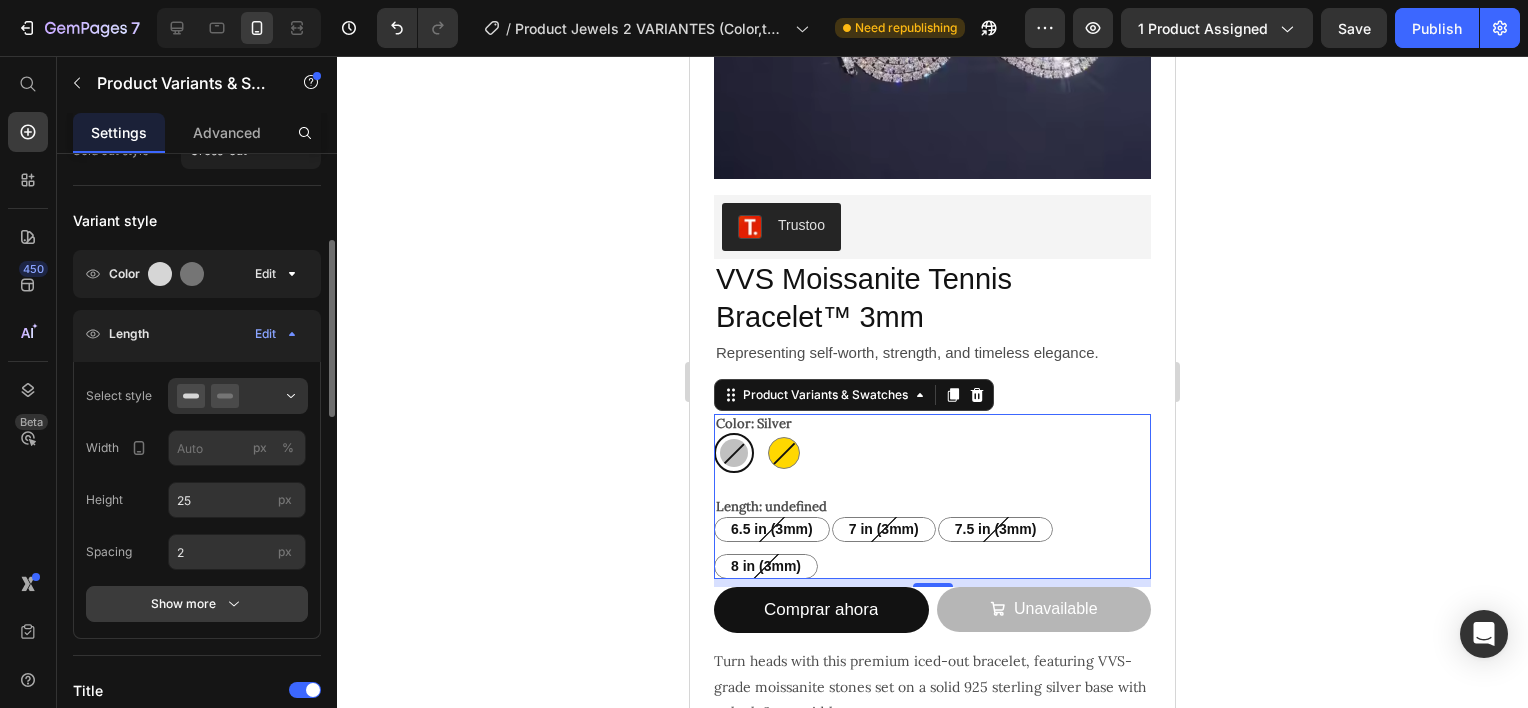 click 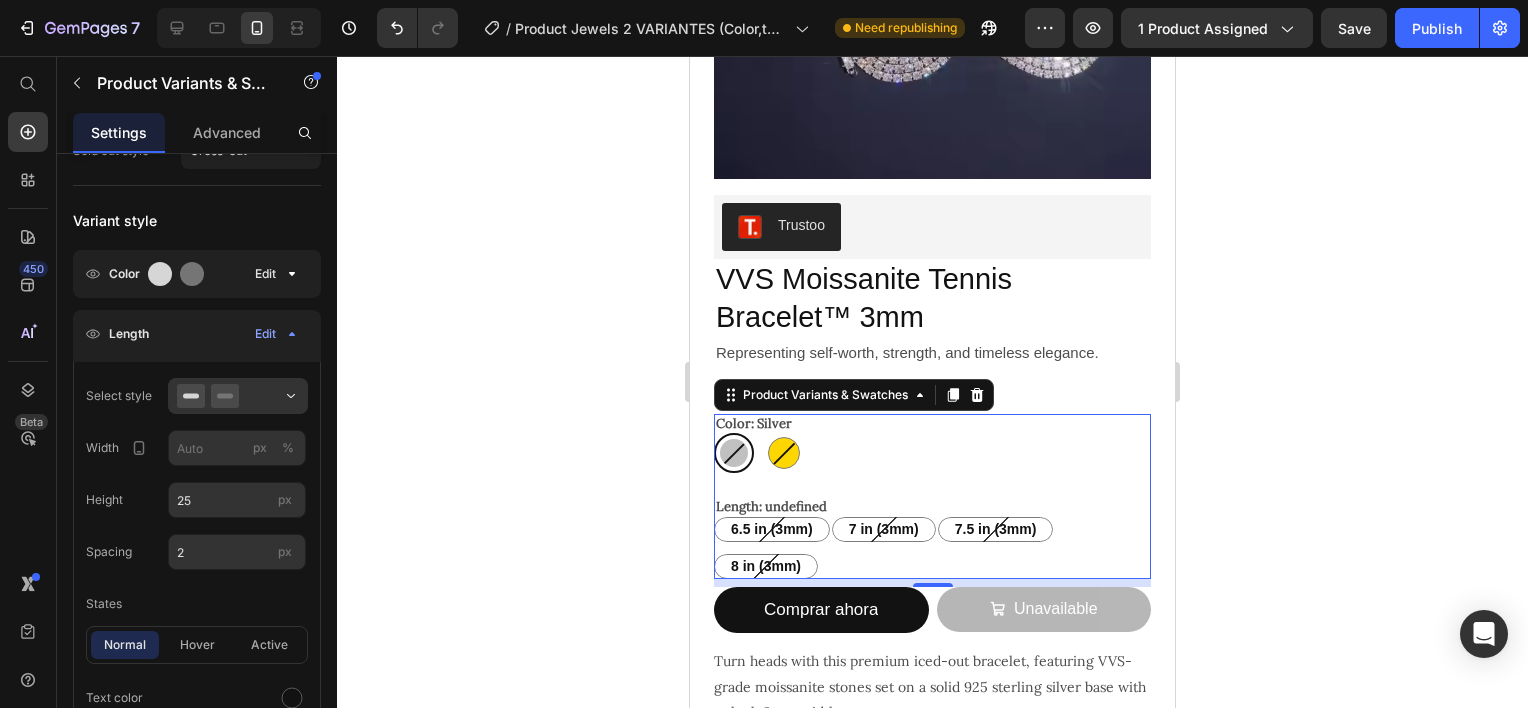 scroll, scrollTop: 698, scrollLeft: 0, axis: vertical 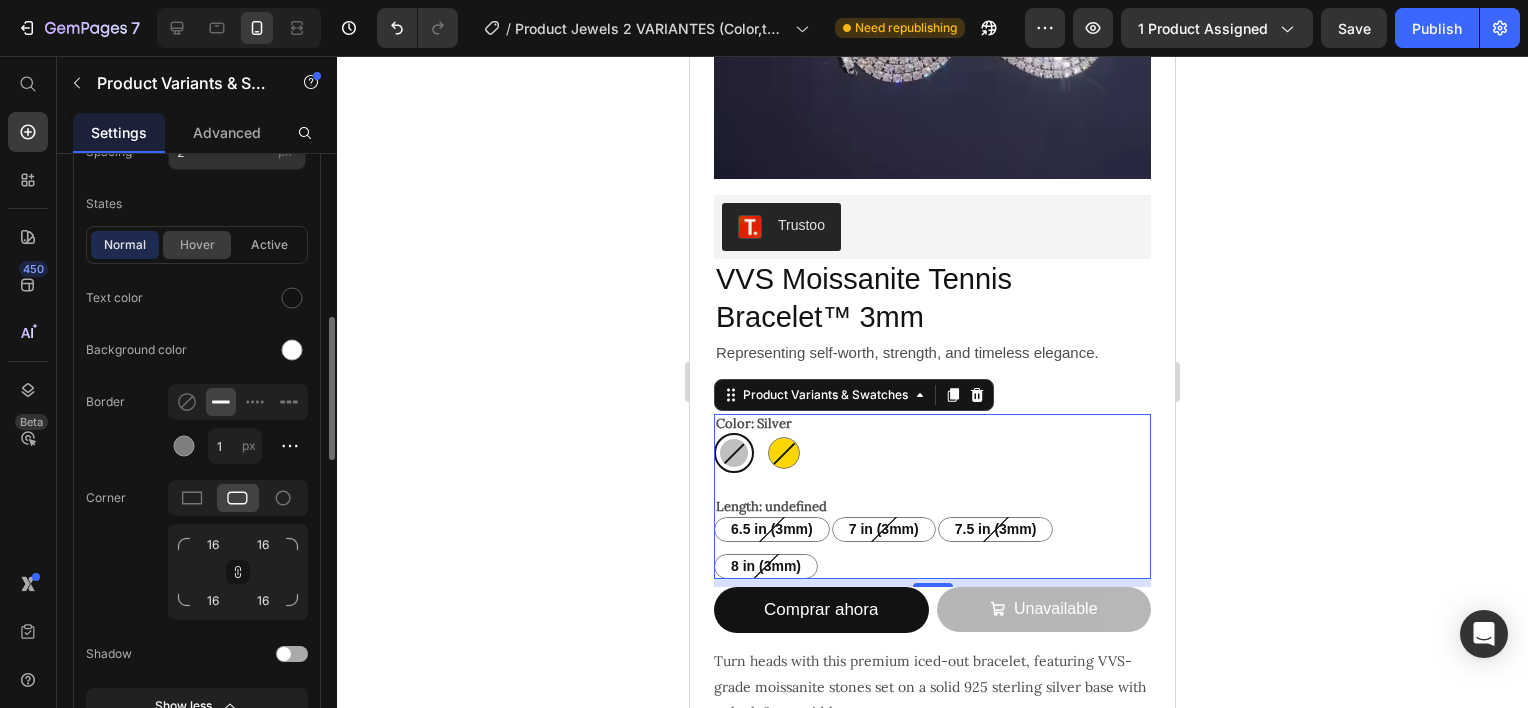 click on "hover" at bounding box center (197, 245) 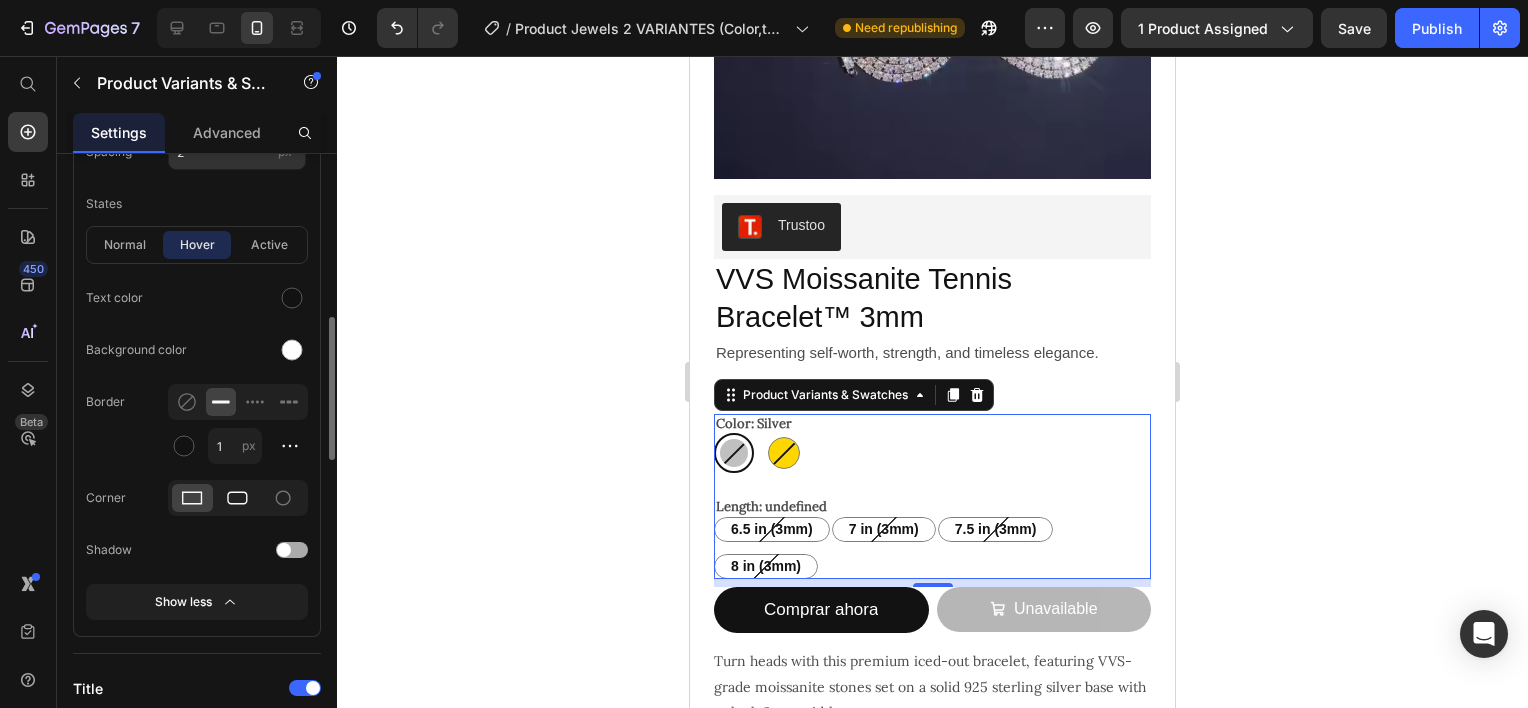 click 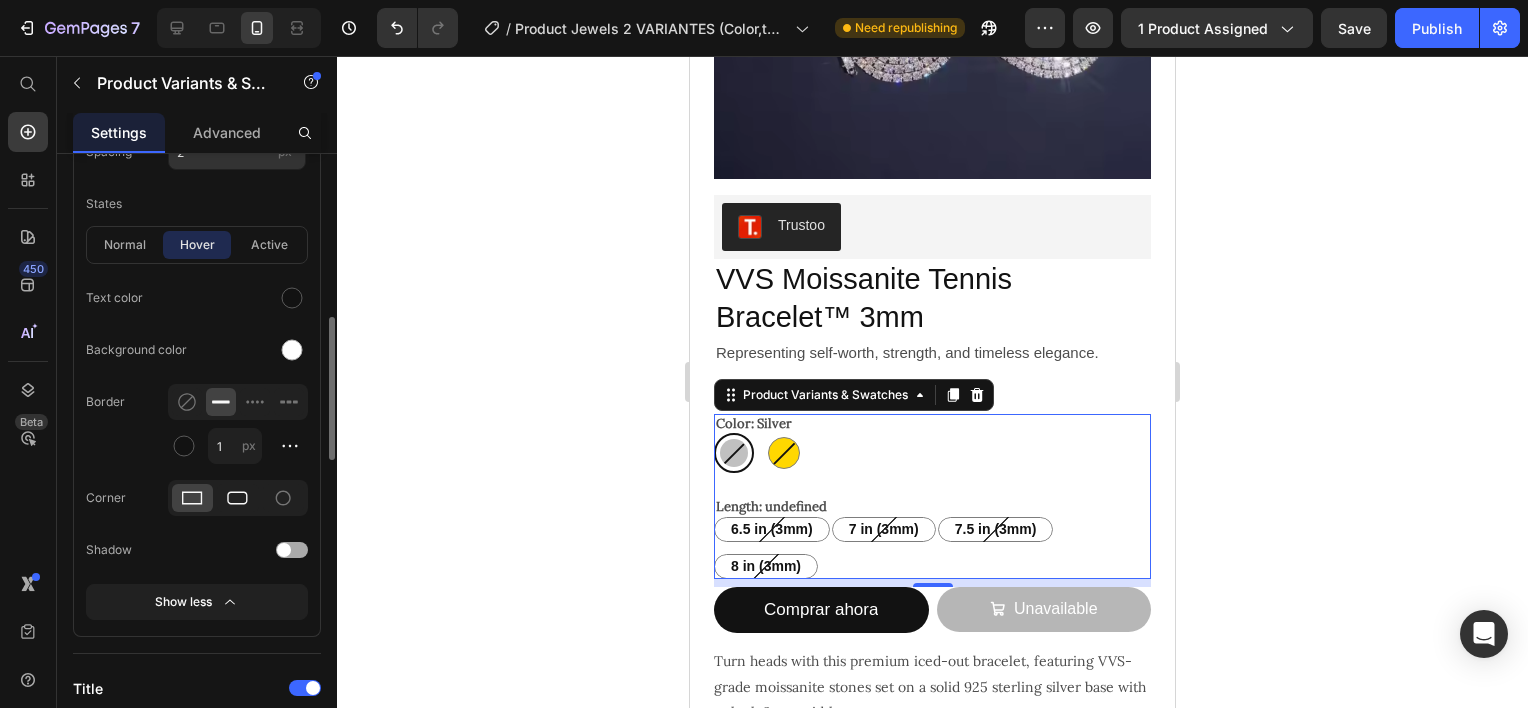 click 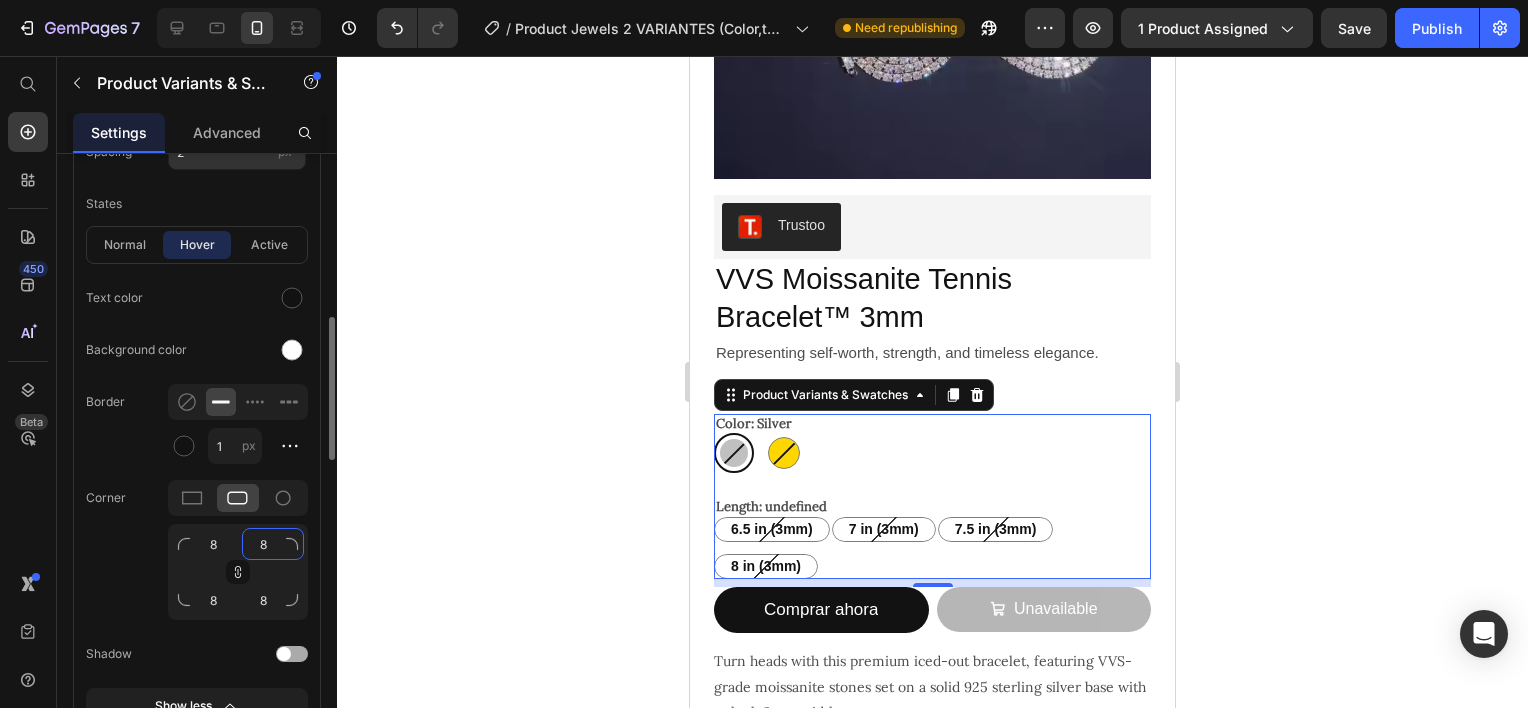 click on "8" 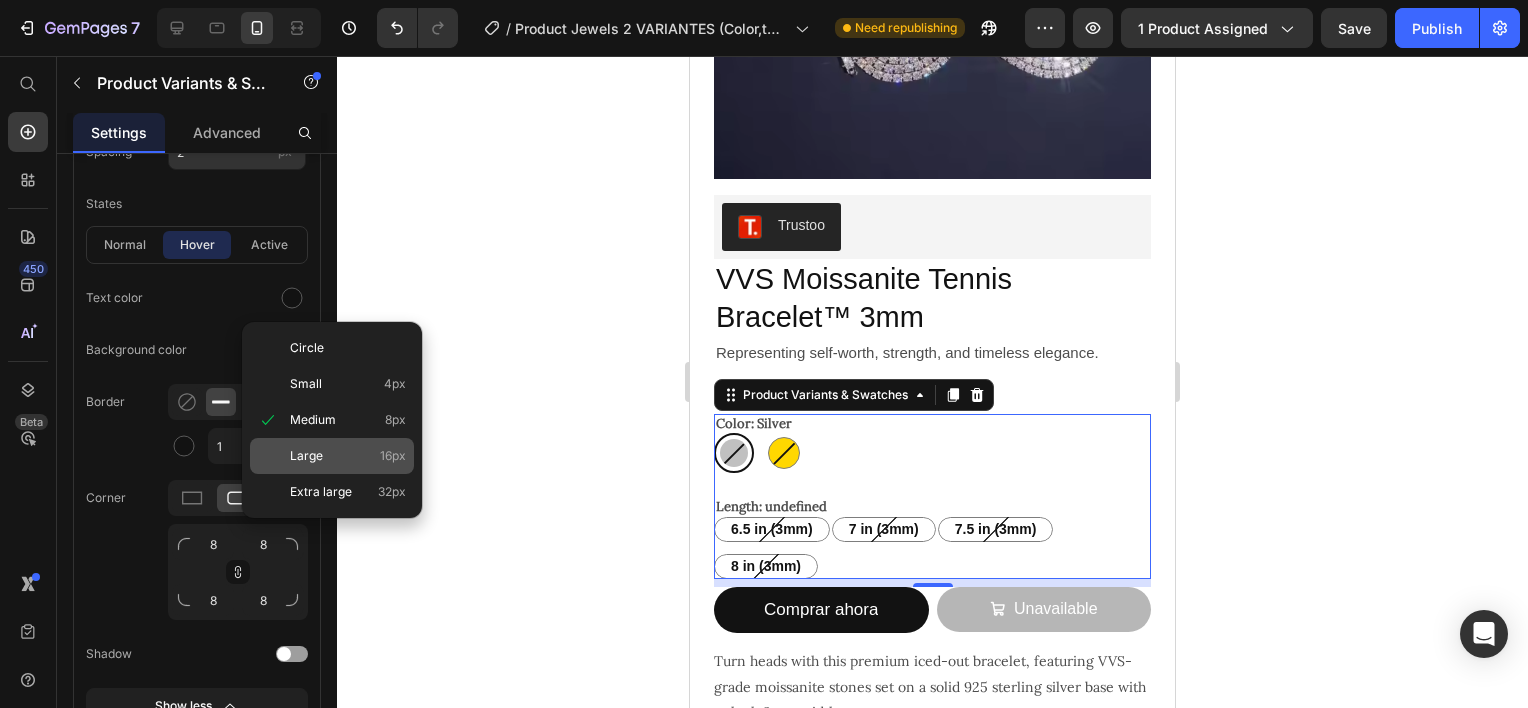 click on "Large" at bounding box center (306, 456) 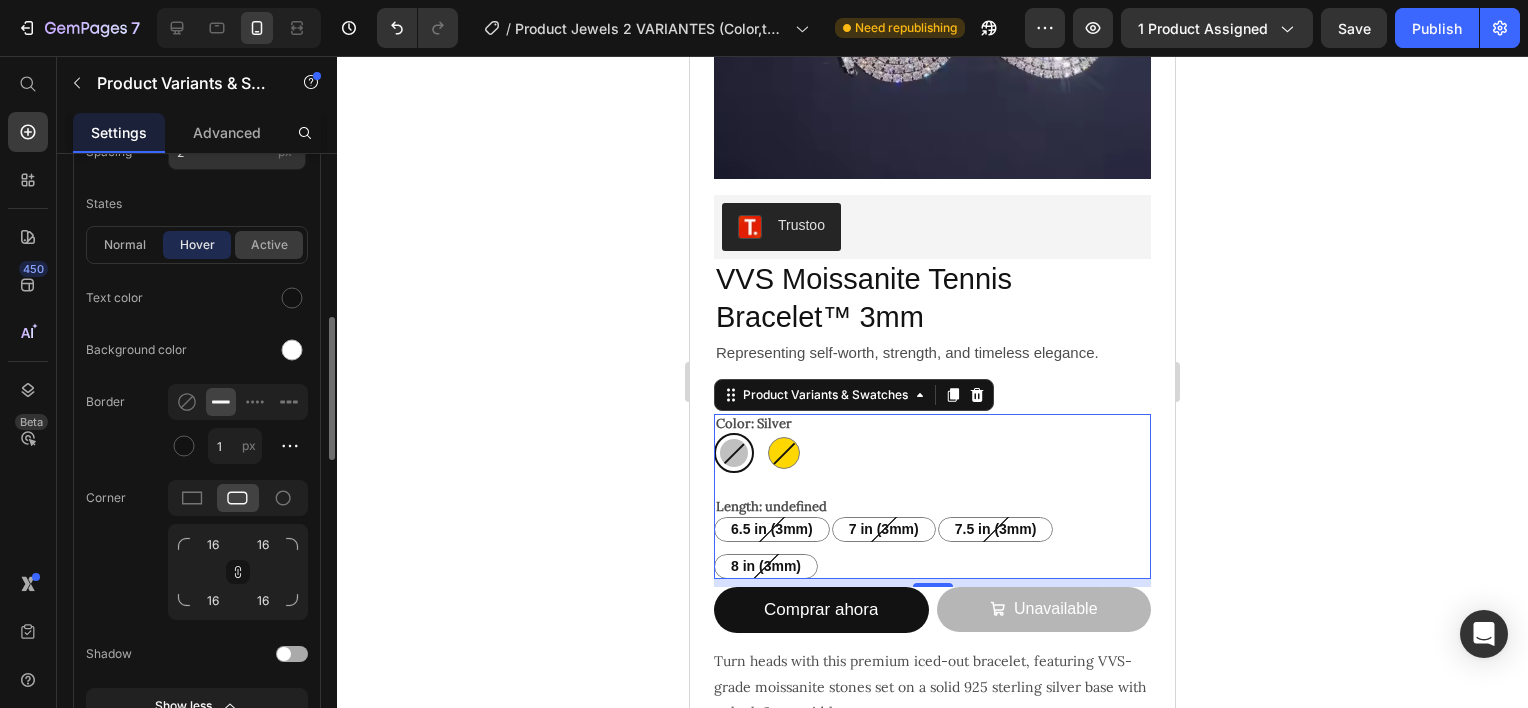 click on "active" at bounding box center (269, 245) 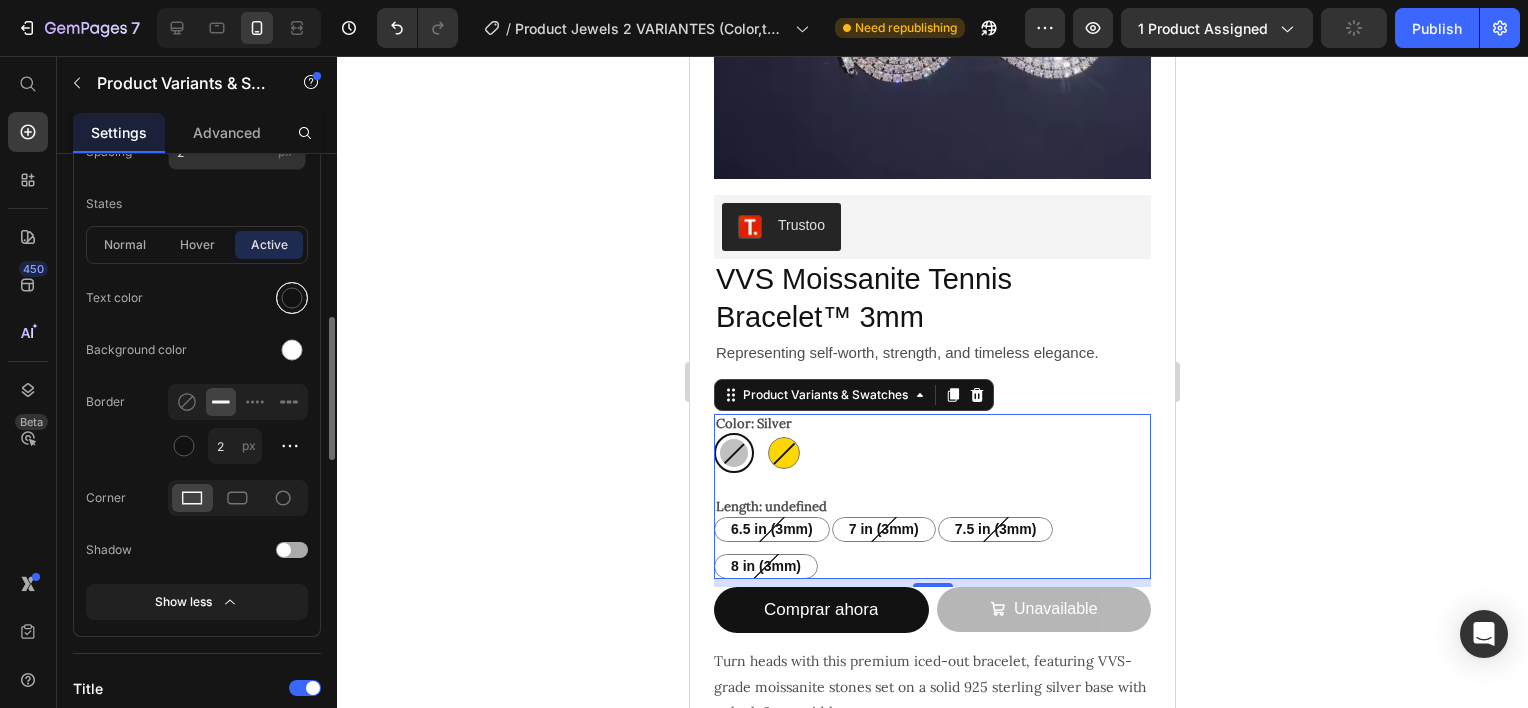 click at bounding box center [292, 298] 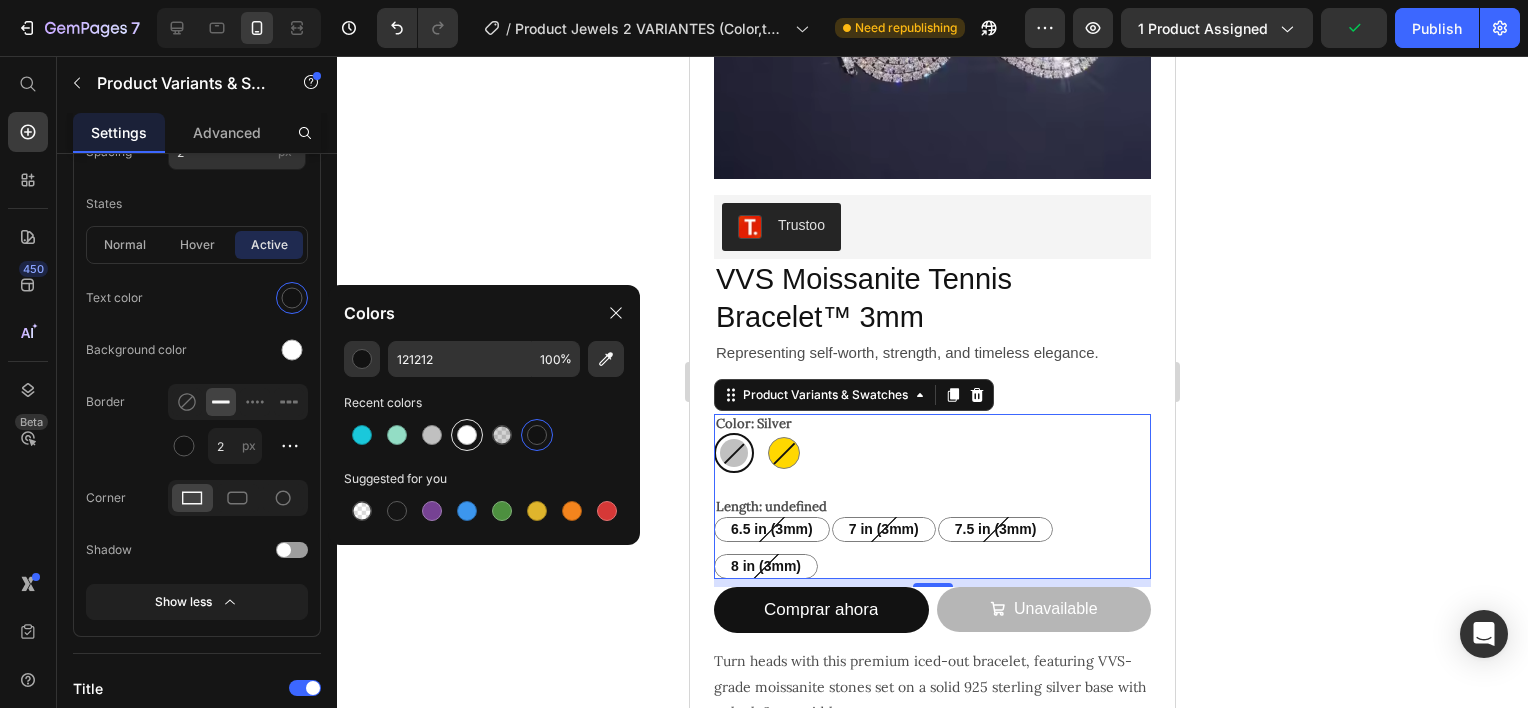 click at bounding box center [467, 435] 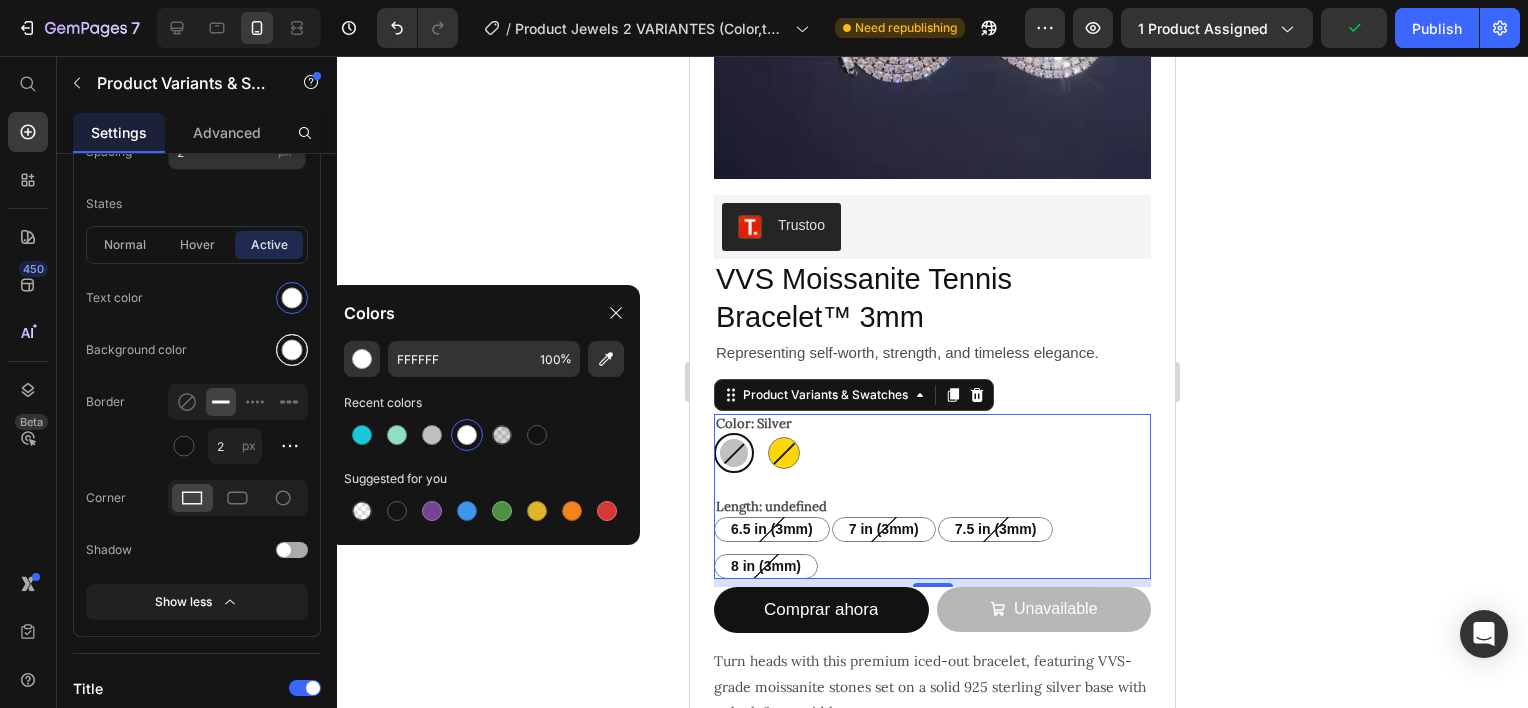 click at bounding box center (292, 350) 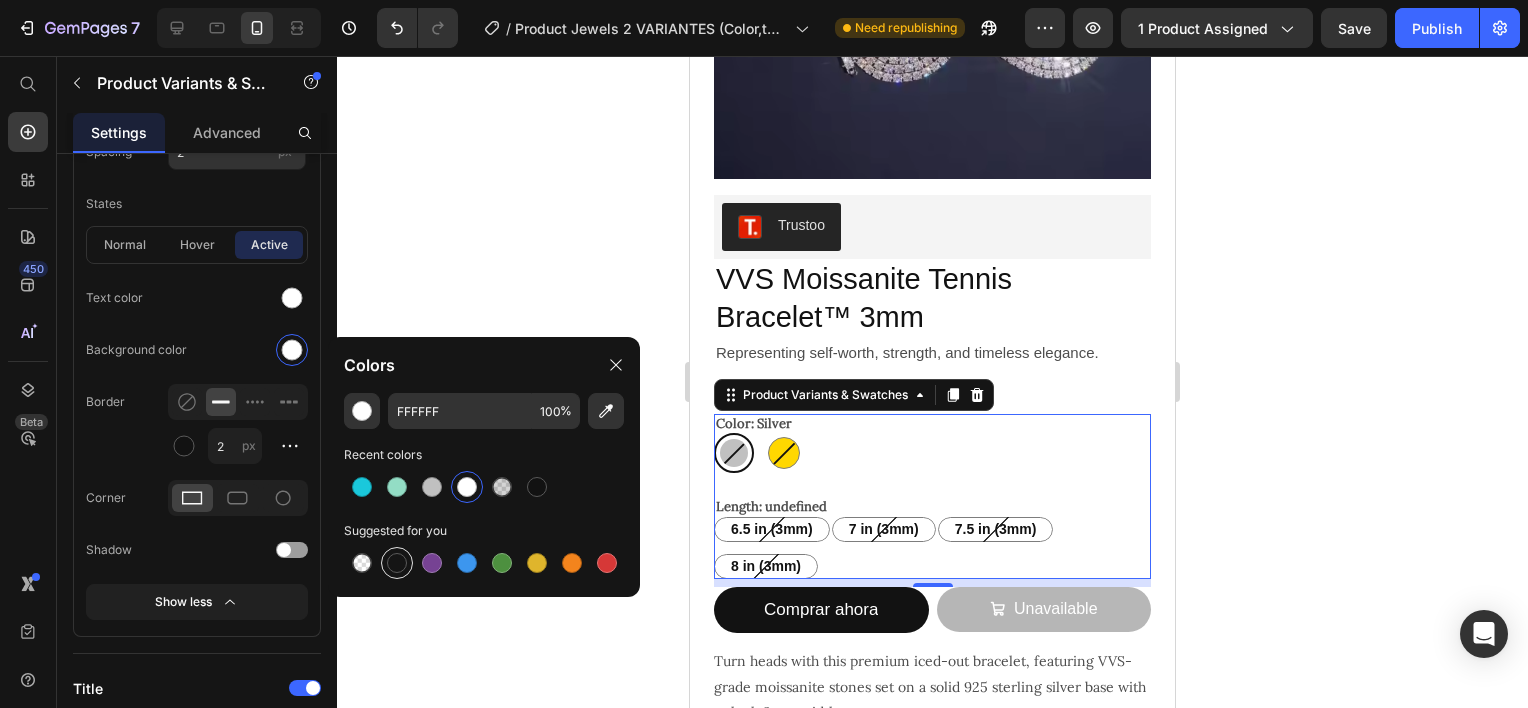click at bounding box center (397, 563) 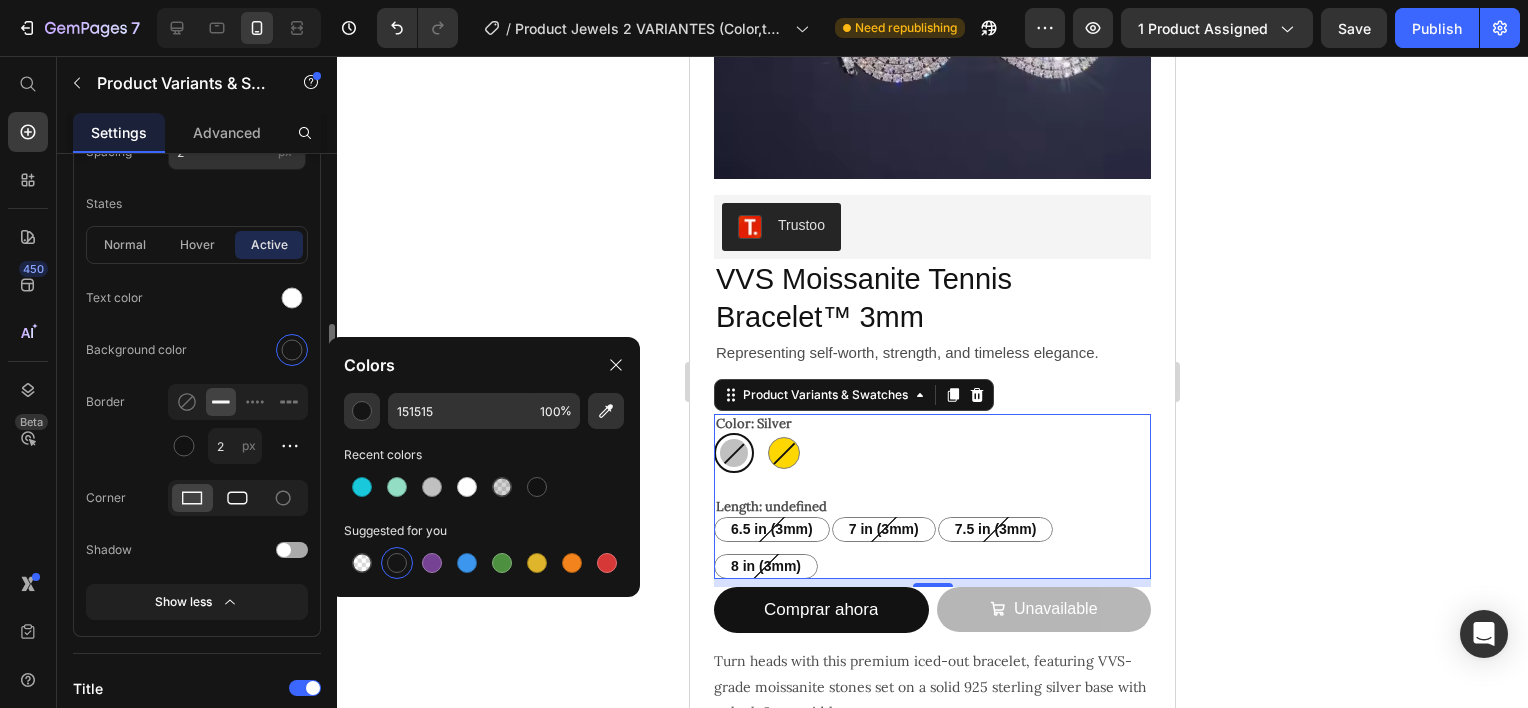 click 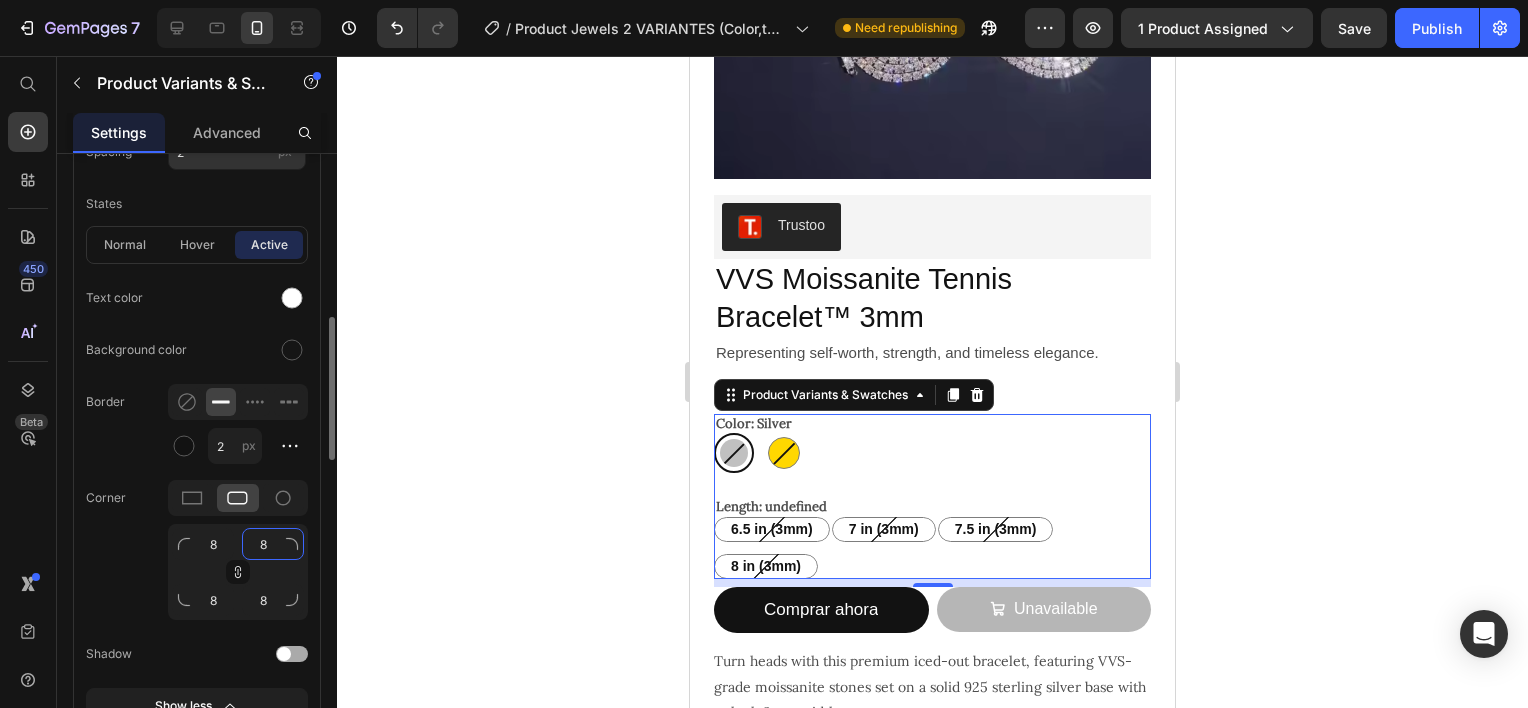 click on "8" 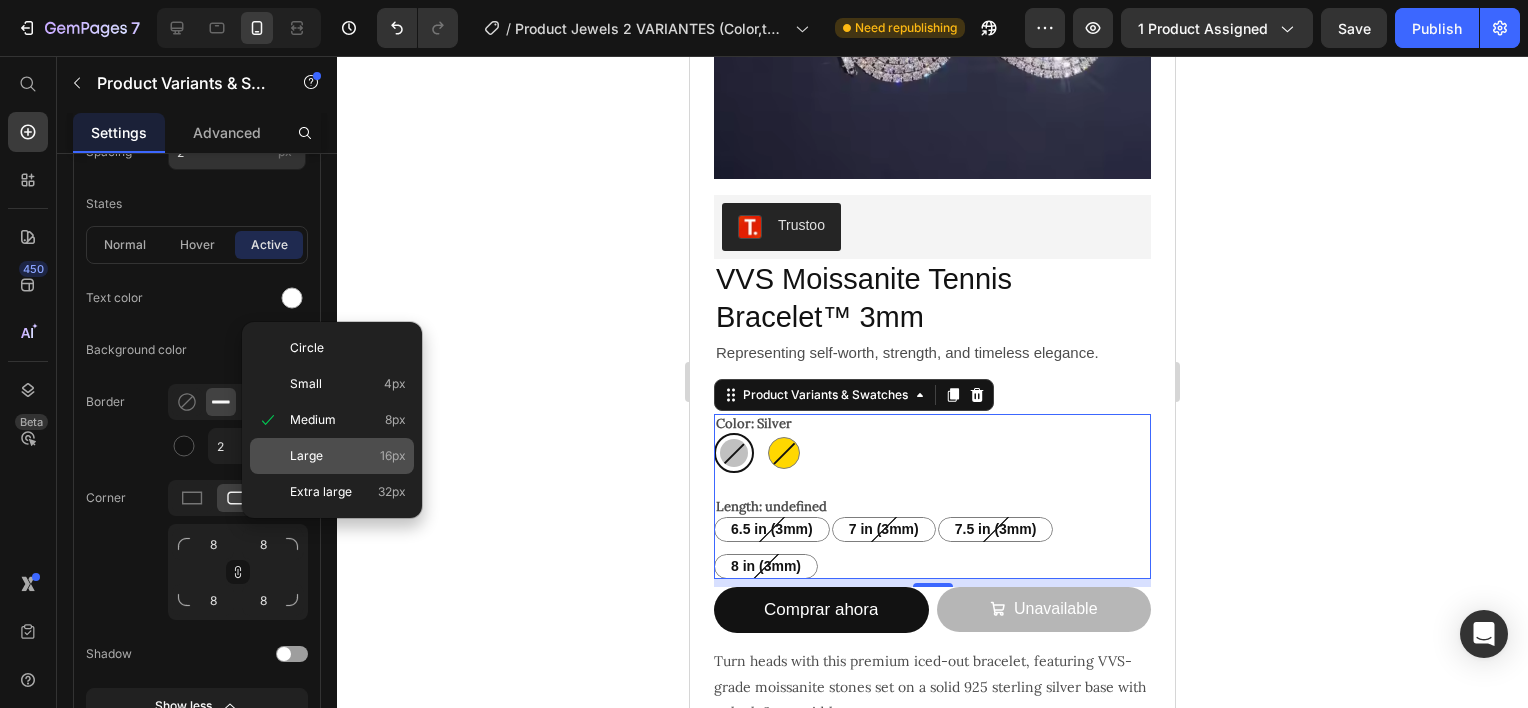 click on "Large 16px" at bounding box center [348, 456] 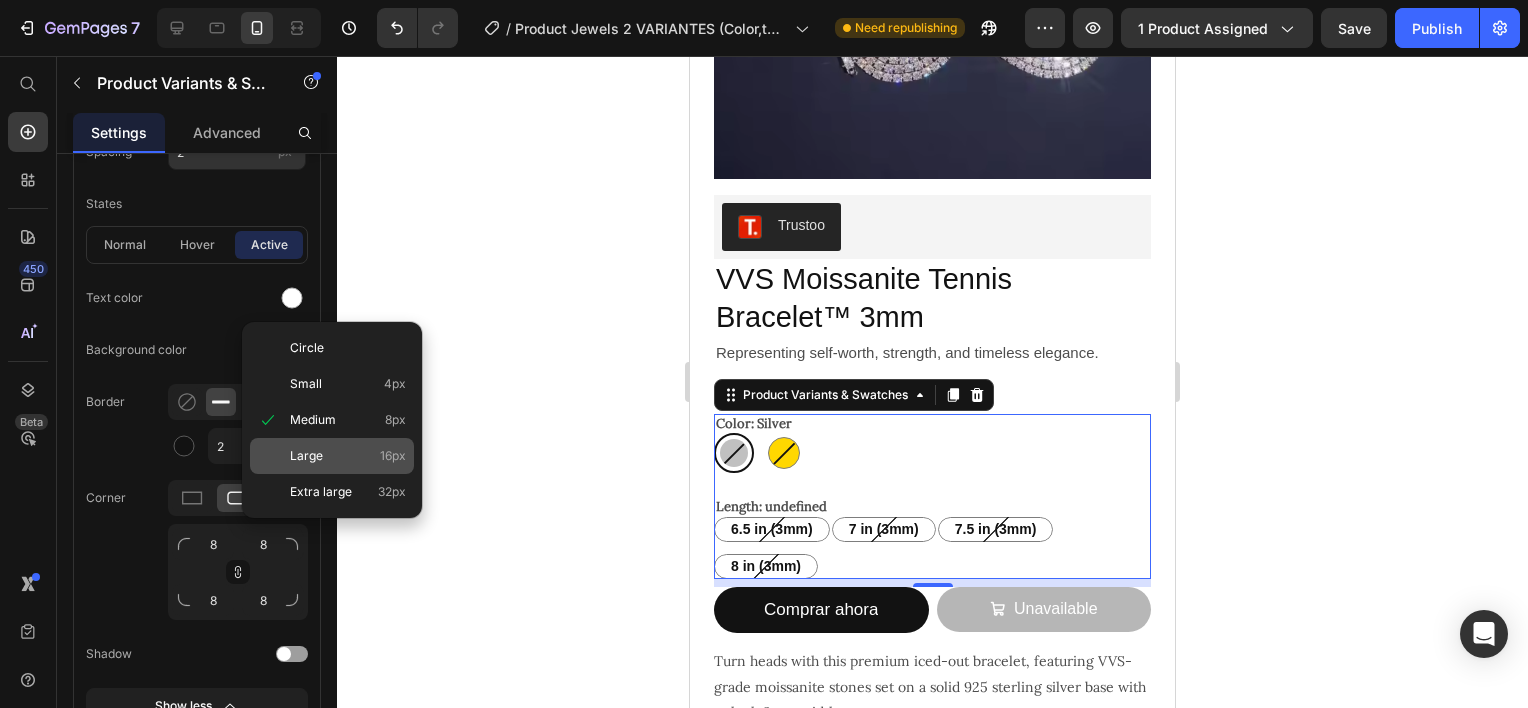 type on "16" 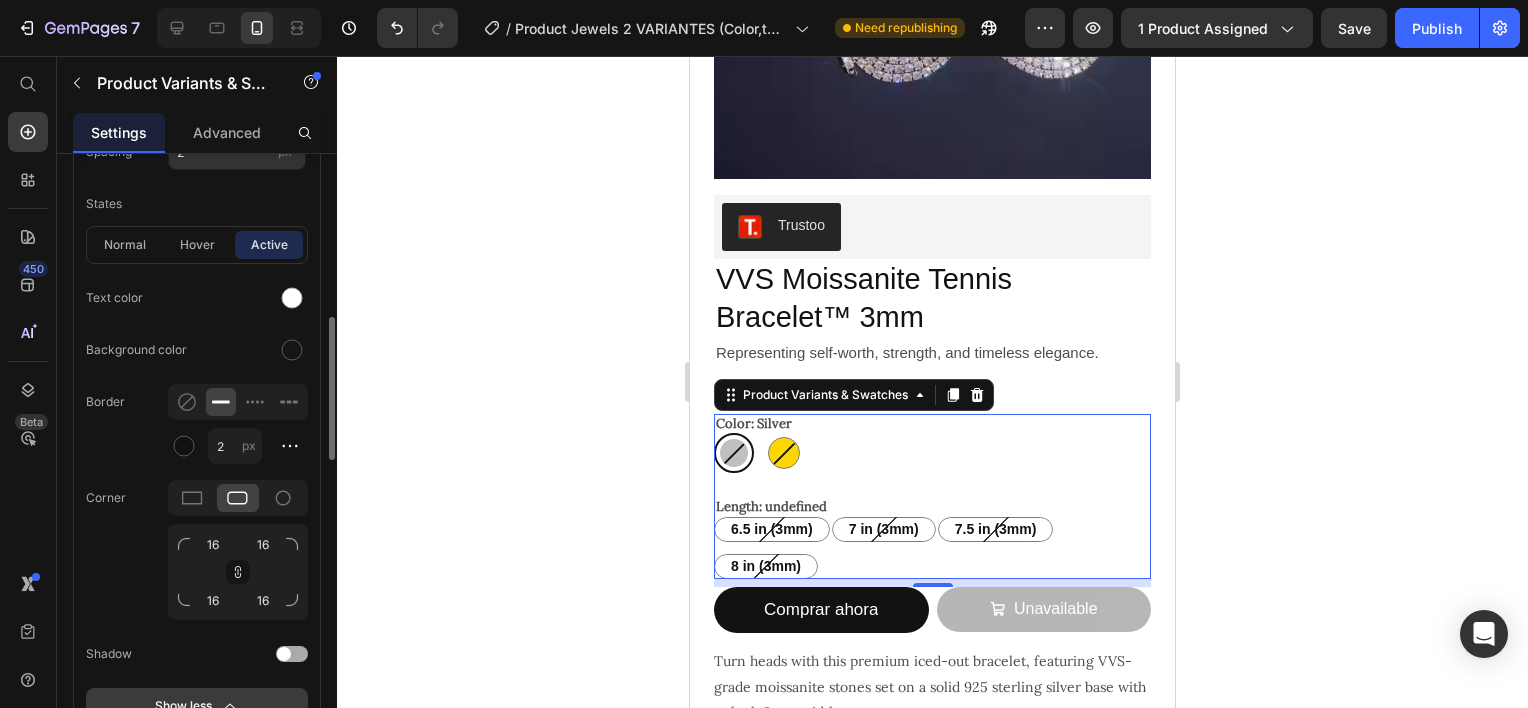 click 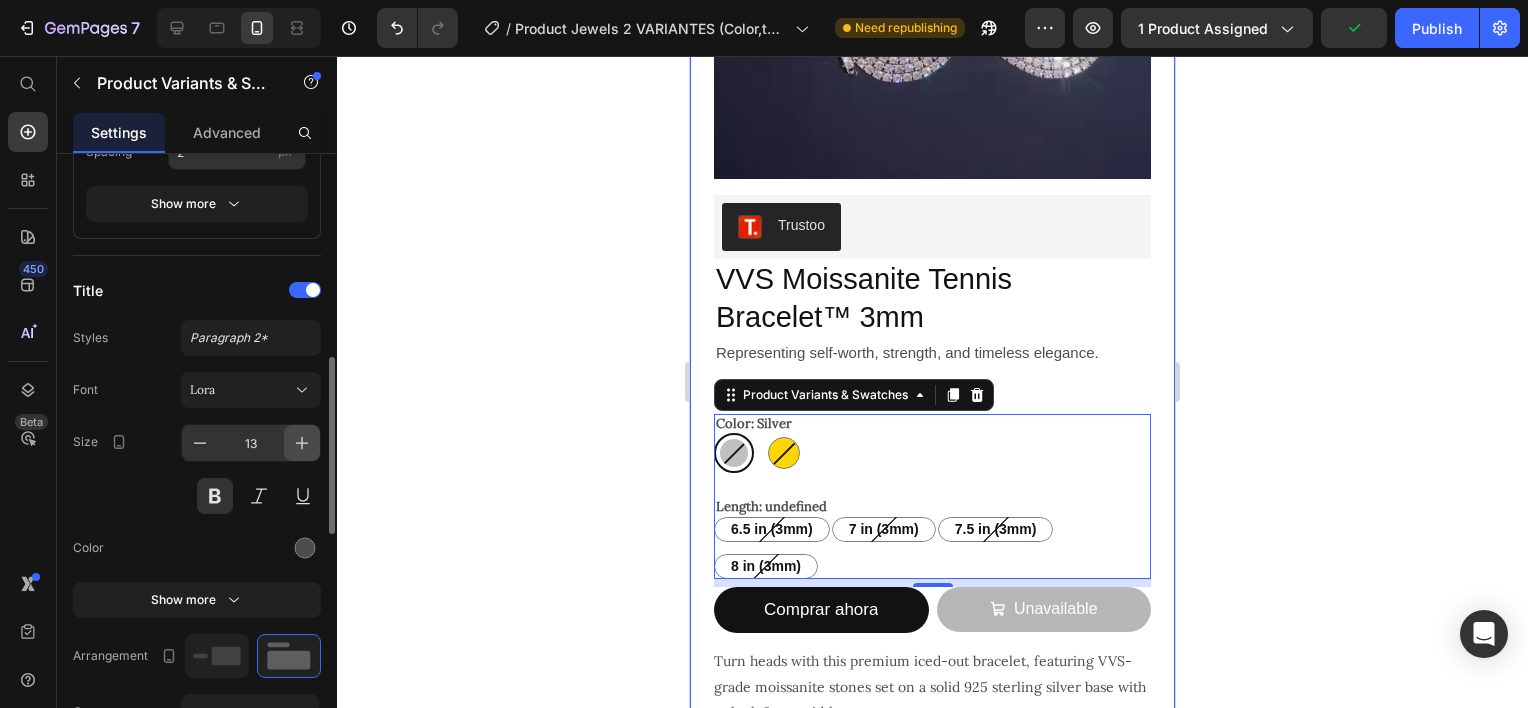 click 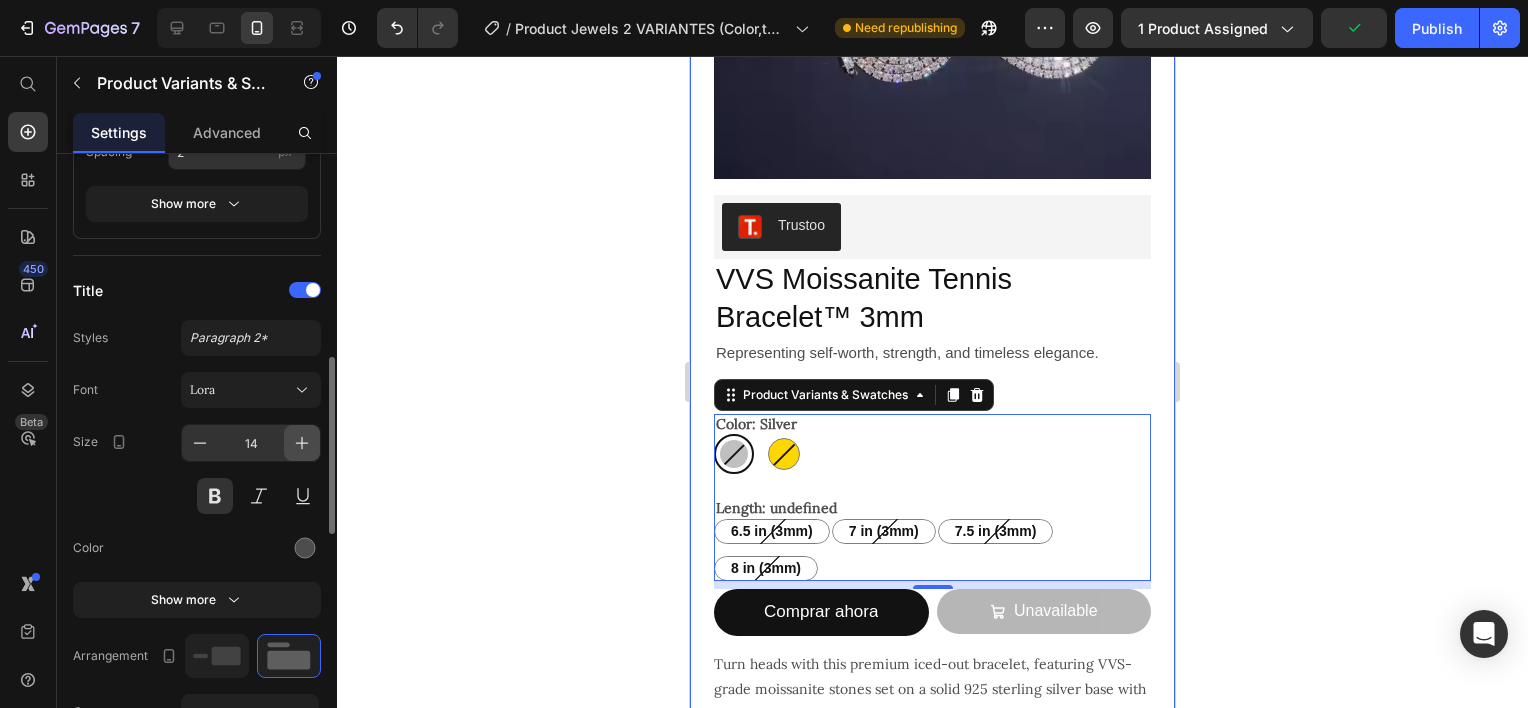 click 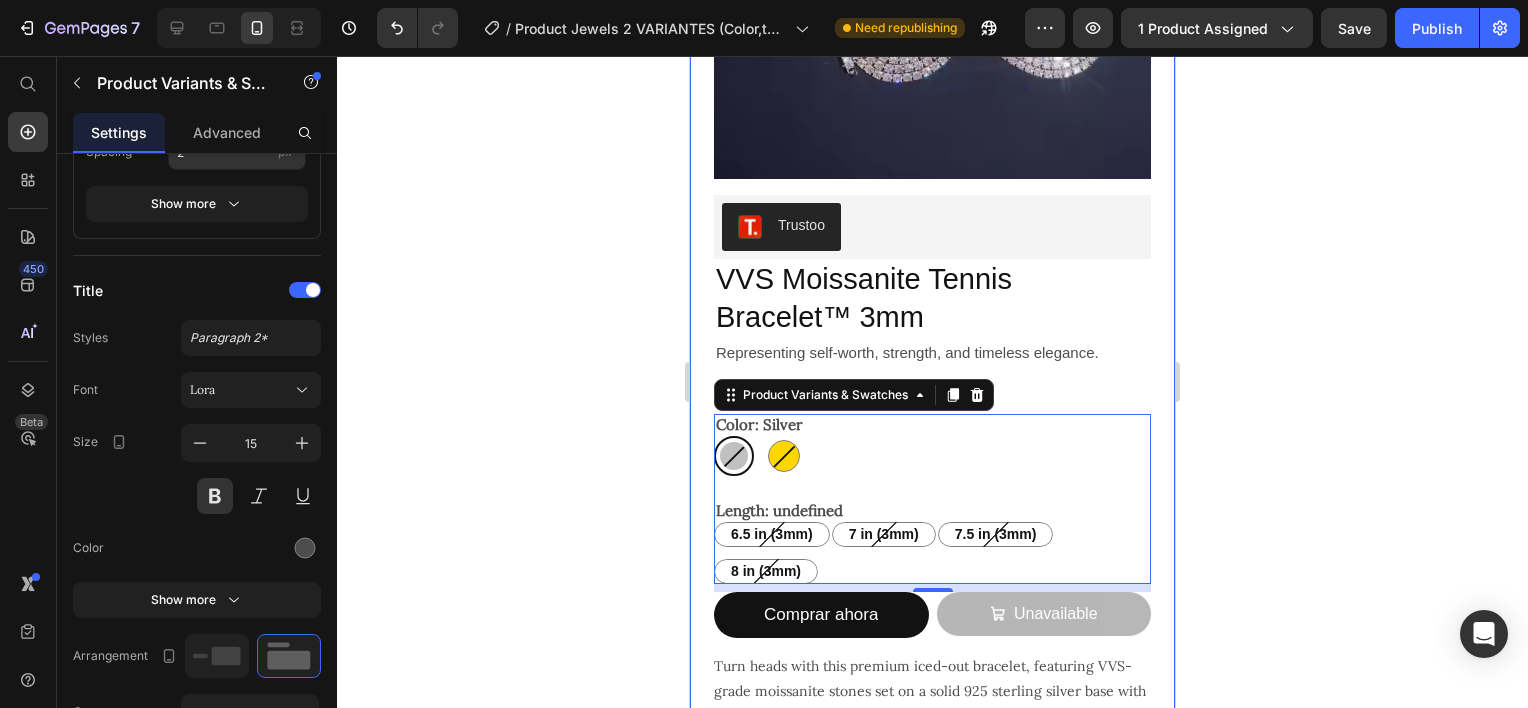 click 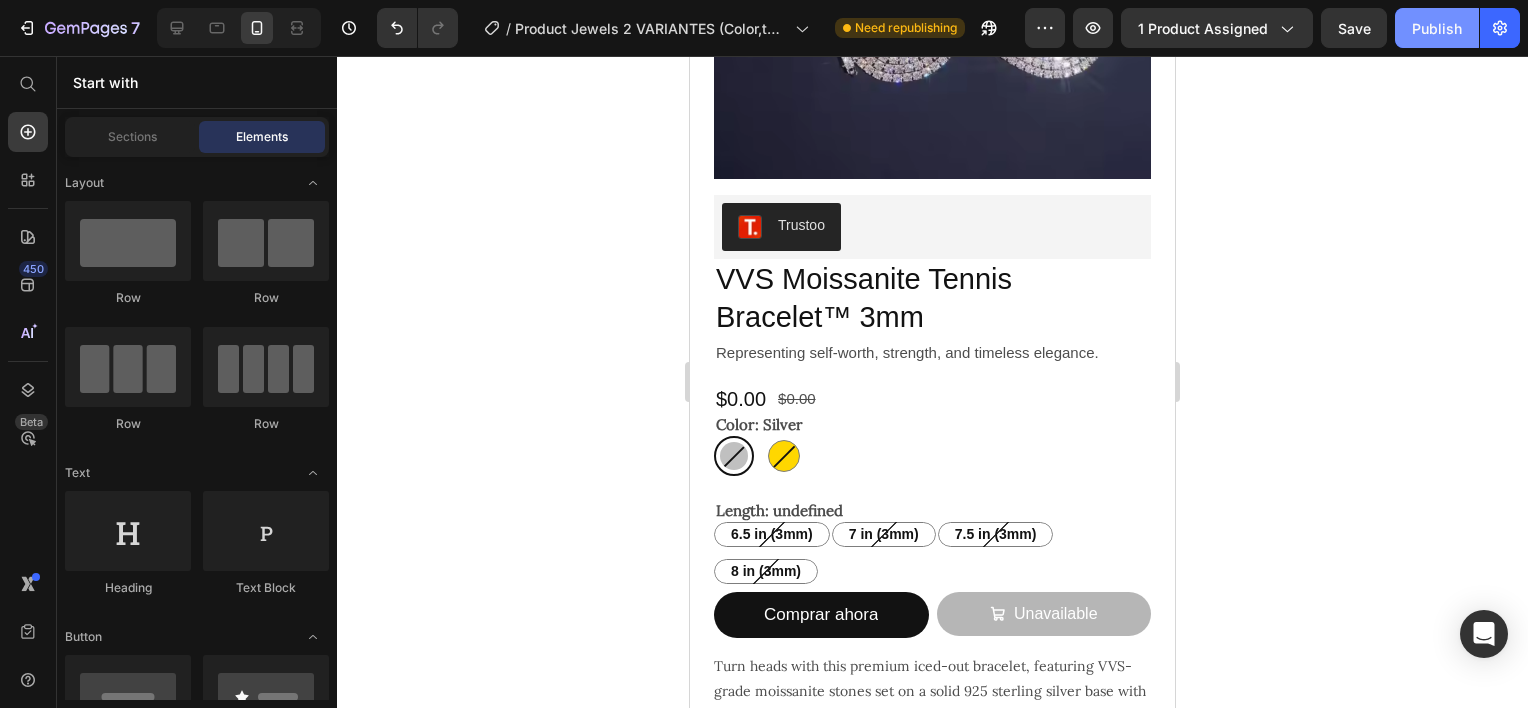 click on "Publish" at bounding box center (1437, 28) 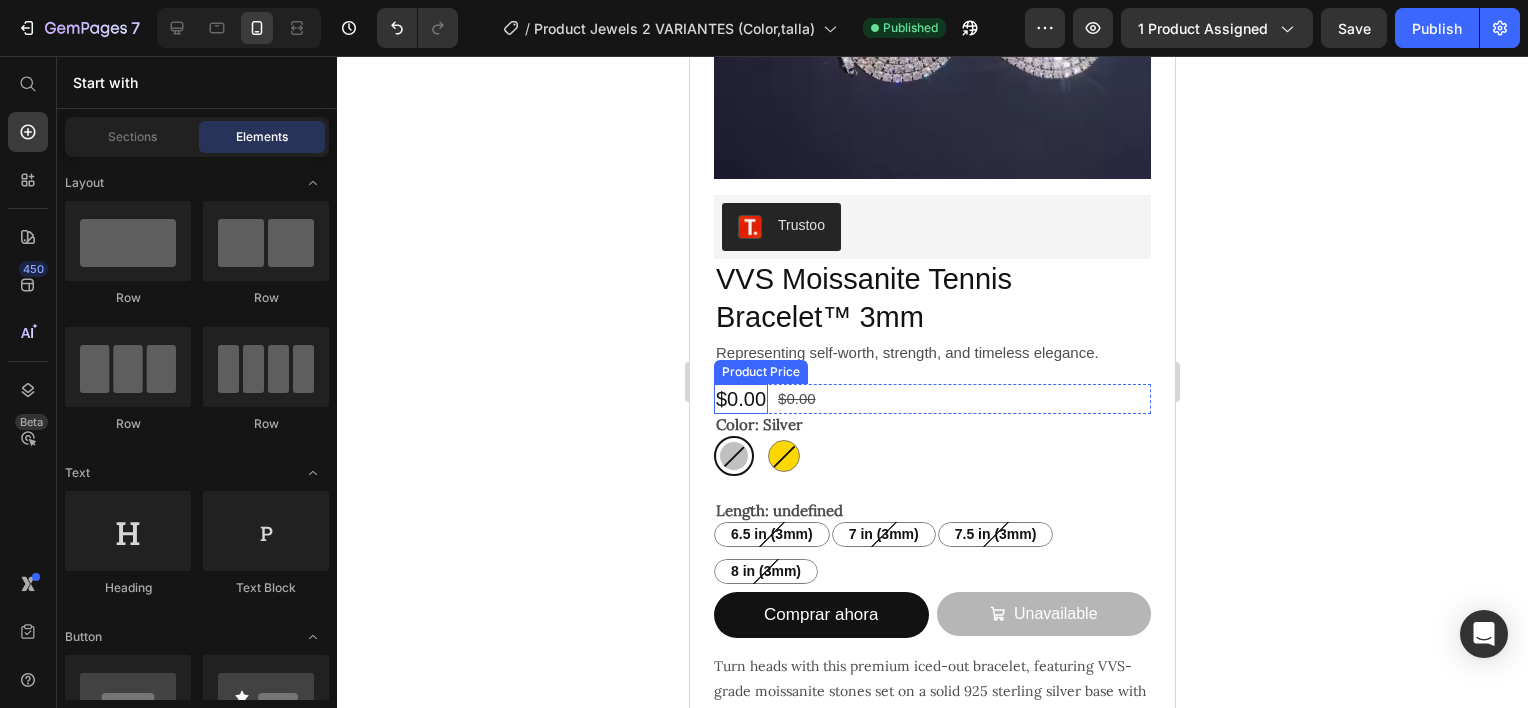 click on "$0.00" at bounding box center (741, 399) 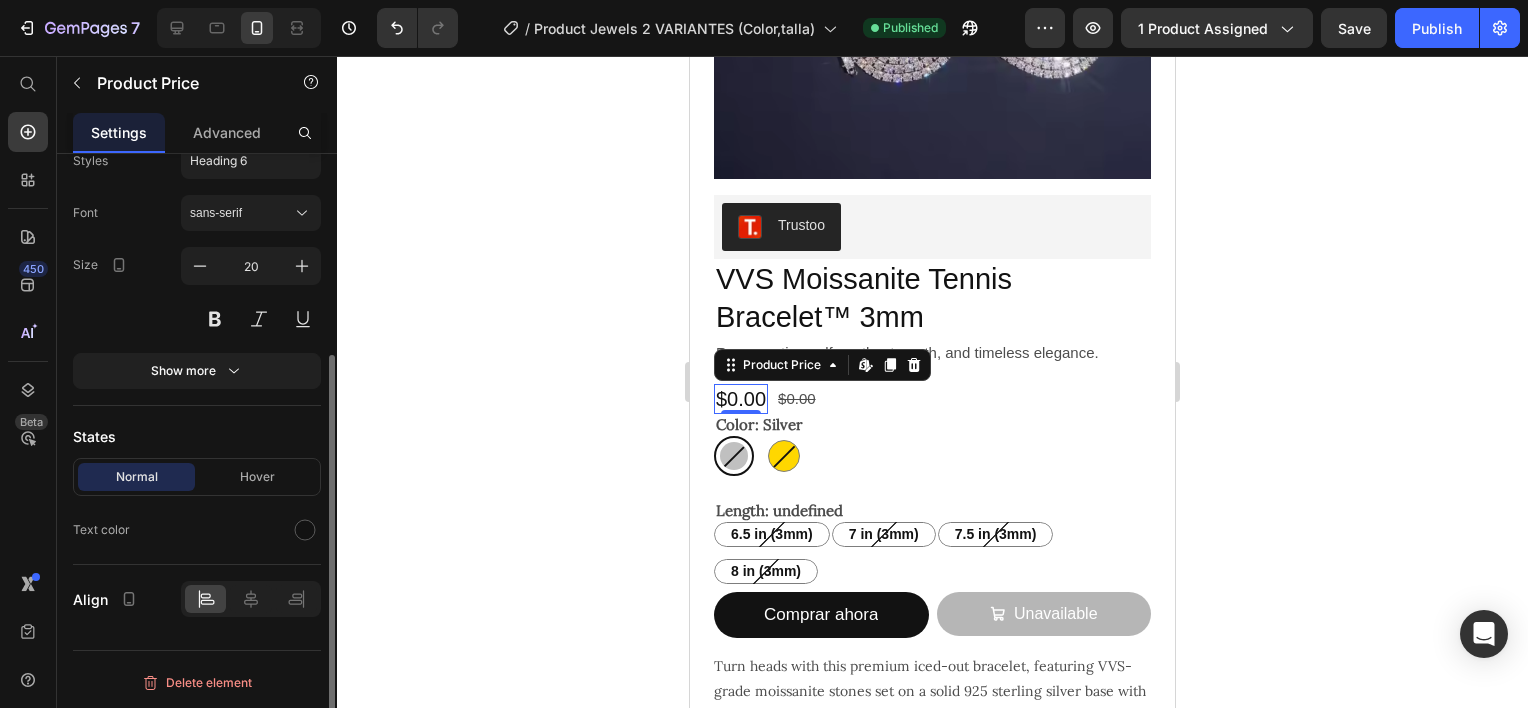 scroll, scrollTop: 0, scrollLeft: 0, axis: both 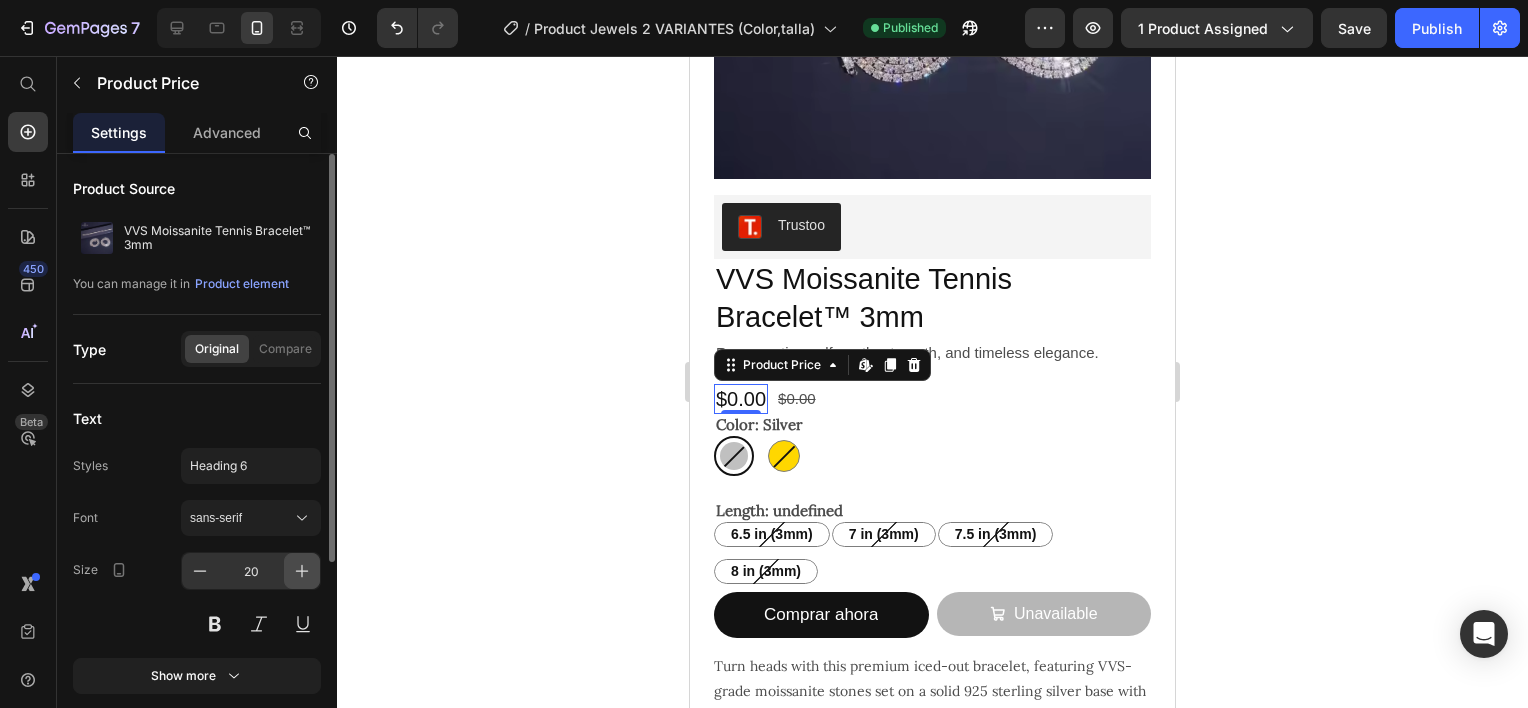 click 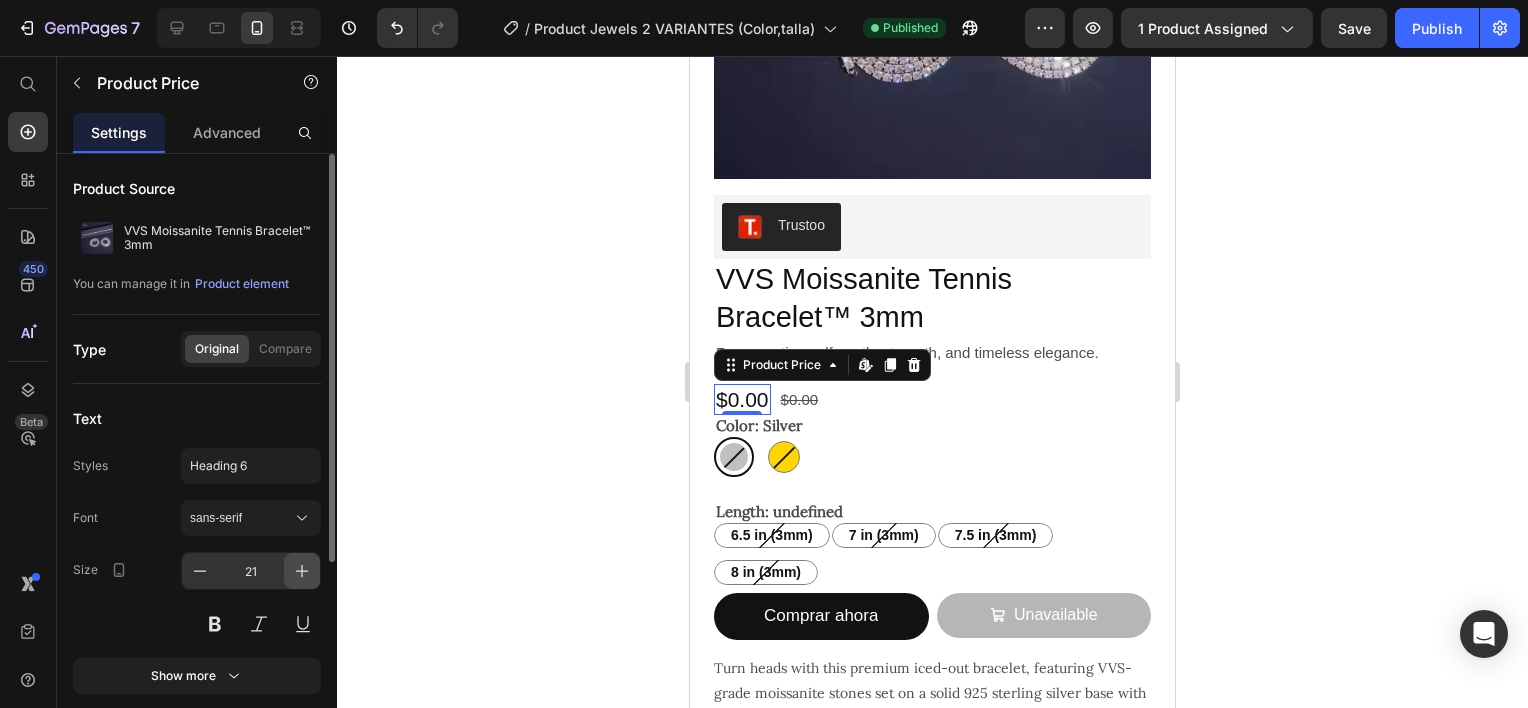 click 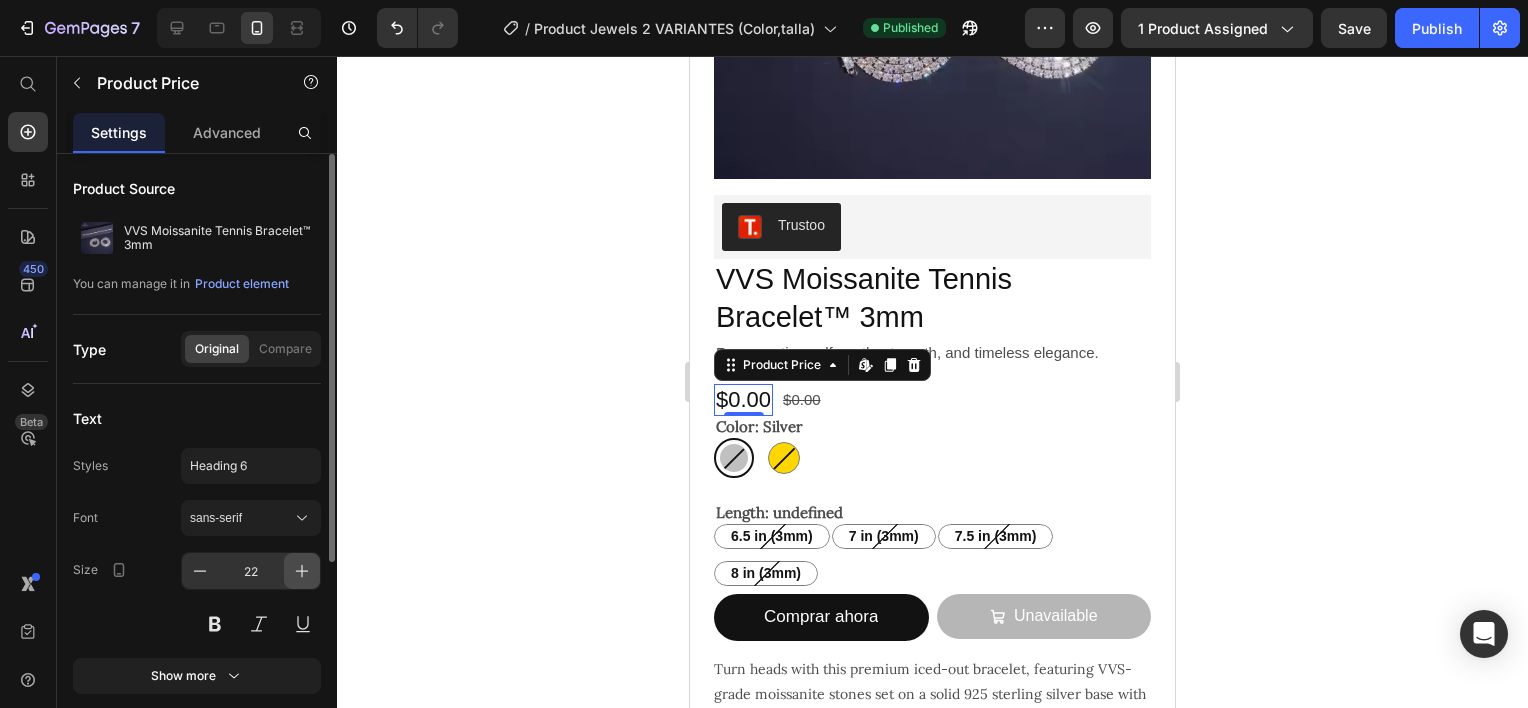 click 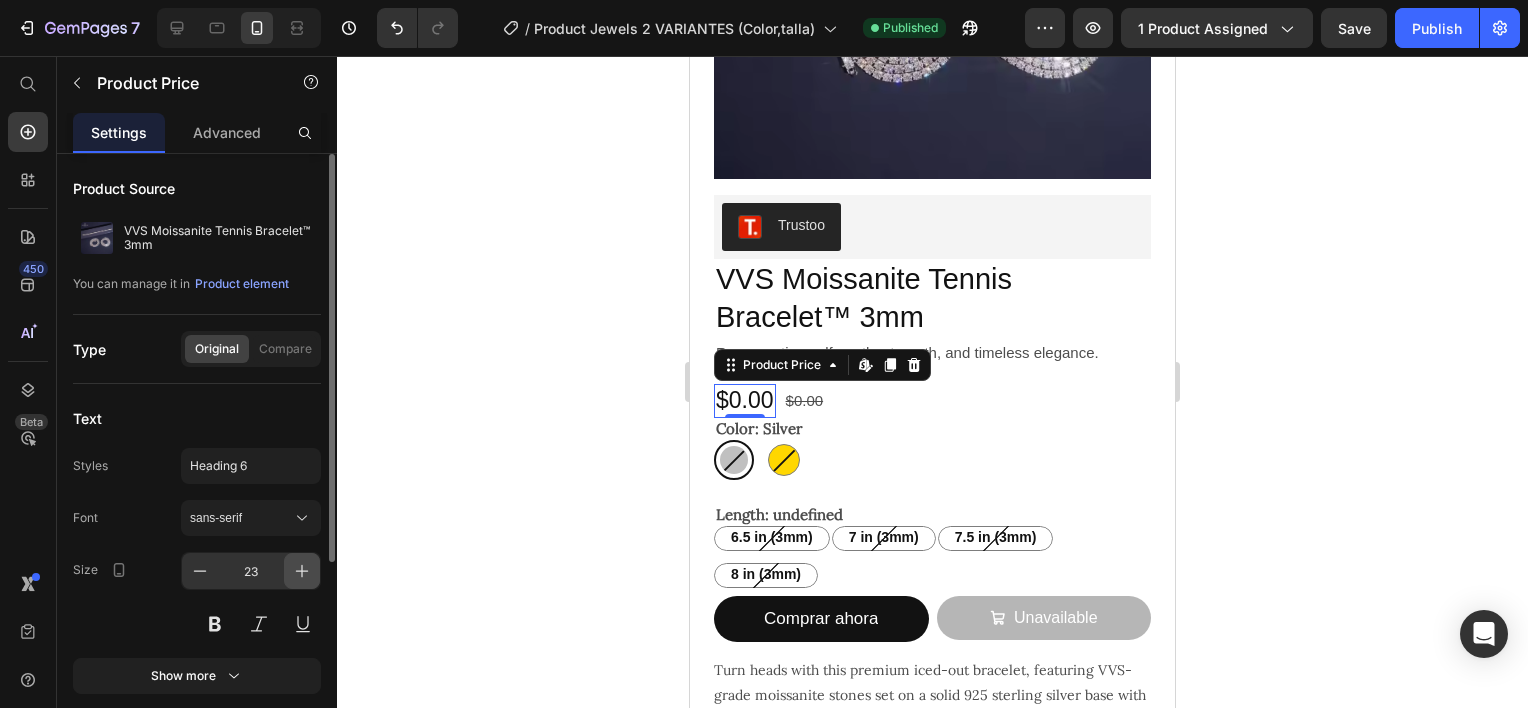 click 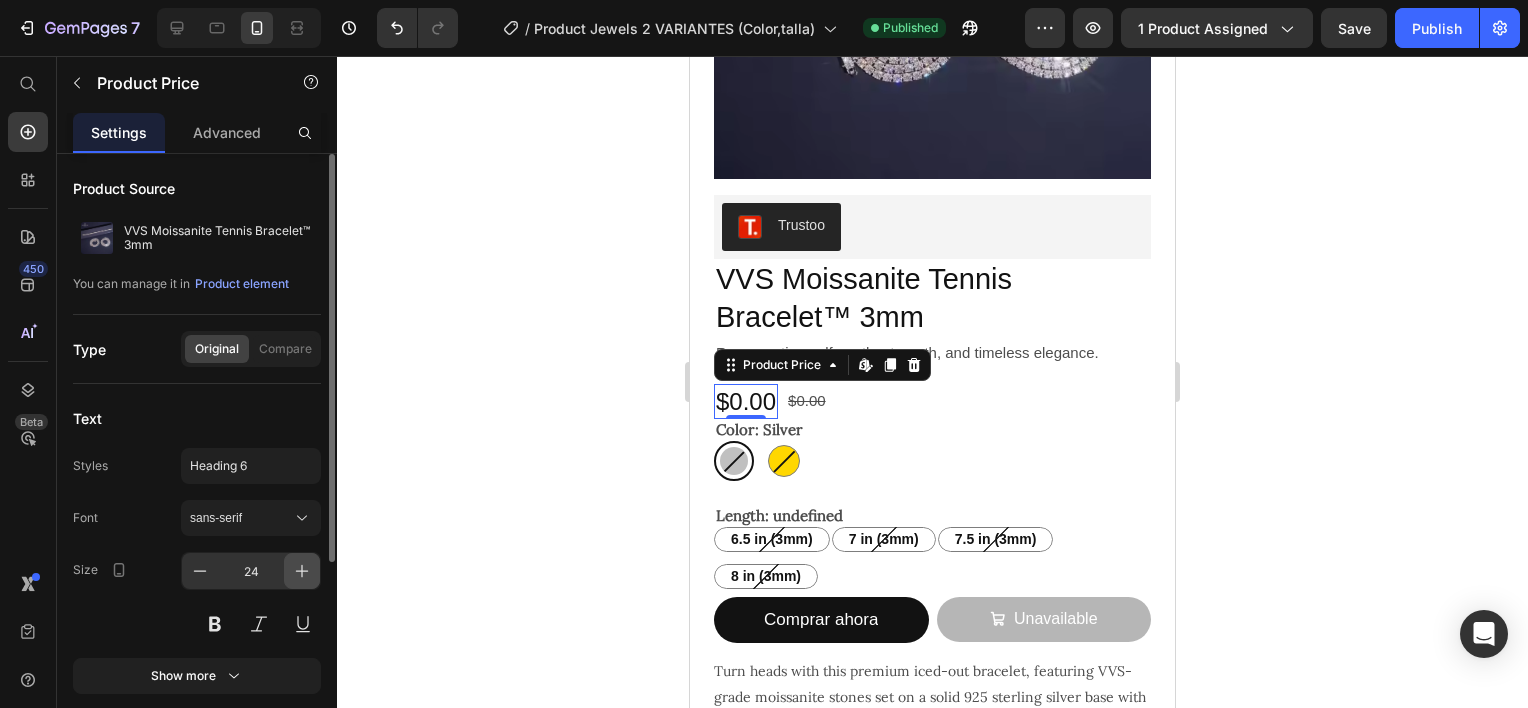 click 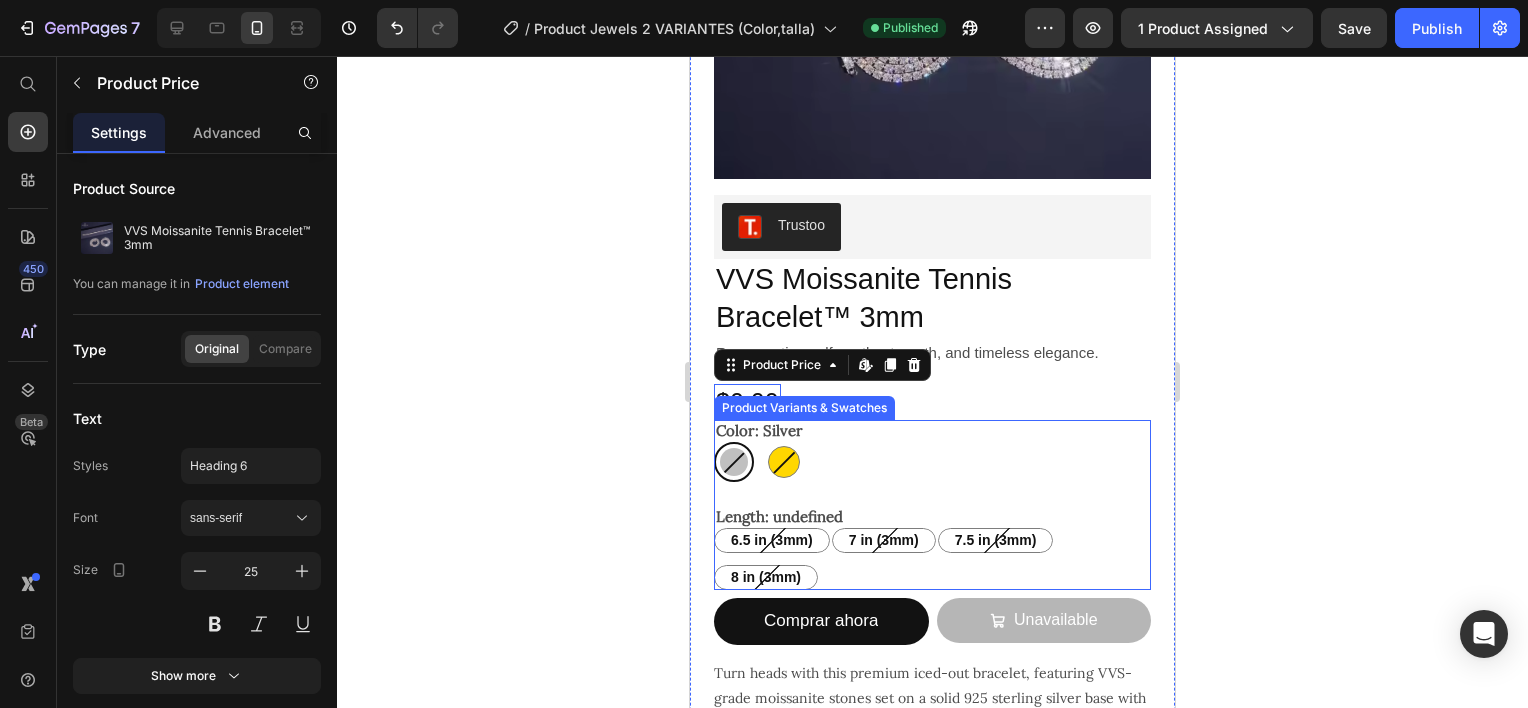 click at bounding box center [784, 462] 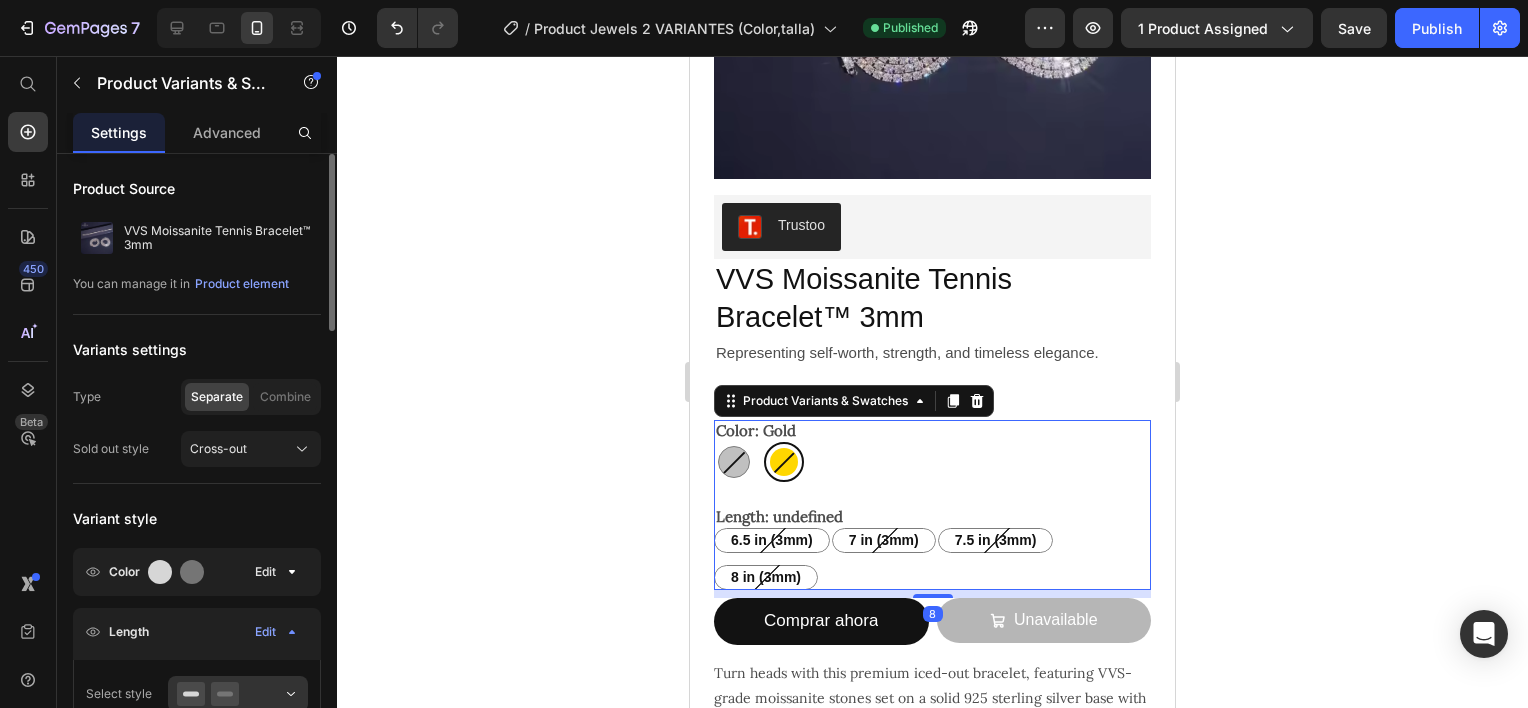 scroll, scrollTop: 300, scrollLeft: 0, axis: vertical 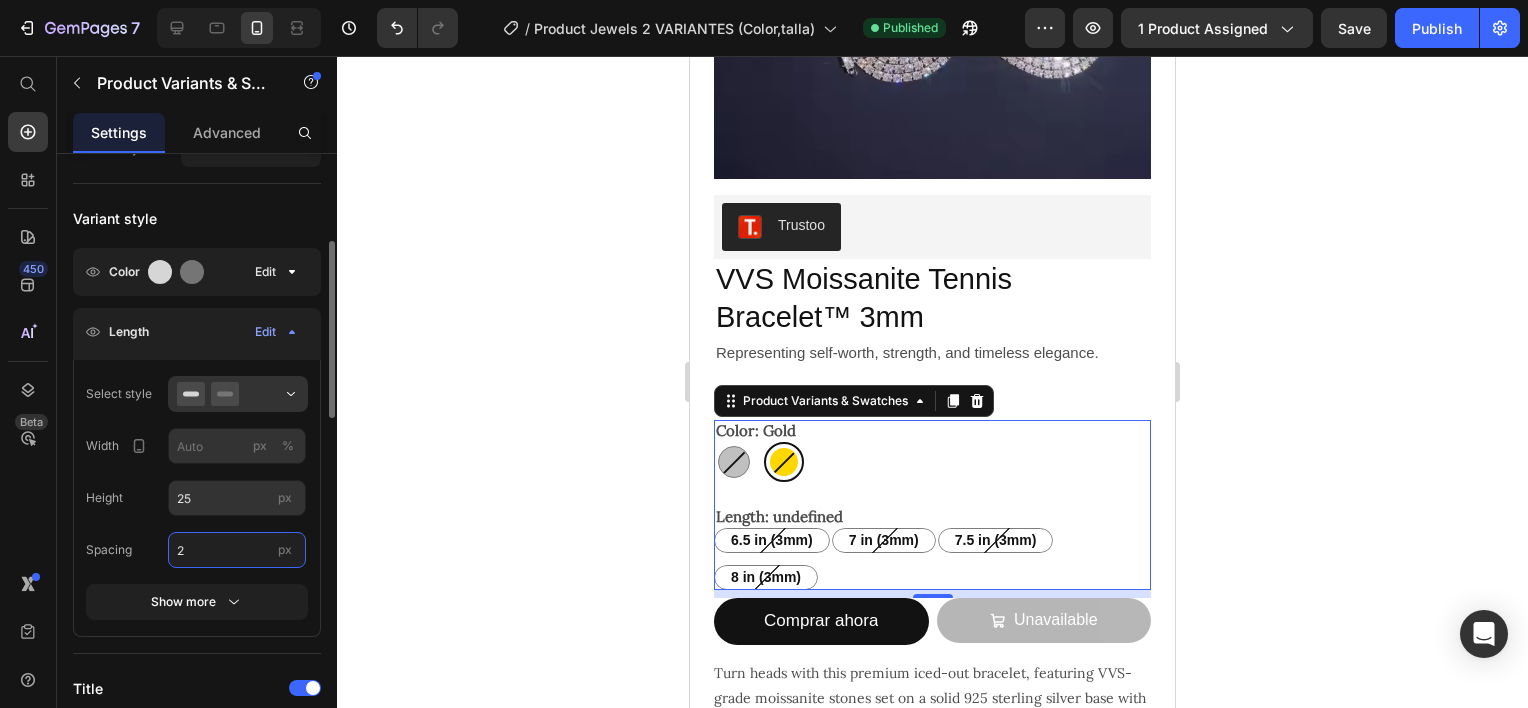 click on "2" at bounding box center [237, 550] 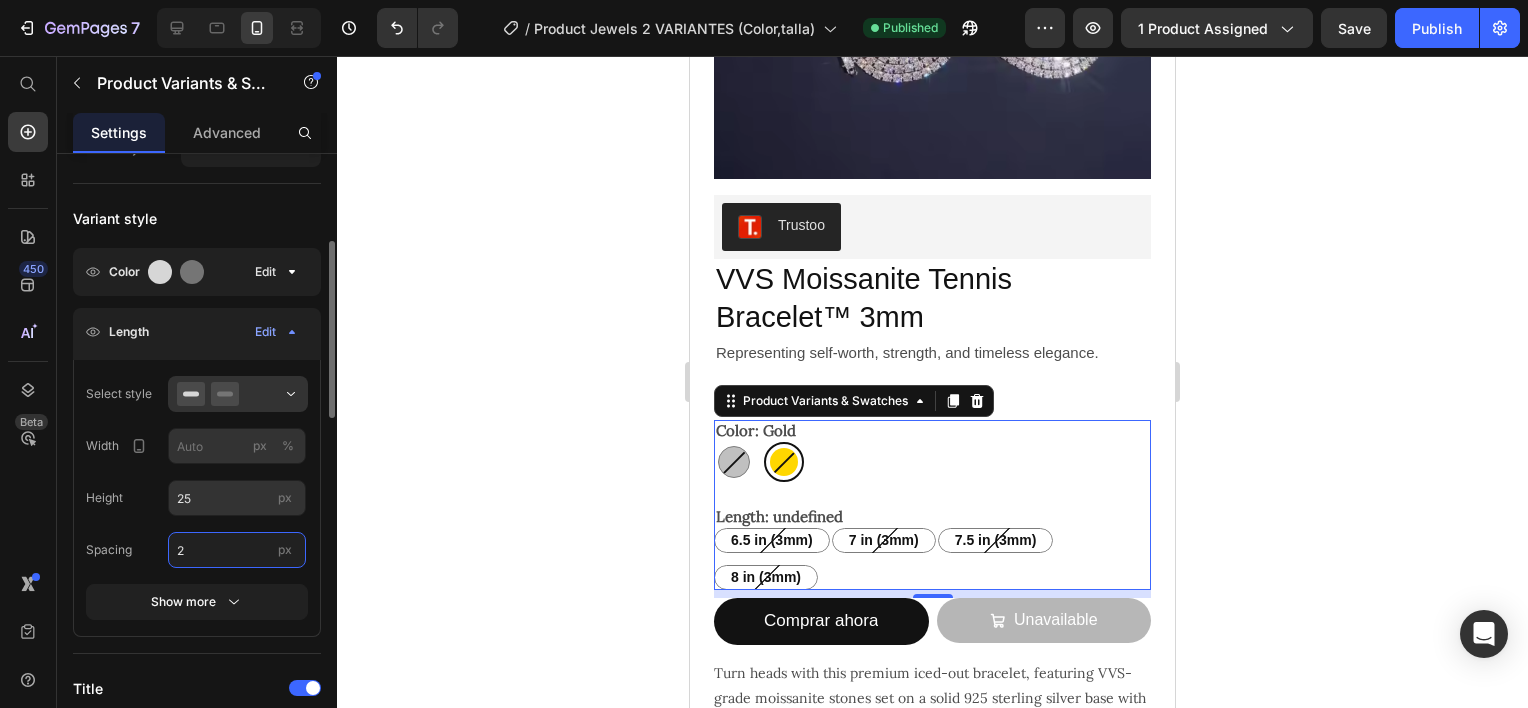 type on "5" 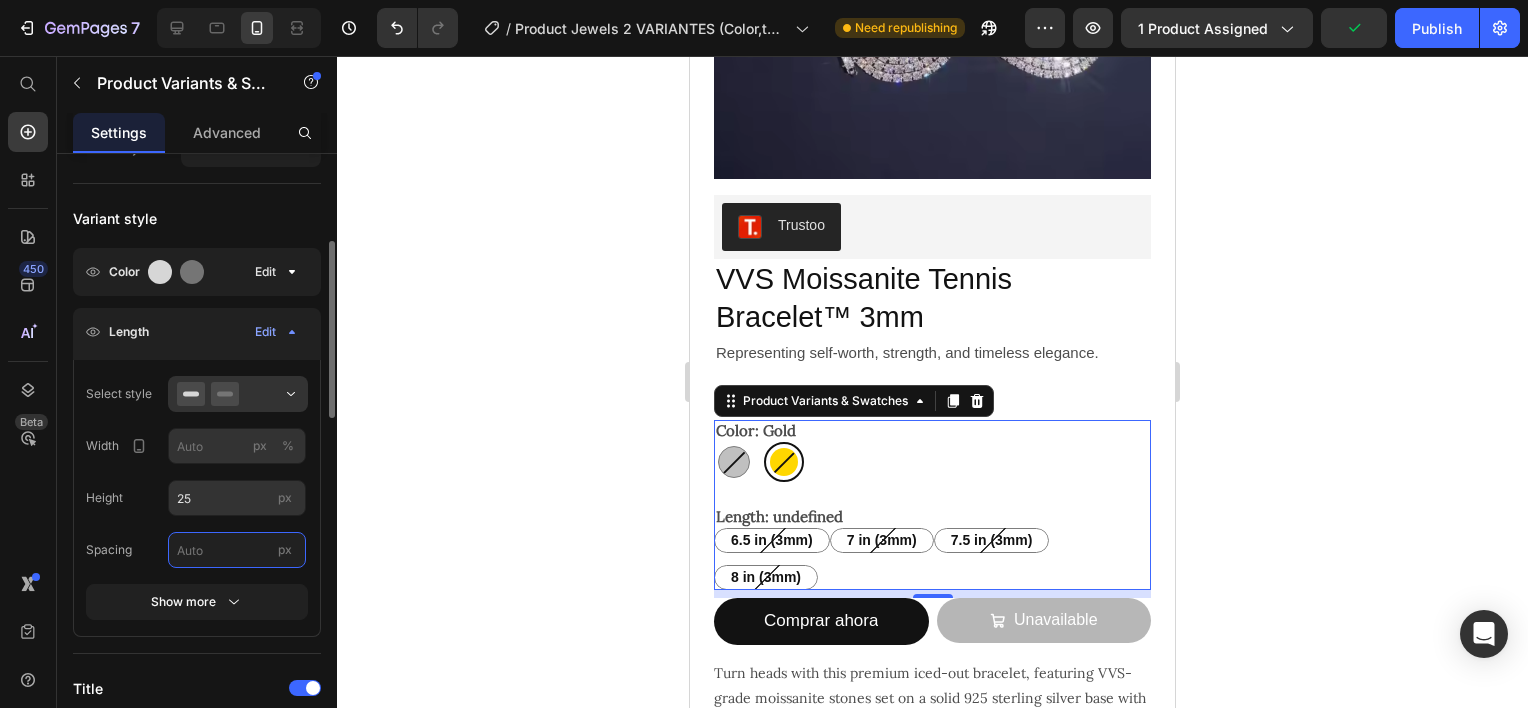 type on "2" 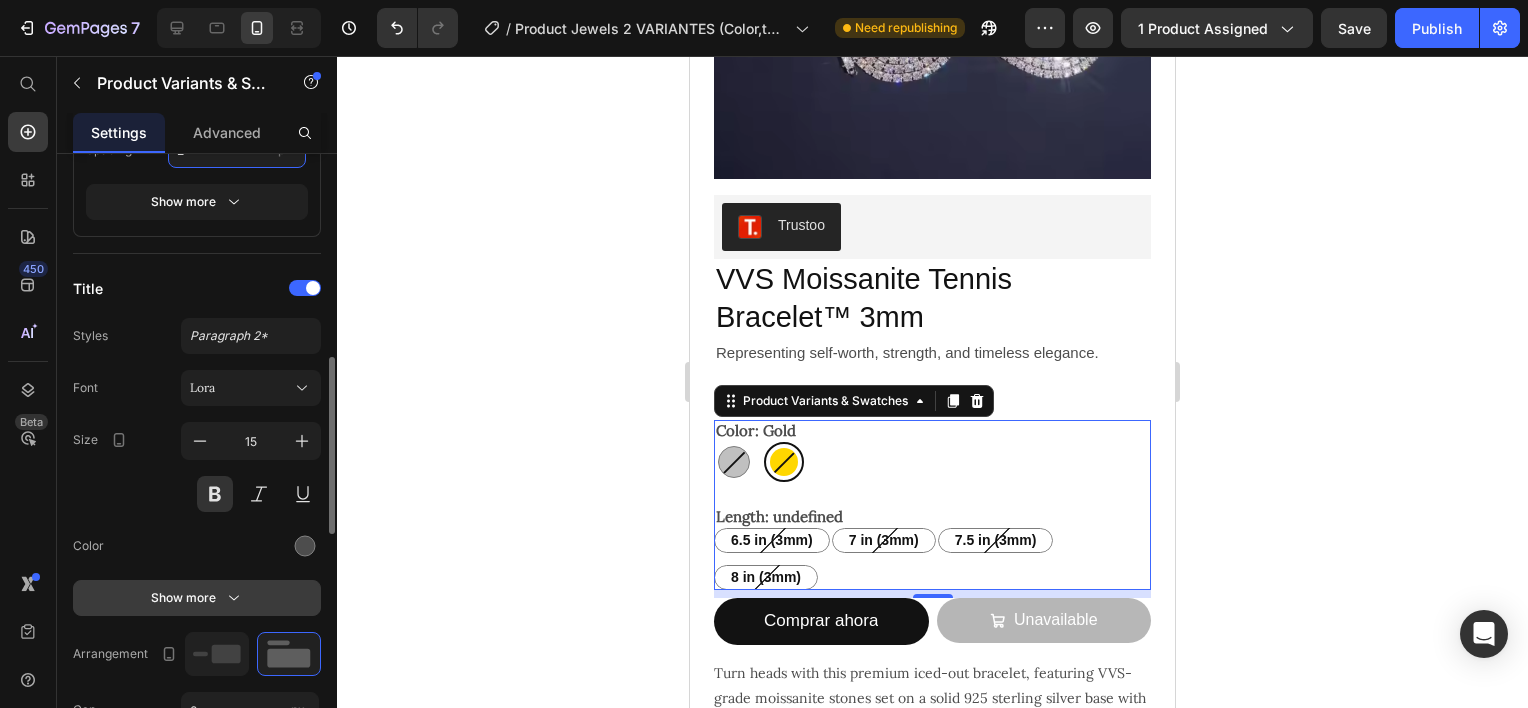 scroll, scrollTop: 800, scrollLeft: 0, axis: vertical 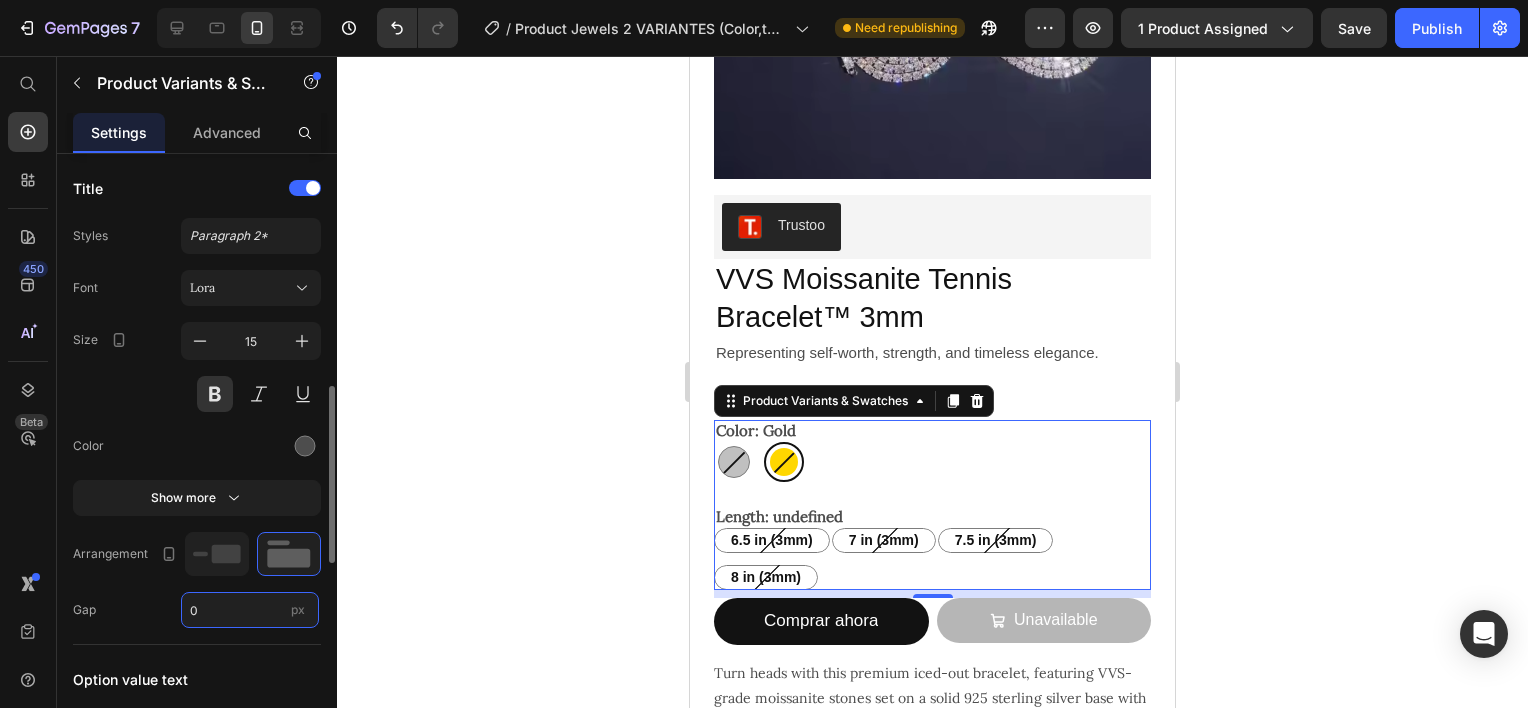 click on "0" at bounding box center (250, 610) 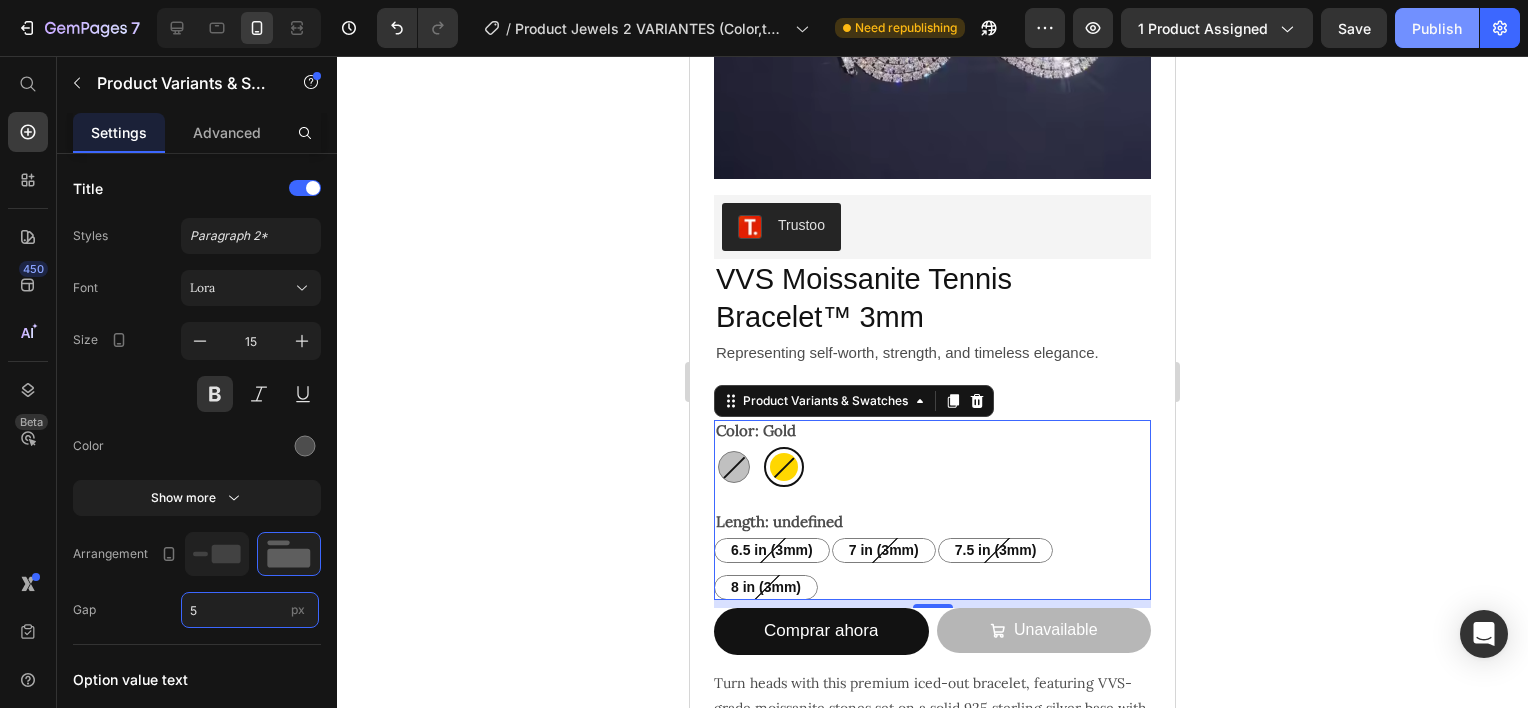 type on "5" 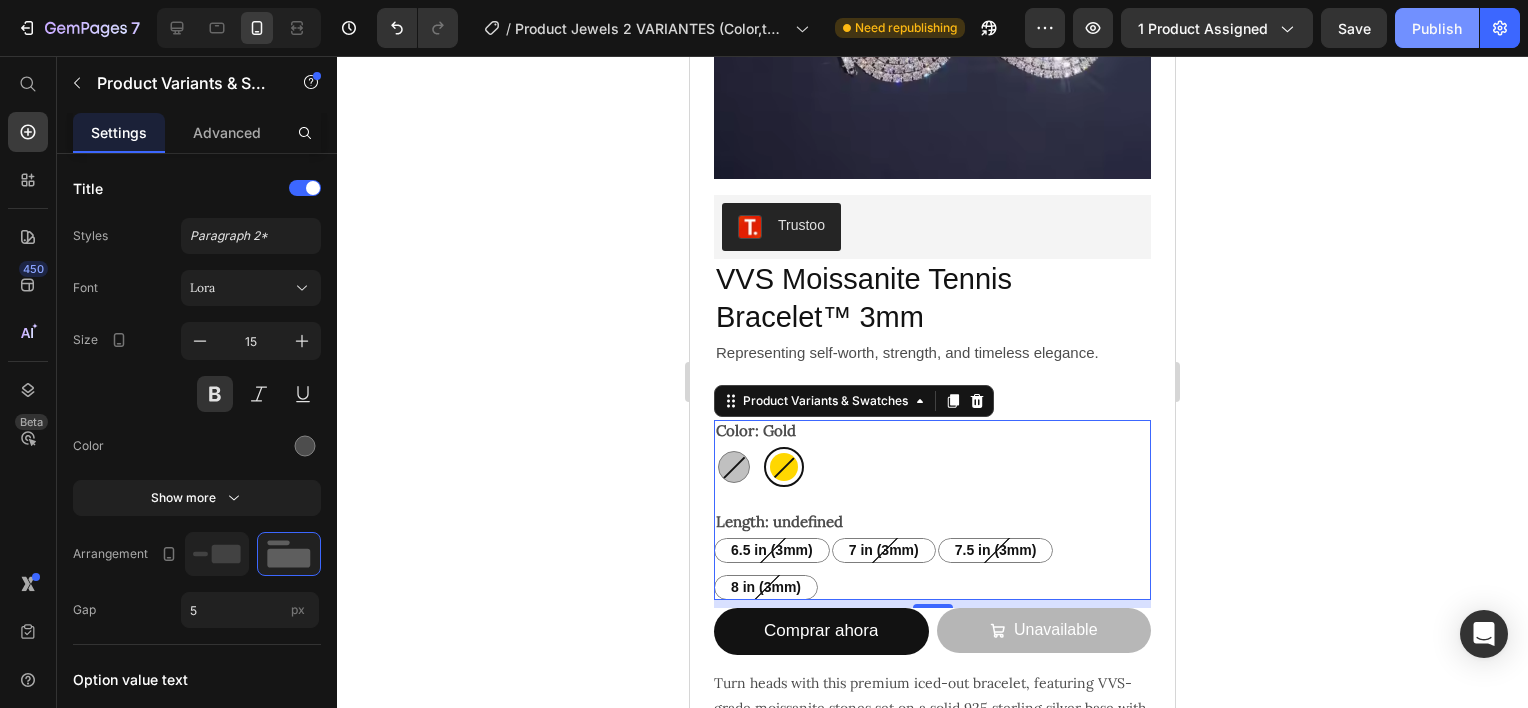 click on "Publish" at bounding box center [1437, 28] 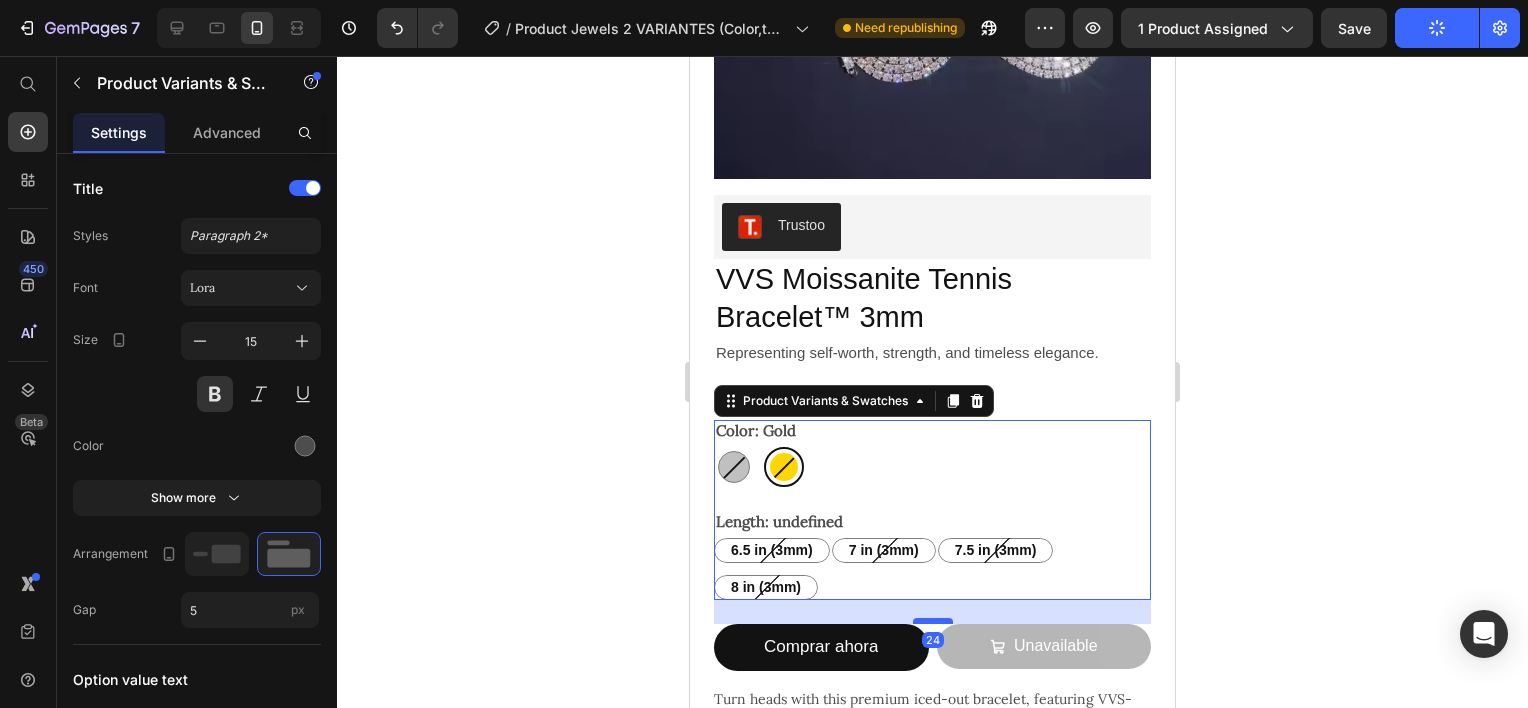 drag, startPoint x: 922, startPoint y: 587, endPoint x: 930, endPoint y: 603, distance: 17.888544 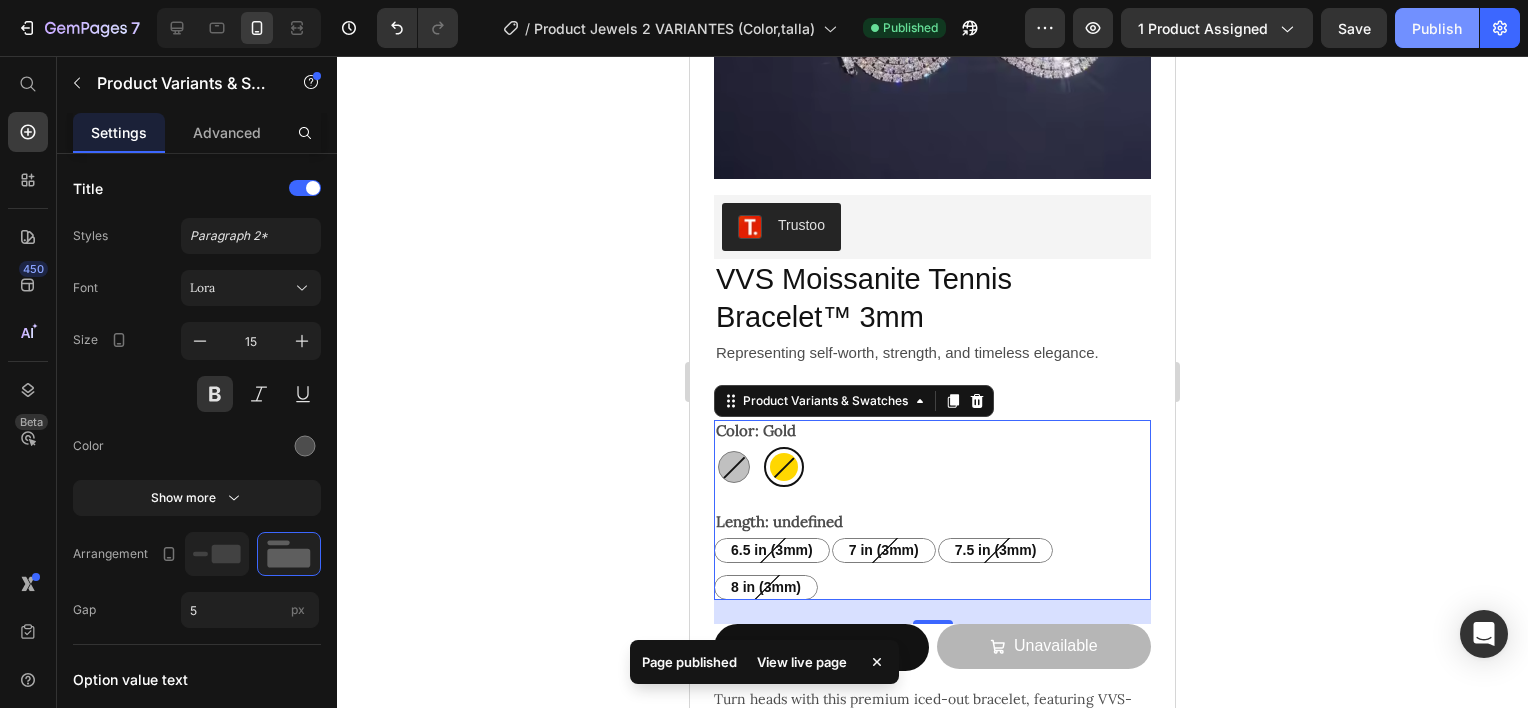 click on "Publish" at bounding box center (1437, 28) 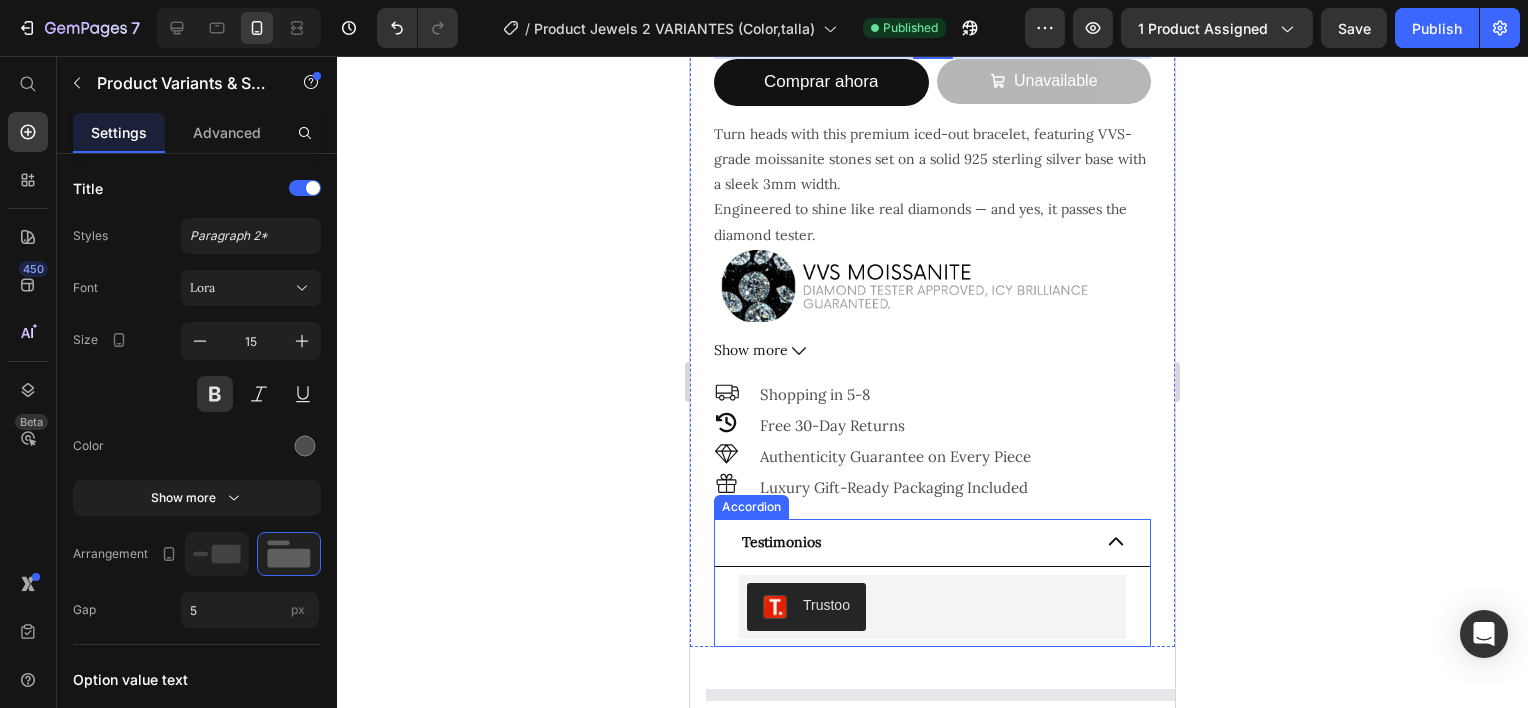 scroll, scrollTop: 1000, scrollLeft: 0, axis: vertical 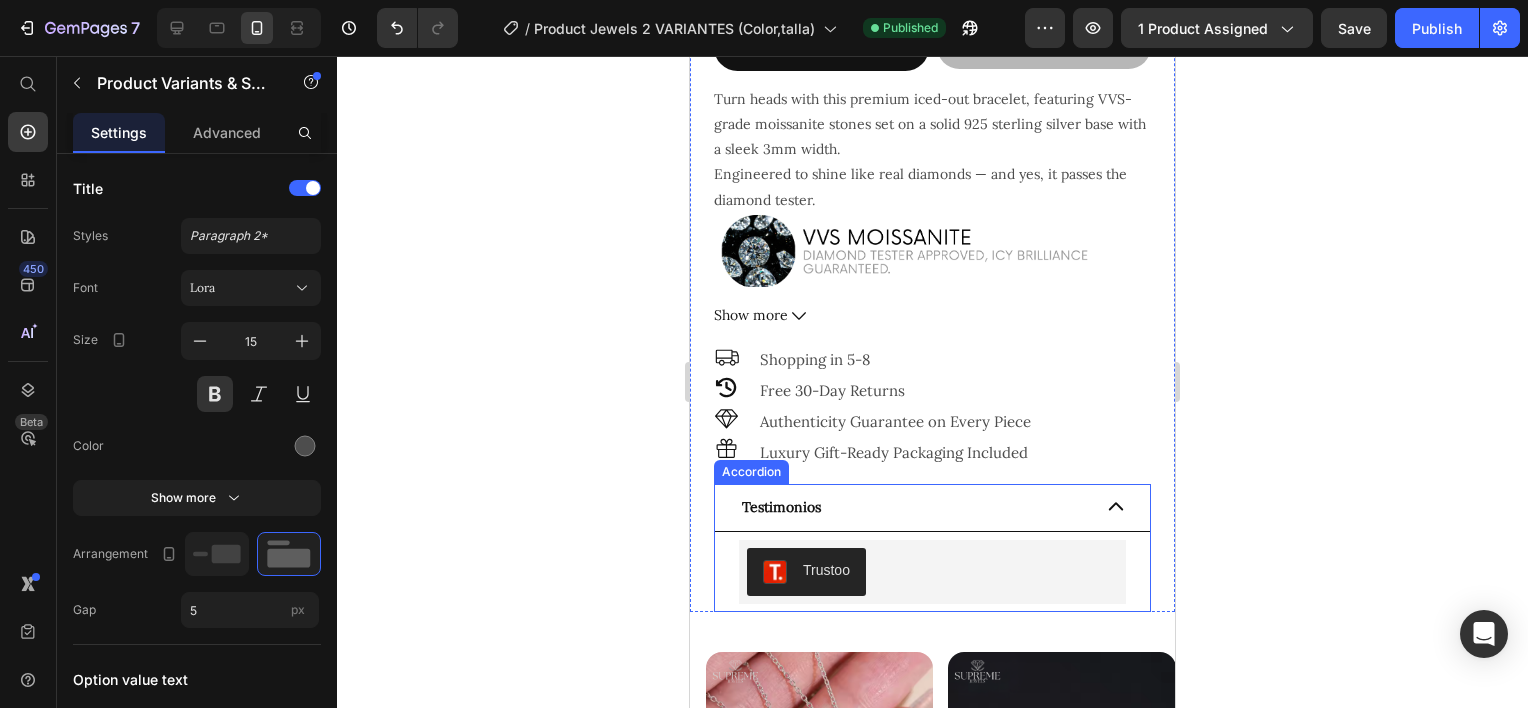 click on "Testimonios" at bounding box center (781, 507) 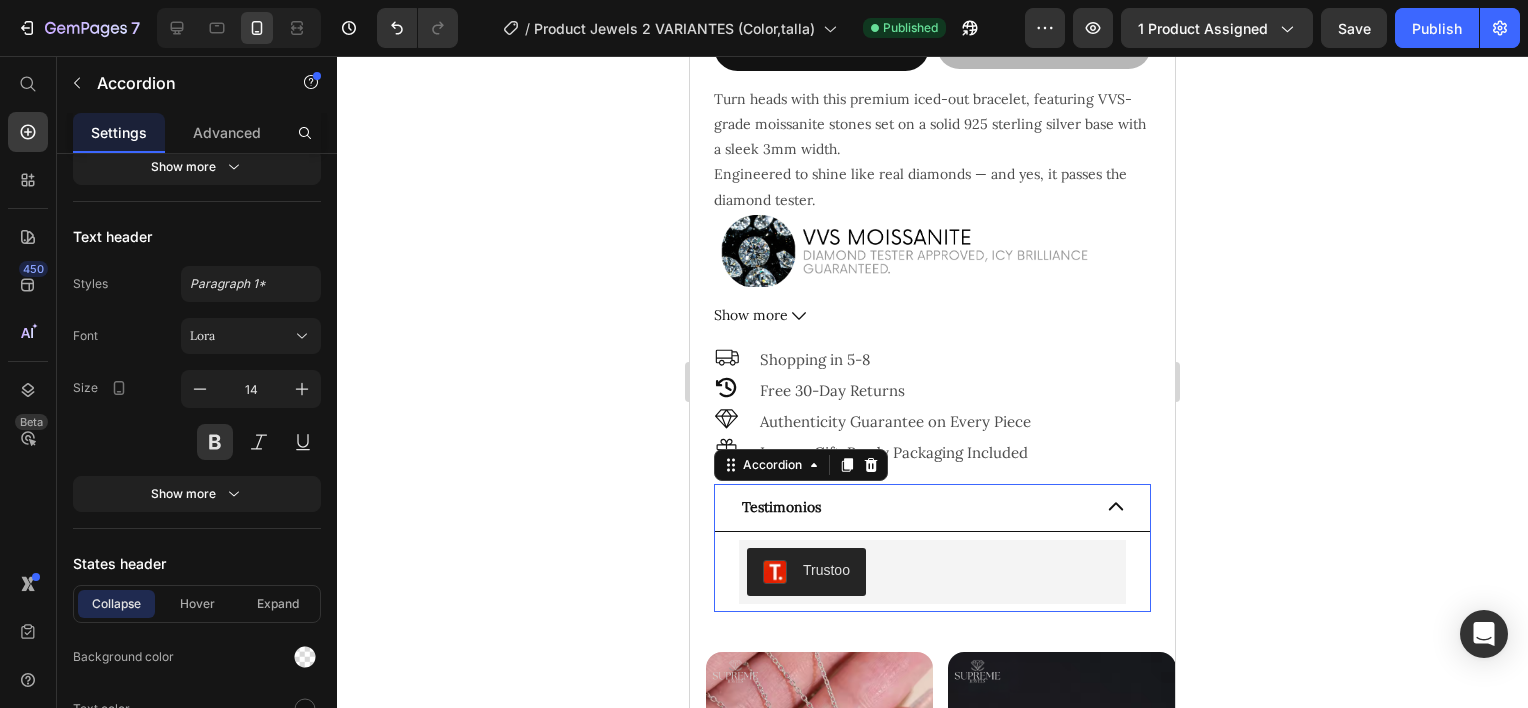 scroll, scrollTop: 0, scrollLeft: 0, axis: both 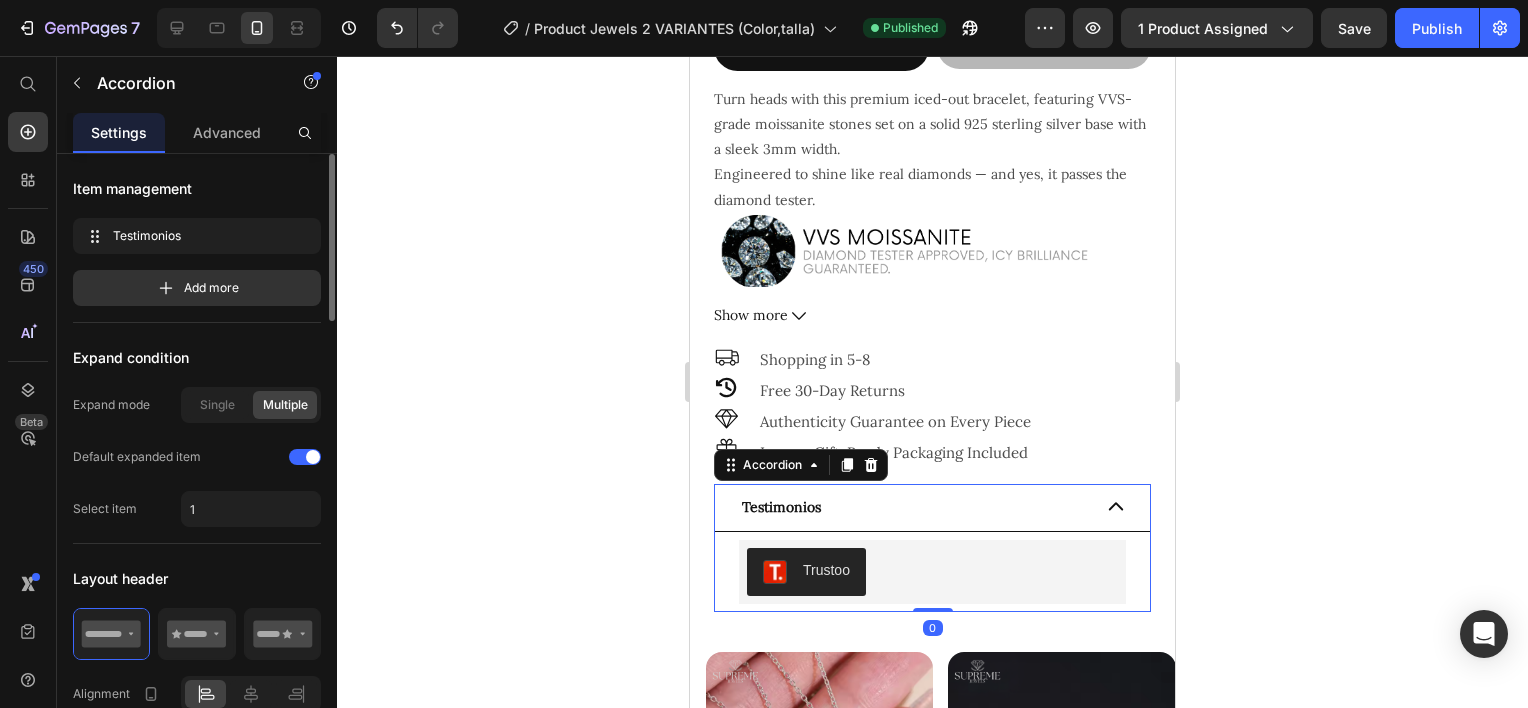 click on "Testimonios" at bounding box center (914, 507) 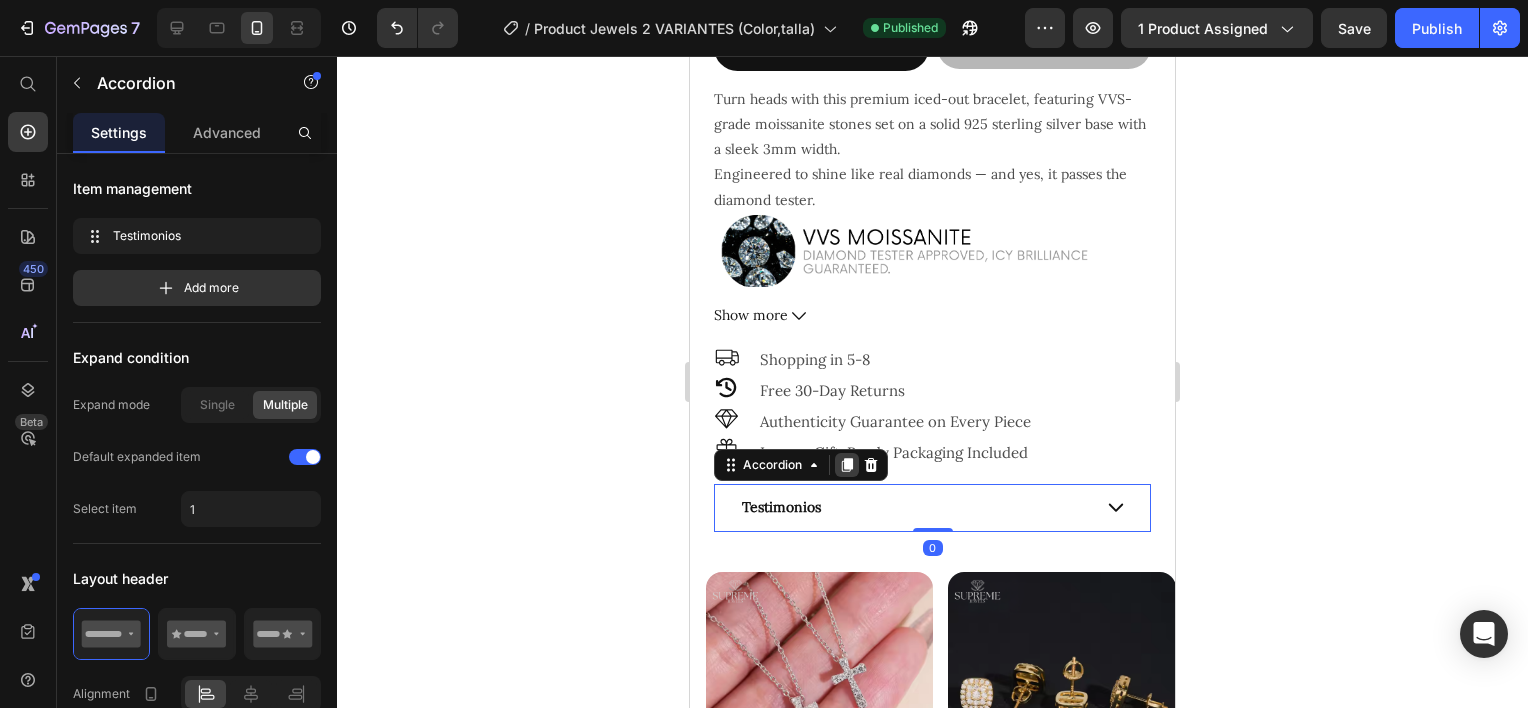 click 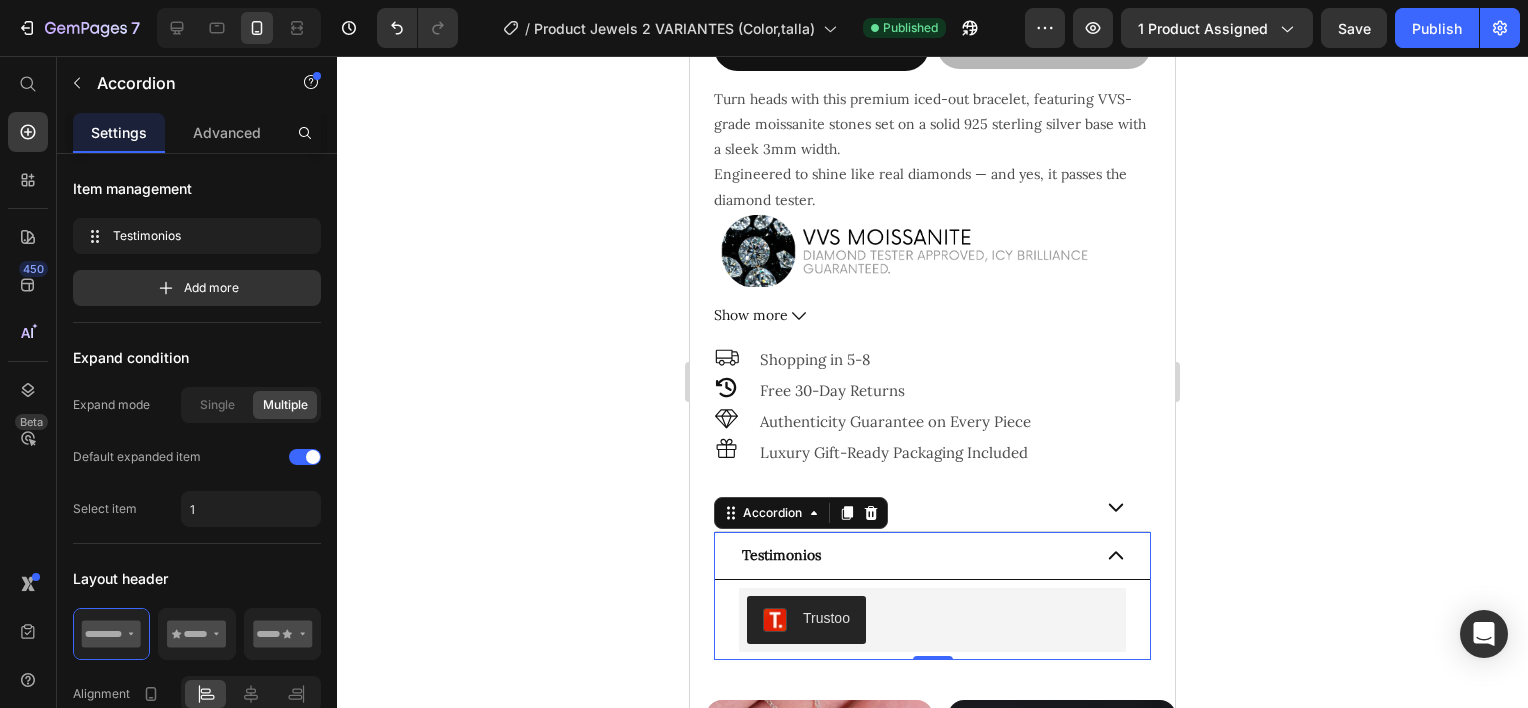 click on "Testimonios" at bounding box center (914, 555) 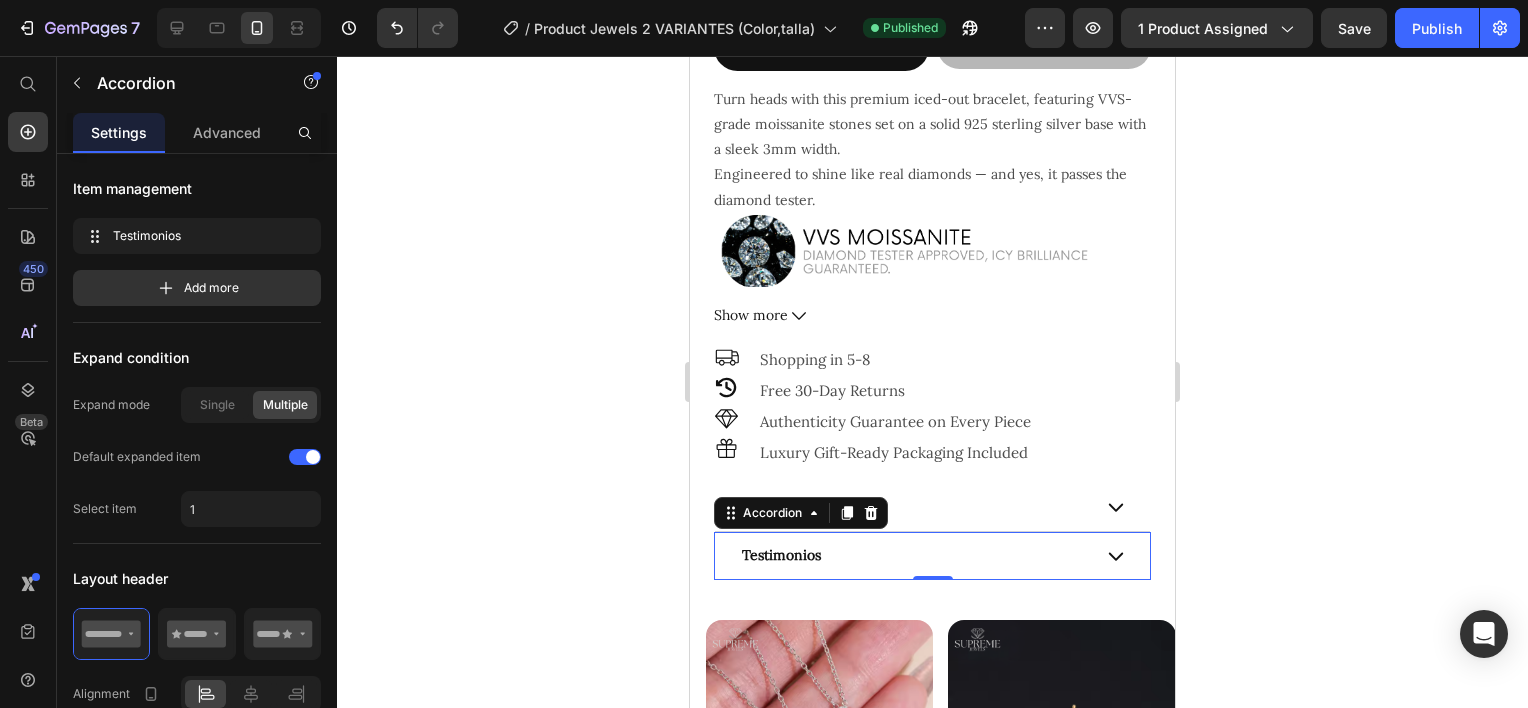 click on "Testimonios" at bounding box center [914, 555] 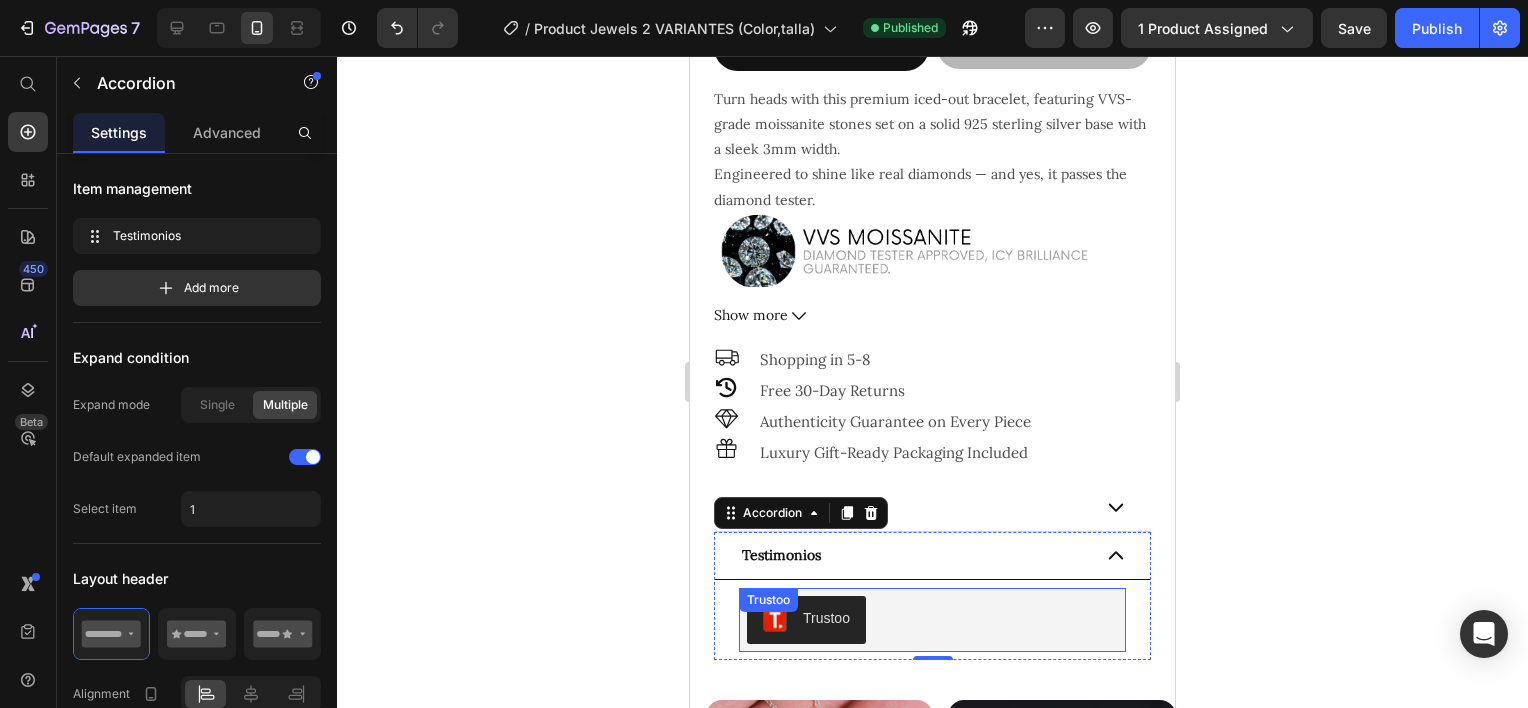 click on "Trustoo Trustoo" at bounding box center (932, 620) 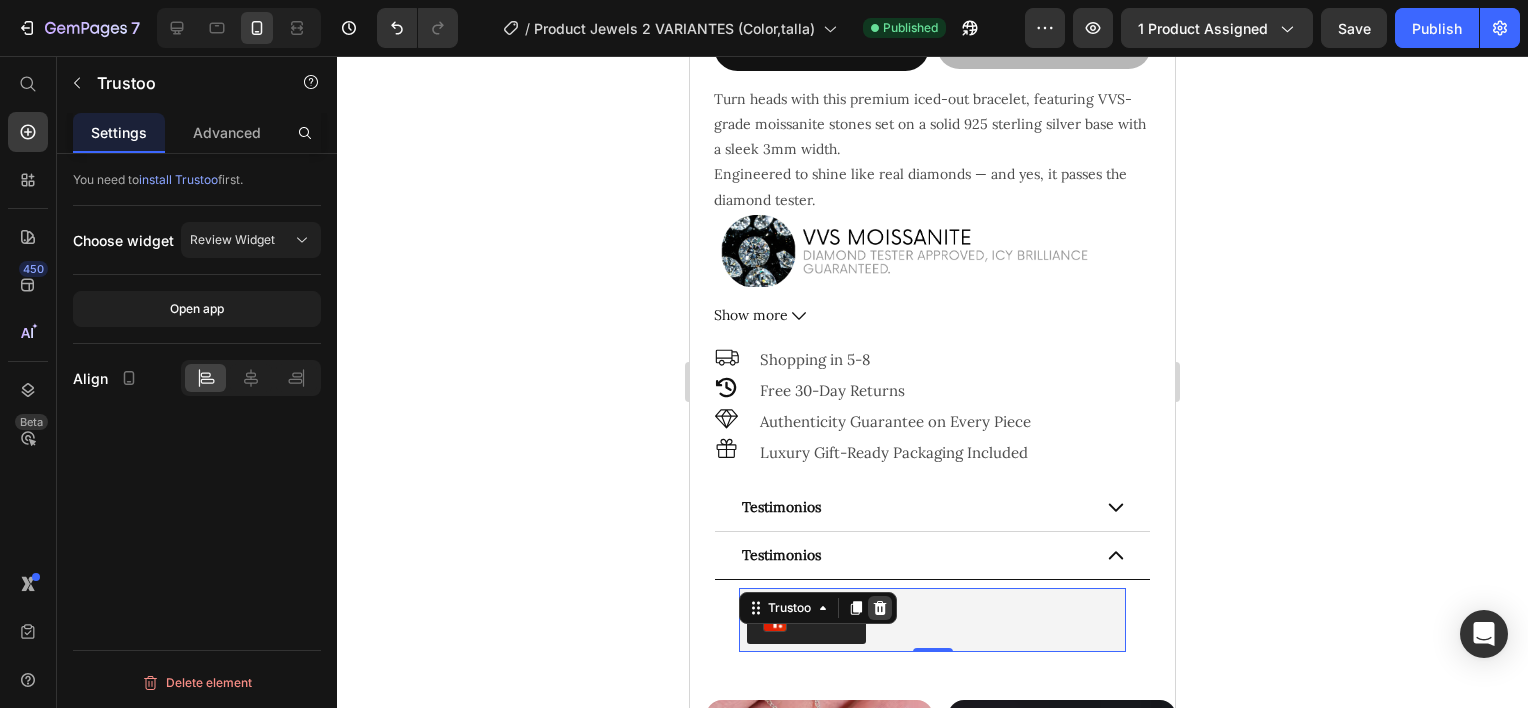 click 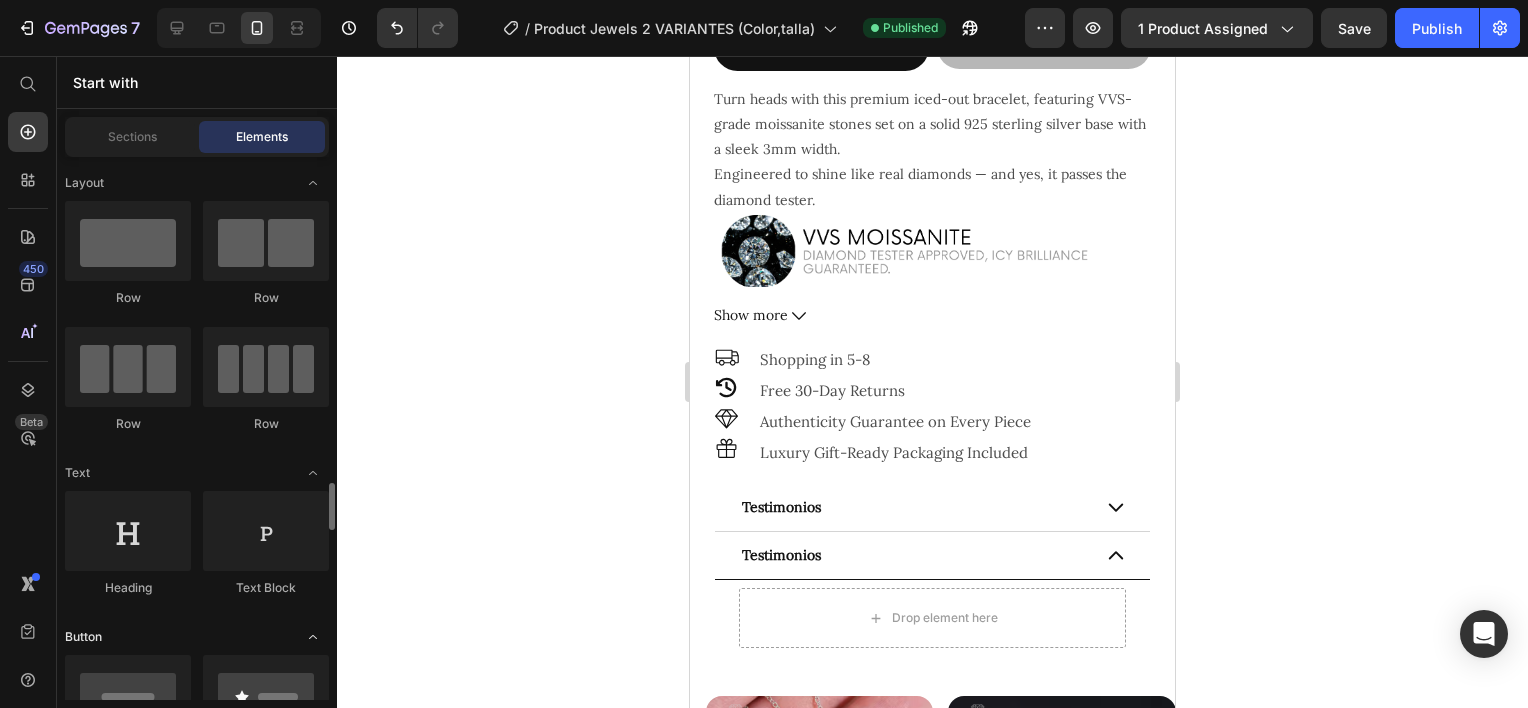 scroll, scrollTop: 400, scrollLeft: 0, axis: vertical 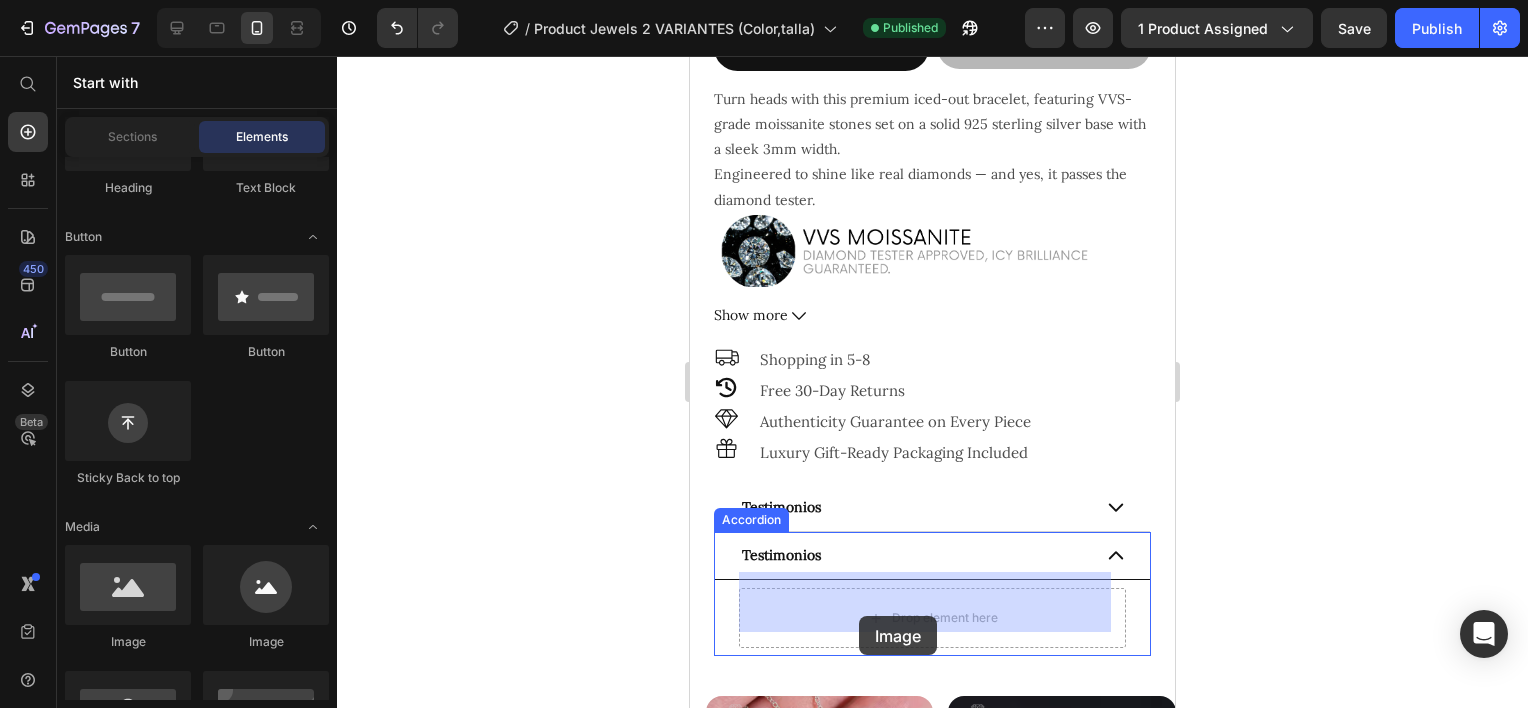 drag, startPoint x: 819, startPoint y: 663, endPoint x: 859, endPoint y: 614, distance: 63.25346 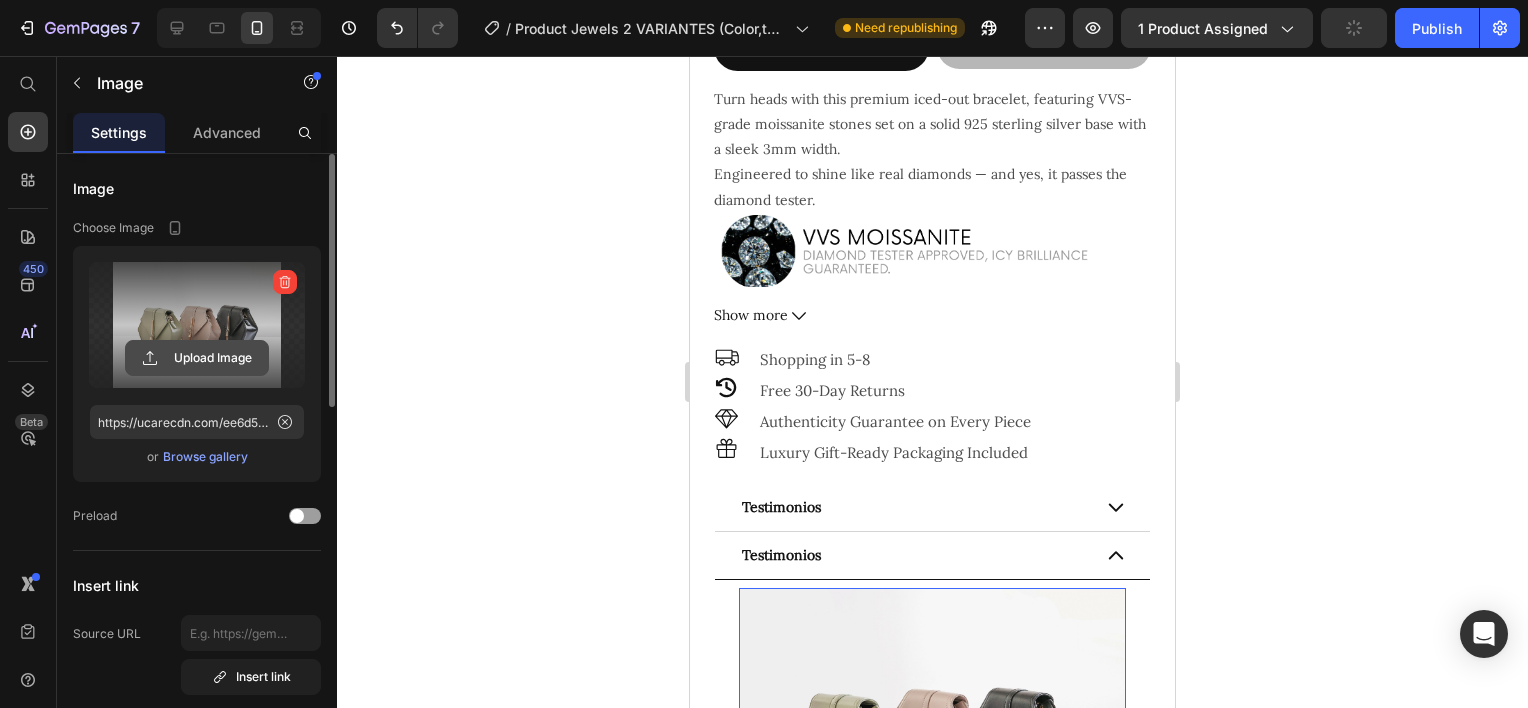 click 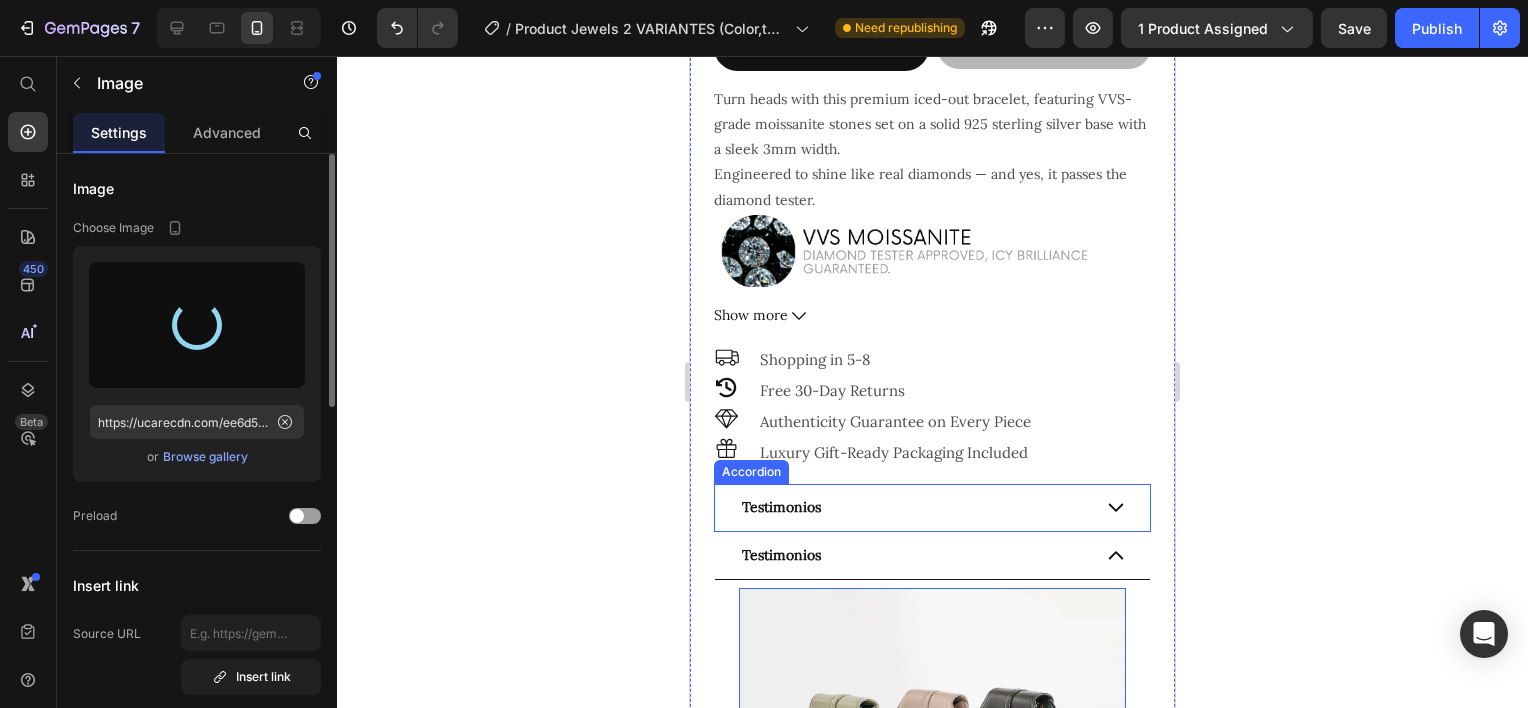 type on "https://cdn.shopify.com/s/files/1/0882/1951/7231/files/gempages_552807413015643077-05b0b437-c5c8-4b59-8f63-c7e3cc9b38d7.png" 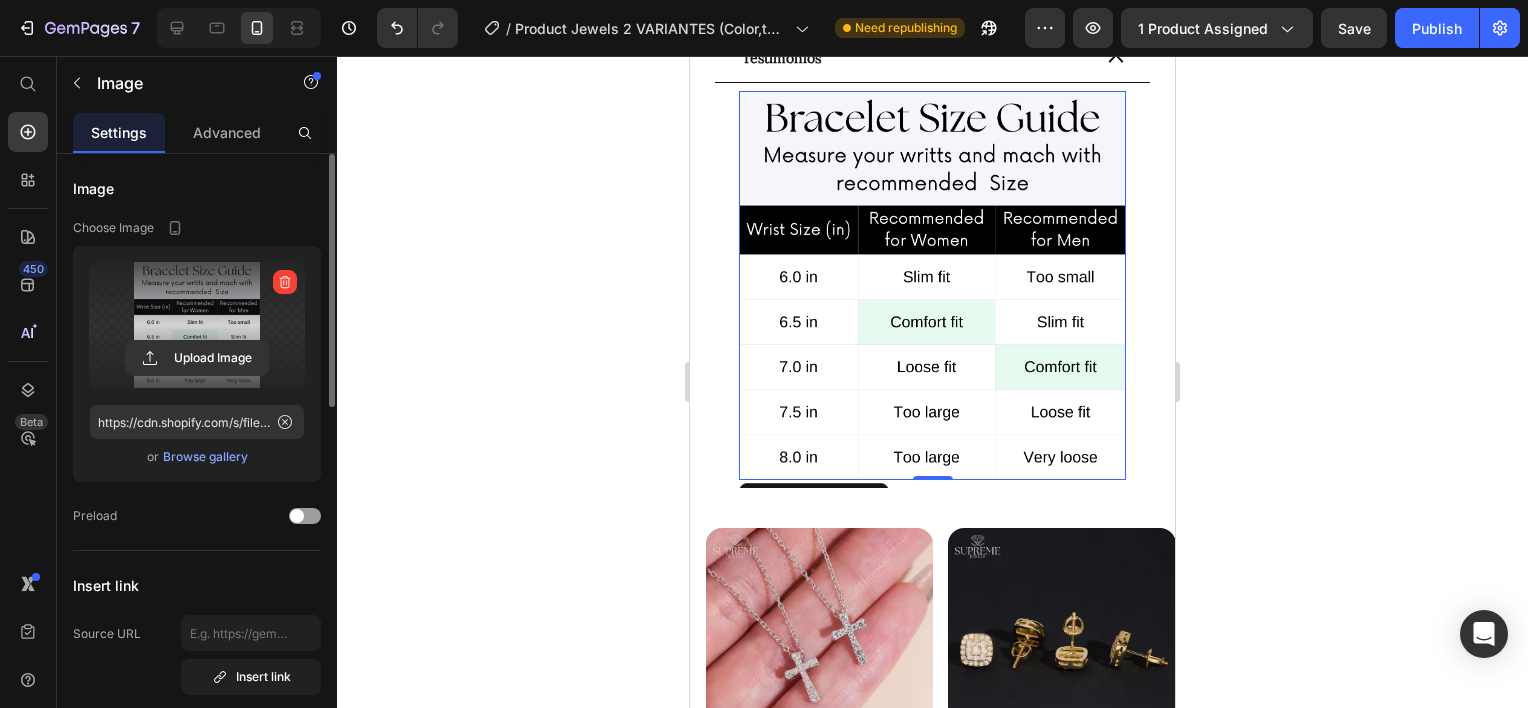 scroll, scrollTop: 1500, scrollLeft: 0, axis: vertical 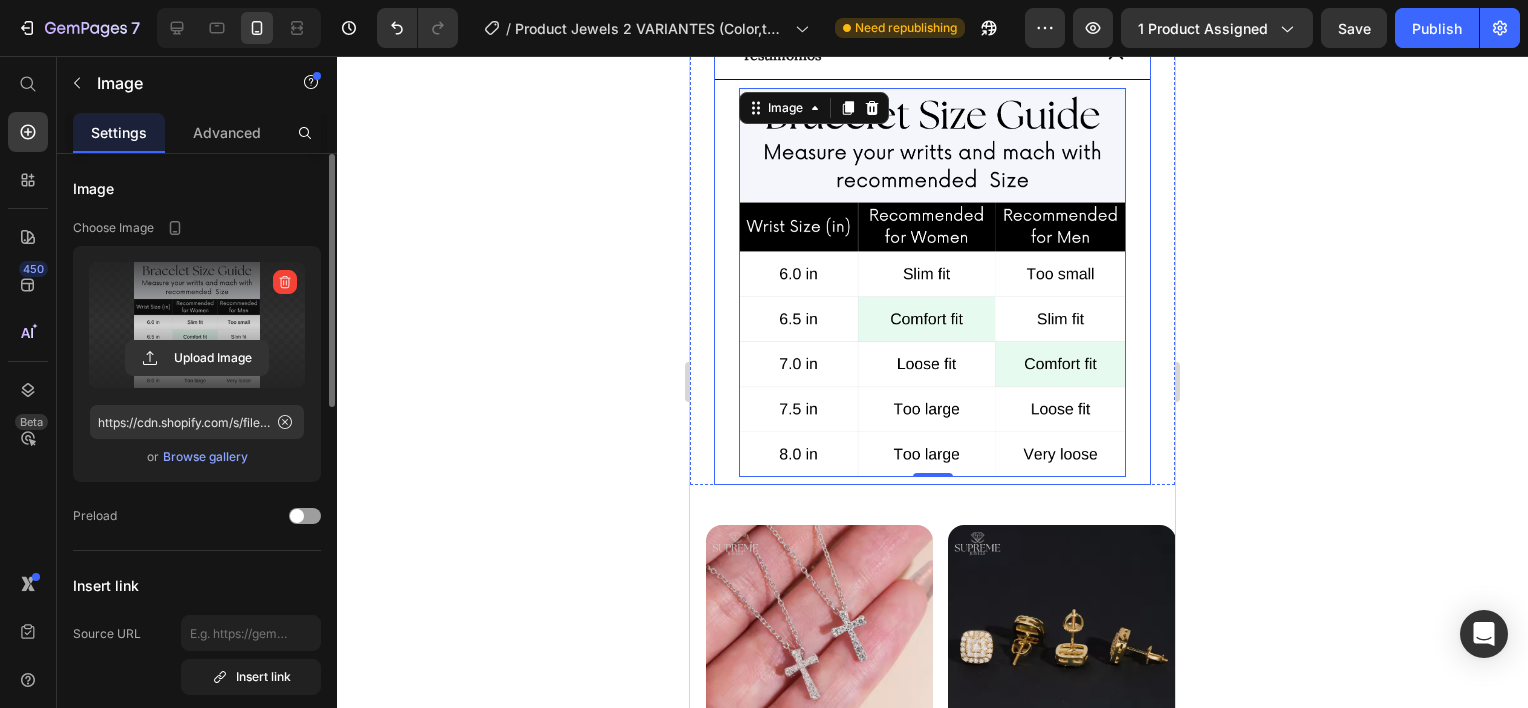 click on "Image   0" at bounding box center [932, 282] 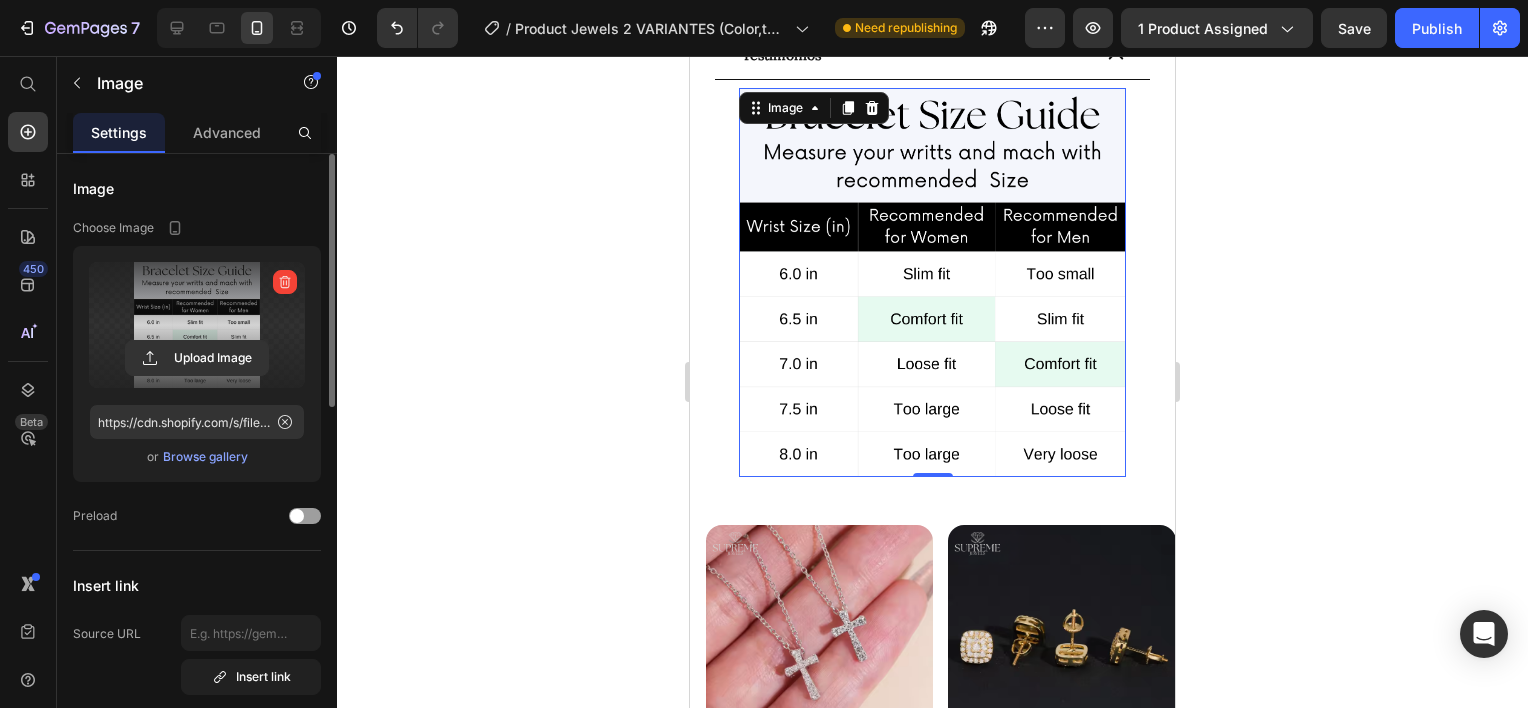 click 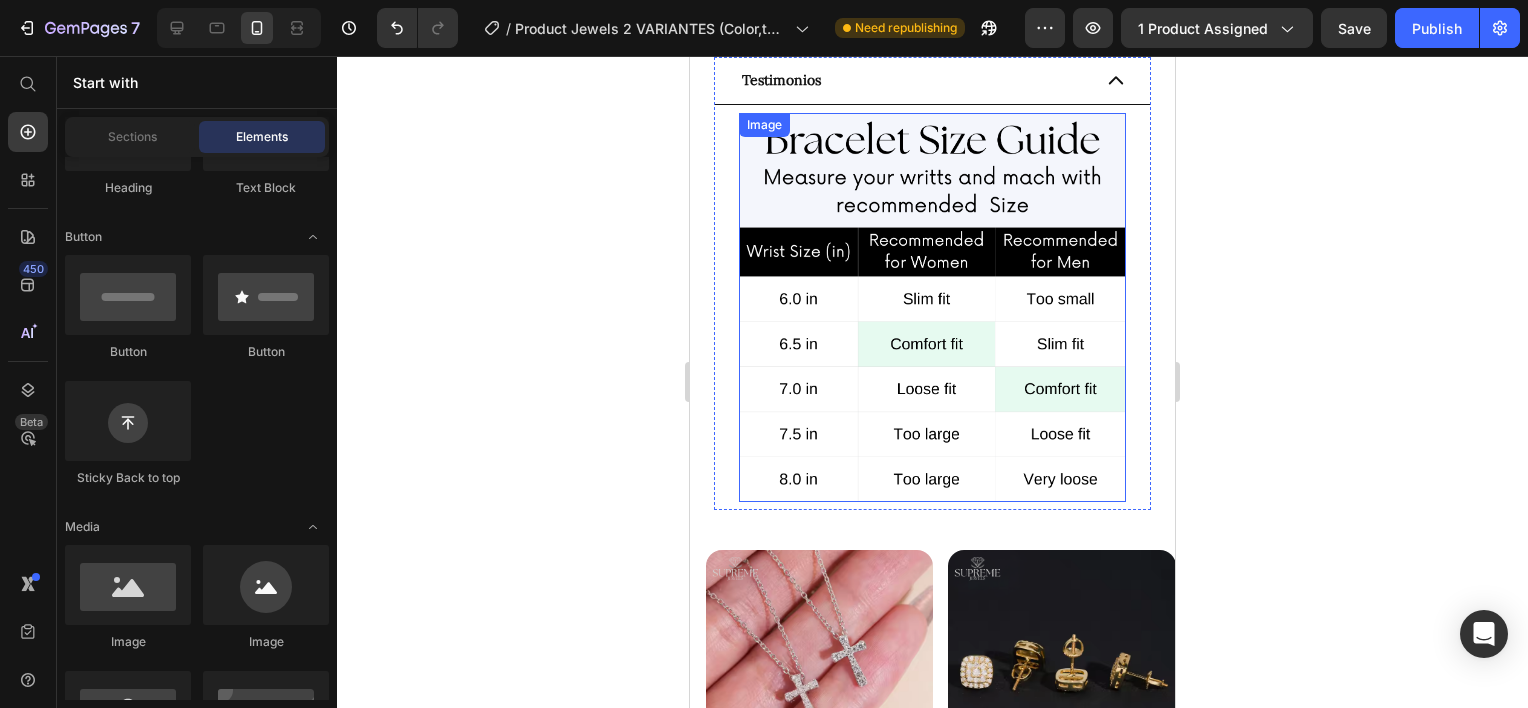 scroll, scrollTop: 1300, scrollLeft: 0, axis: vertical 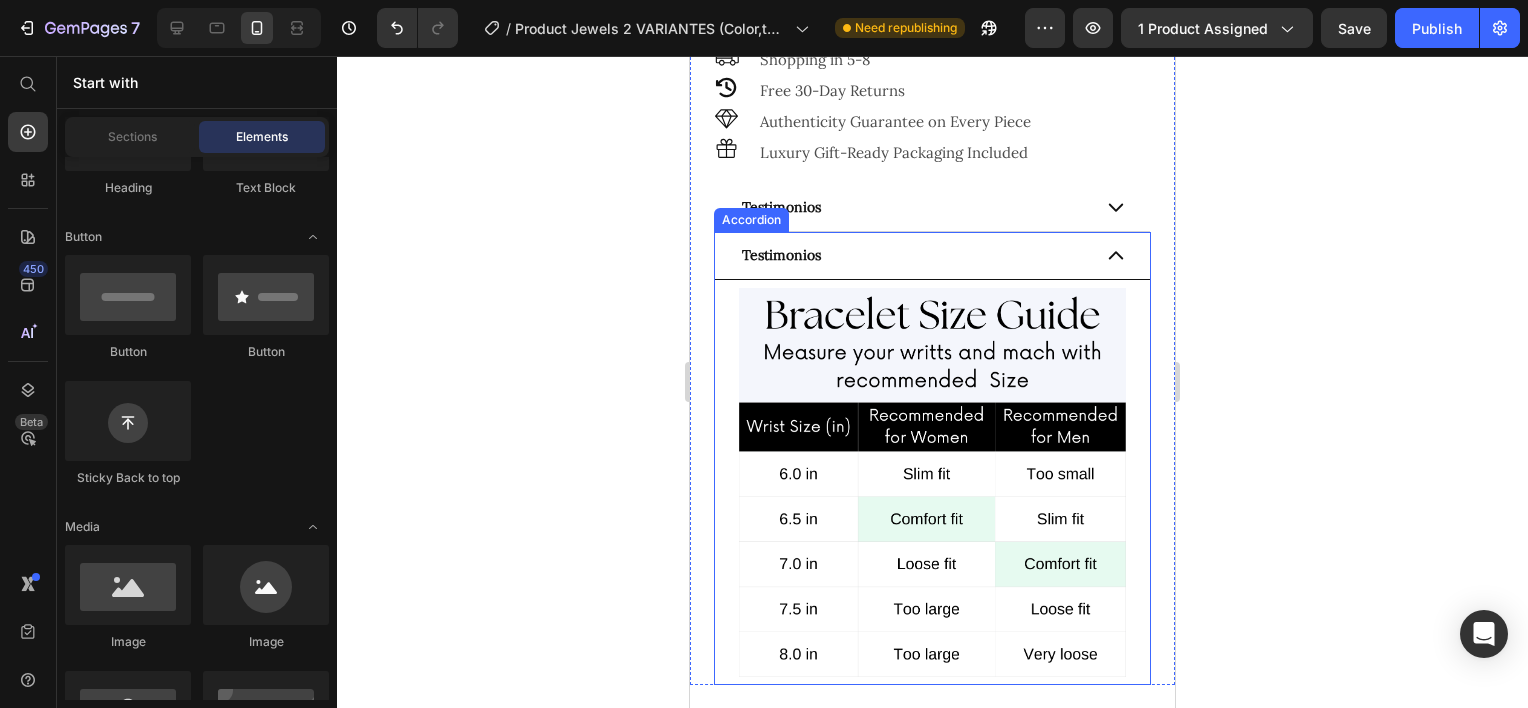 click 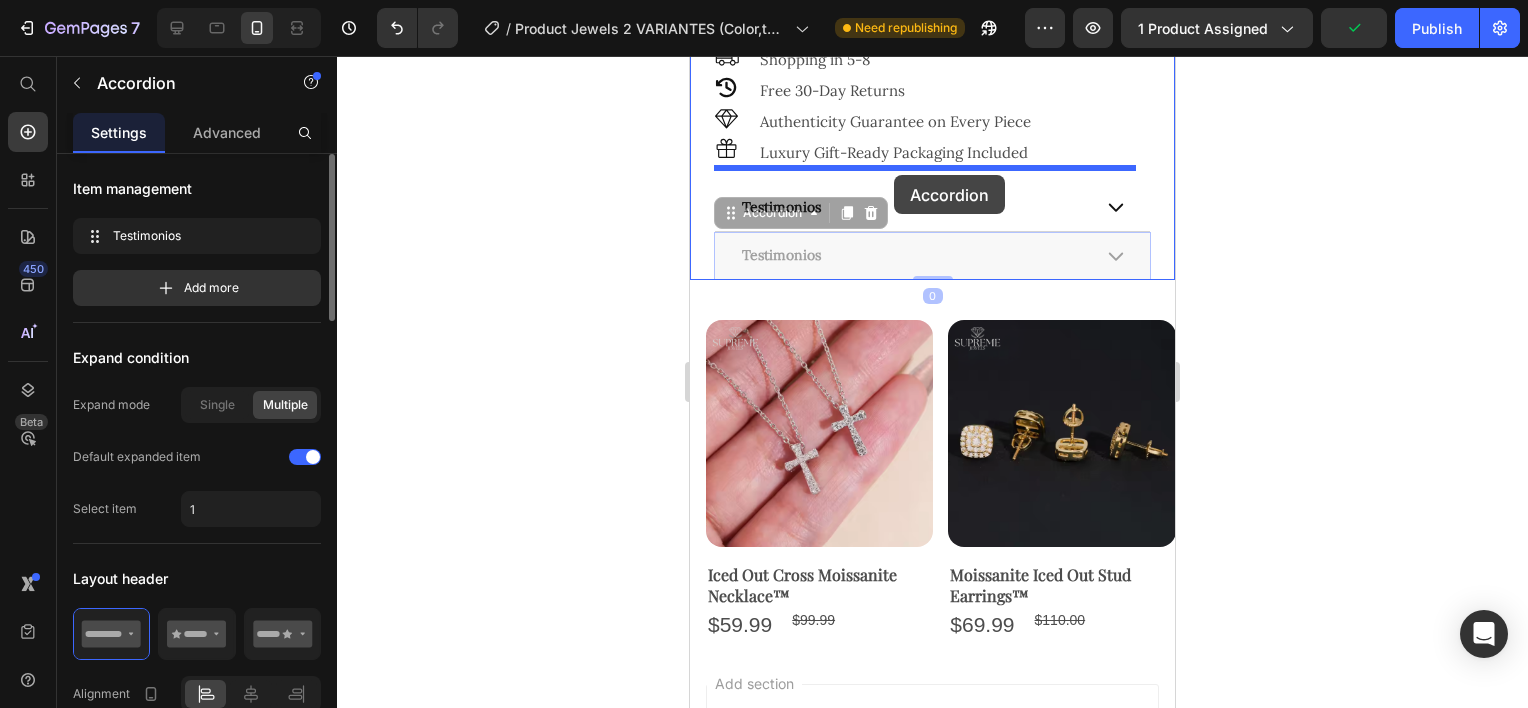 drag, startPoint x: 868, startPoint y: 232, endPoint x: 894, endPoint y: 174, distance: 63.560993 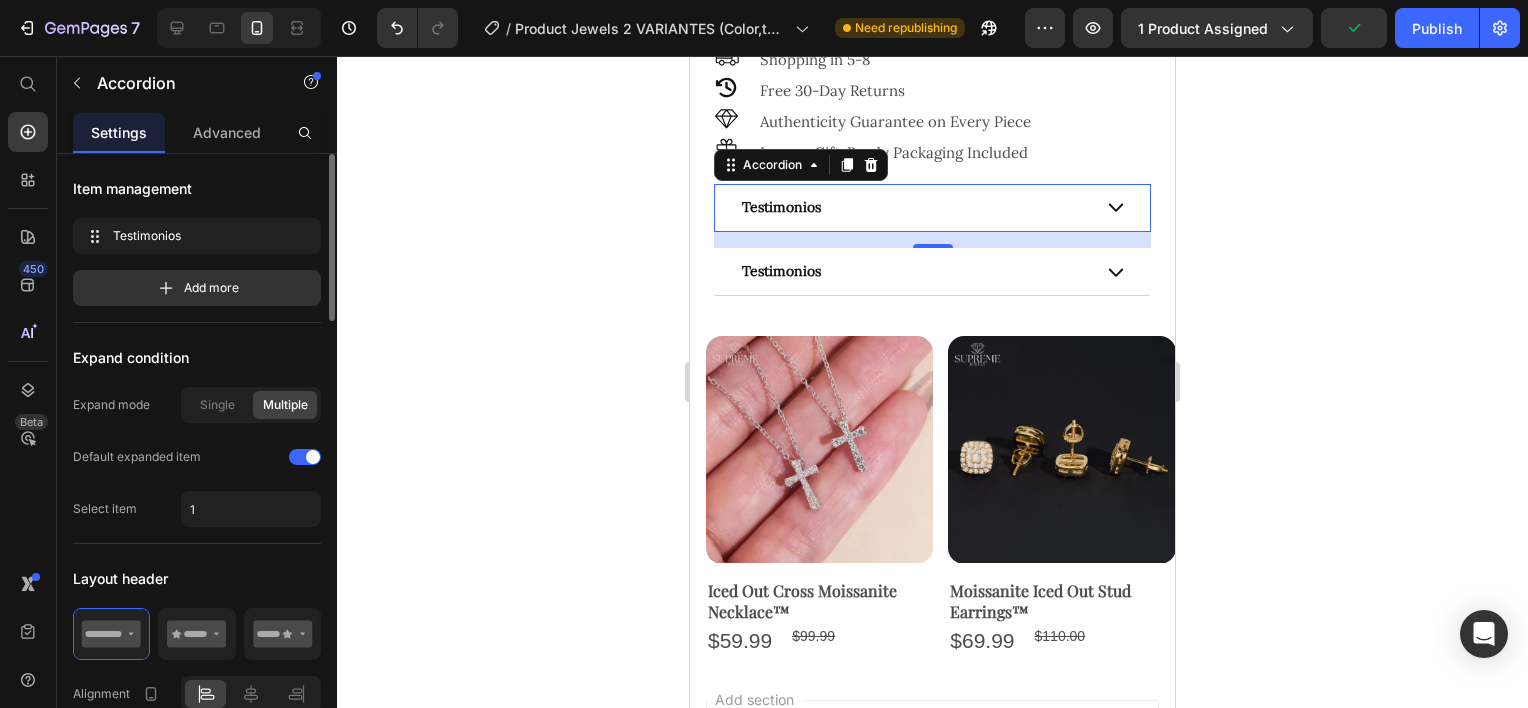 click on "Testimonios" at bounding box center (914, 207) 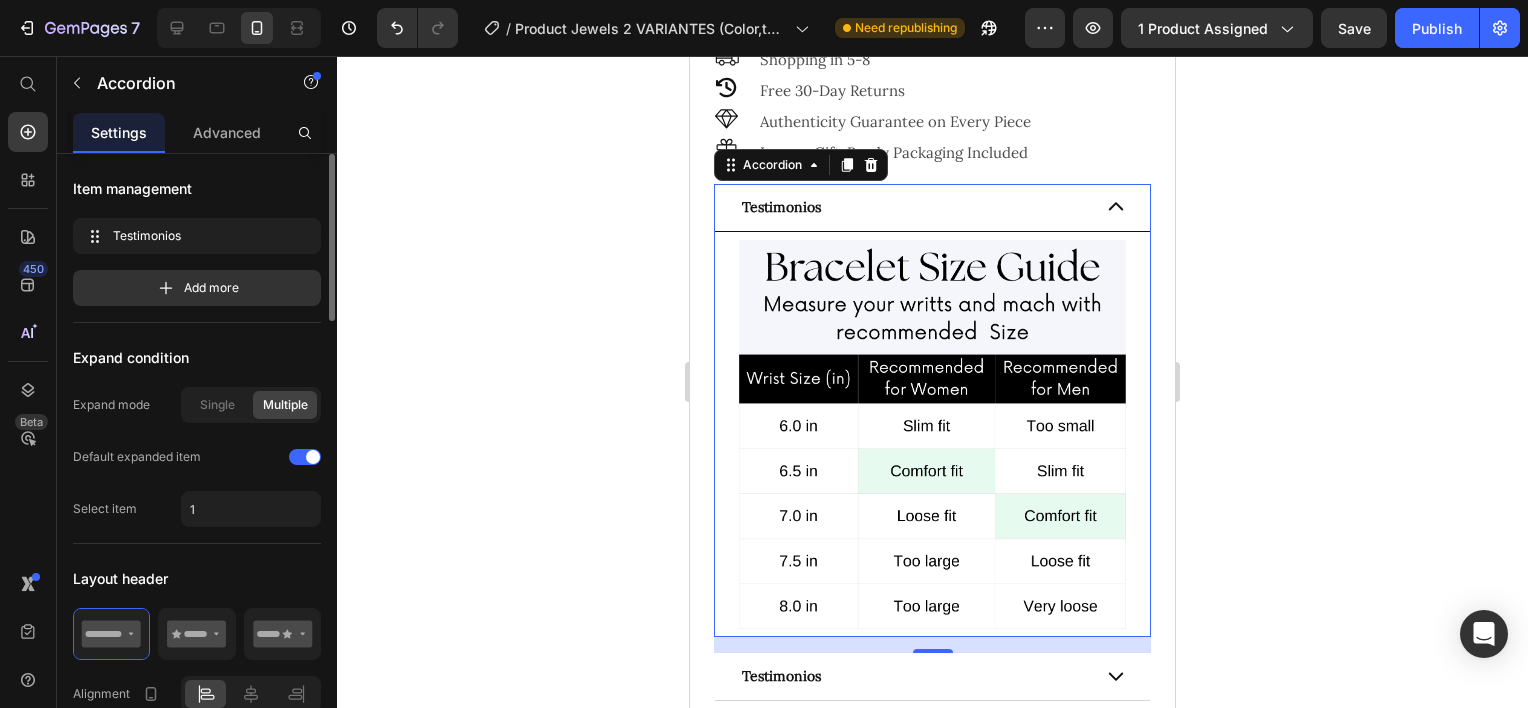 click on "Testimonios" at bounding box center [914, 207] 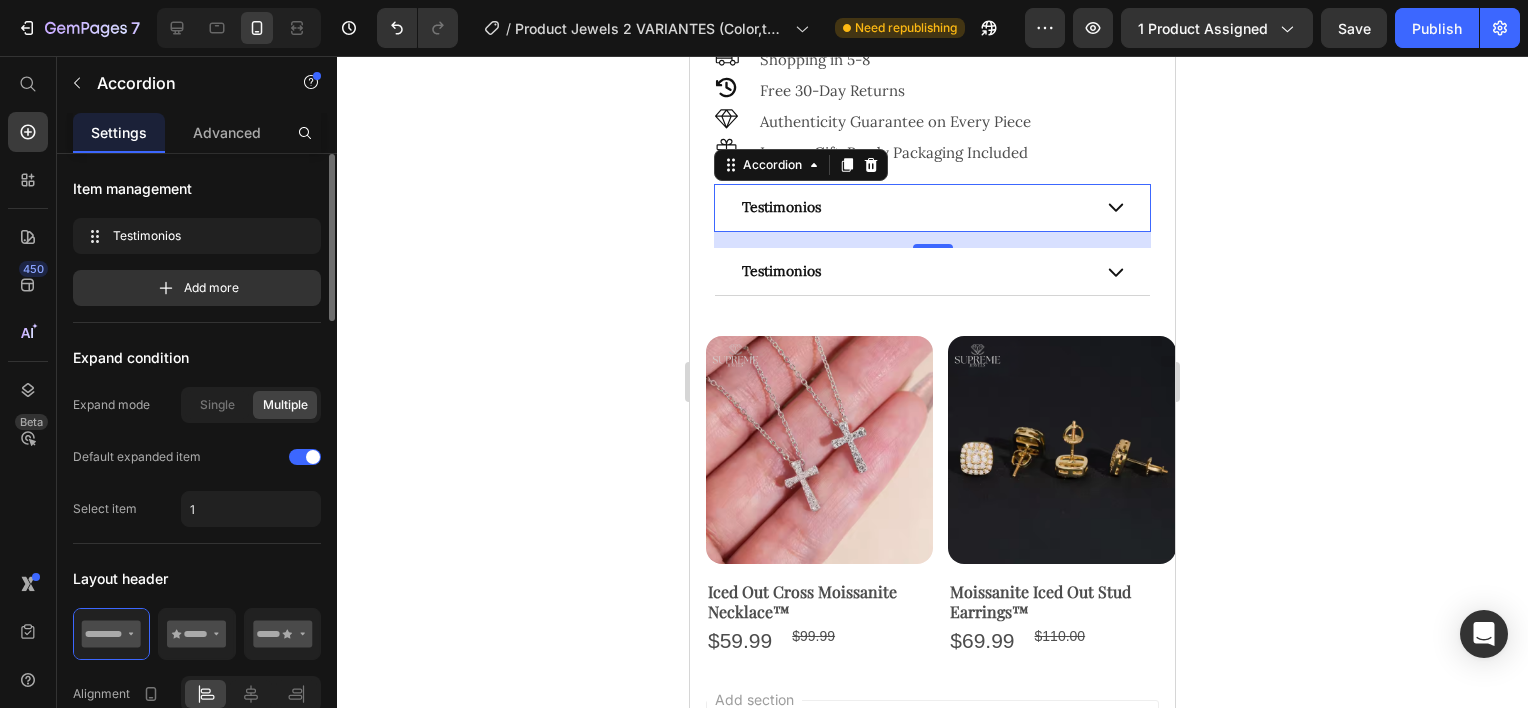 click on "Testimonios" at bounding box center [781, 207] 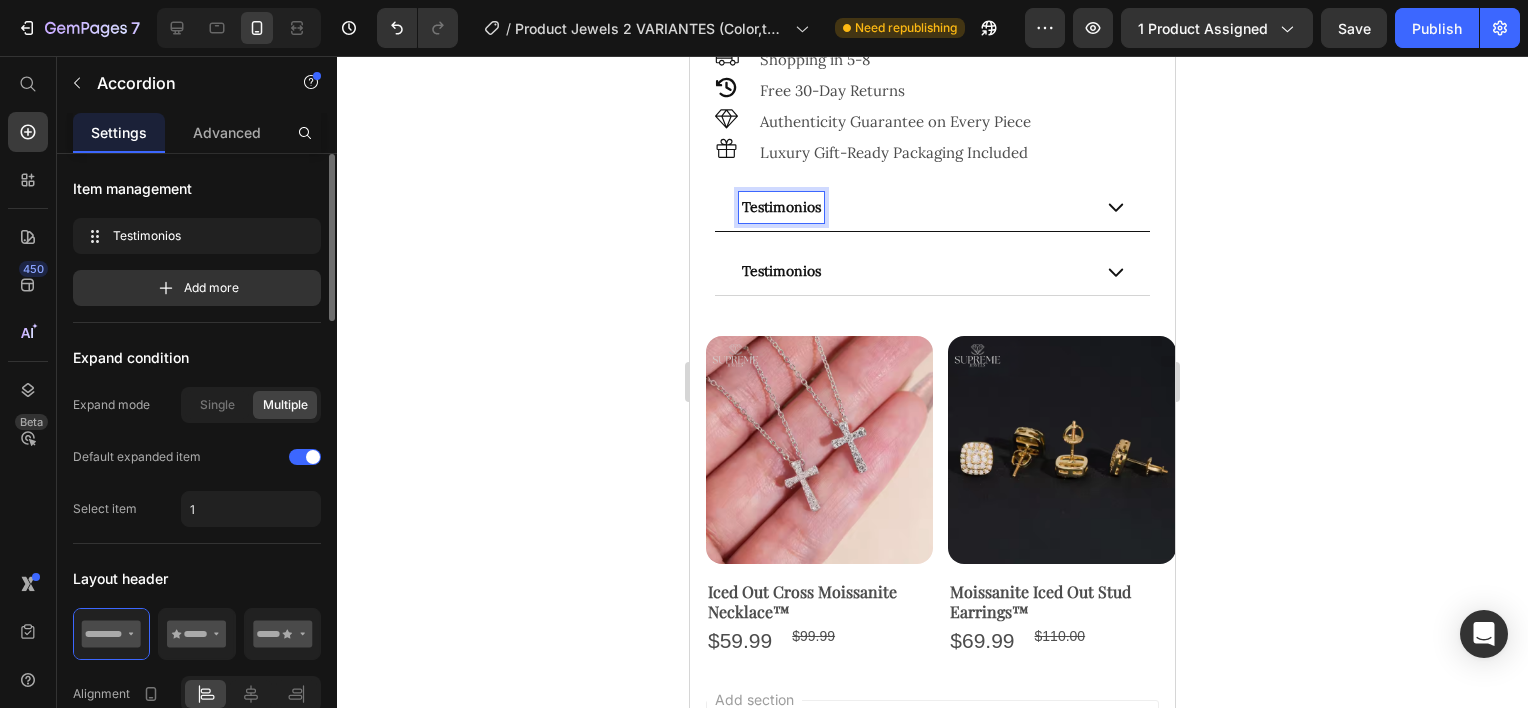 click on "Testimonios" at bounding box center (781, 207) 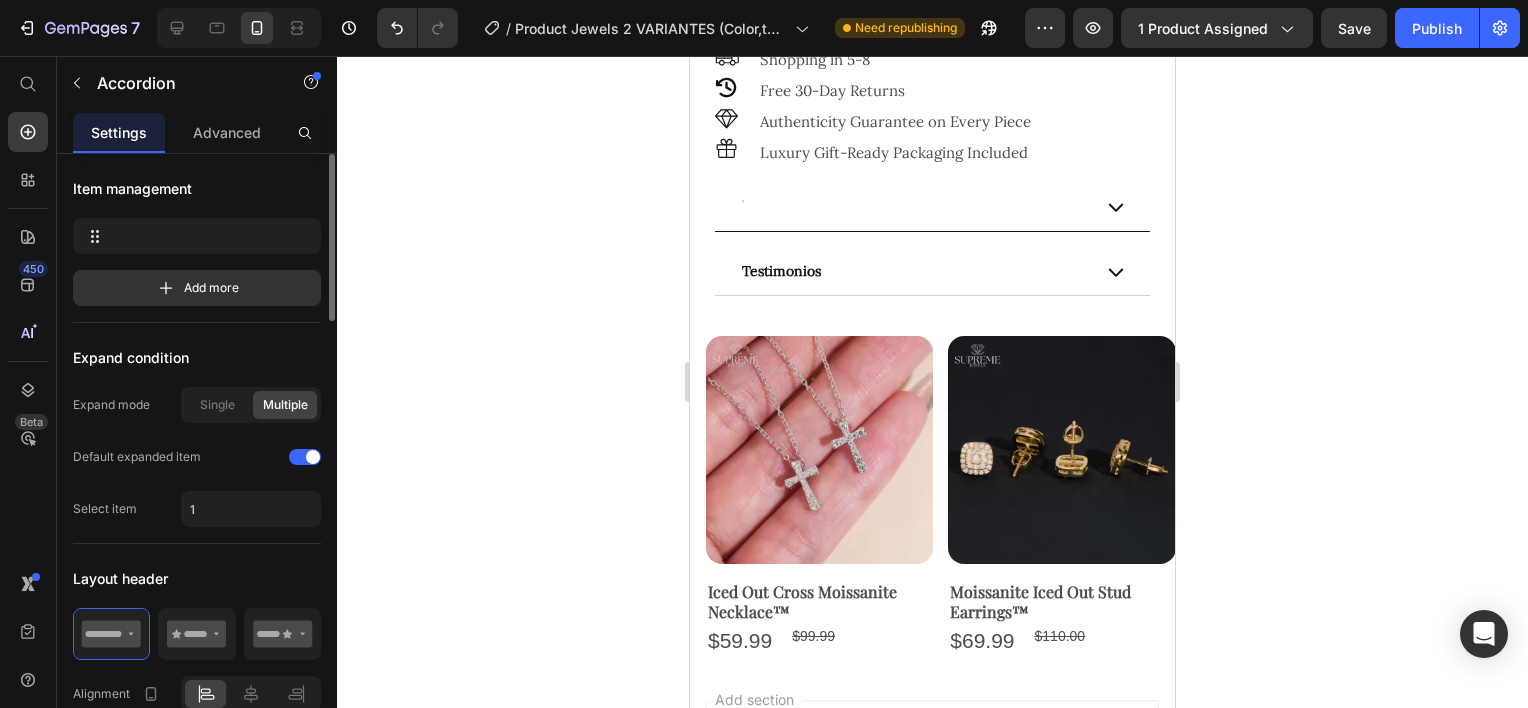 scroll, scrollTop: 1292, scrollLeft: 0, axis: vertical 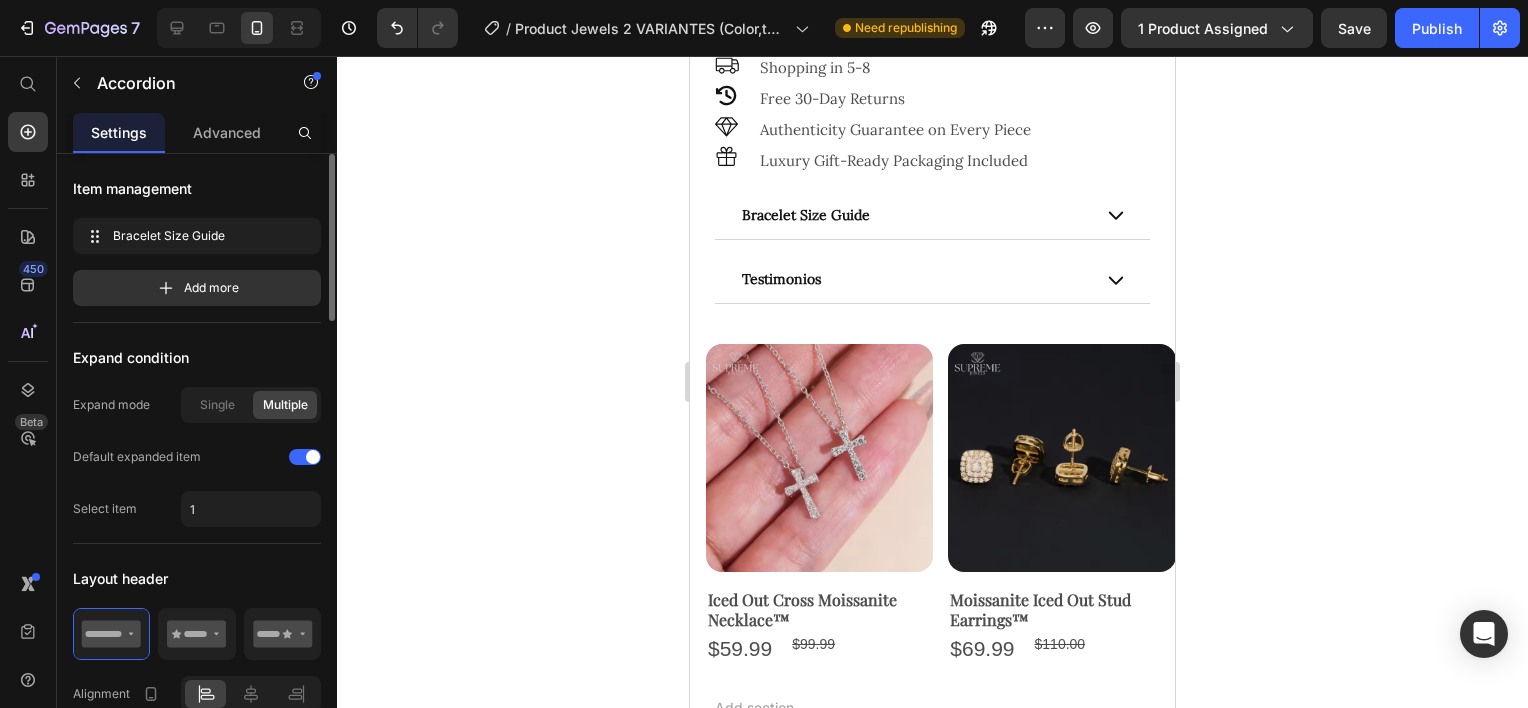 click 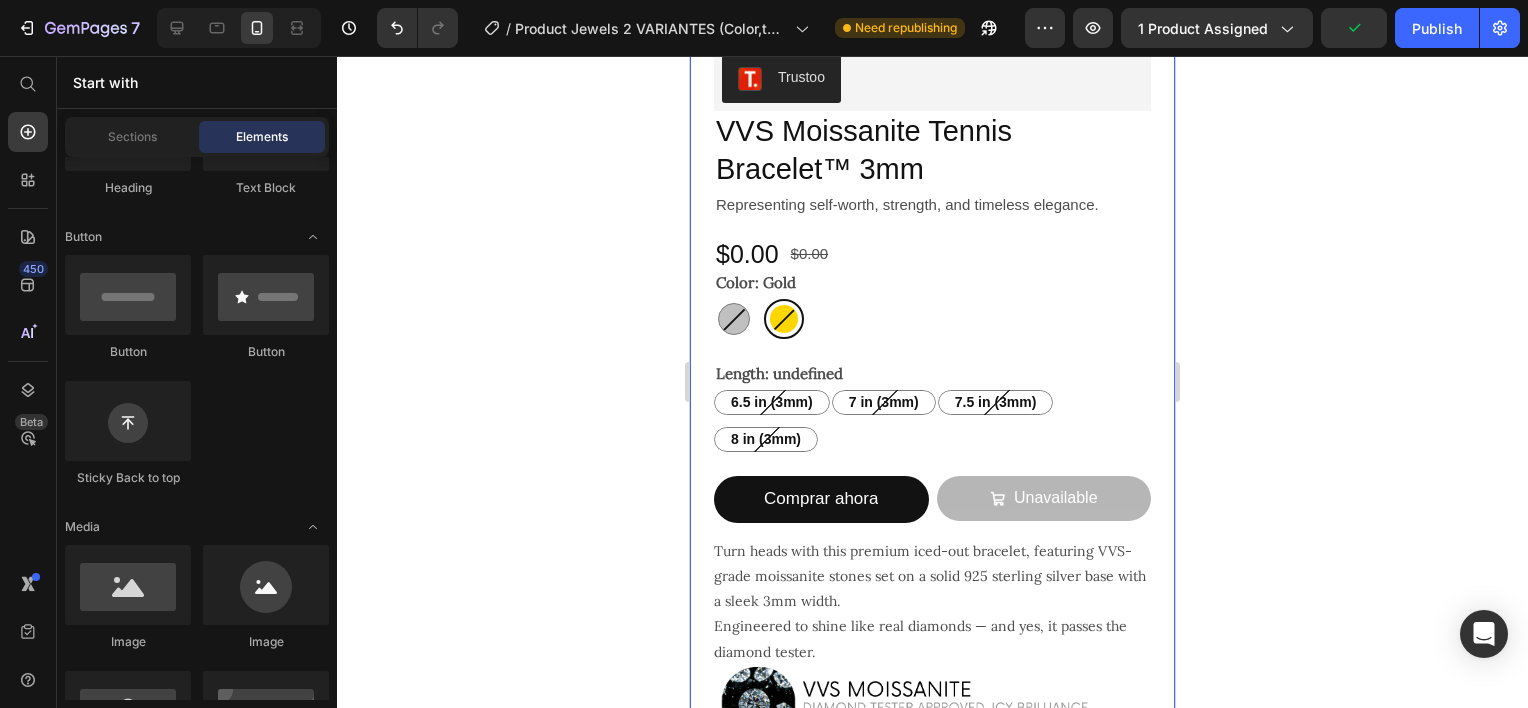 scroll, scrollTop: 492, scrollLeft: 0, axis: vertical 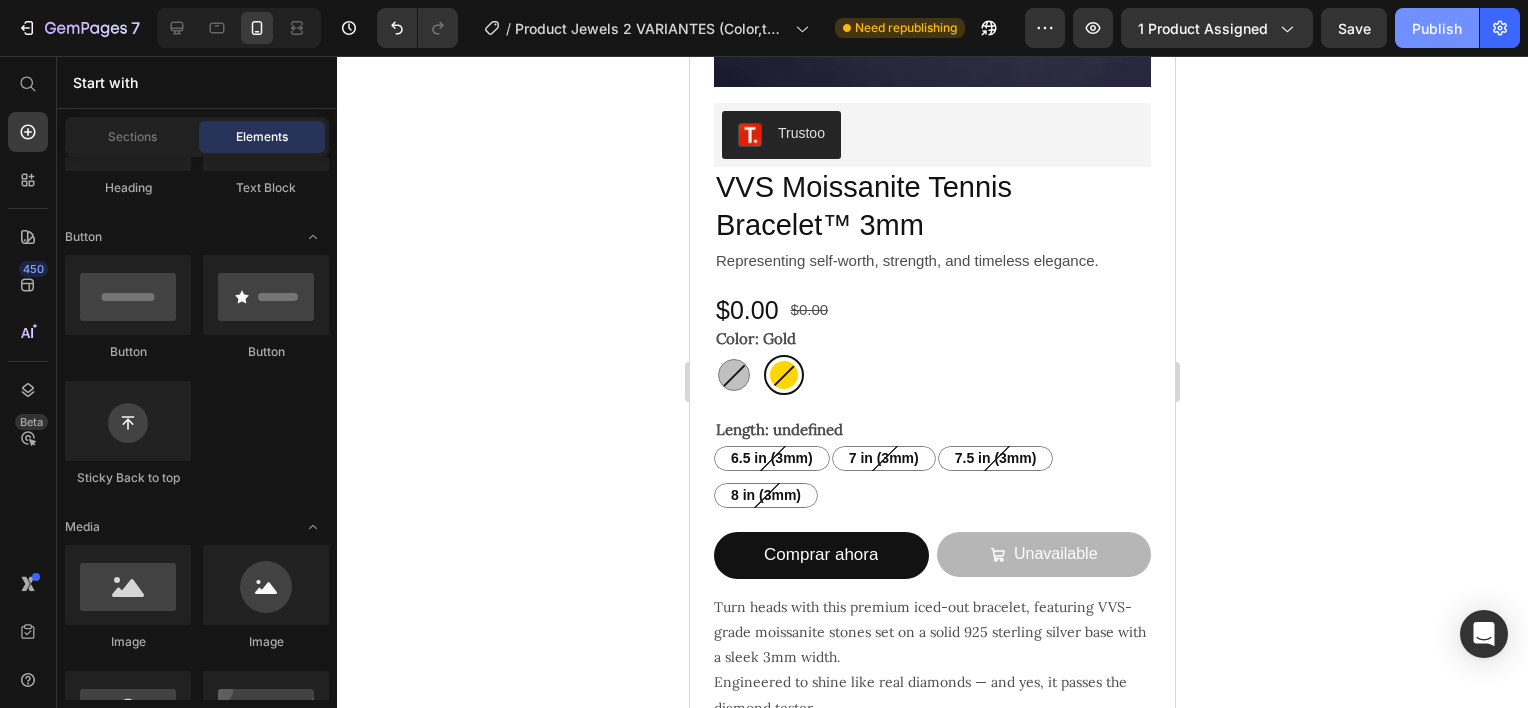 click on "Publish" at bounding box center (1437, 28) 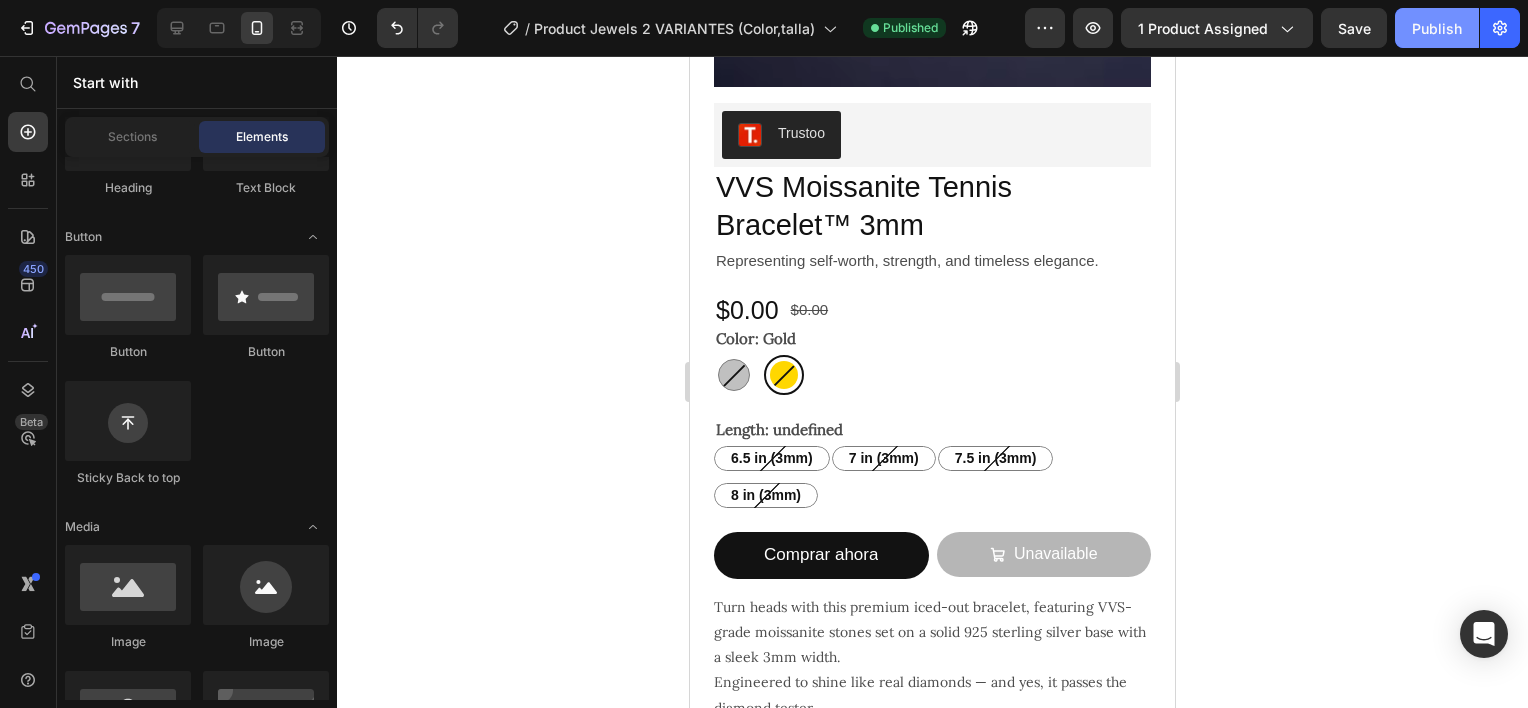 click on "Publish" 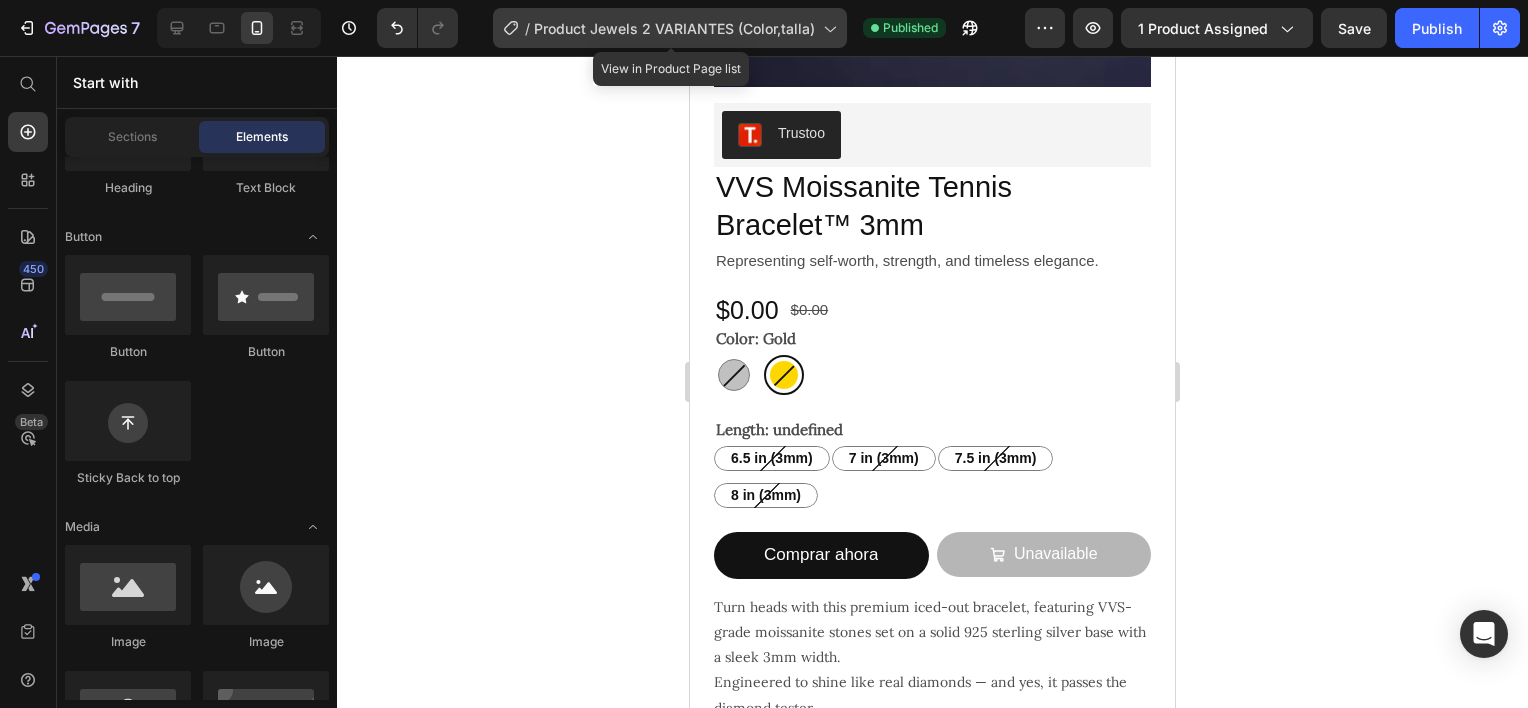 click on "/  Product Jewels 2 VARIANTES (Color,talla)" 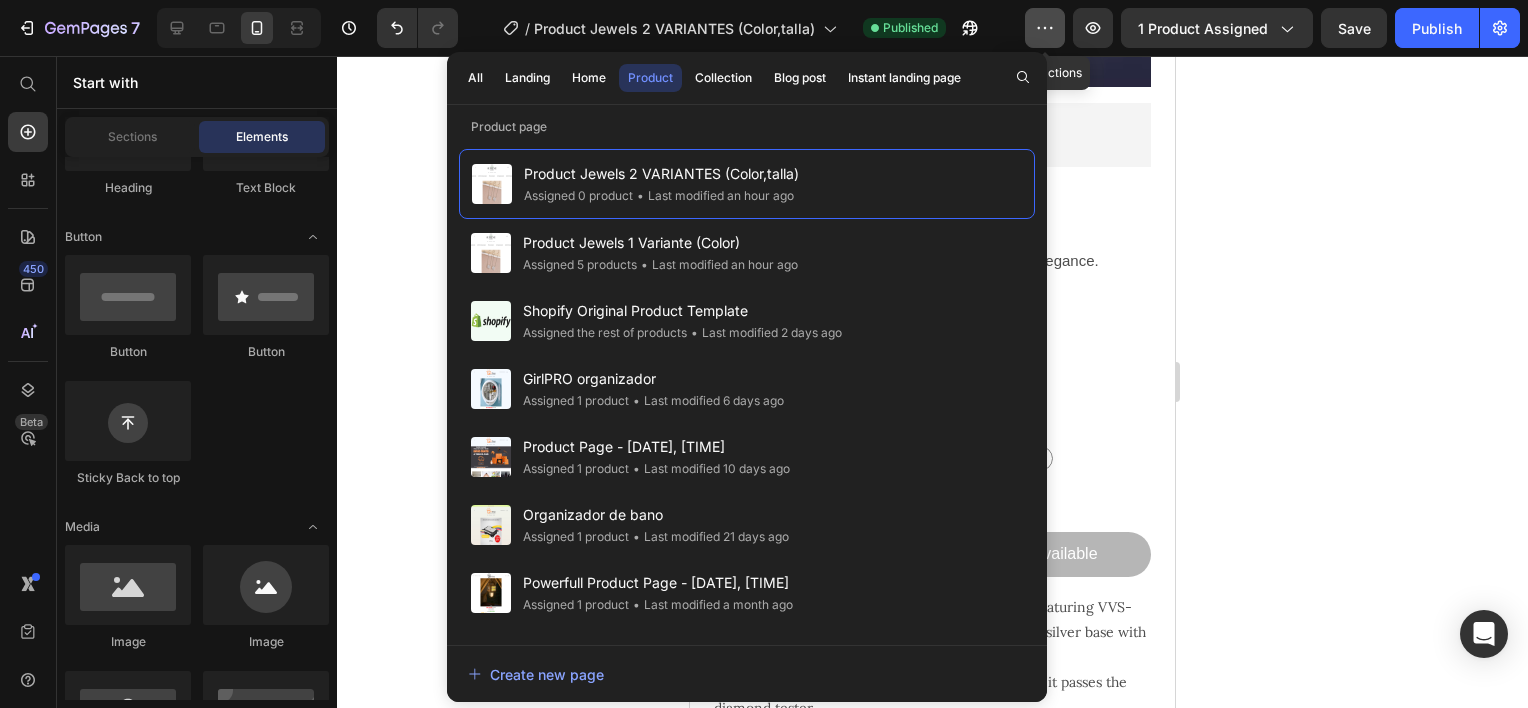 click 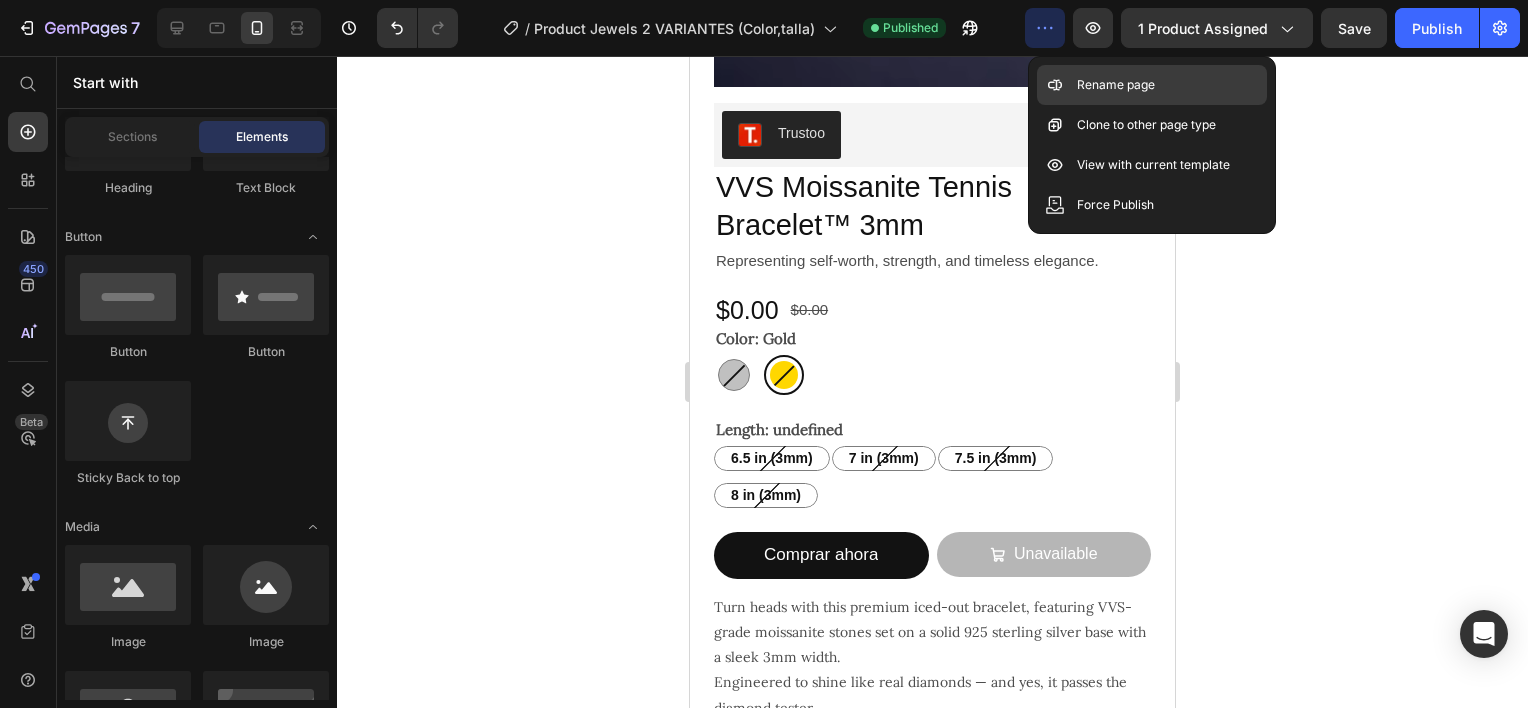 click 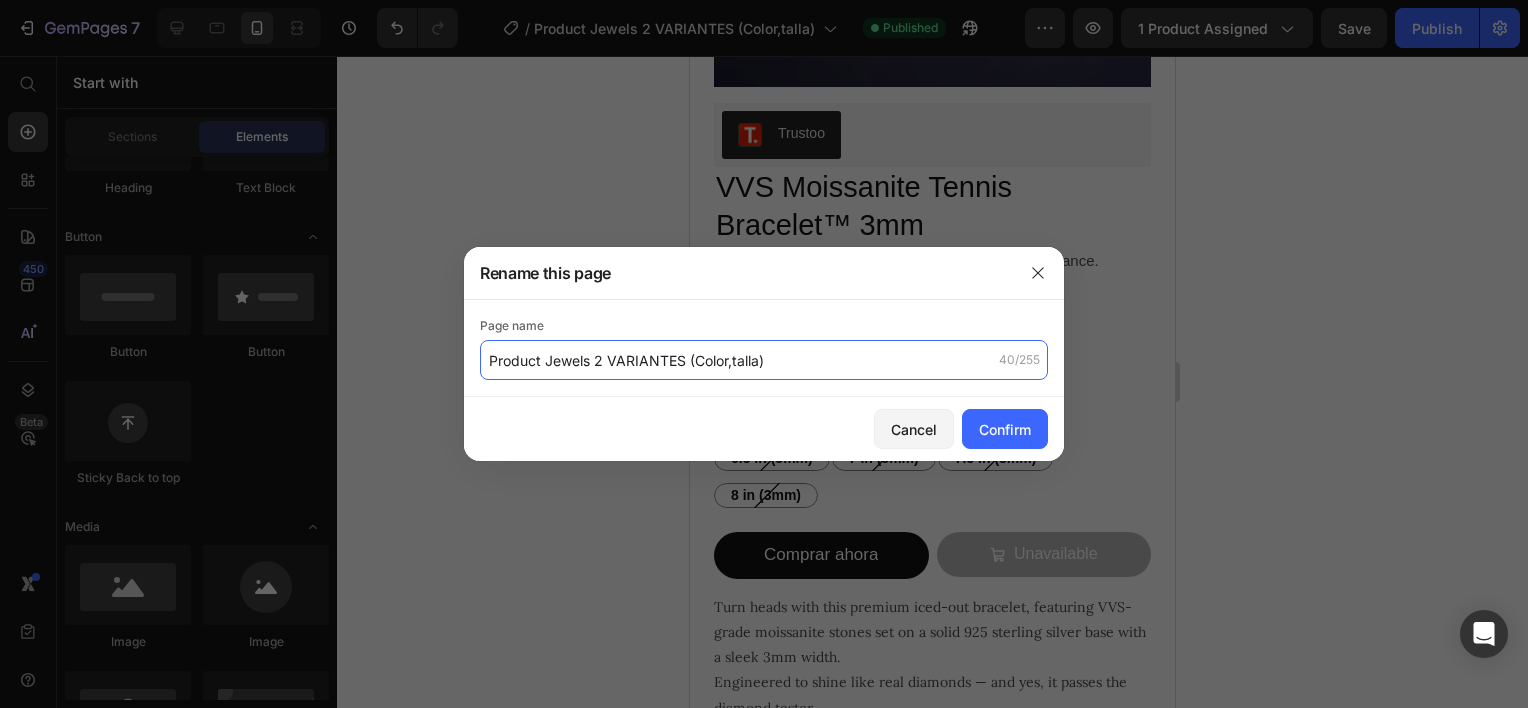 click on "Product Jewels 2 VARIANTES (Color,talla)" 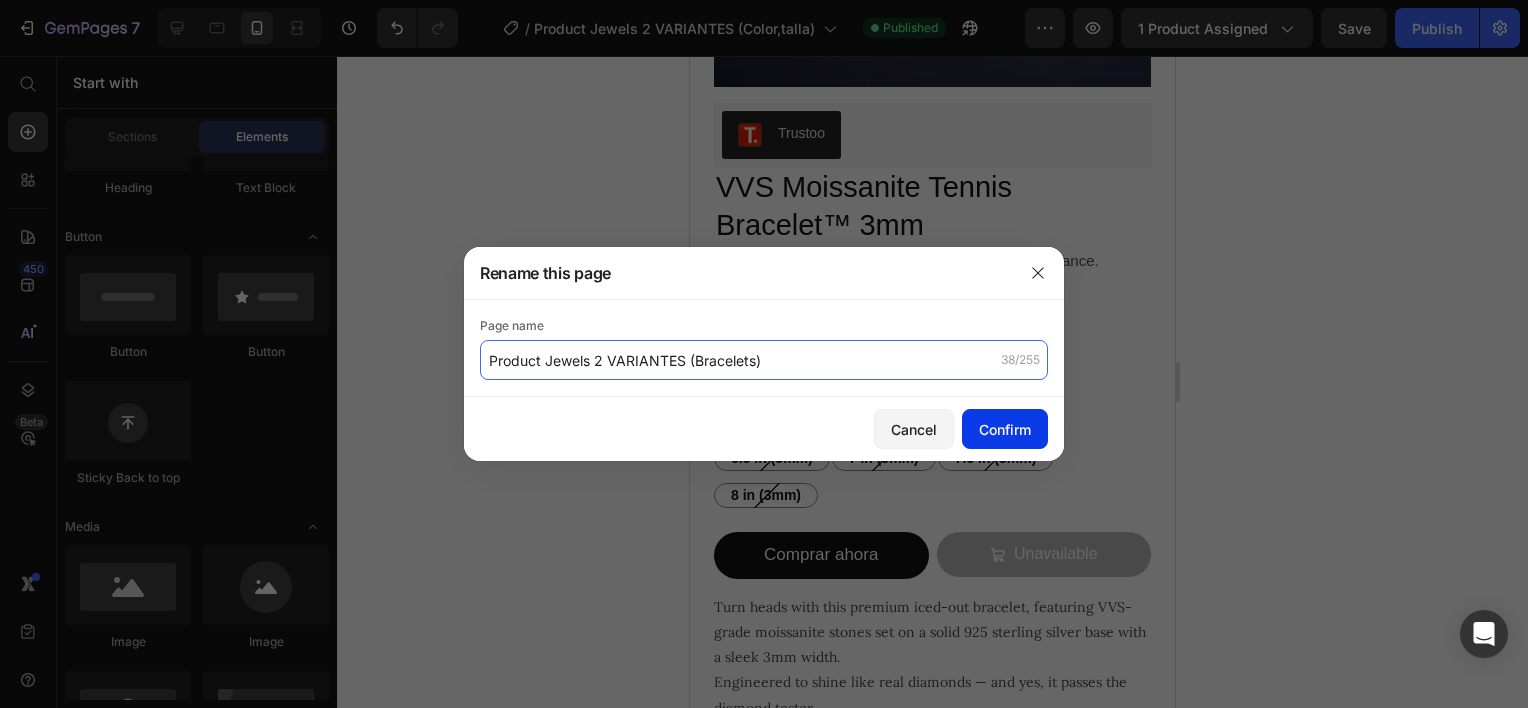 type on "Product Jewels 2 VARIANTES (Bracelets)" 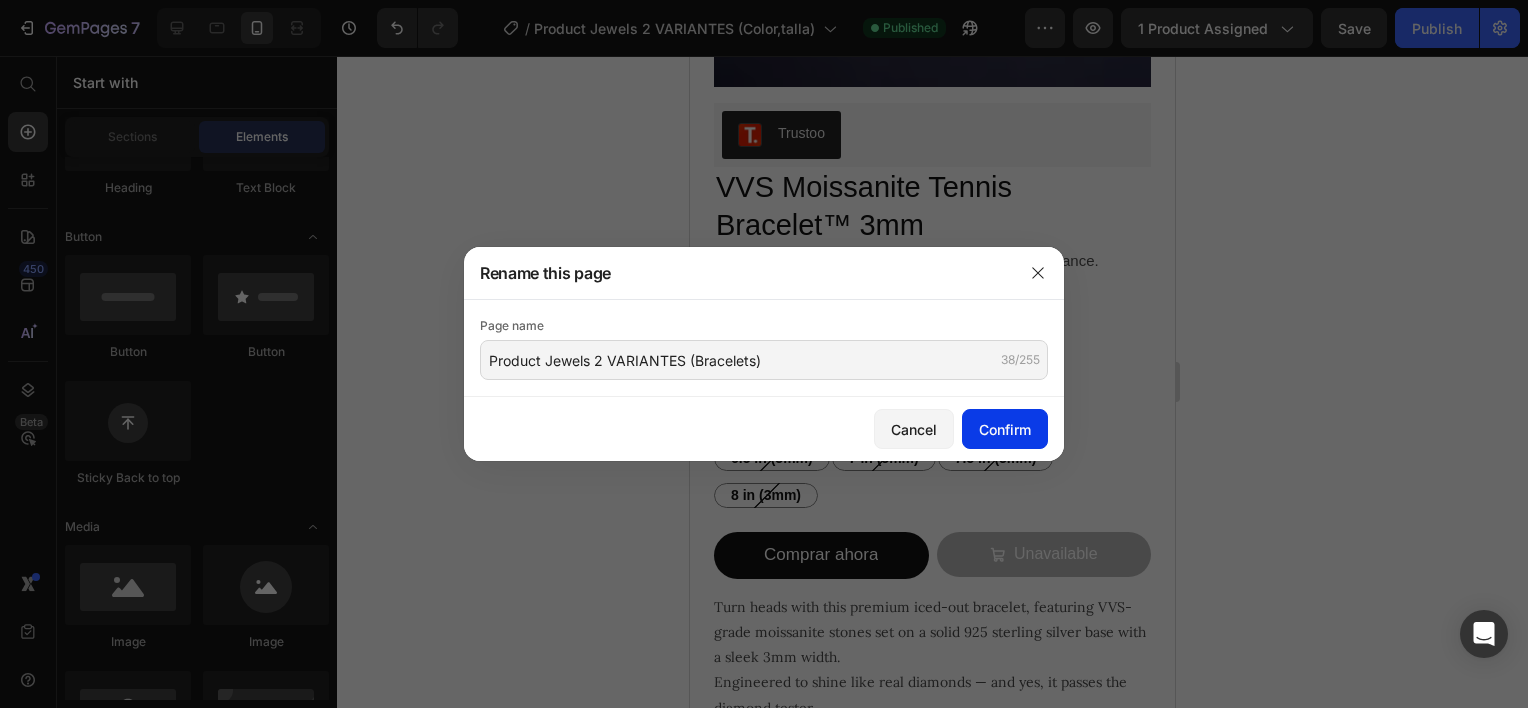 click on "Confirm" 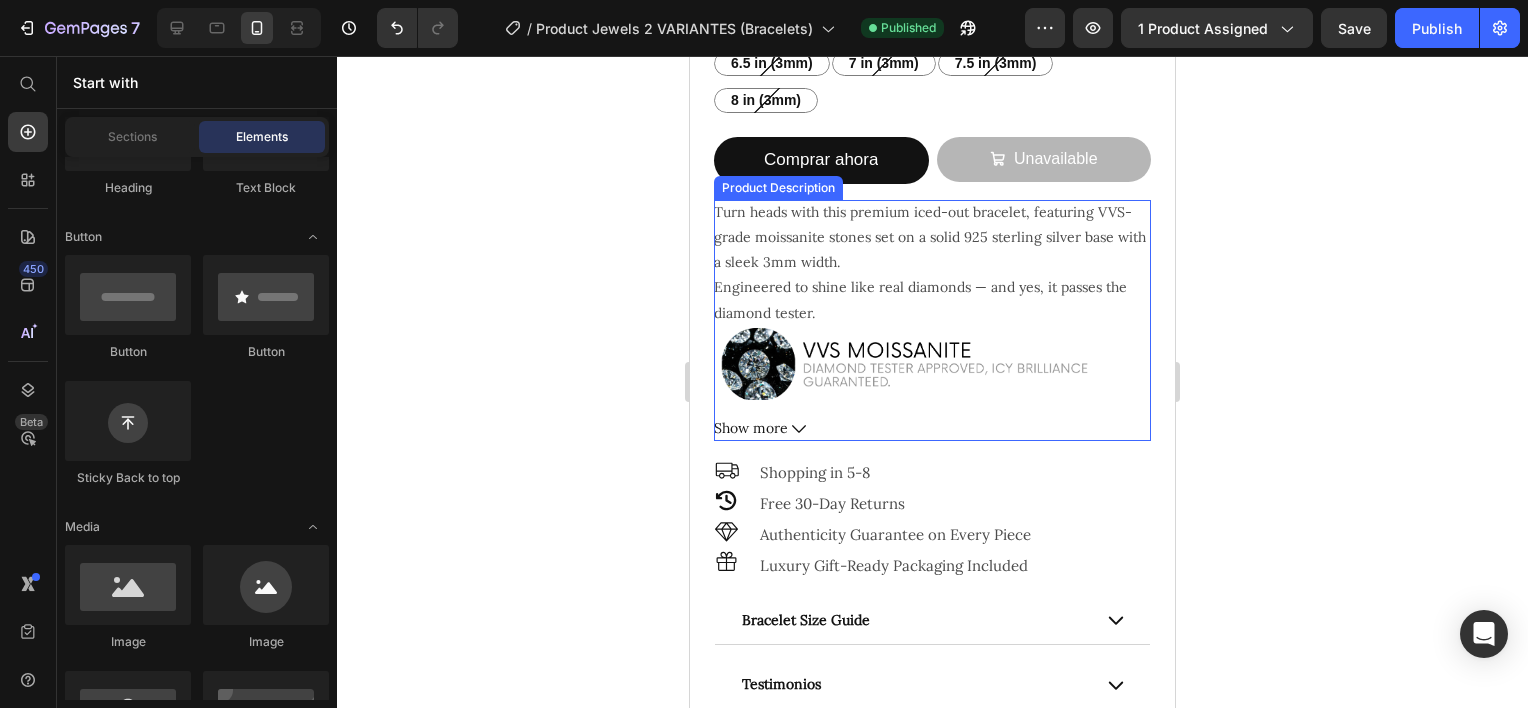 scroll, scrollTop: 892, scrollLeft: 0, axis: vertical 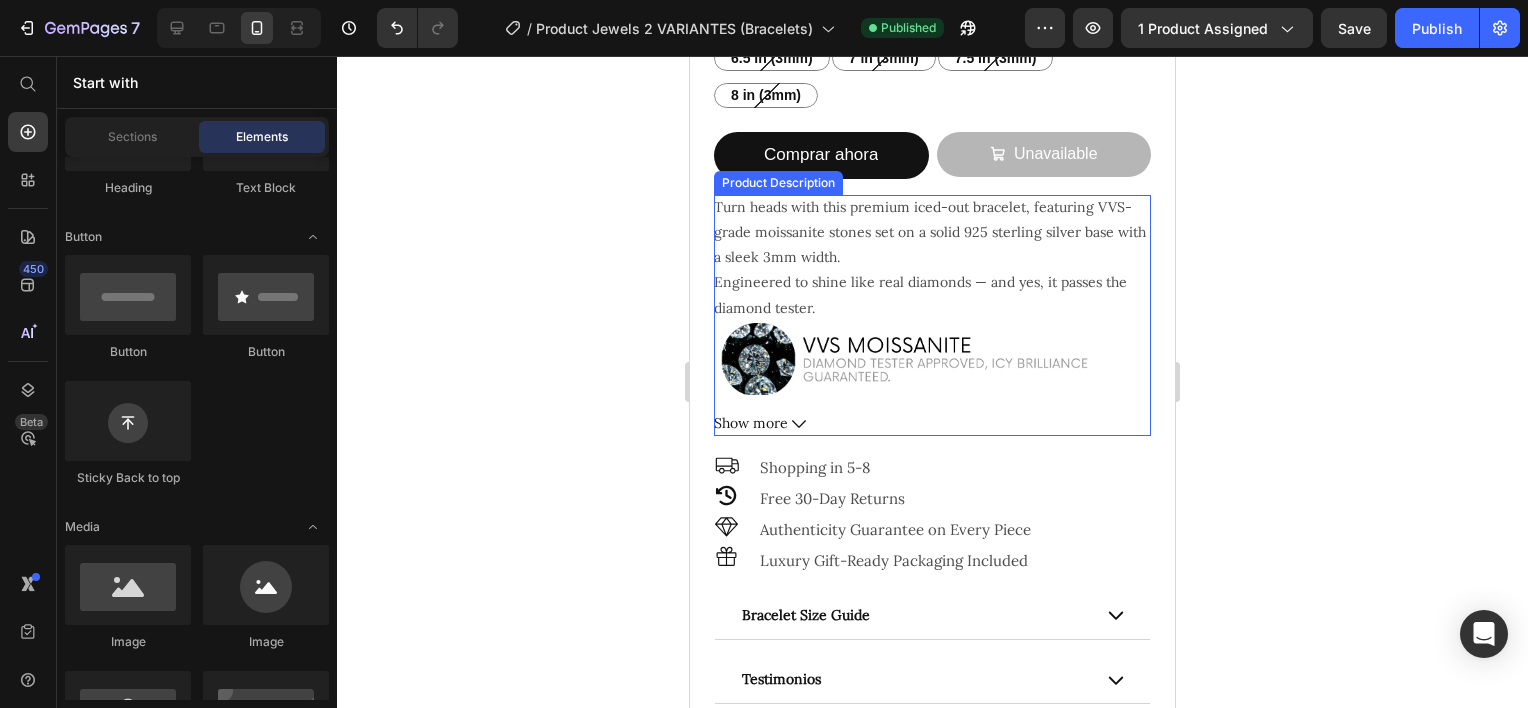 click on "Show more" at bounding box center [932, 423] 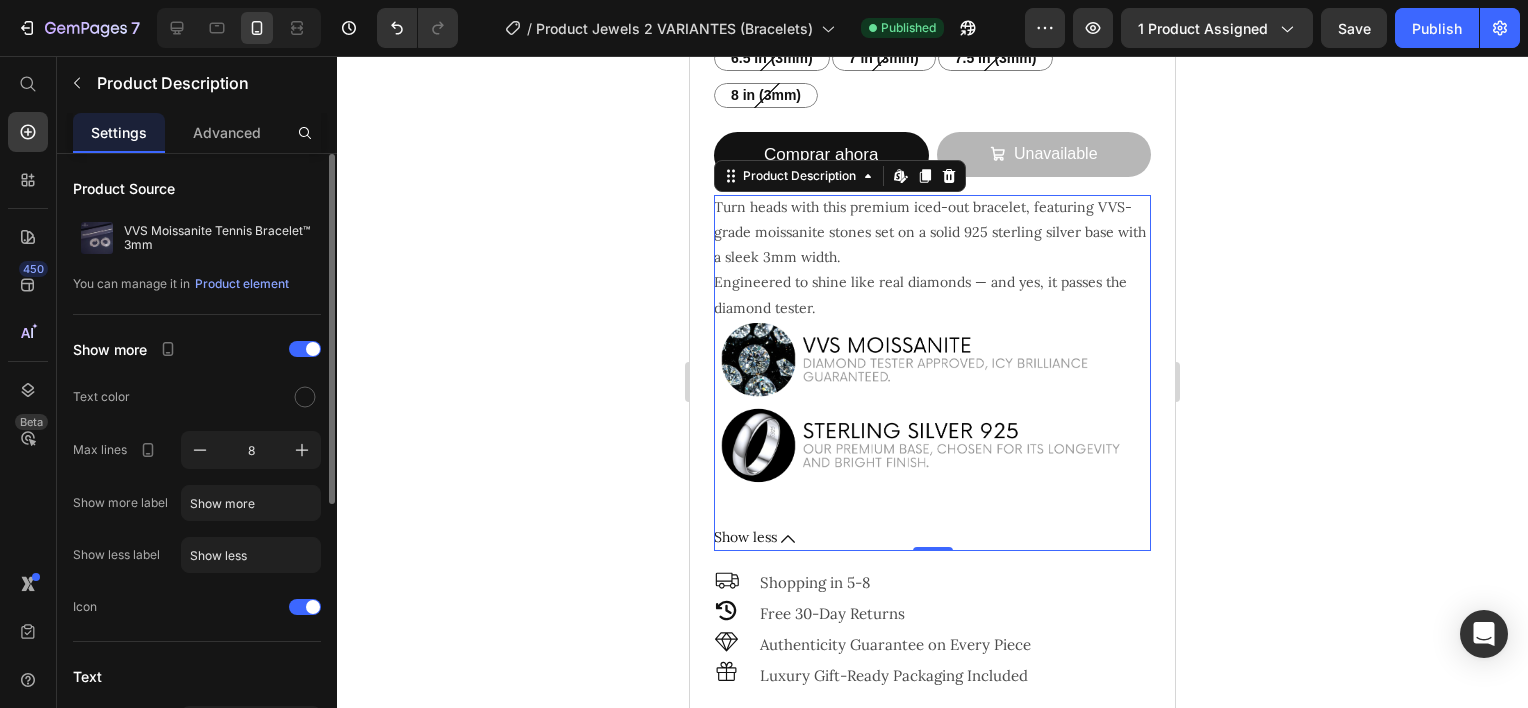 click 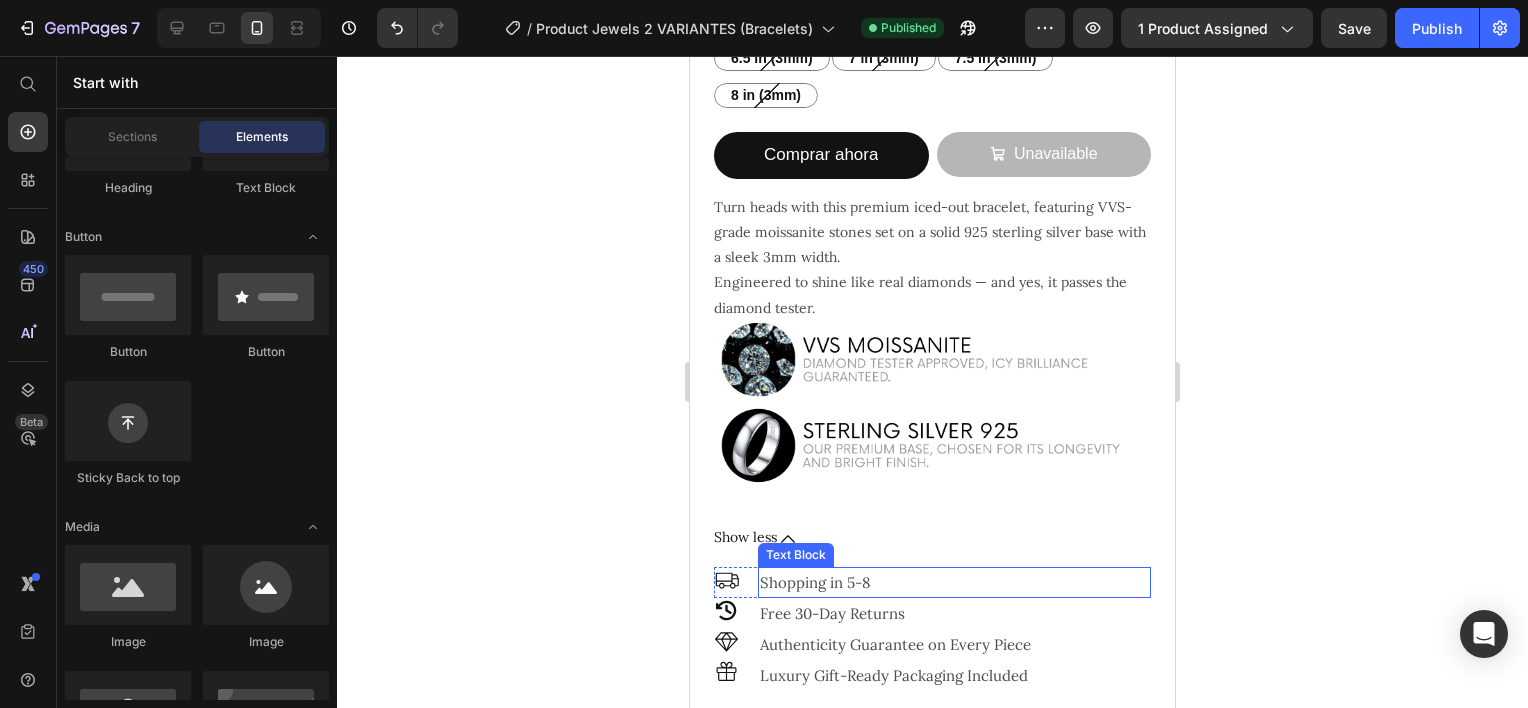 click on "Shopping in 5-8" at bounding box center (954, 582) 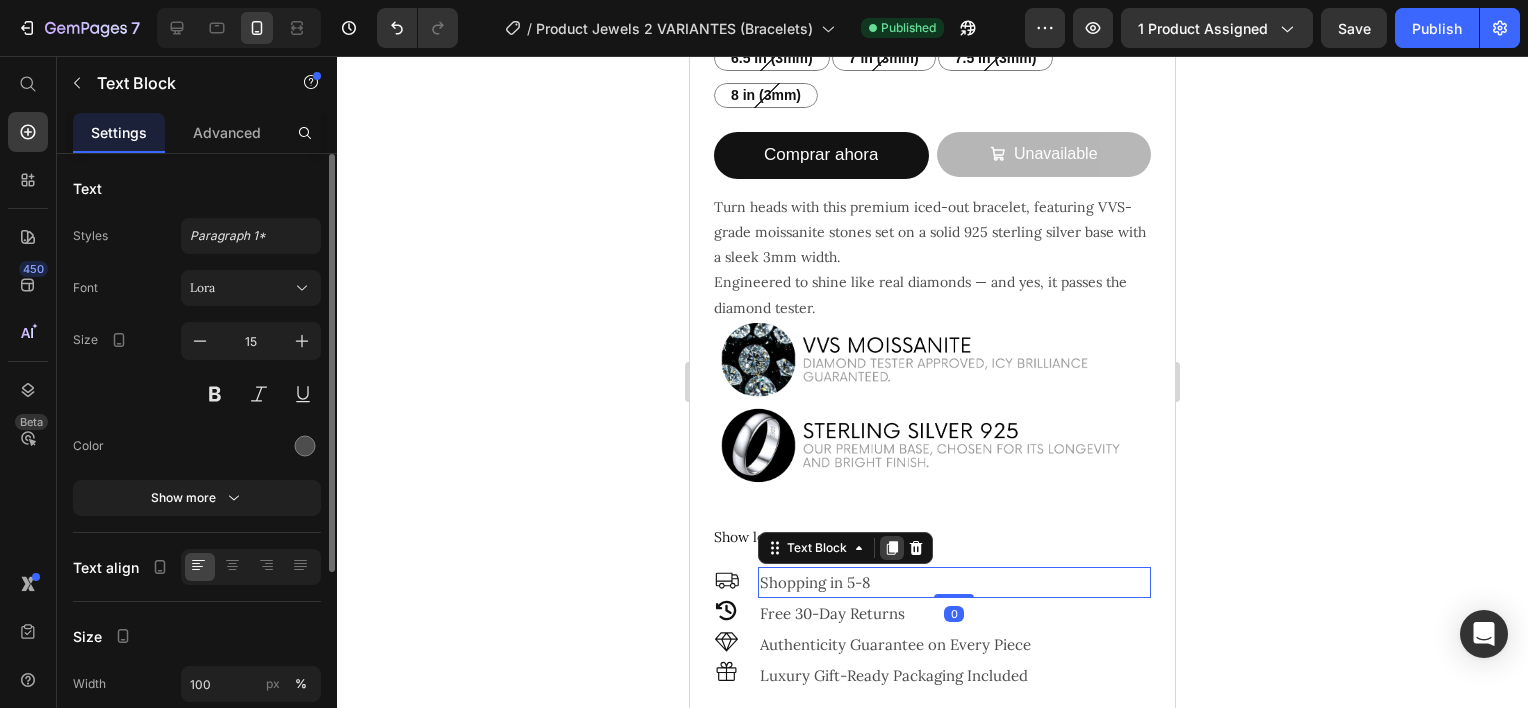 click 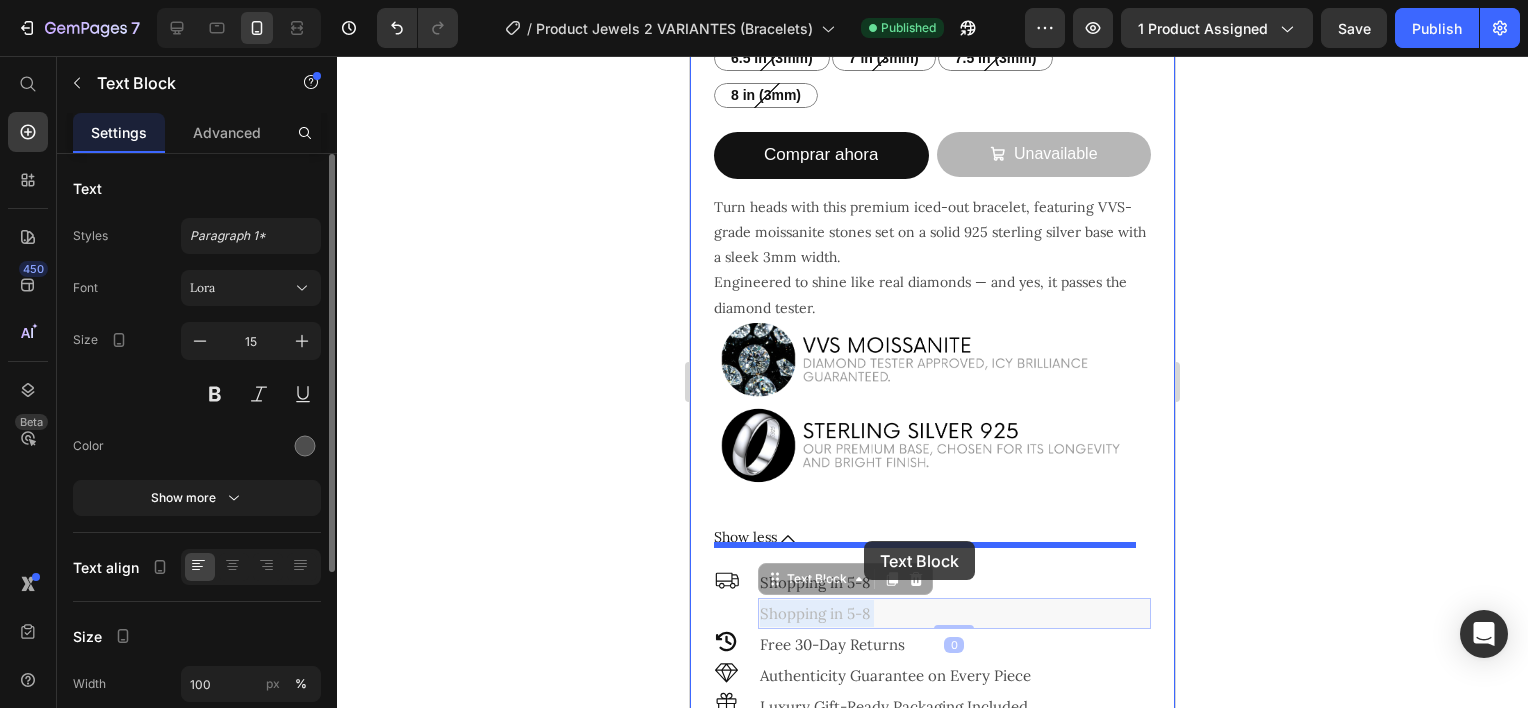 drag, startPoint x: 890, startPoint y: 592, endPoint x: 864, endPoint y: 541, distance: 57.245087 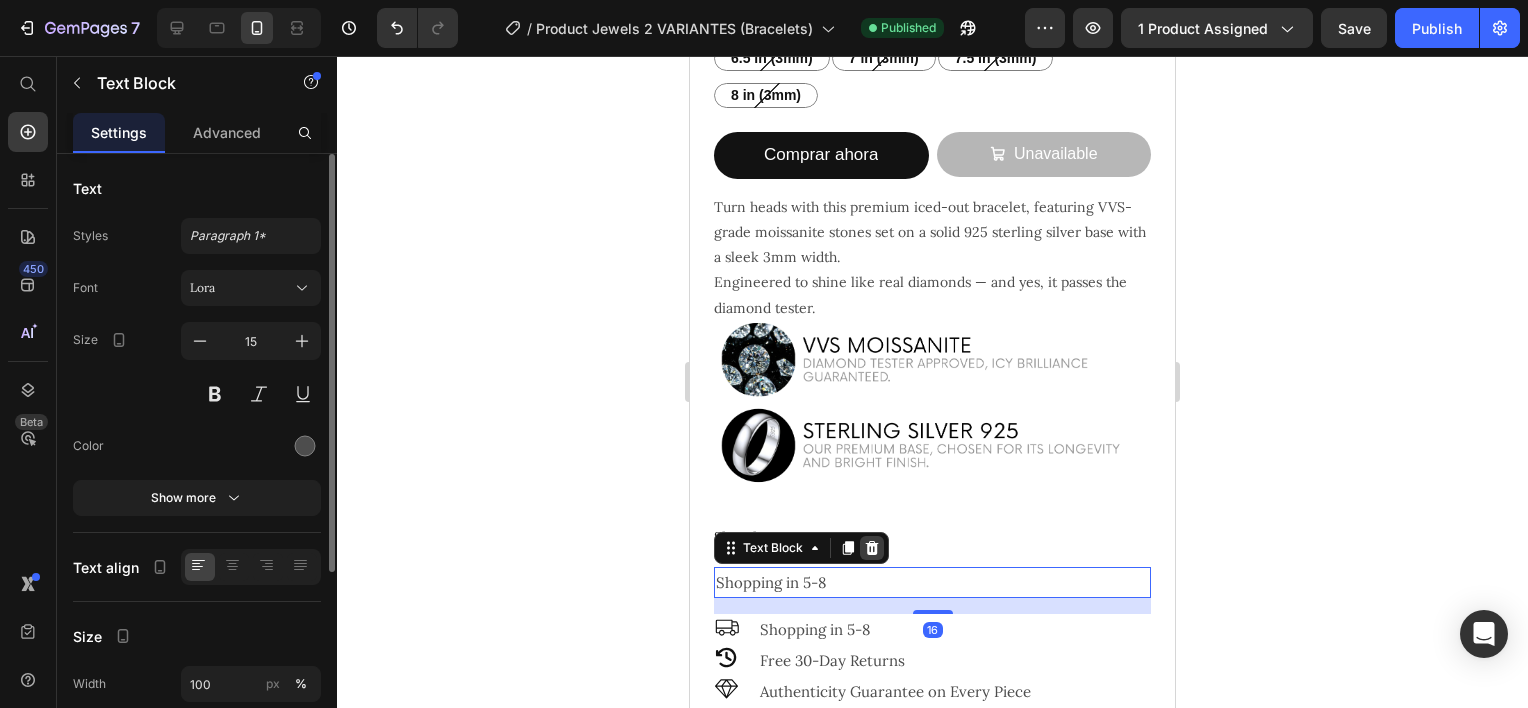 click 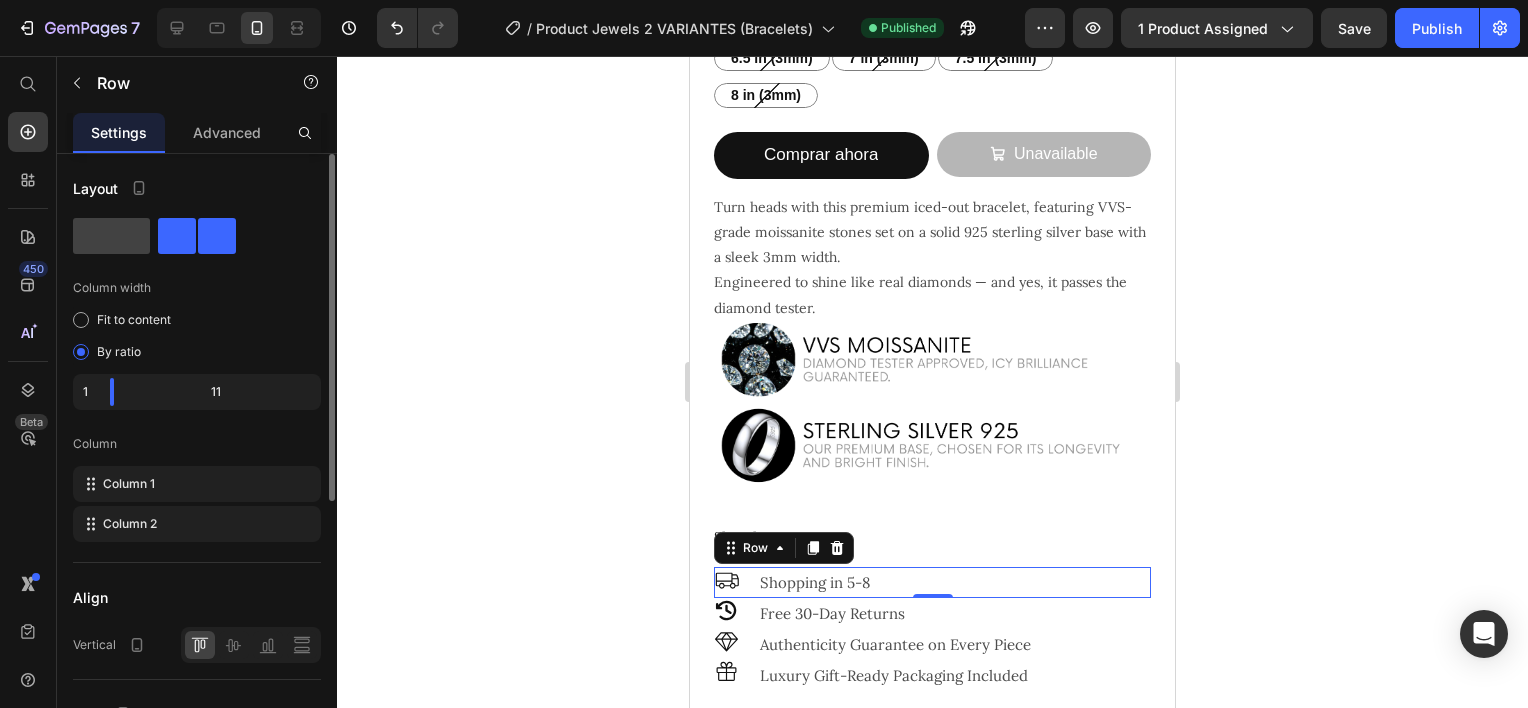click on "Icon Shopping in 5-8 Text Block Row   0" at bounding box center [932, 582] 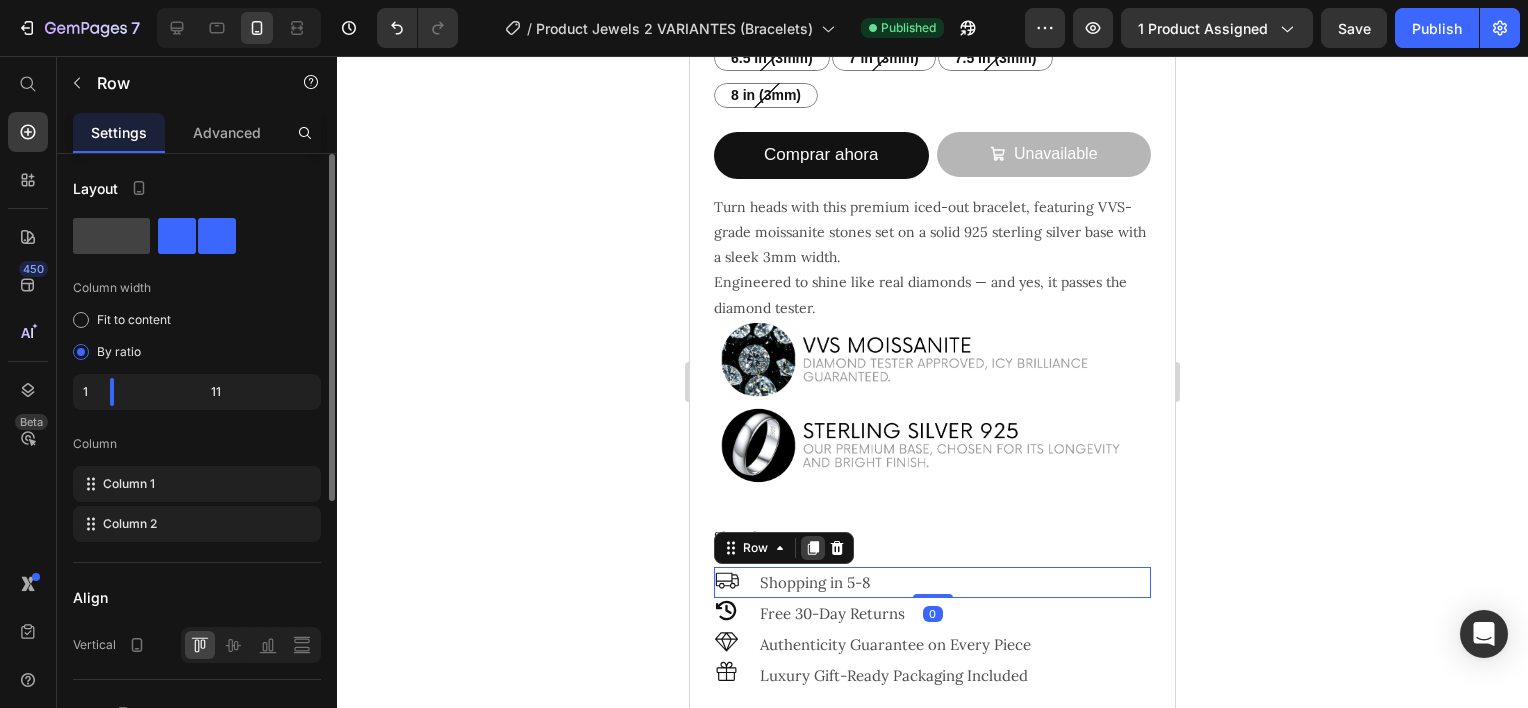 click 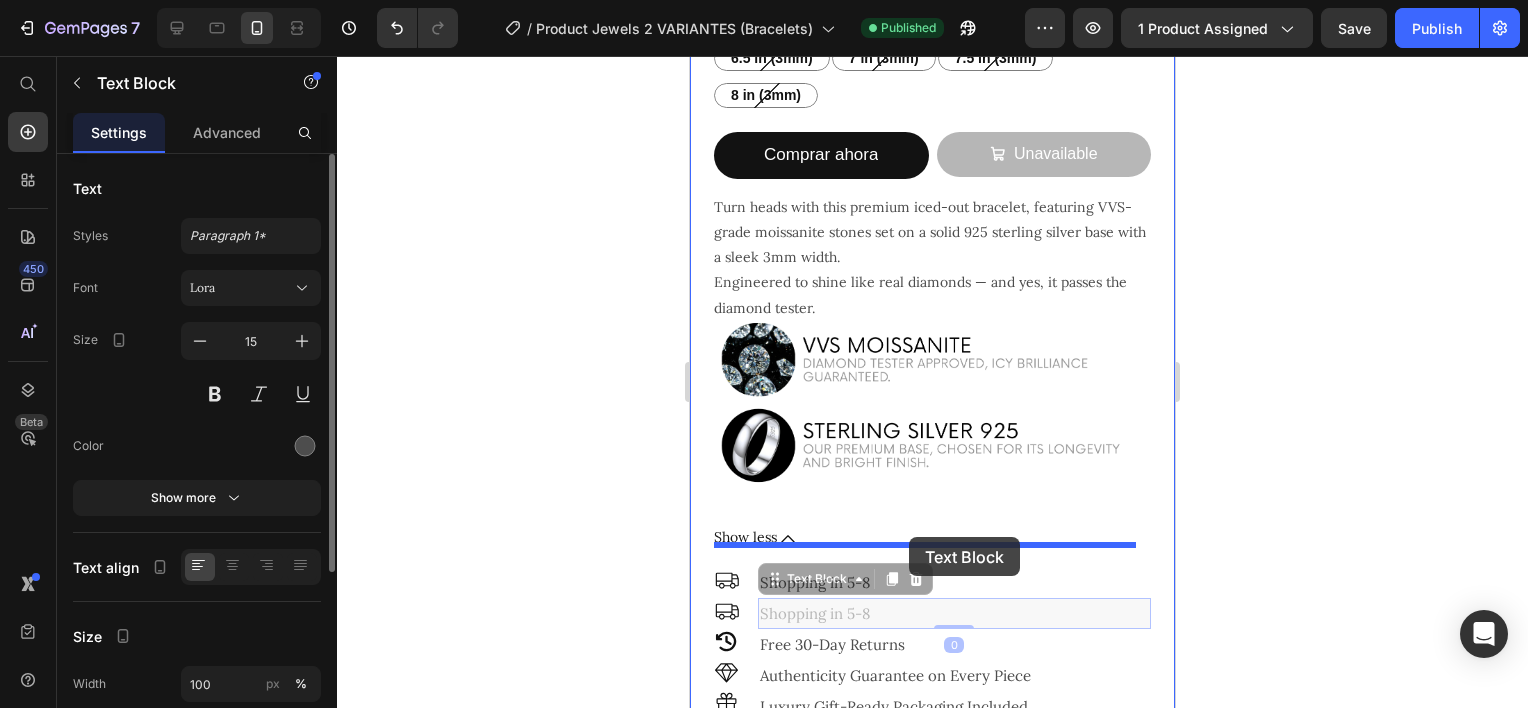 drag, startPoint x: 906, startPoint y: 593, endPoint x: 909, endPoint y: 537, distance: 56.0803 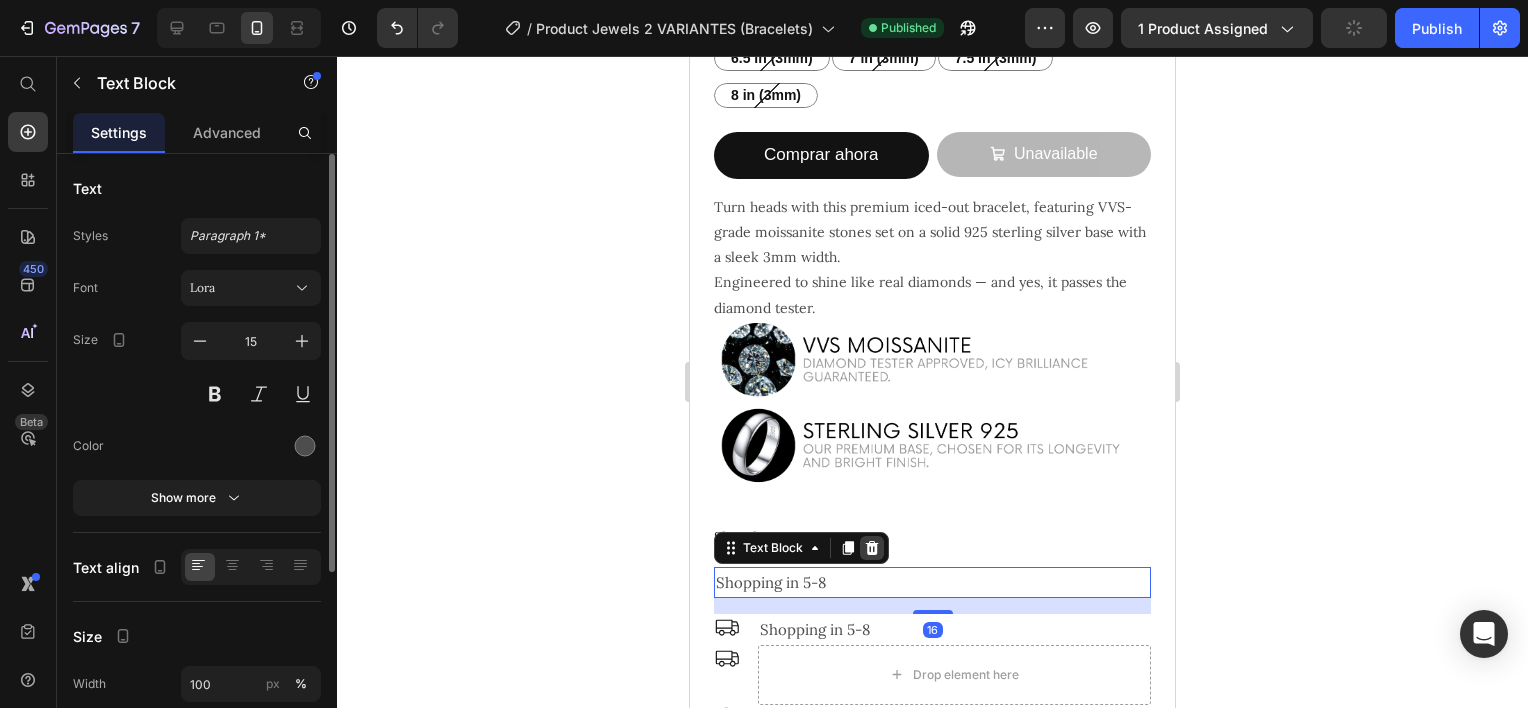 click 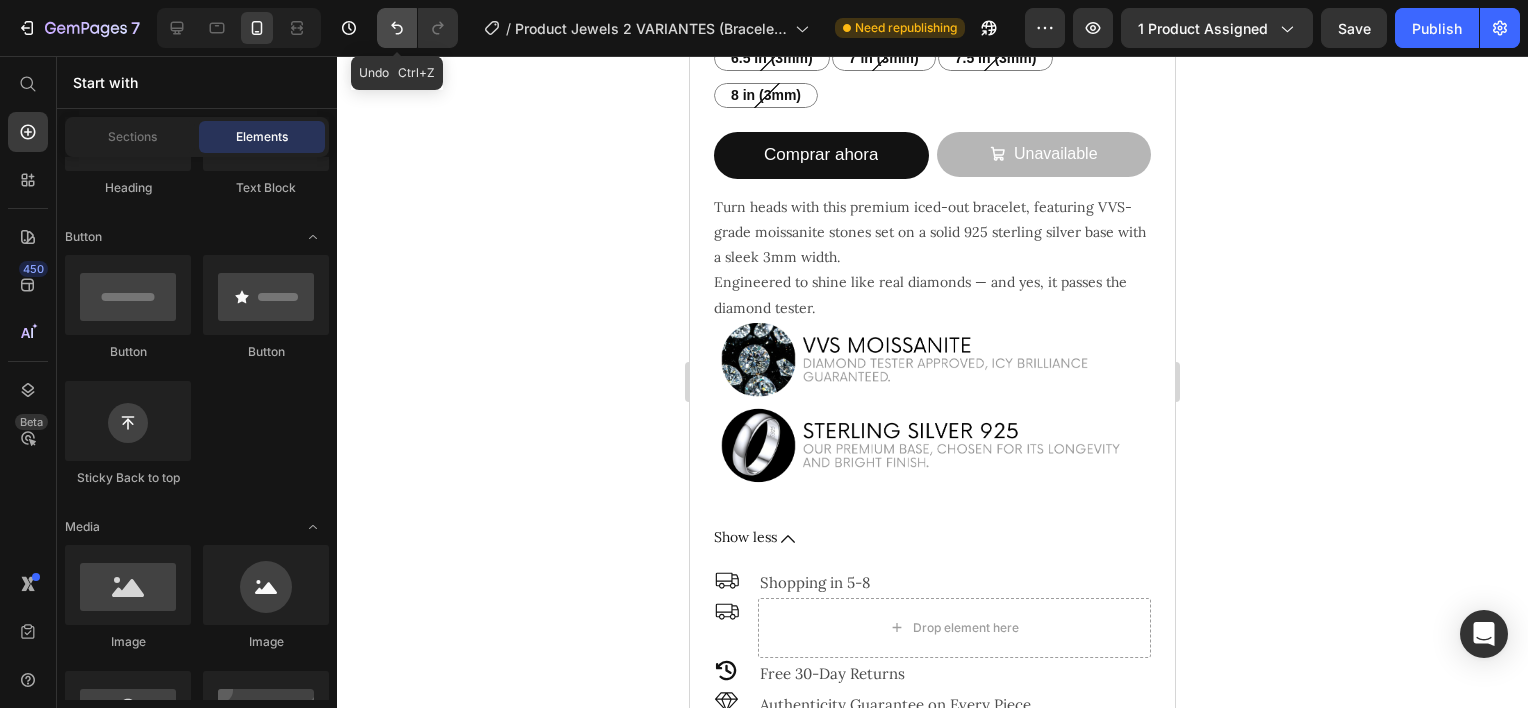 click 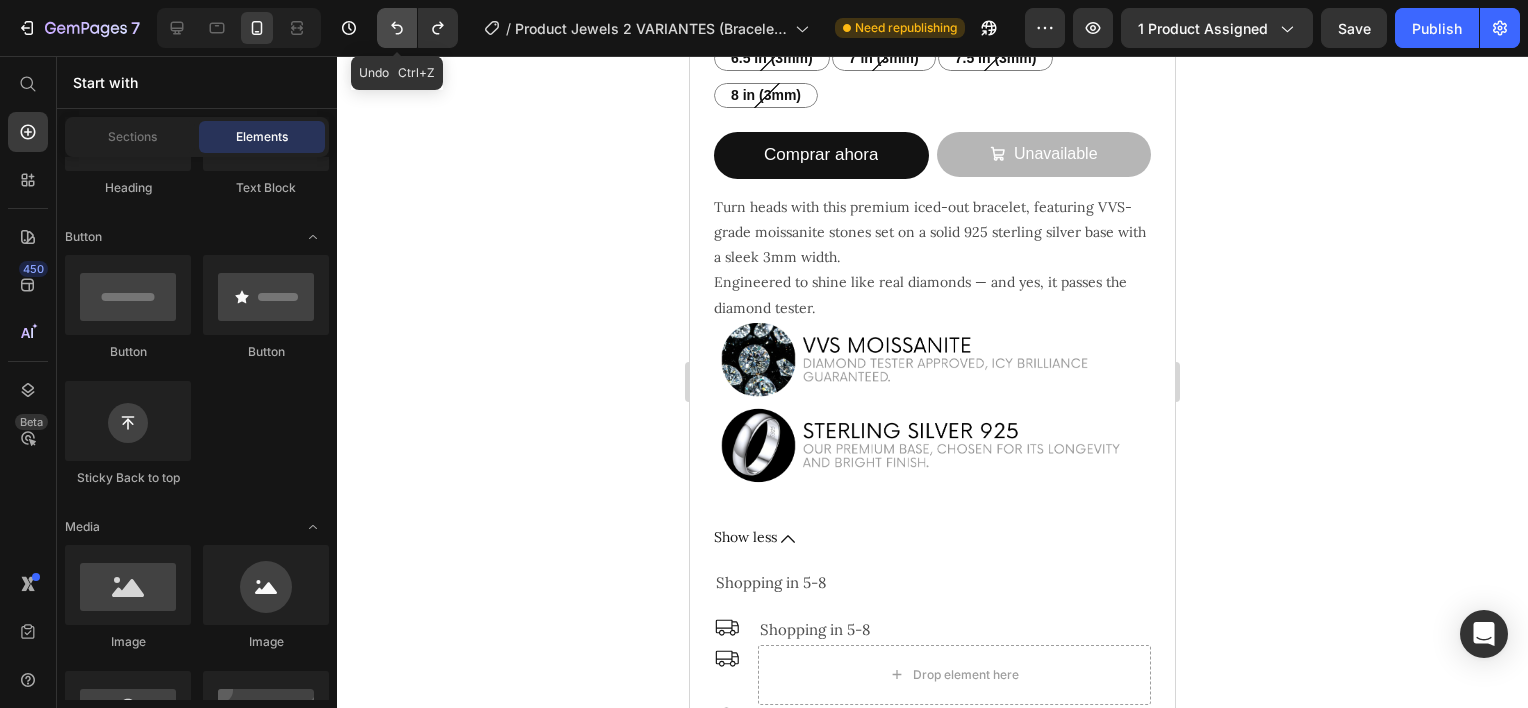 click 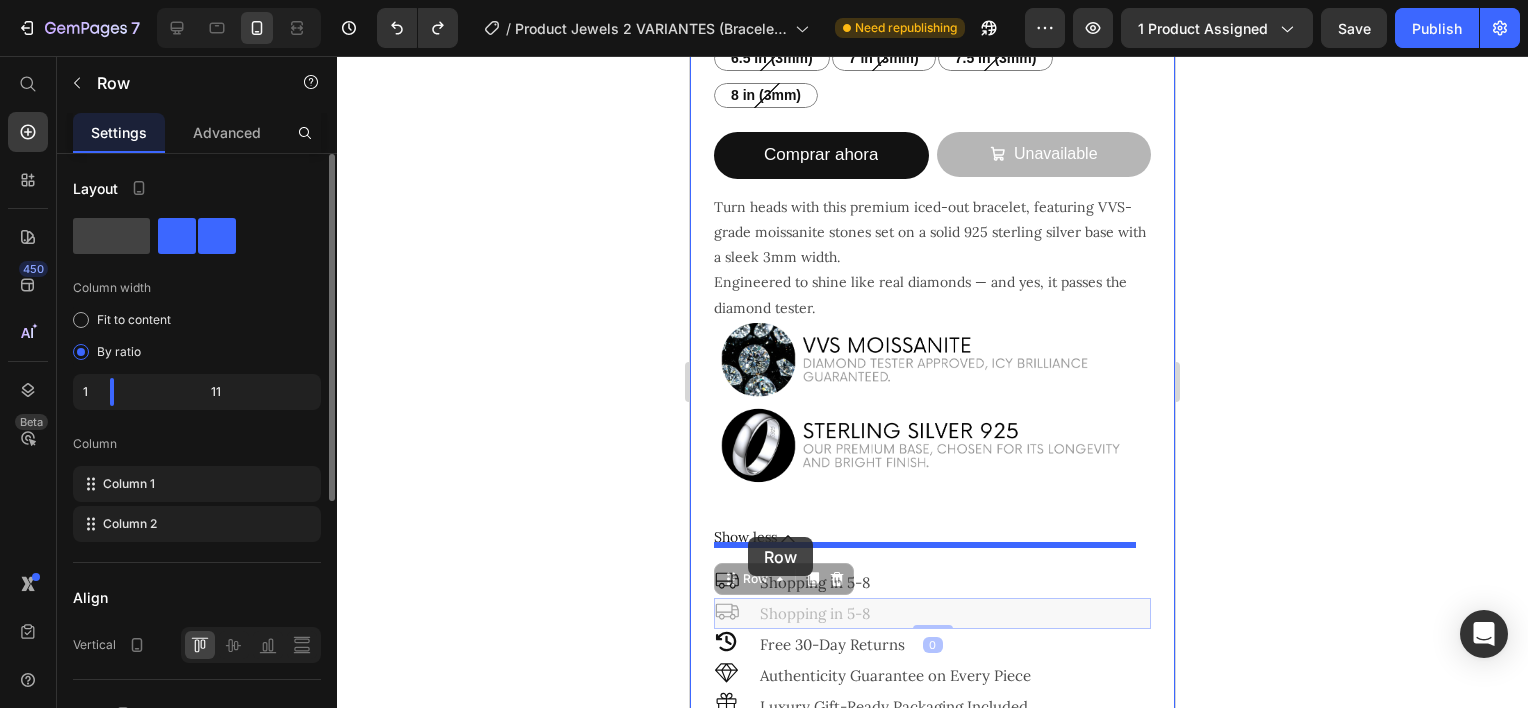 drag, startPoint x: 750, startPoint y: 595, endPoint x: 748, endPoint y: 537, distance: 58.034473 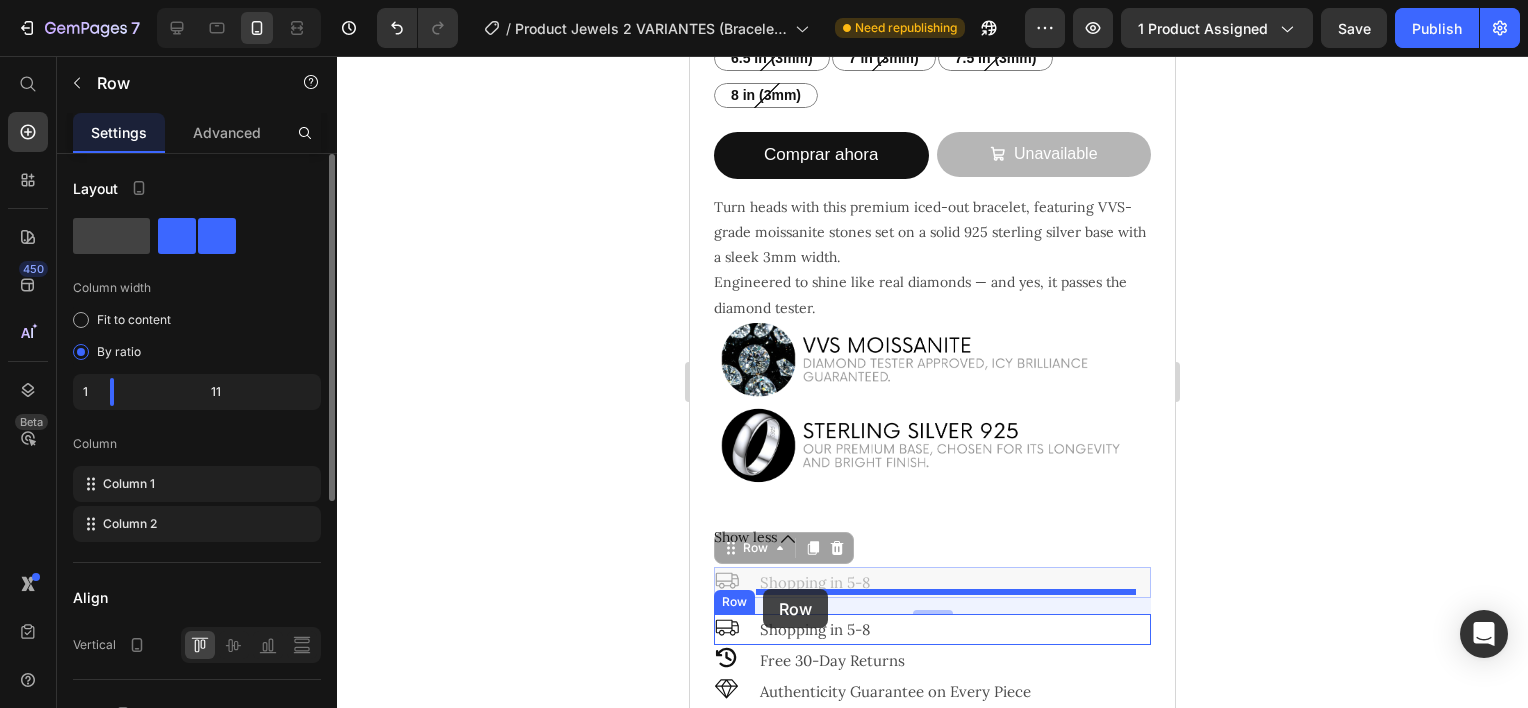 drag, startPoint x: 751, startPoint y: 558, endPoint x: 763, endPoint y: 589, distance: 33.24154 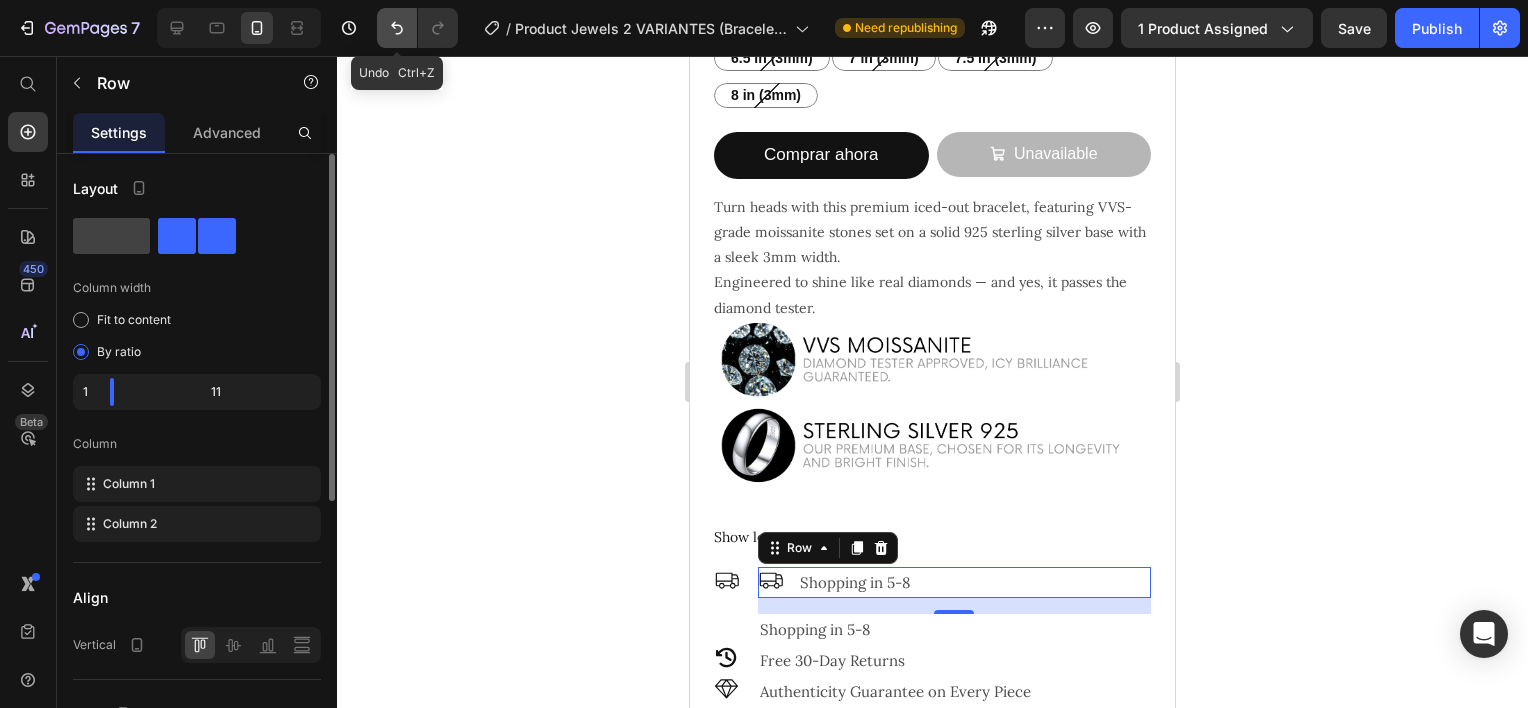 click 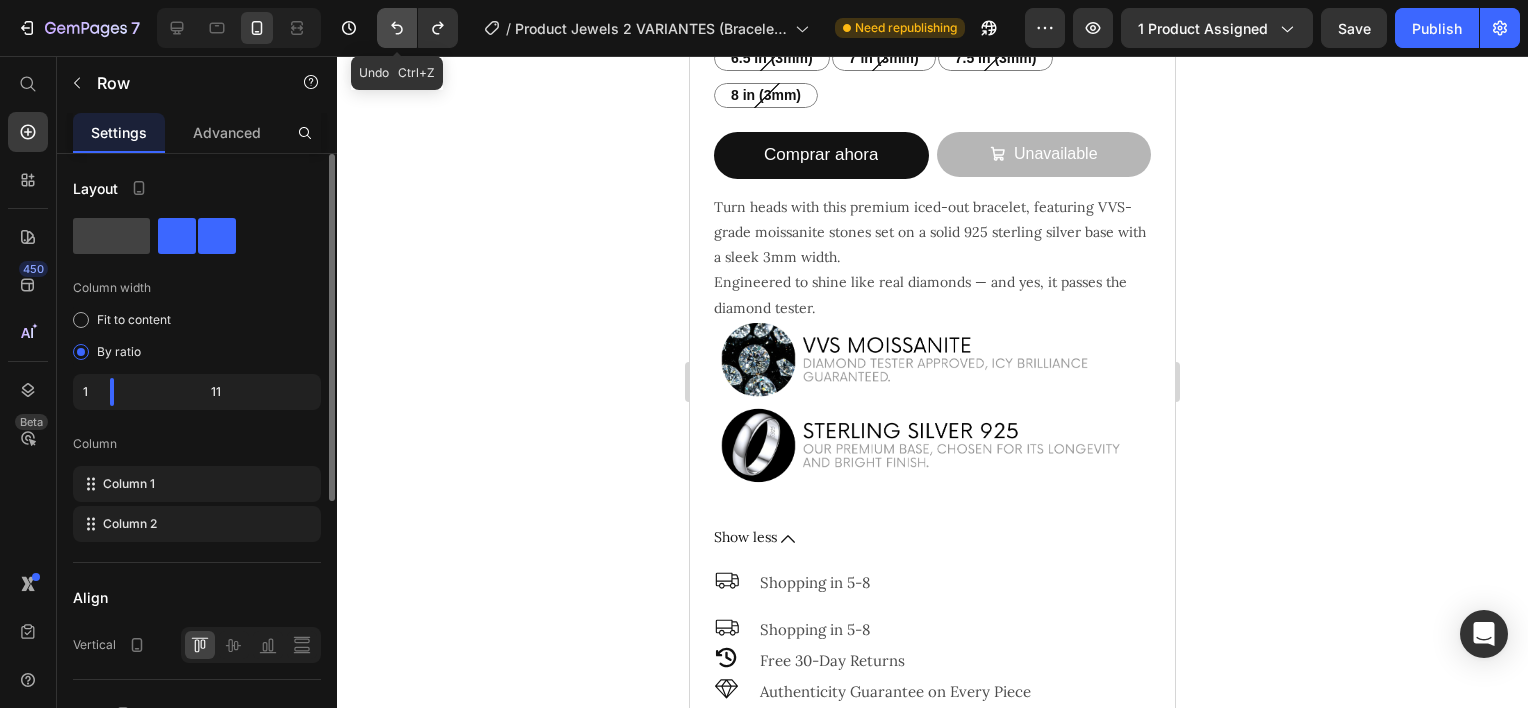 click 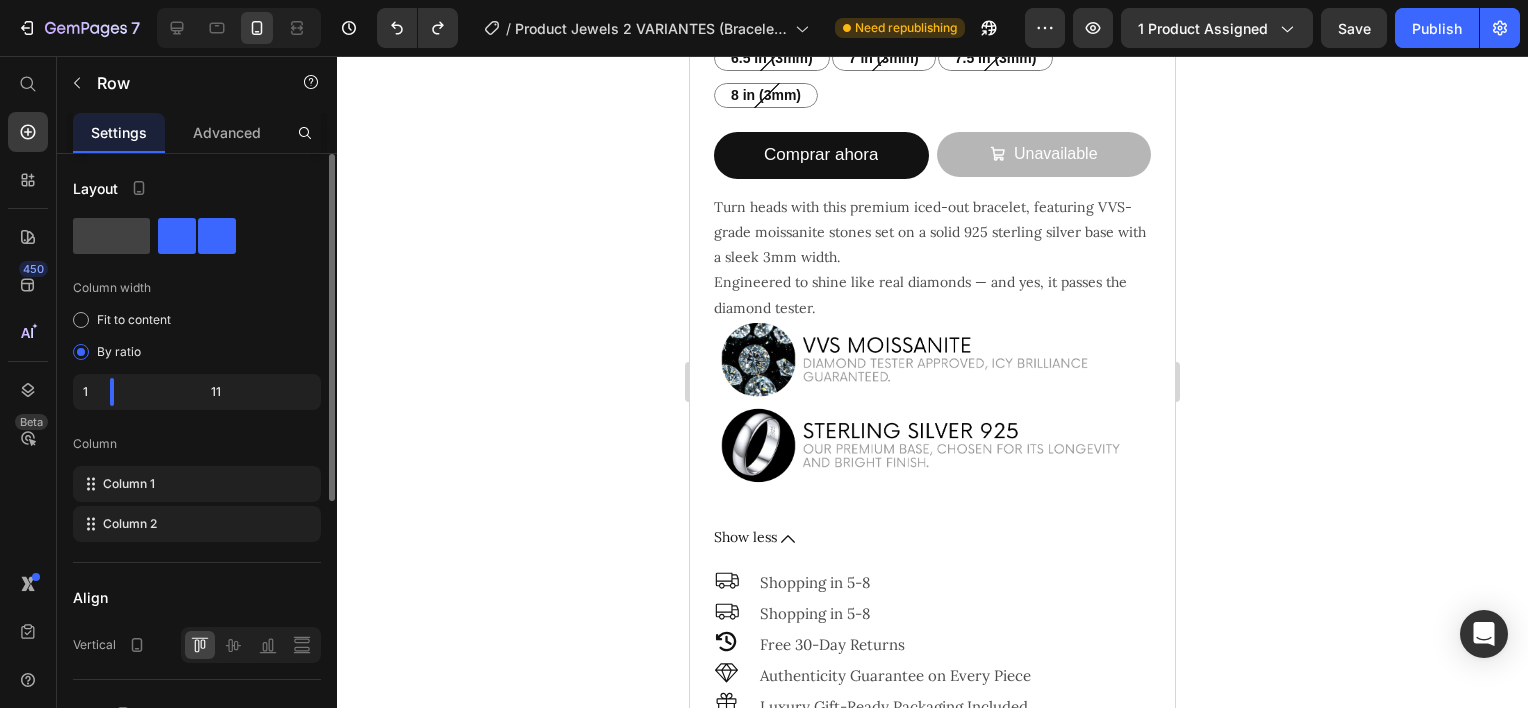 click on "Icon Shopping in 5-8 Text Block Row" at bounding box center [932, 613] 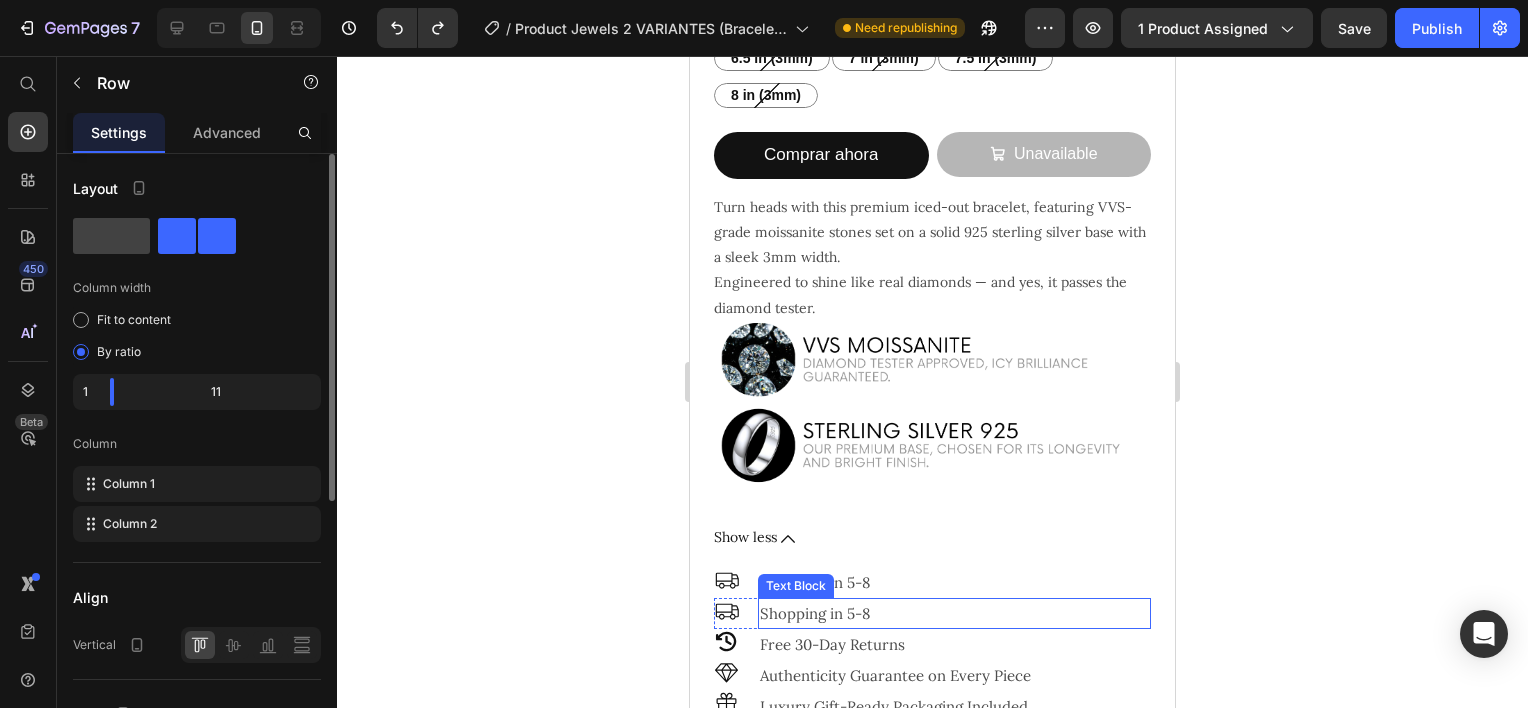 click on "Shopping in 5-8" at bounding box center (954, 613) 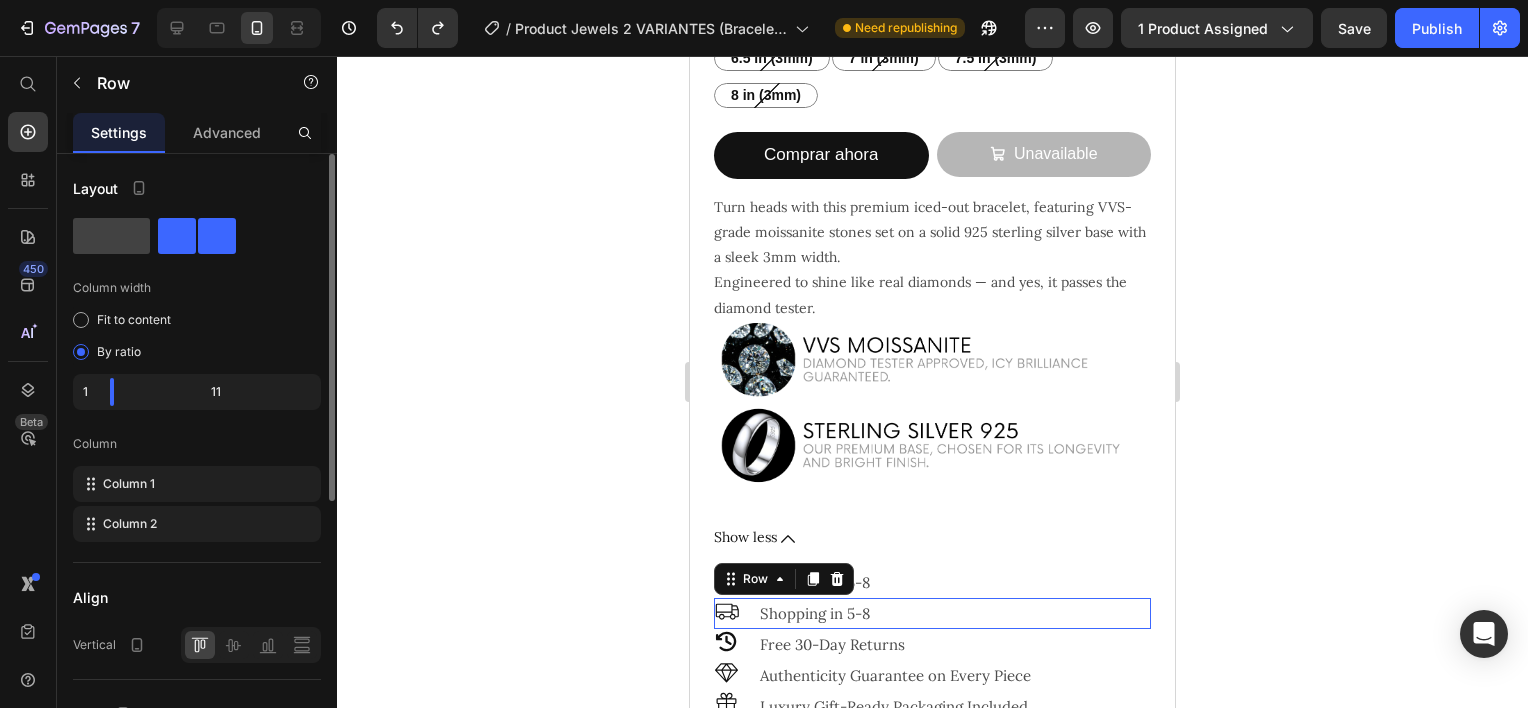 click on "Icon Shopping in 5-8 Text Block Row   0" at bounding box center [932, 613] 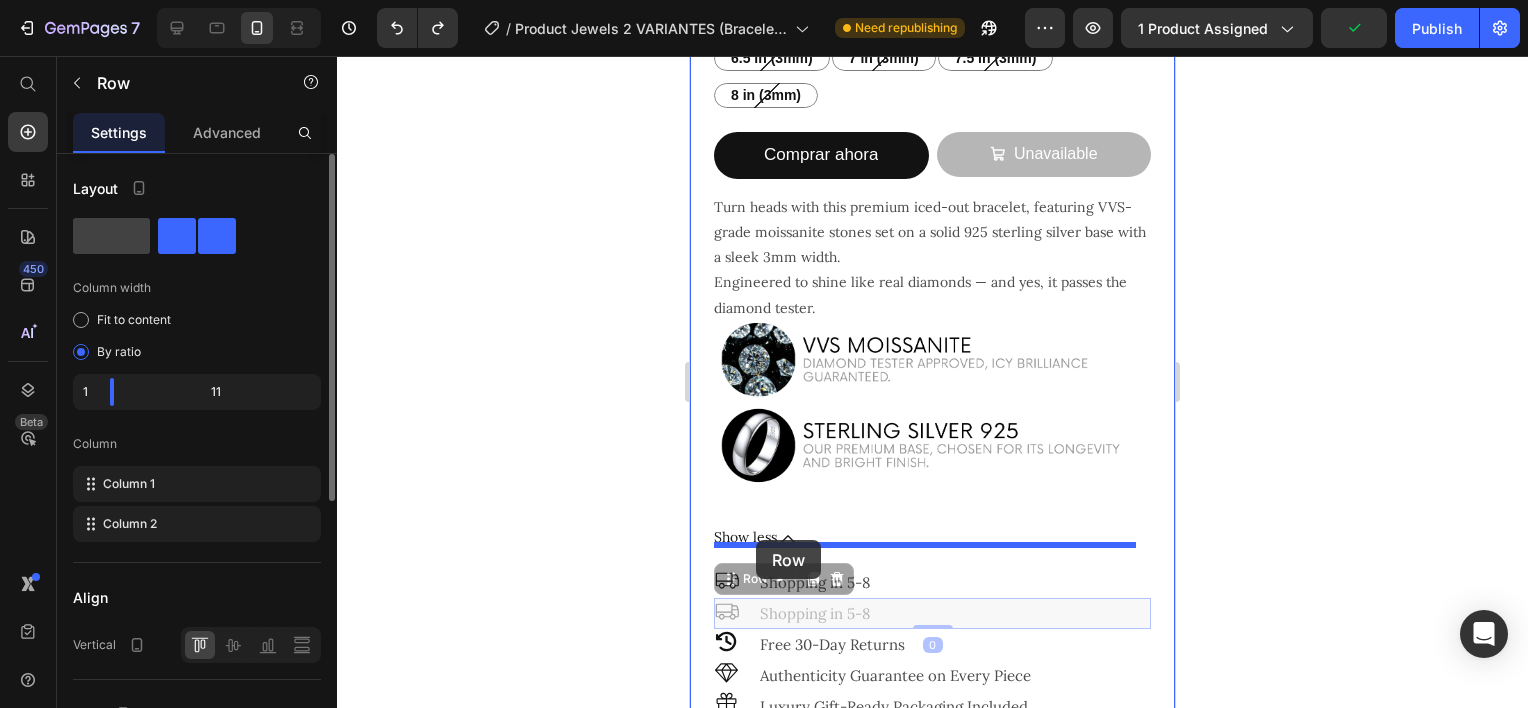 drag, startPoint x: 753, startPoint y: 596, endPoint x: 756, endPoint y: 540, distance: 56.0803 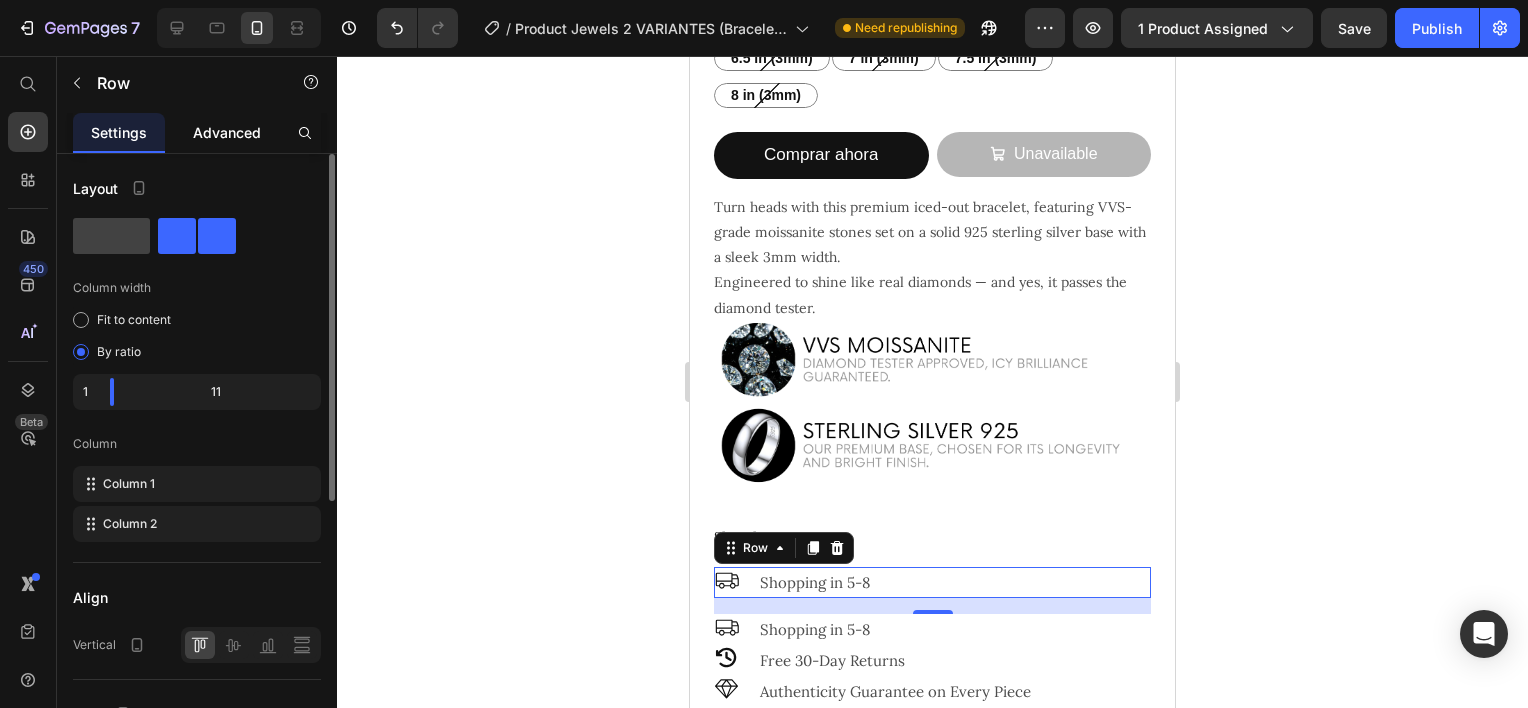 click on "Advanced" 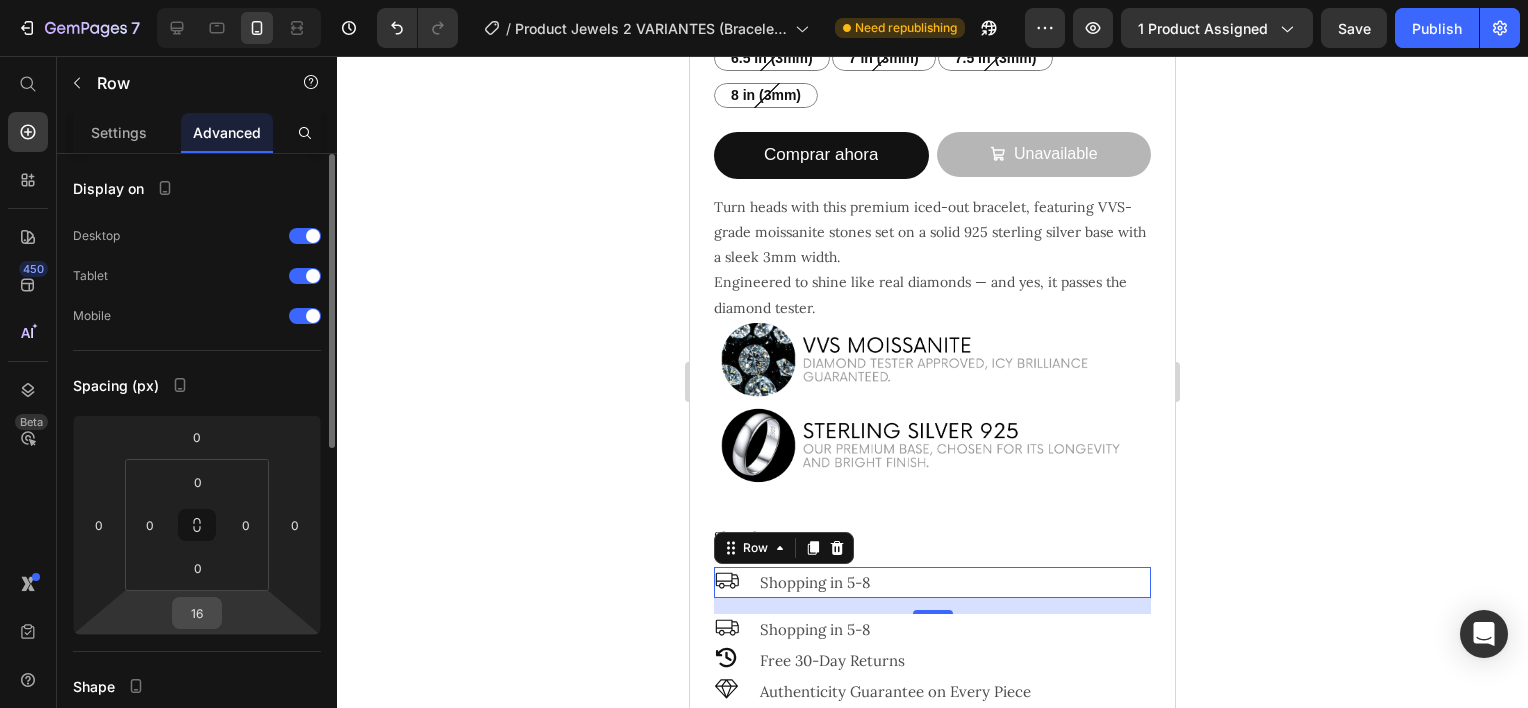 click on "16" at bounding box center (197, 613) 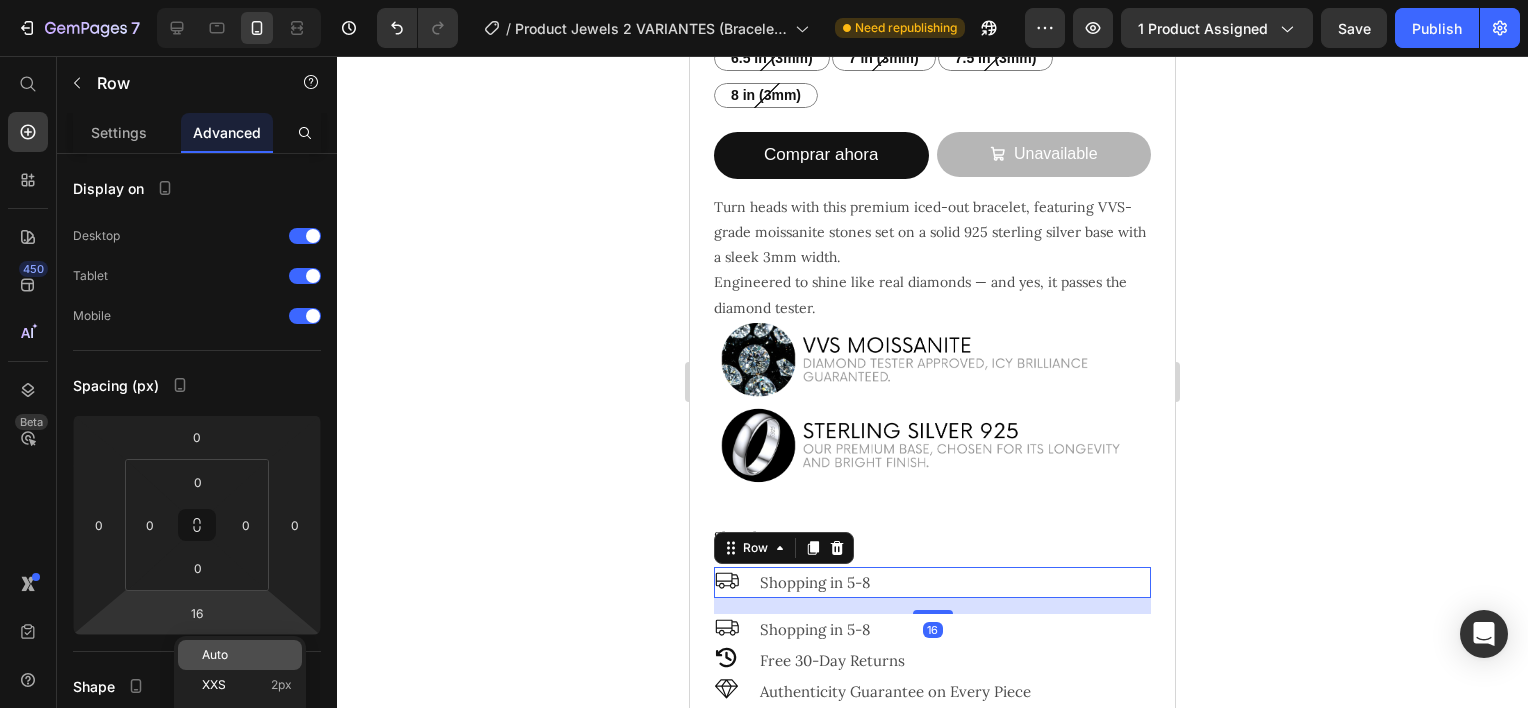 click on "Auto" at bounding box center [215, 655] 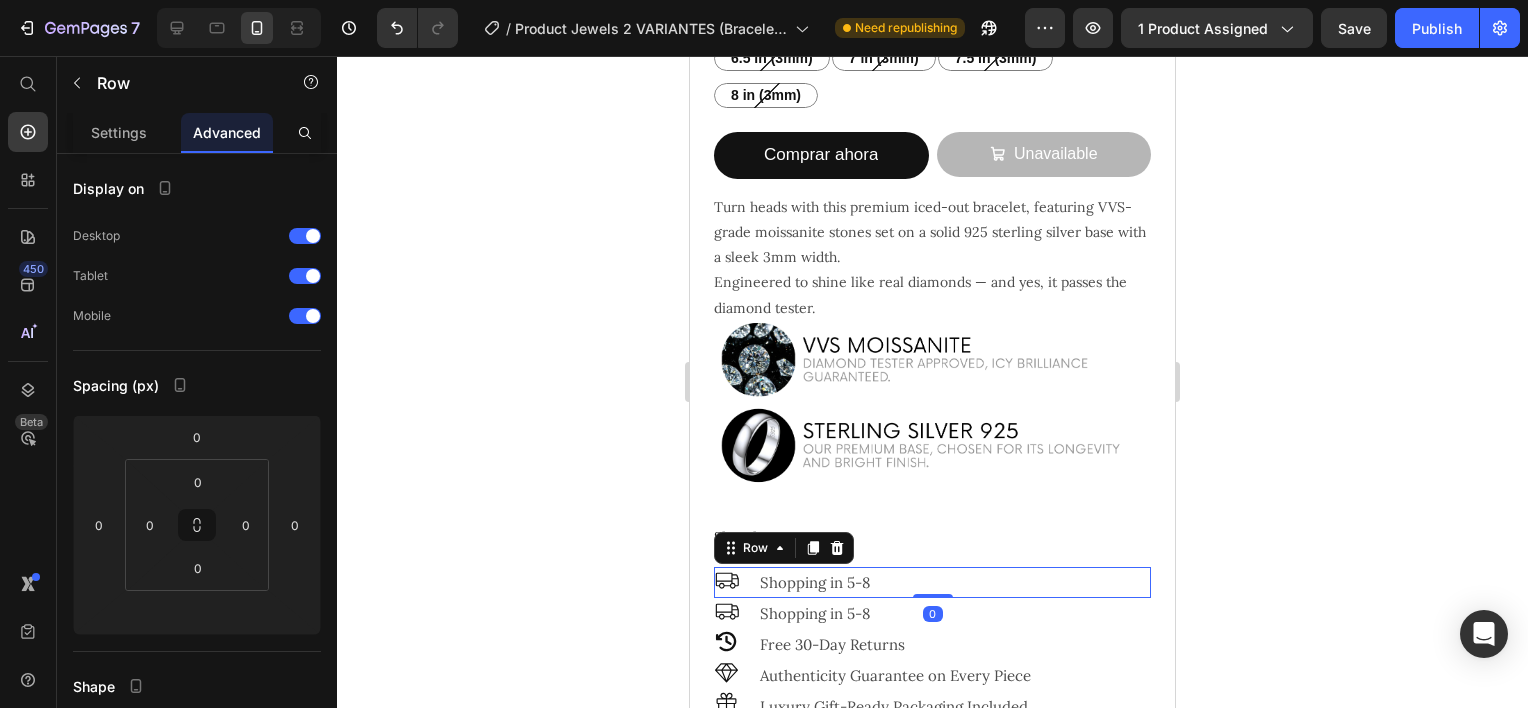 click 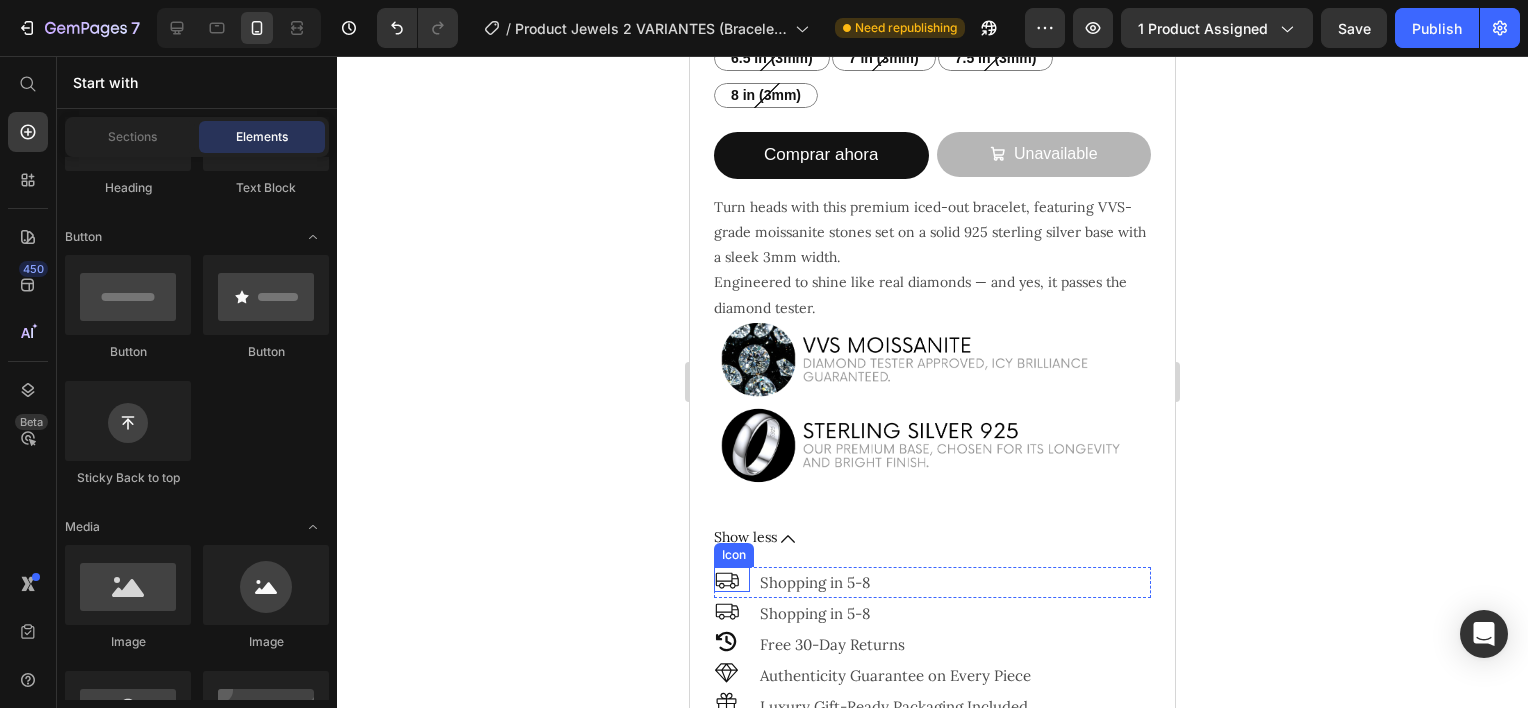 click on "Icon" at bounding box center (732, 579) 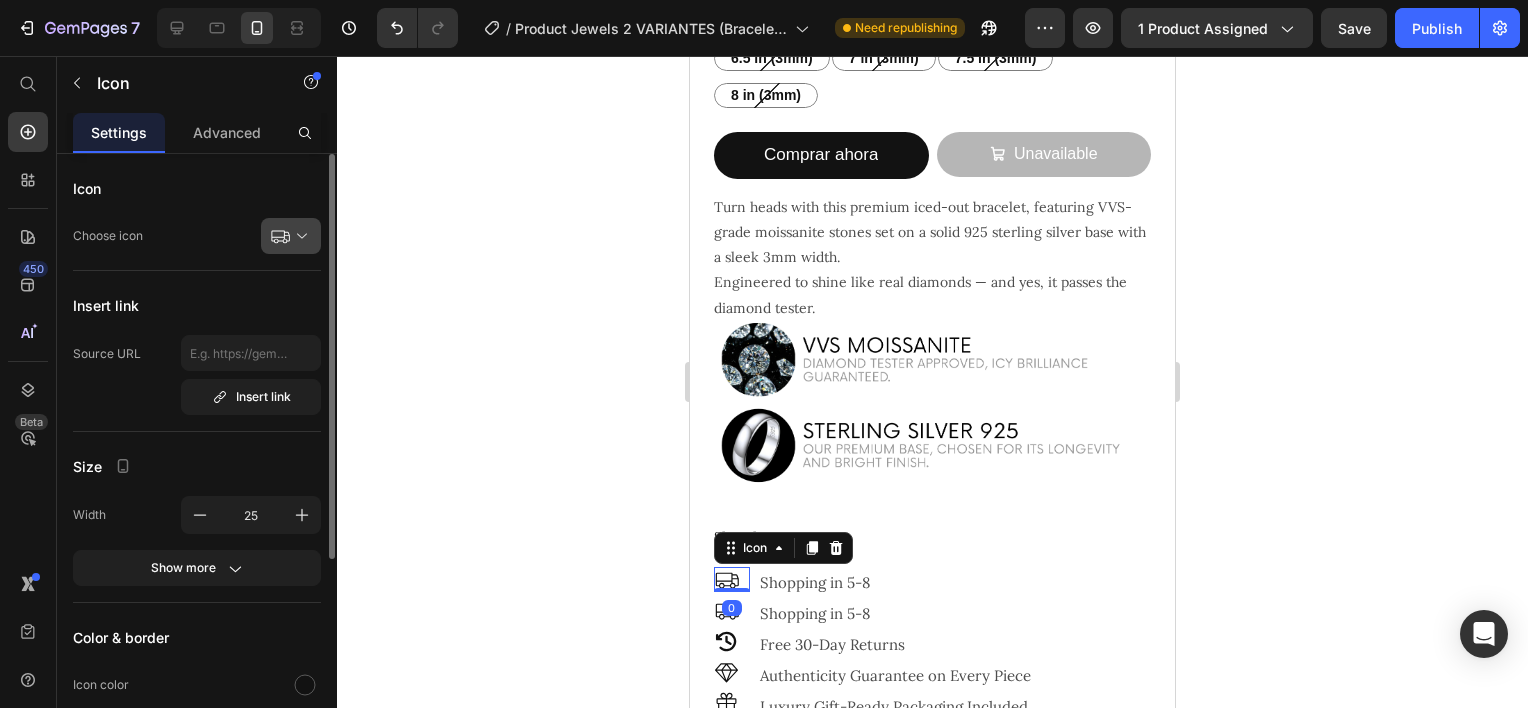 click at bounding box center (299, 236) 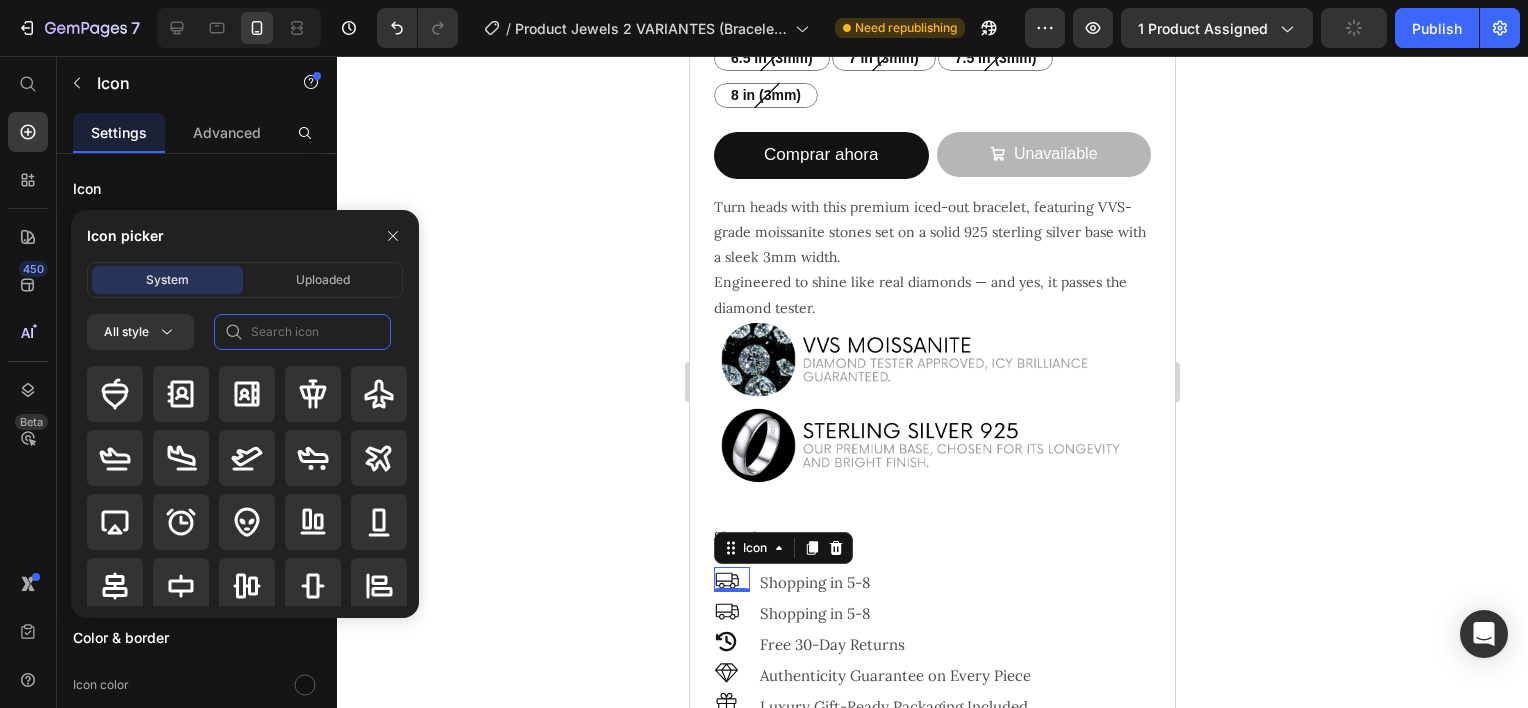 click 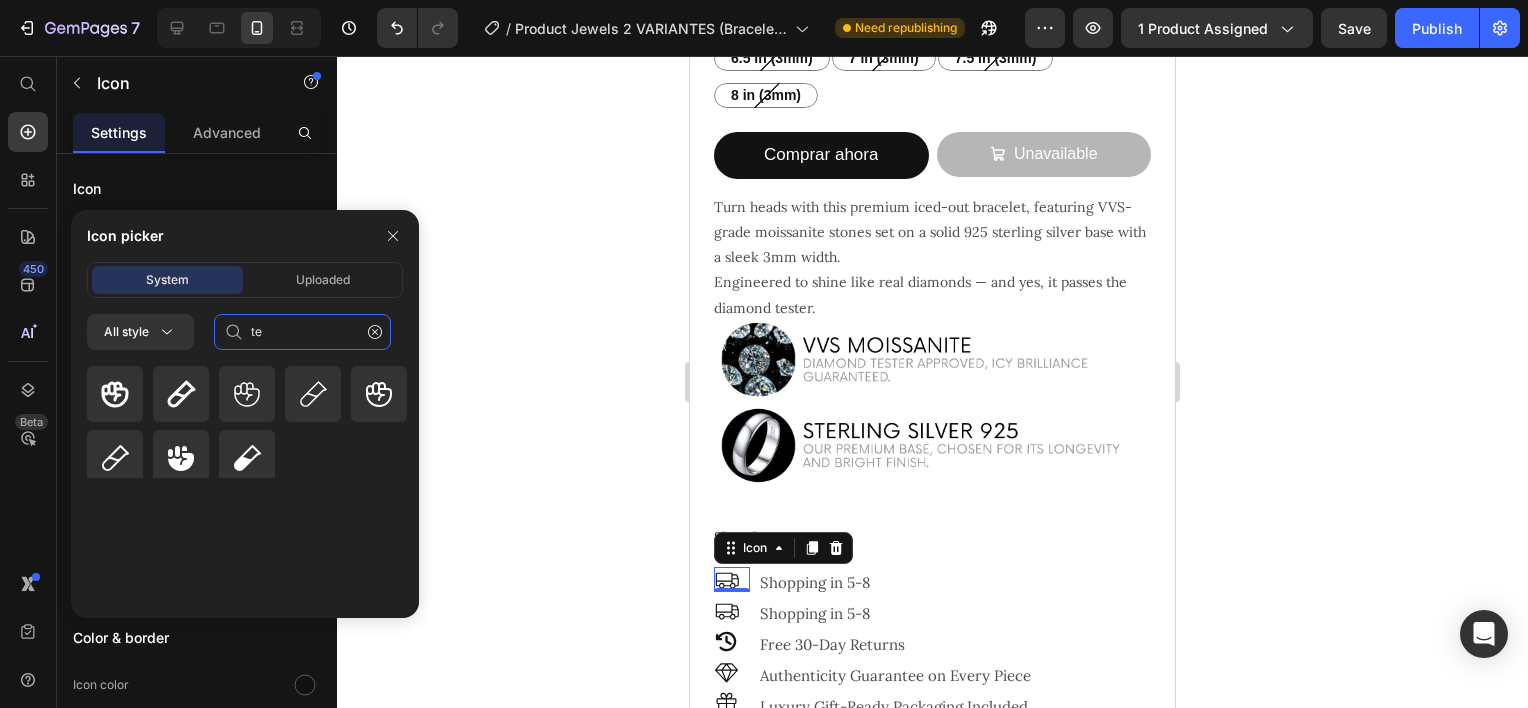type on "t" 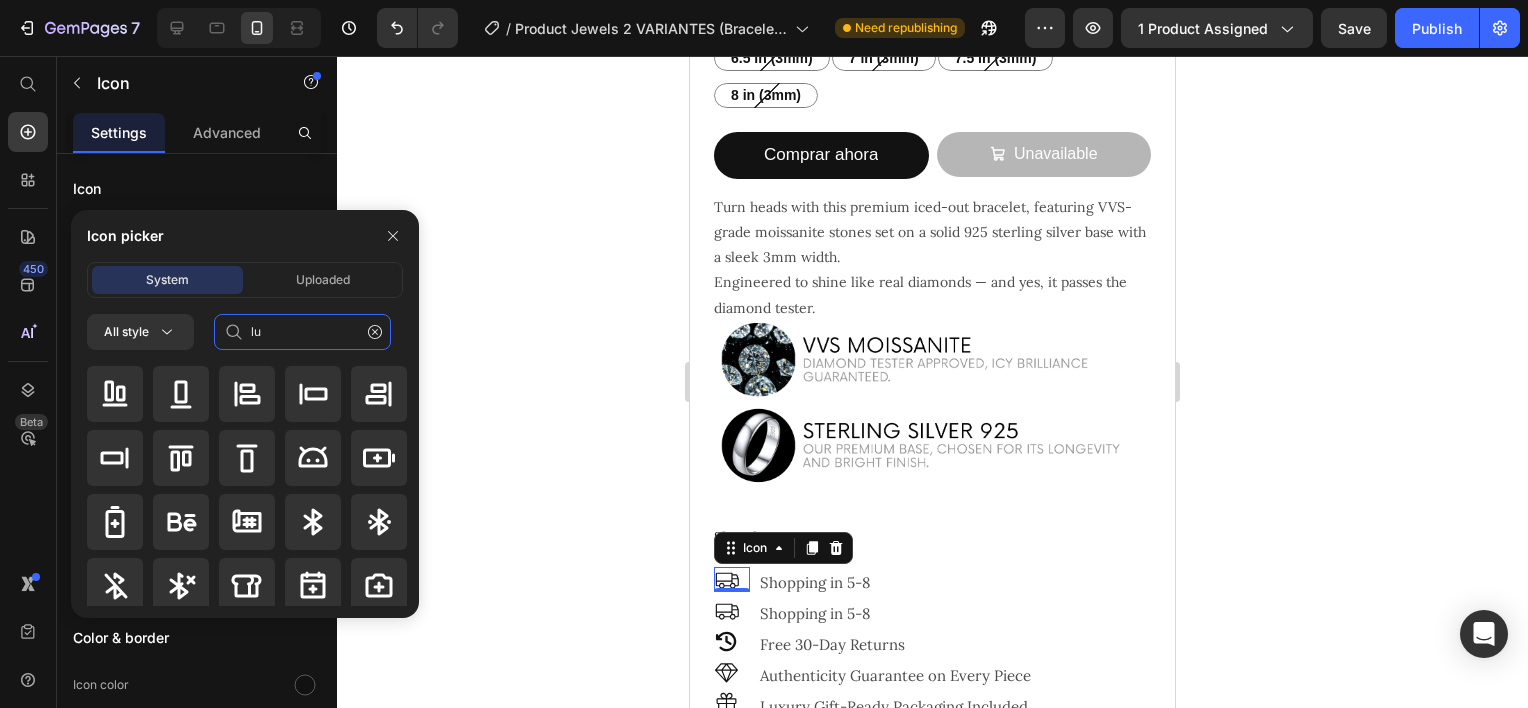 type on "l" 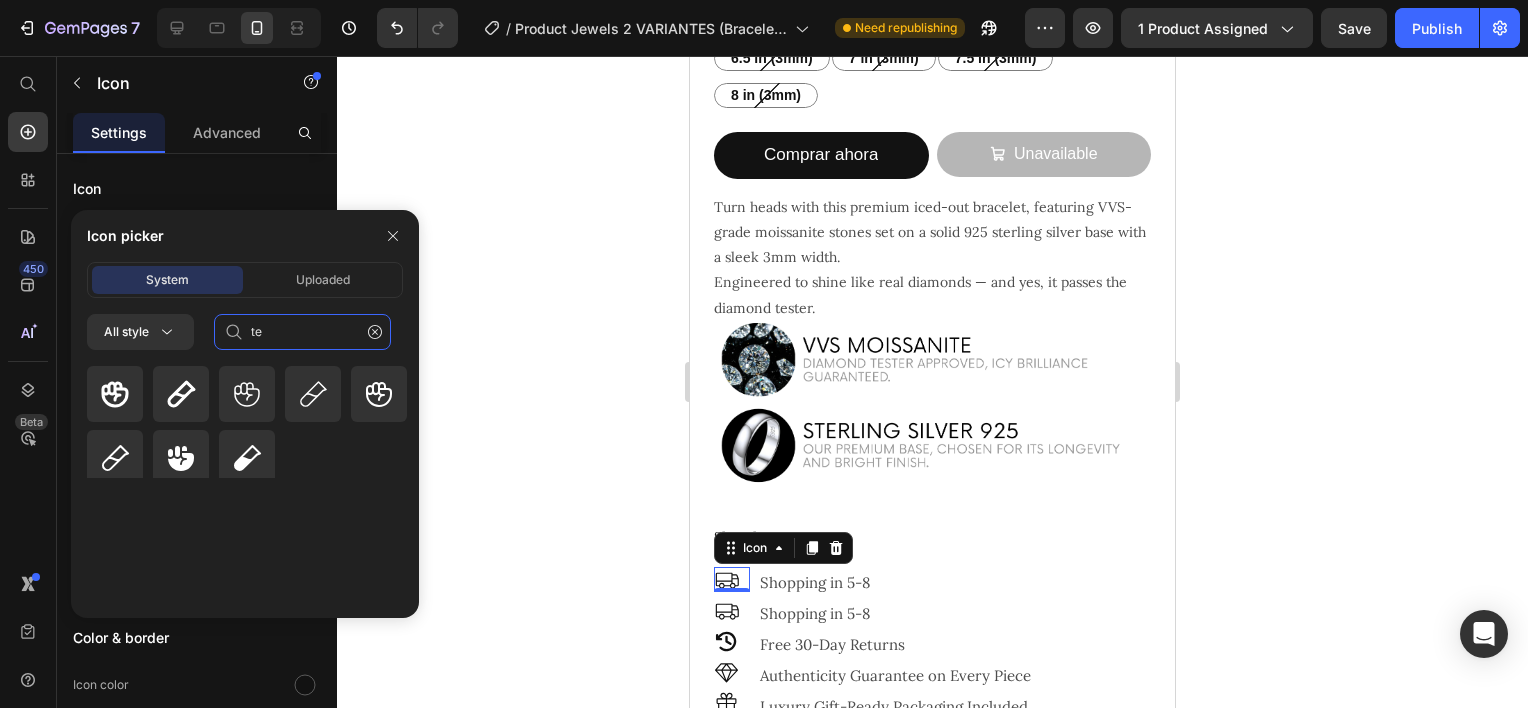 type on "t" 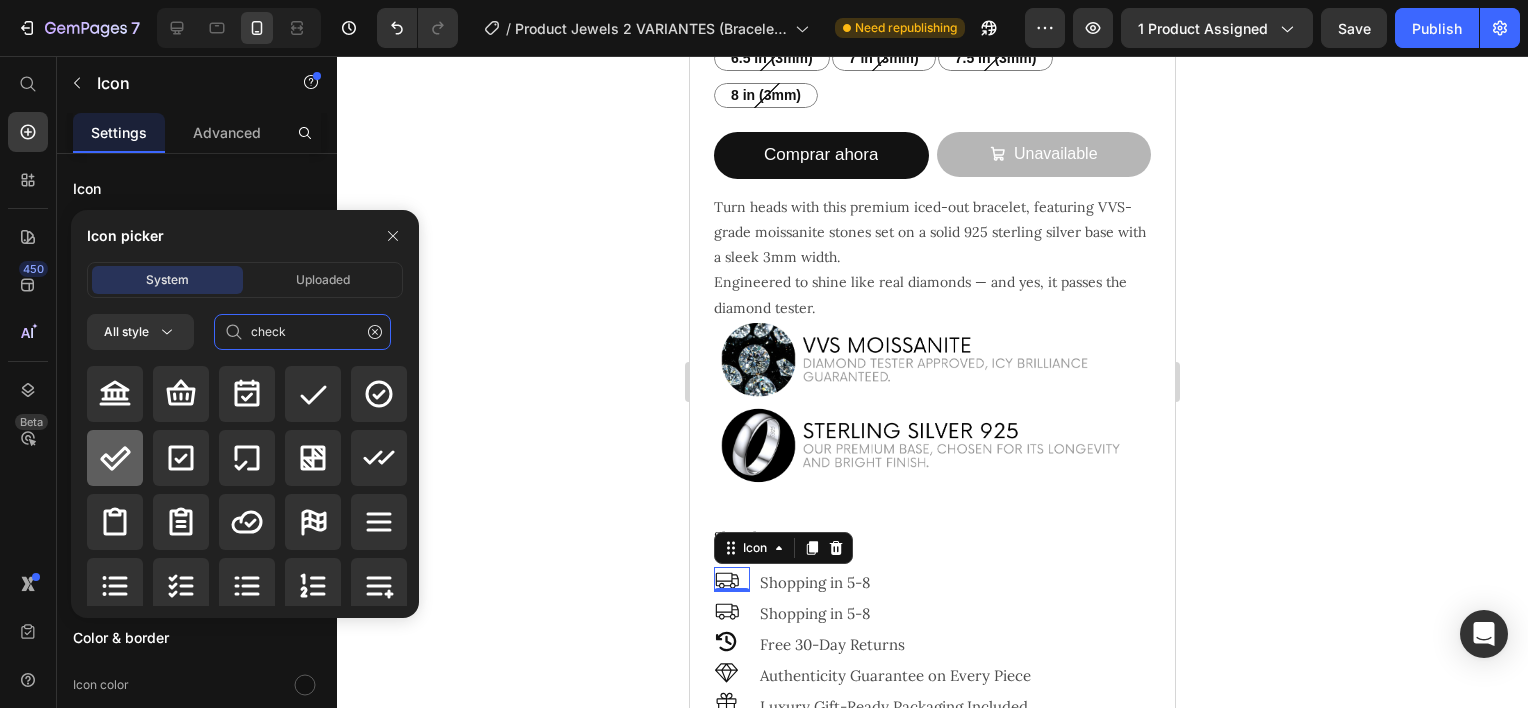 type on "check" 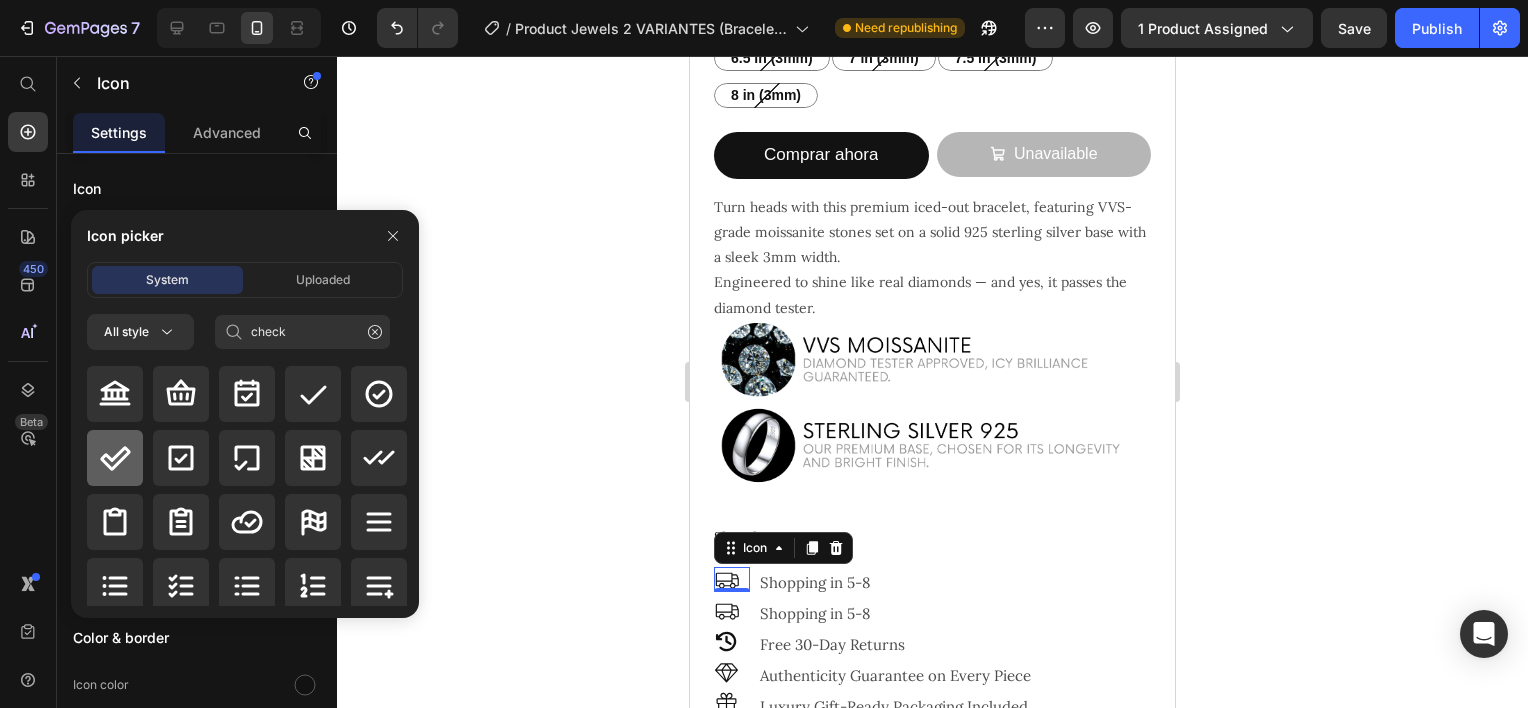 click 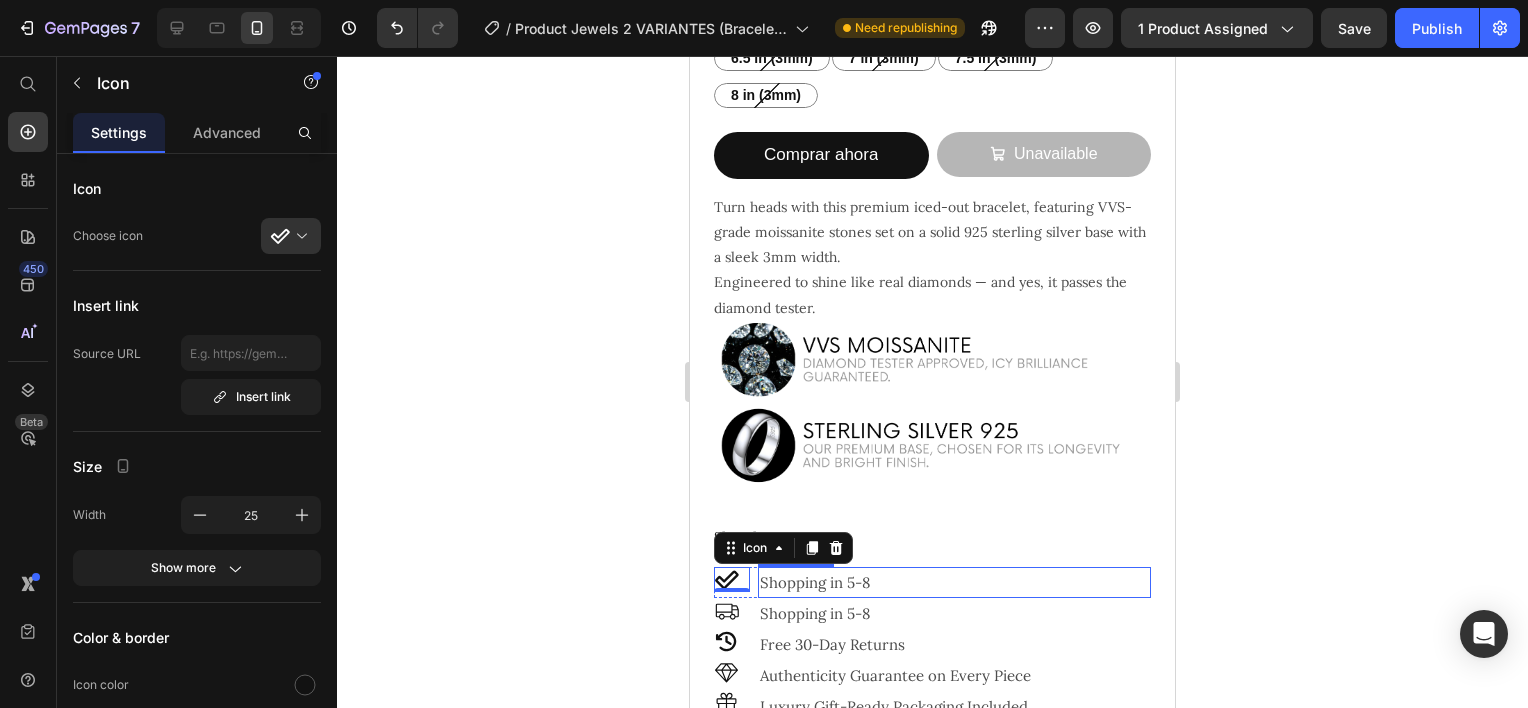 click on "Shopping in 5-8" at bounding box center (954, 582) 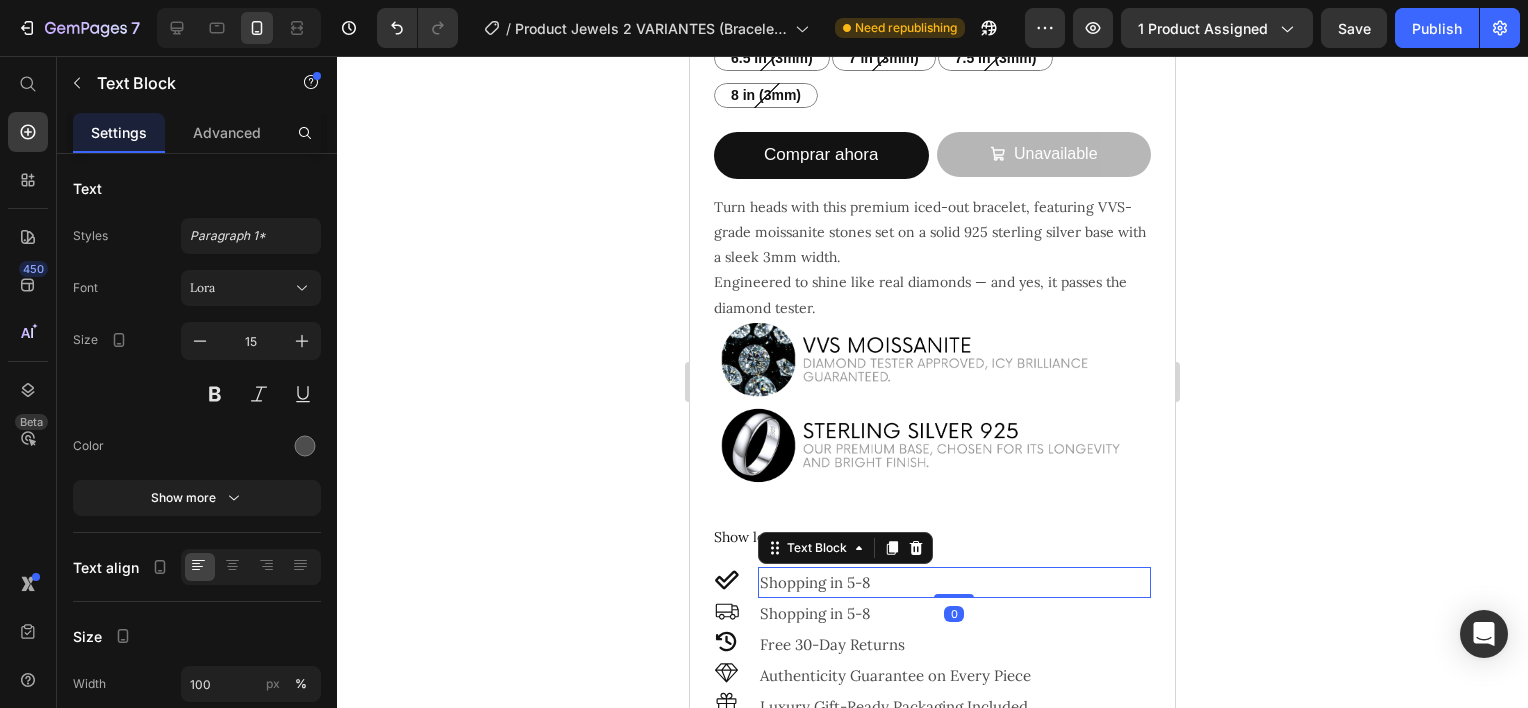 click on "Shopping in 5-8" at bounding box center [954, 582] 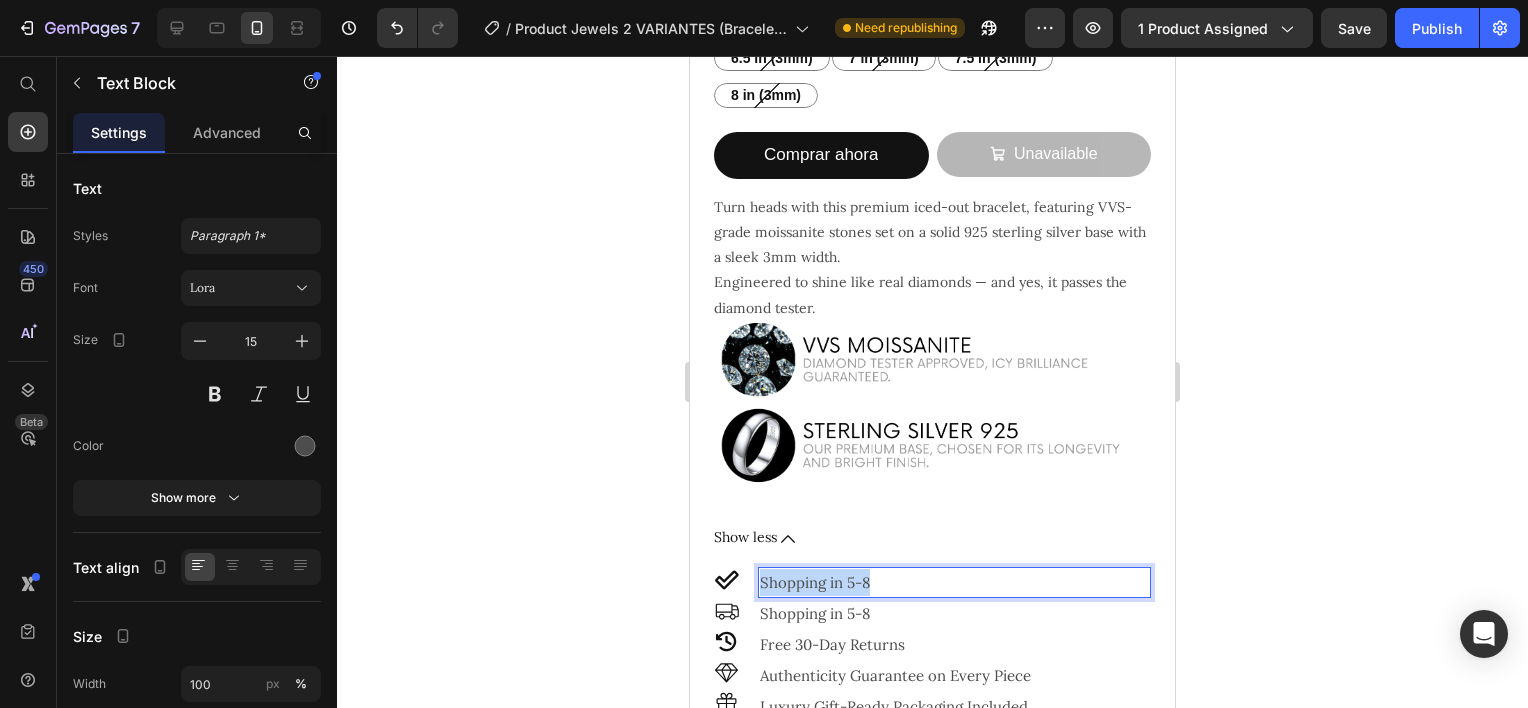 drag, startPoint x: 876, startPoint y: 564, endPoint x: 756, endPoint y: 564, distance: 120 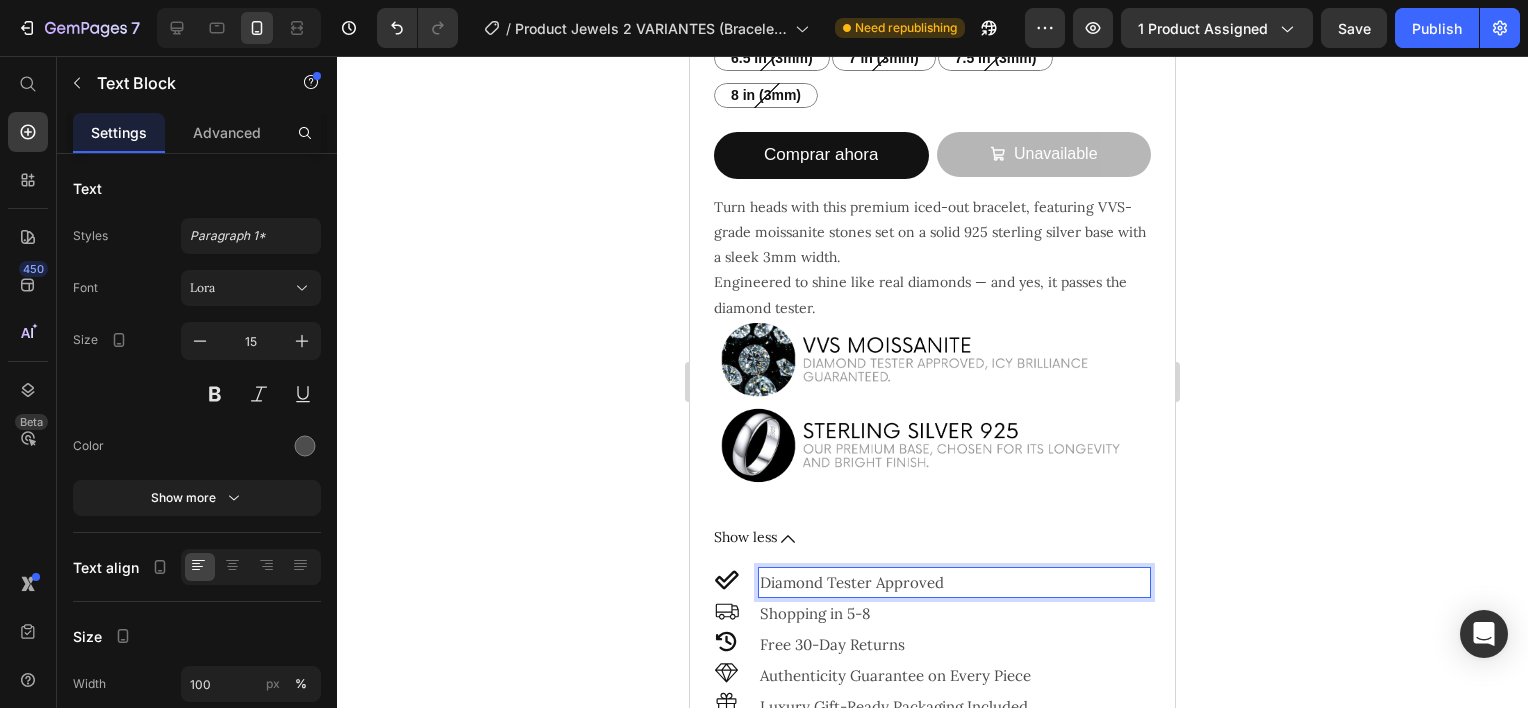 click 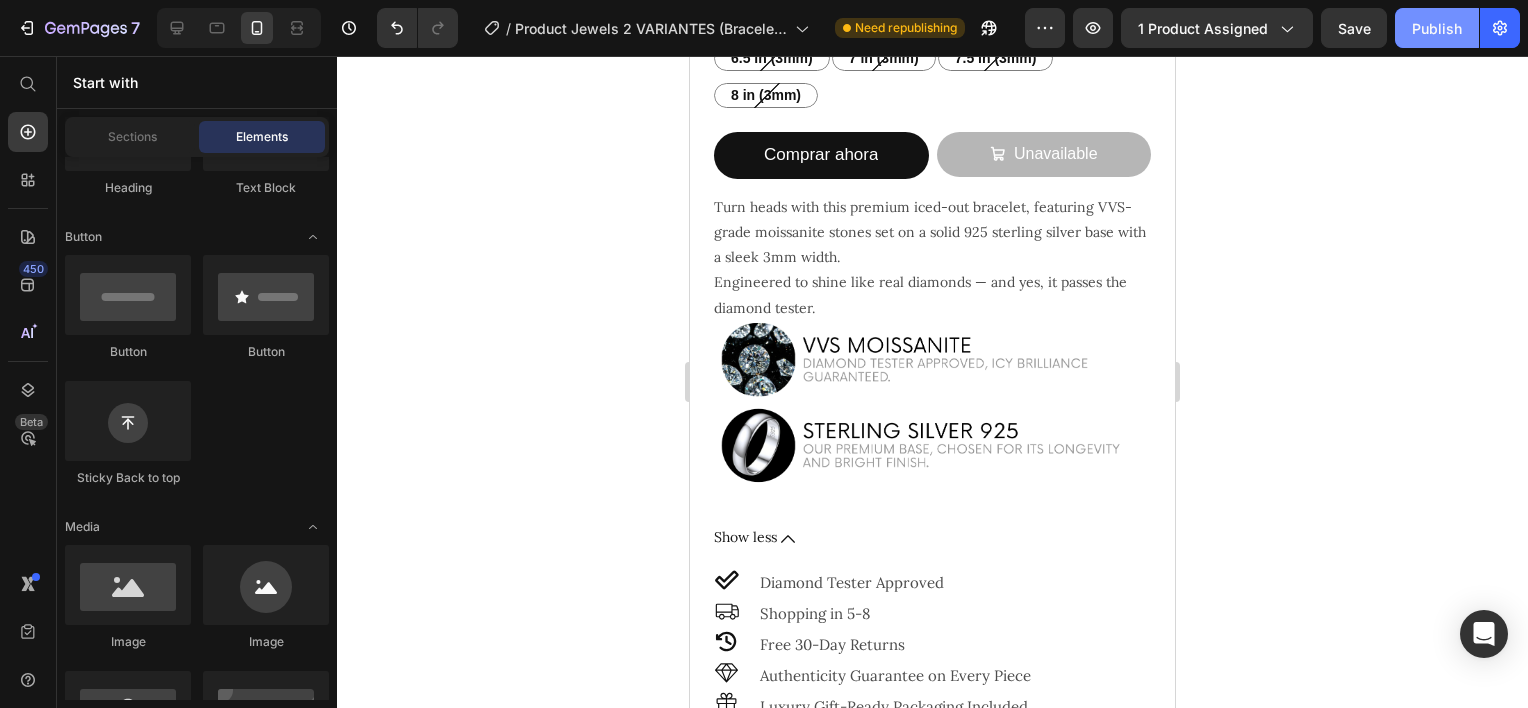 click on "Publish" at bounding box center [1437, 28] 